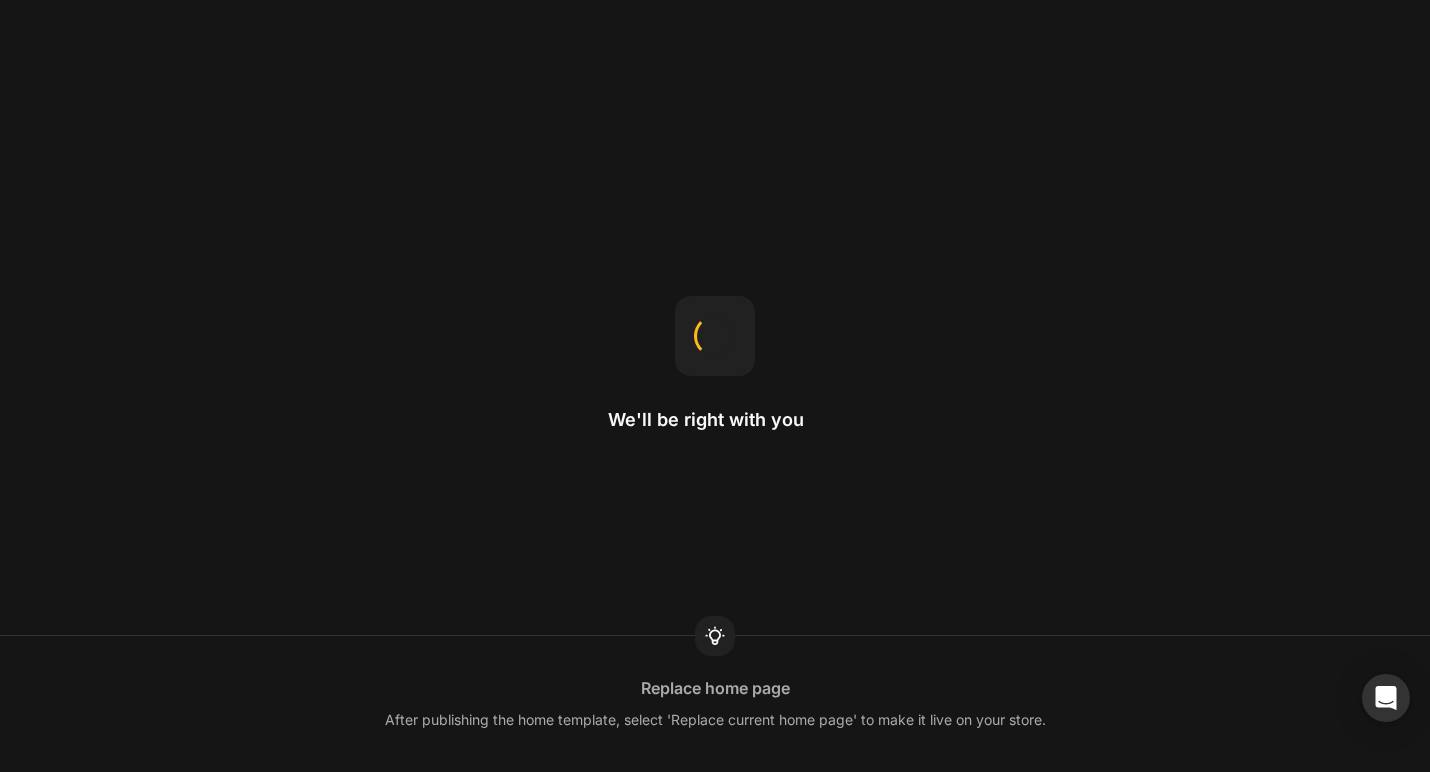 scroll, scrollTop: 0, scrollLeft: 0, axis: both 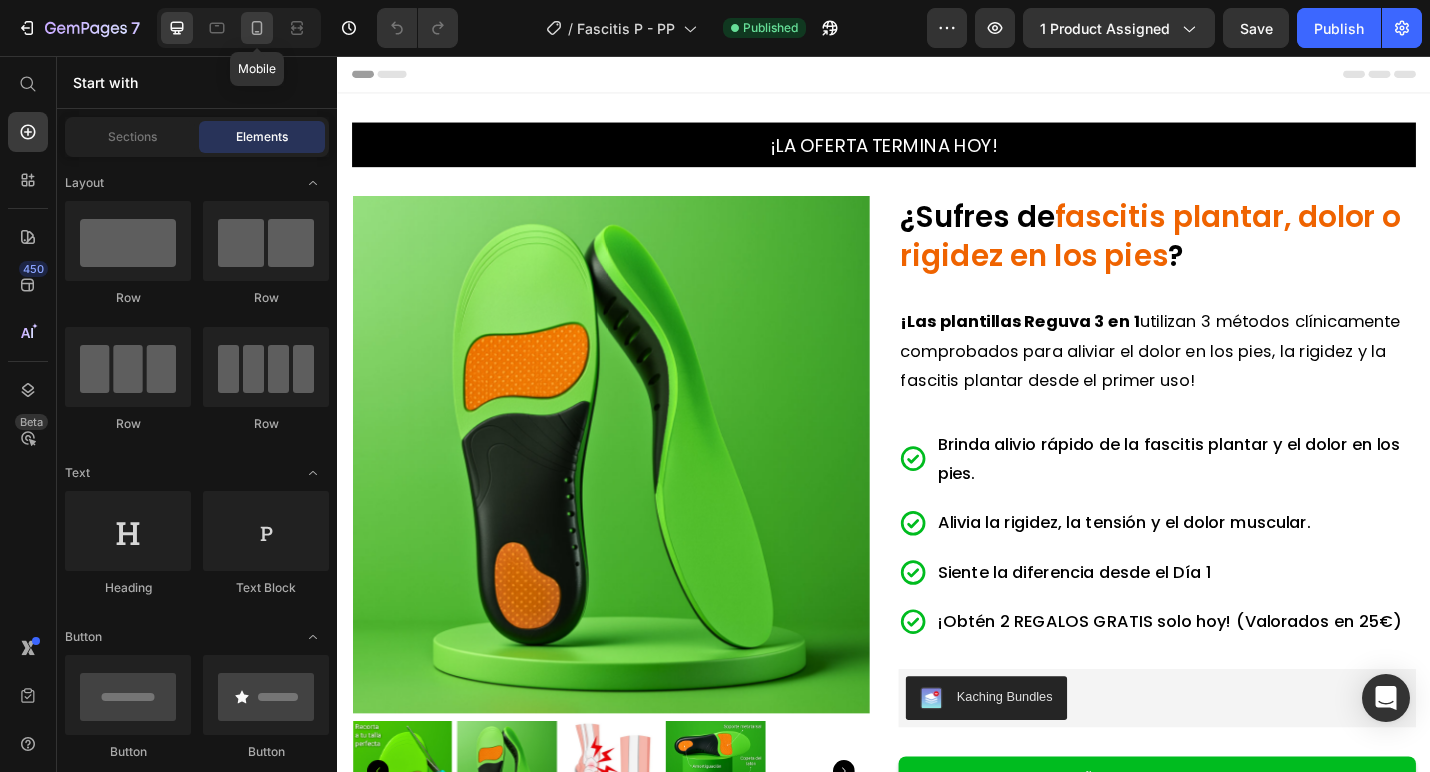 click 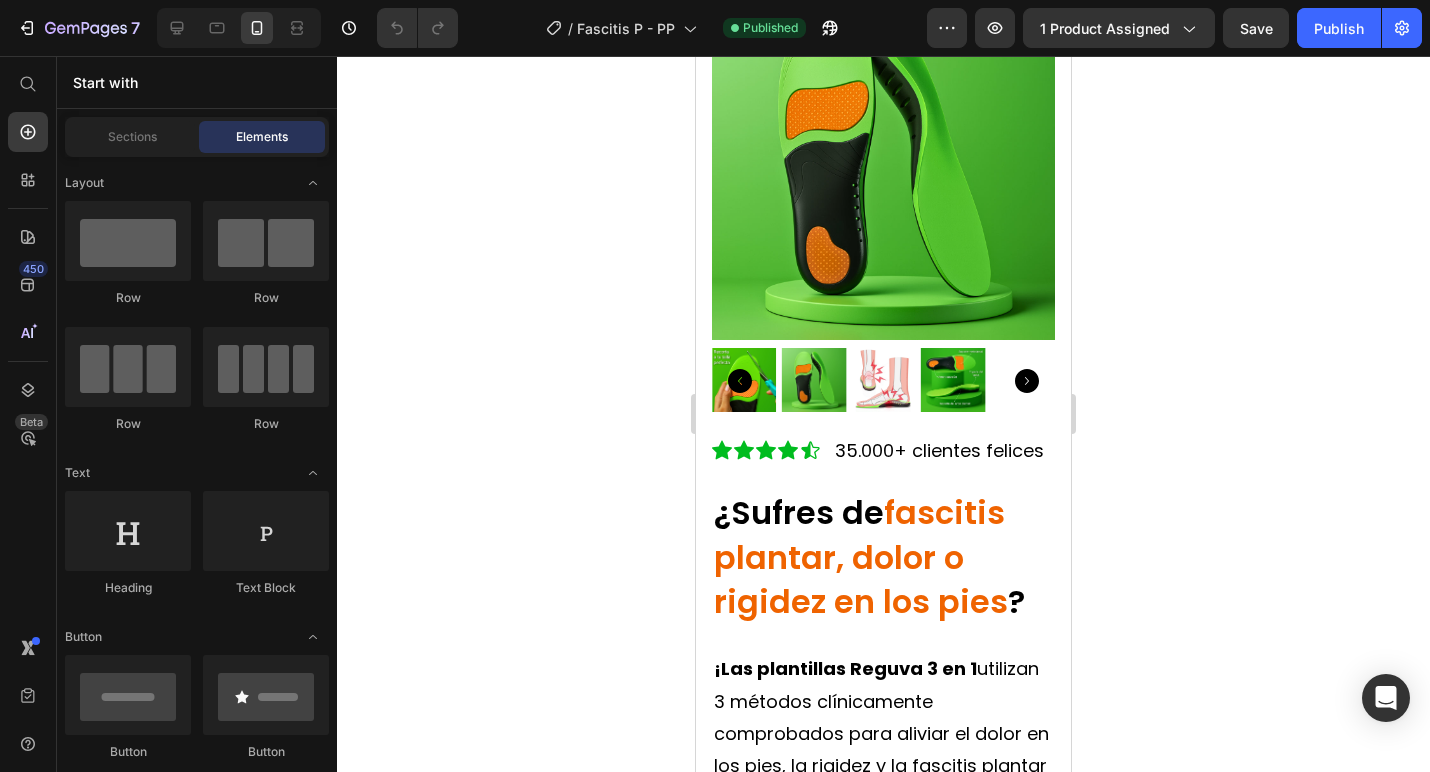 scroll, scrollTop: 191, scrollLeft: 0, axis: vertical 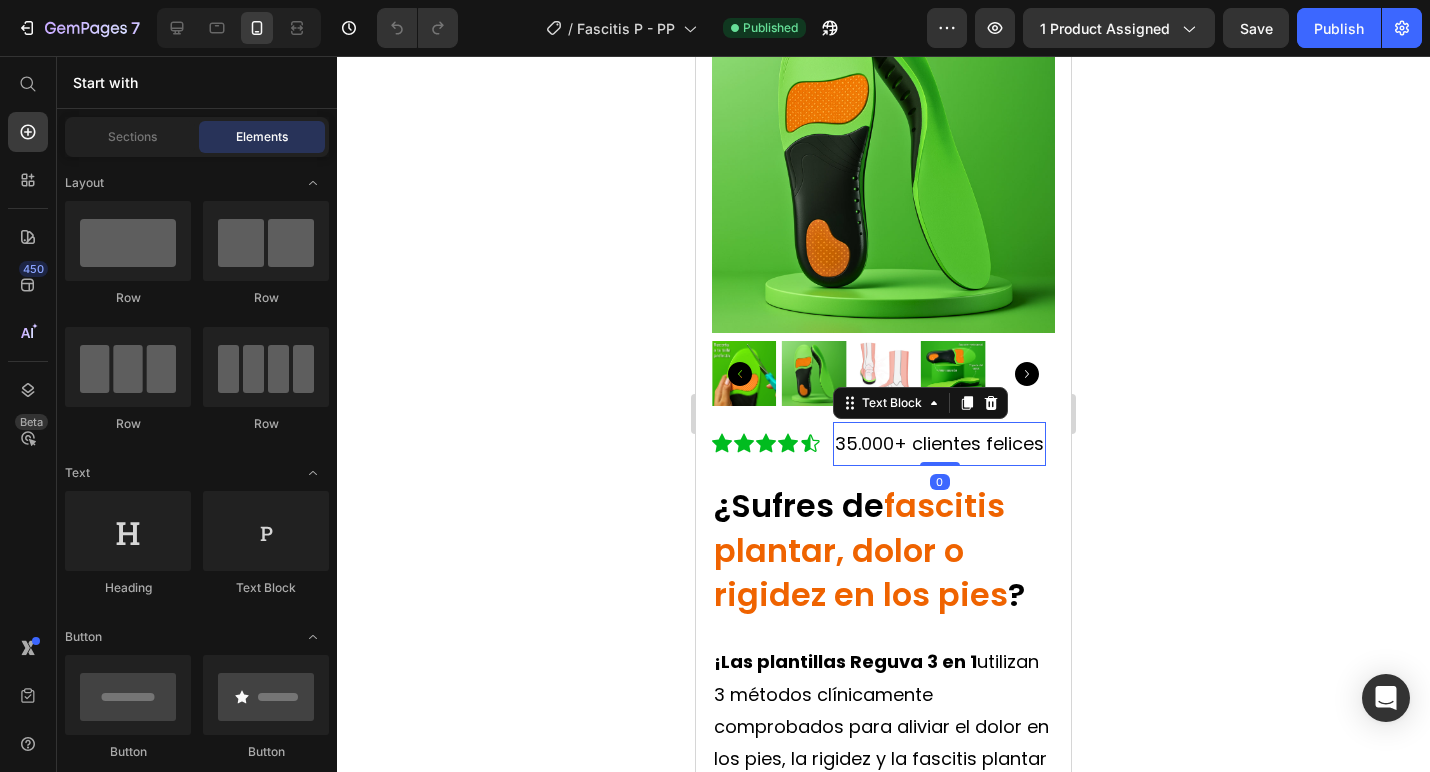 click on "35.000+ clientes felices" at bounding box center (939, 442) 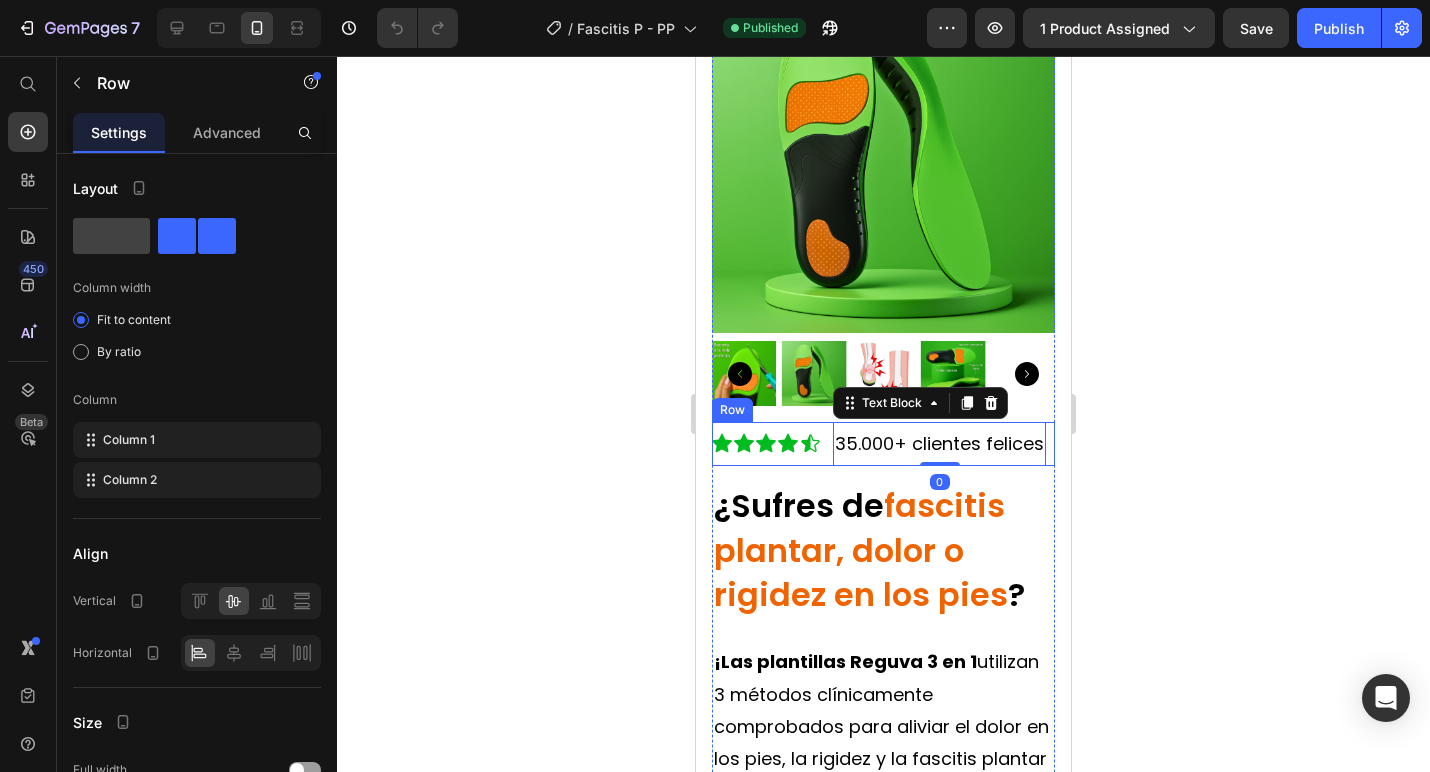 click on "Icon Icon Icon Icon
Icon Icon List 35.000+ clientes felices Text Block   0 Row" at bounding box center (883, 444) 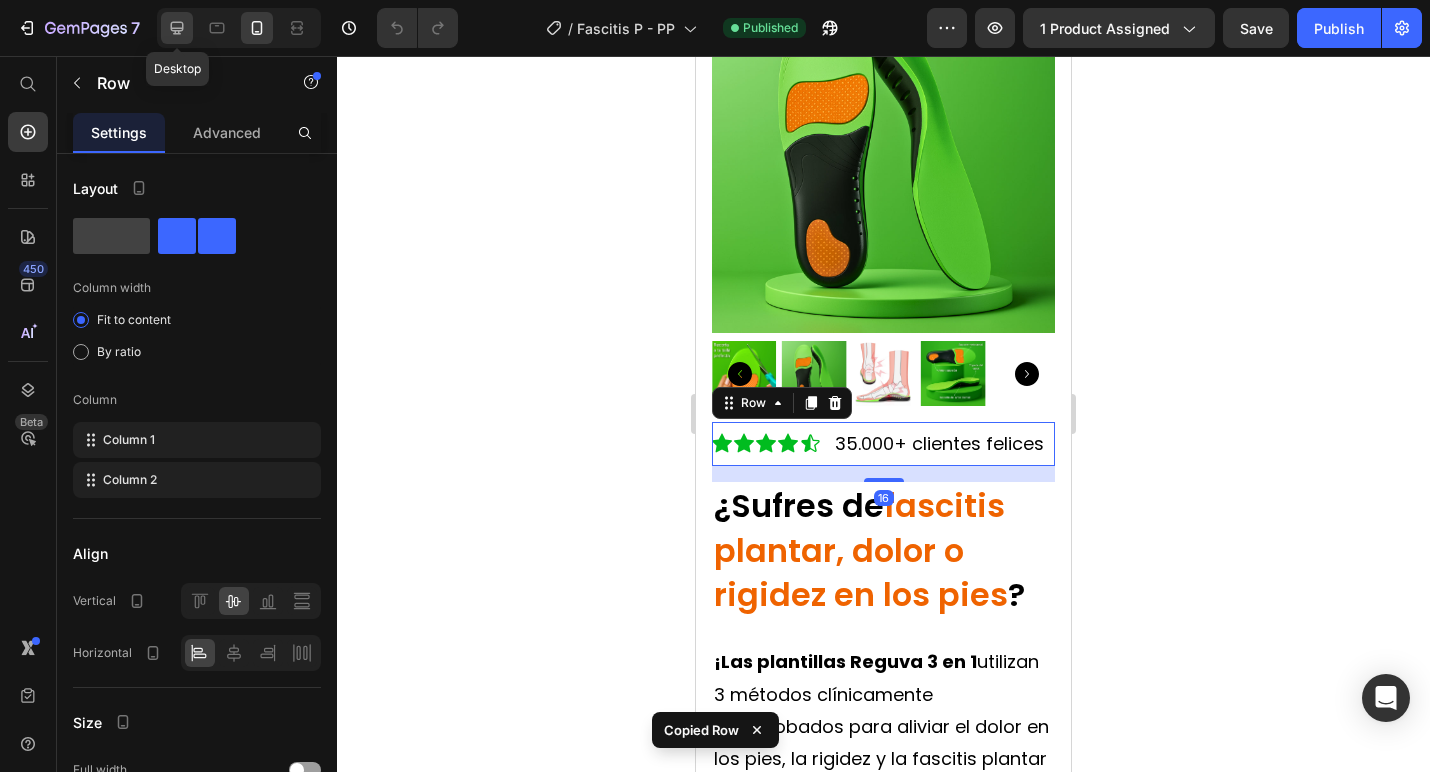 click 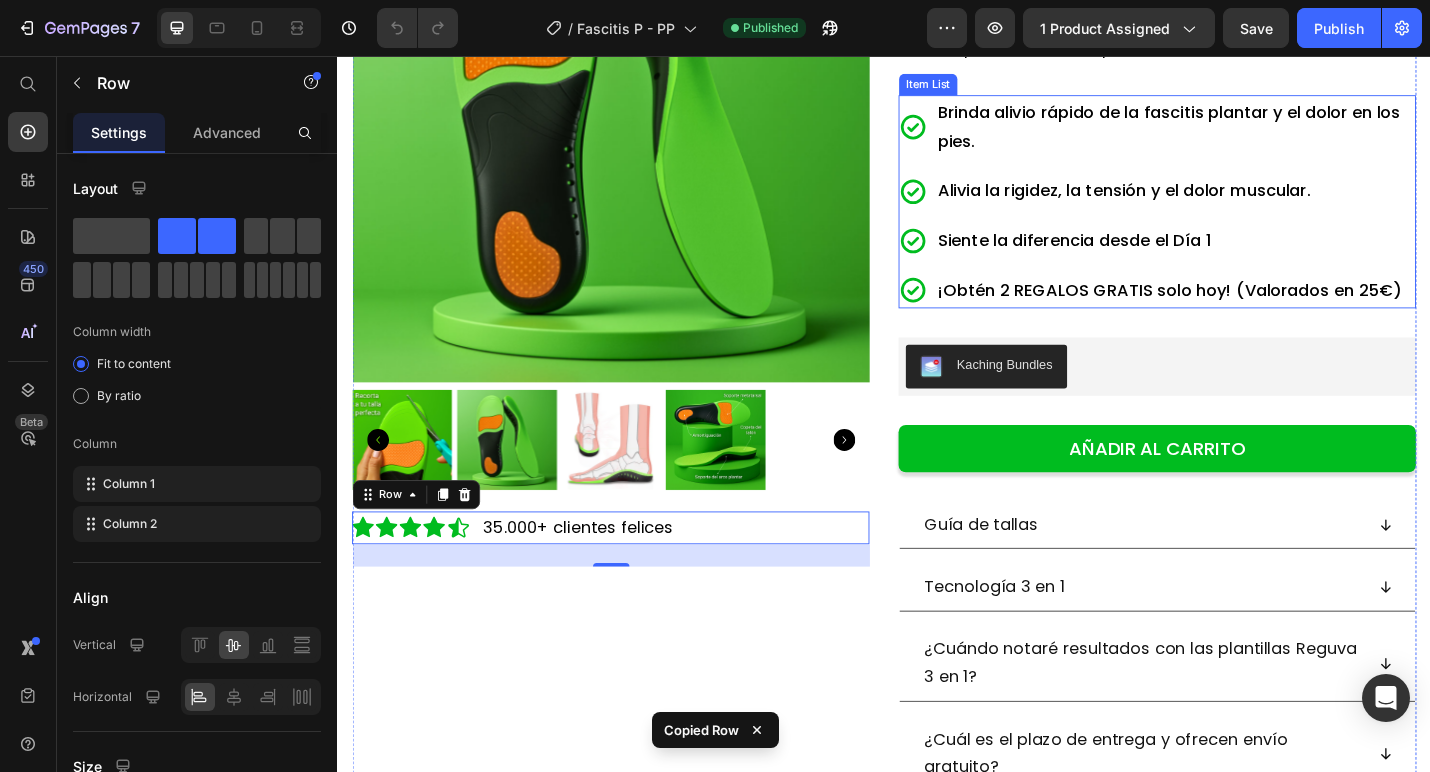 scroll, scrollTop: 367, scrollLeft: 0, axis: vertical 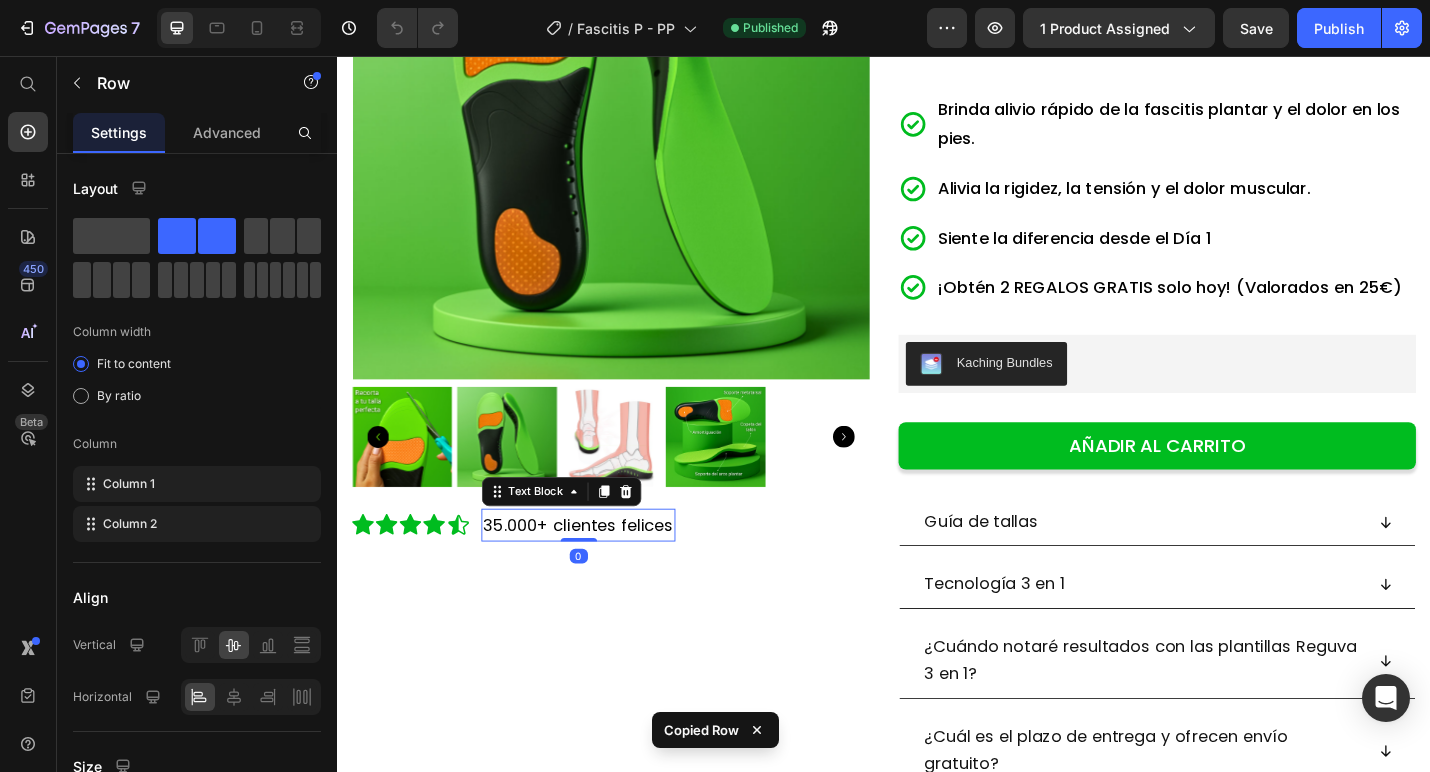 click on "35.000+ clientes felices" at bounding box center (601, 570) 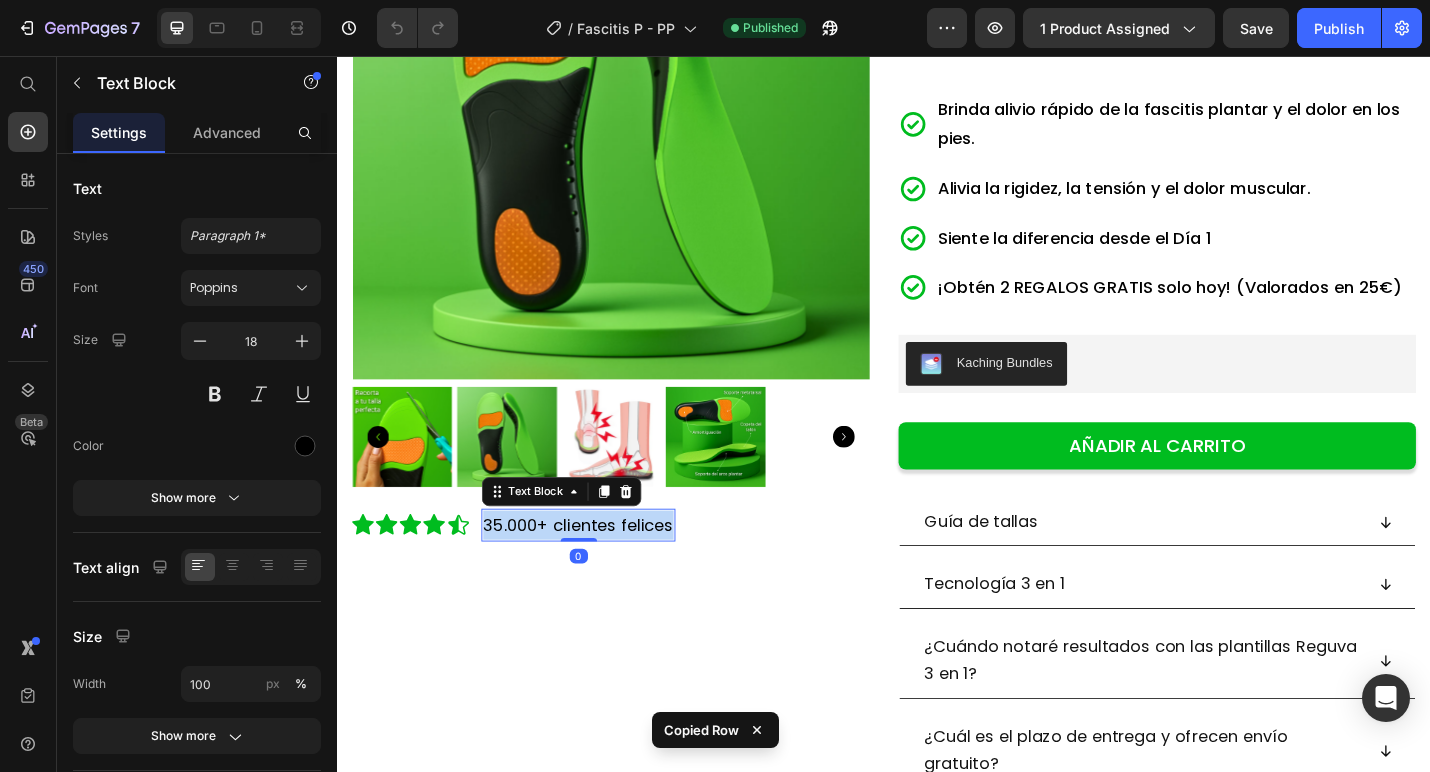 click on "35.000+ clientes felices" at bounding box center [601, 570] 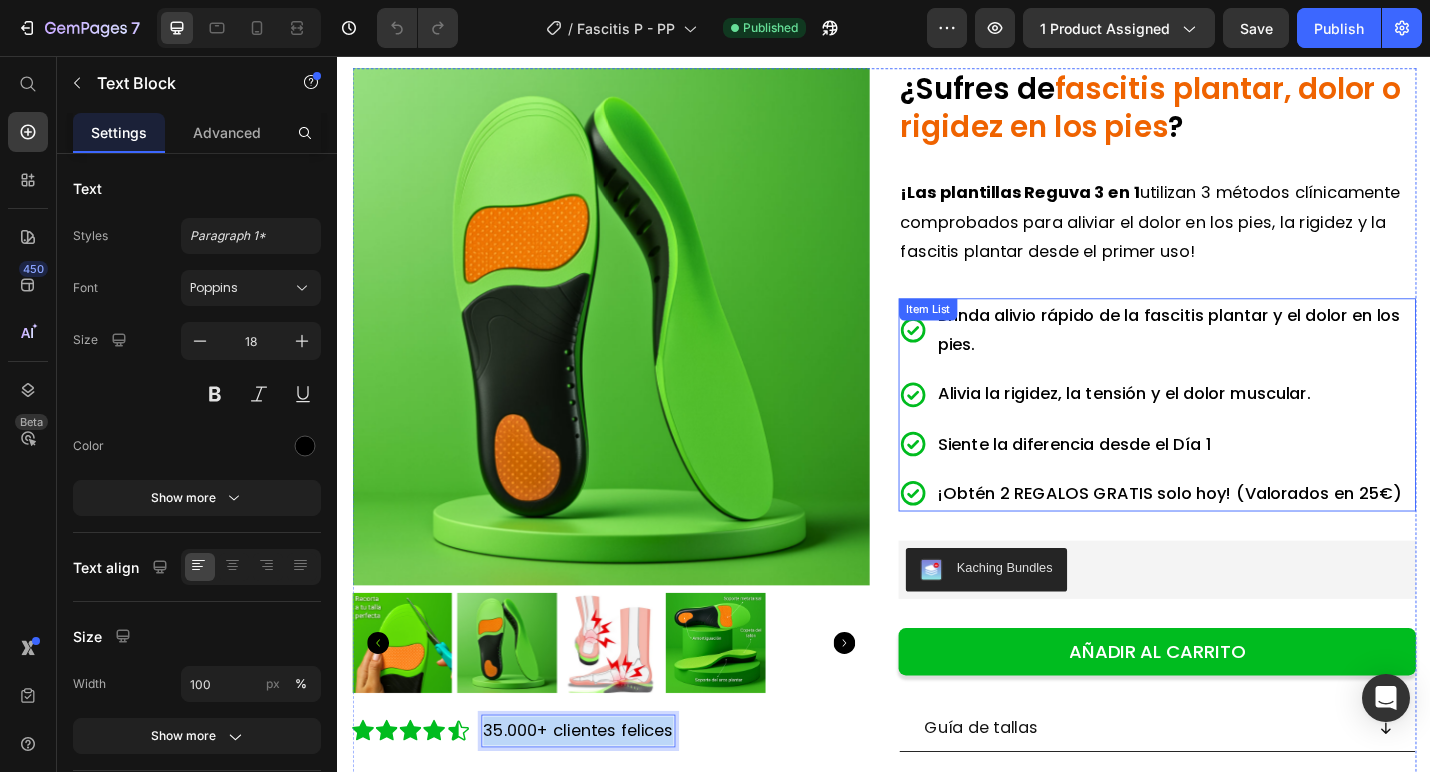 scroll, scrollTop: 268, scrollLeft: 0, axis: vertical 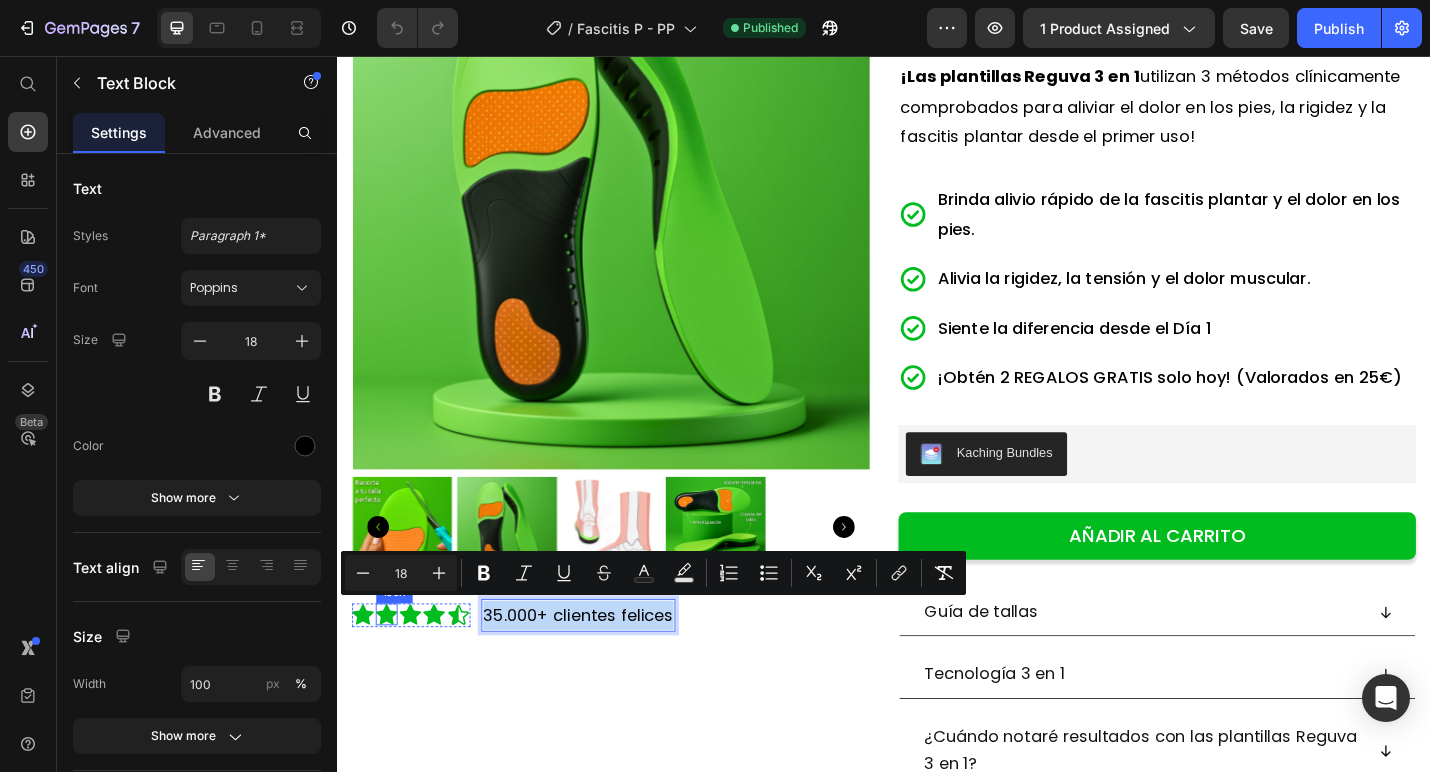 click on "Icon Icon Icon Icon
Icon" at bounding box center (418, 670) 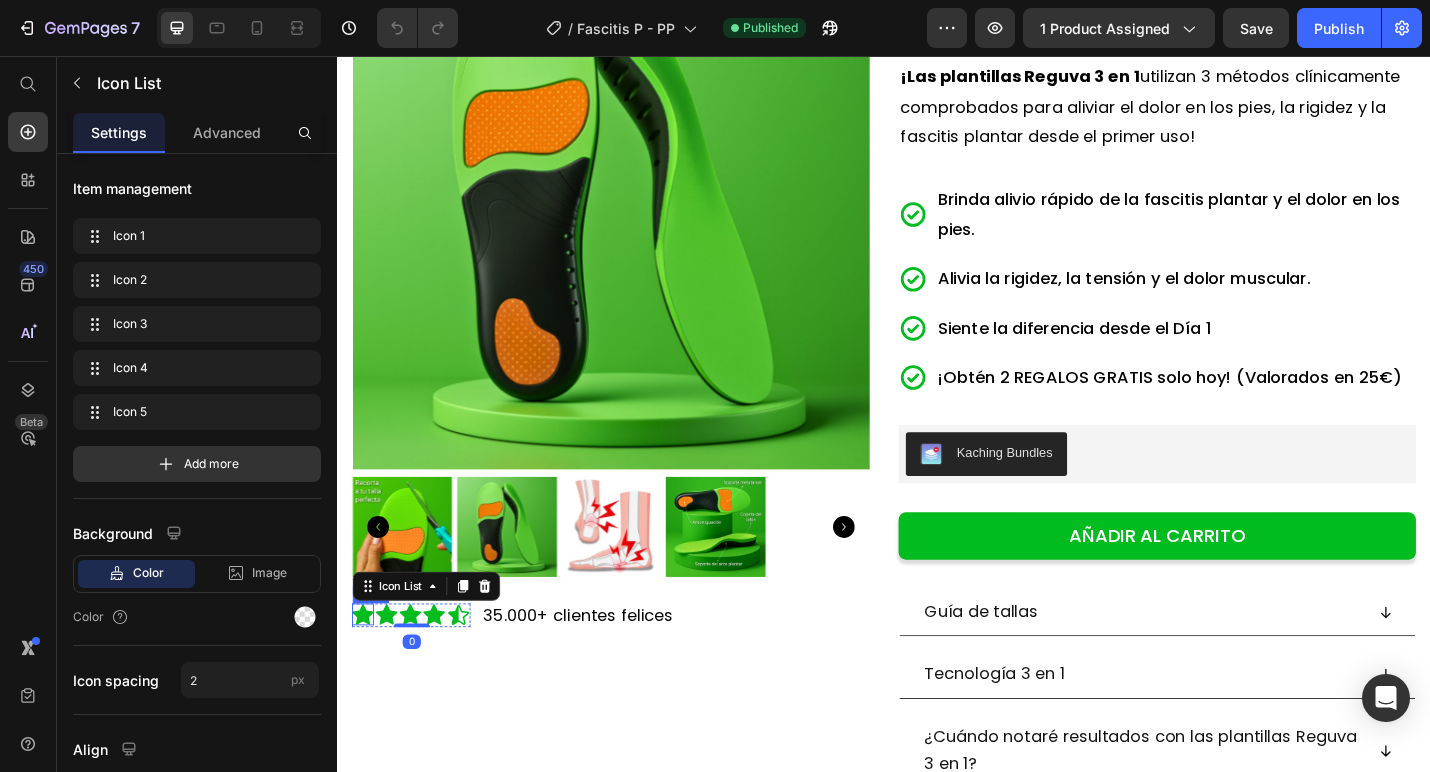 click 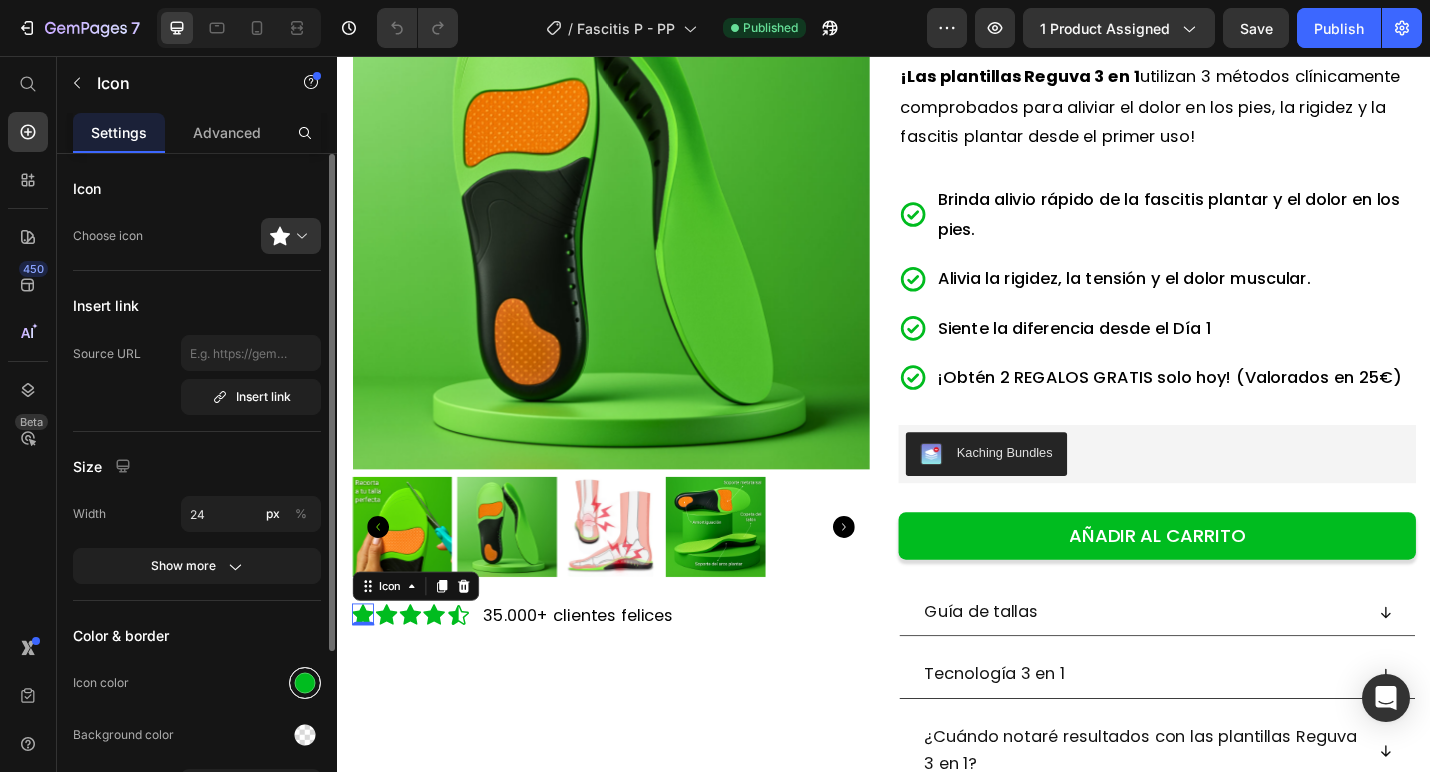 click at bounding box center [305, 683] 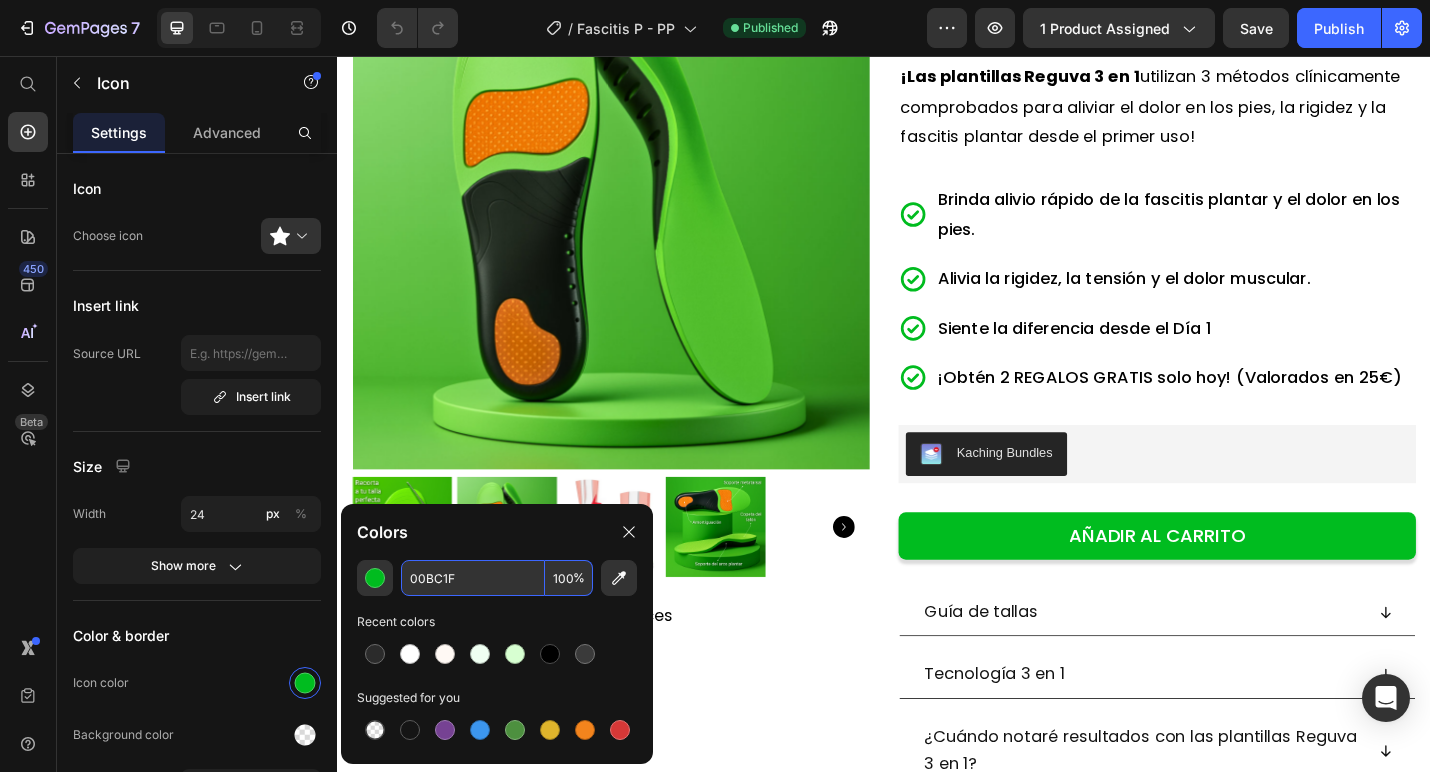 click on "00BC1F" at bounding box center (473, 578) 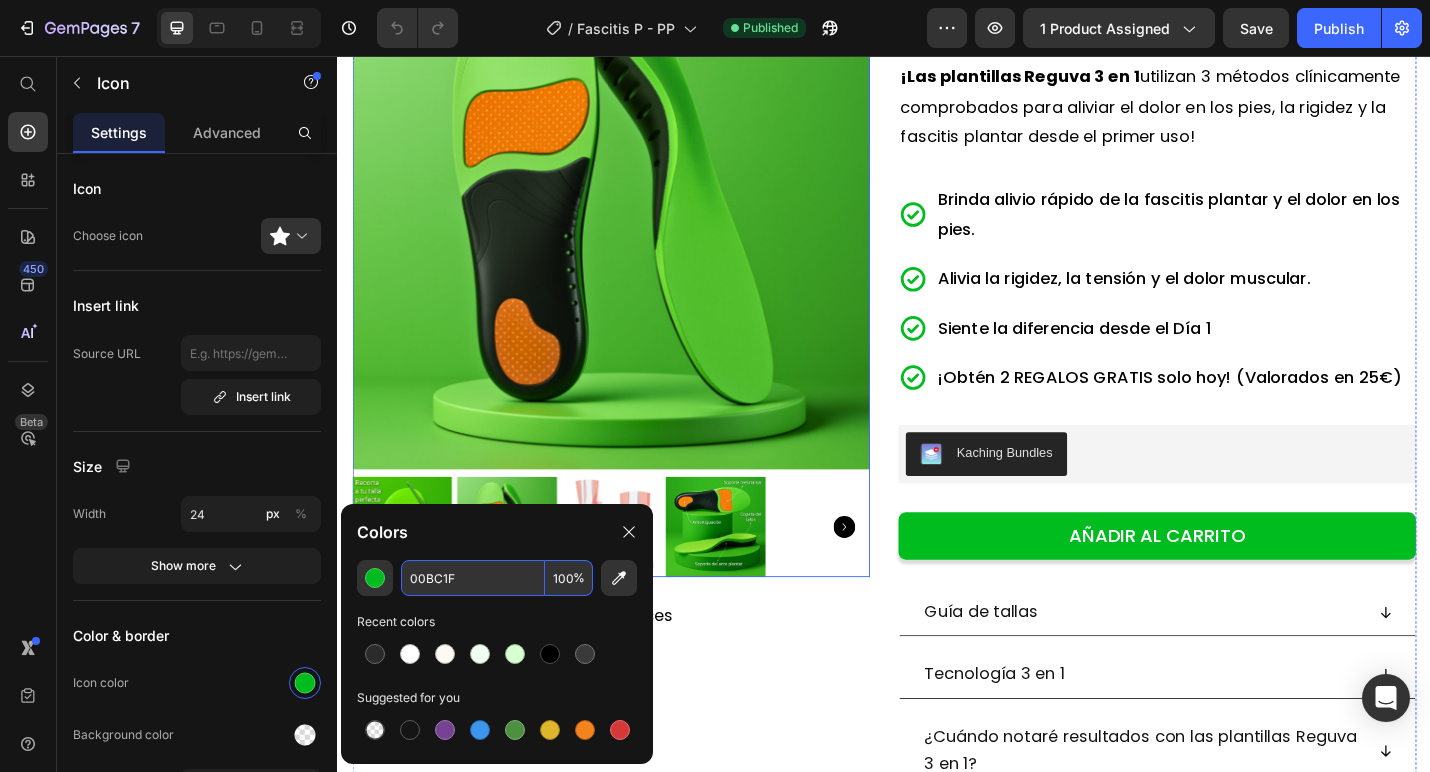 scroll, scrollTop: 0, scrollLeft: 0, axis: both 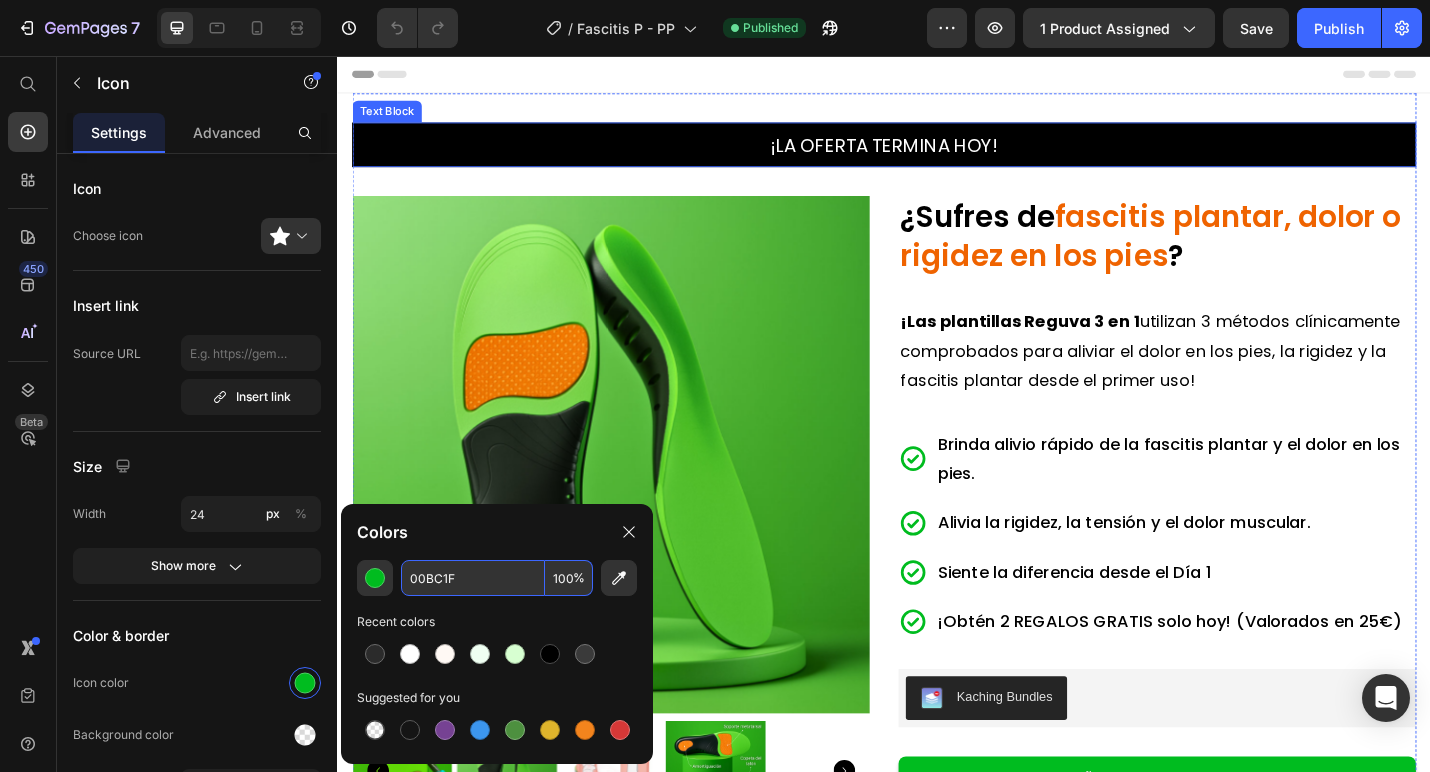 click on "¡LA OFERTA TERMINA HOY!" at bounding box center (937, 154) 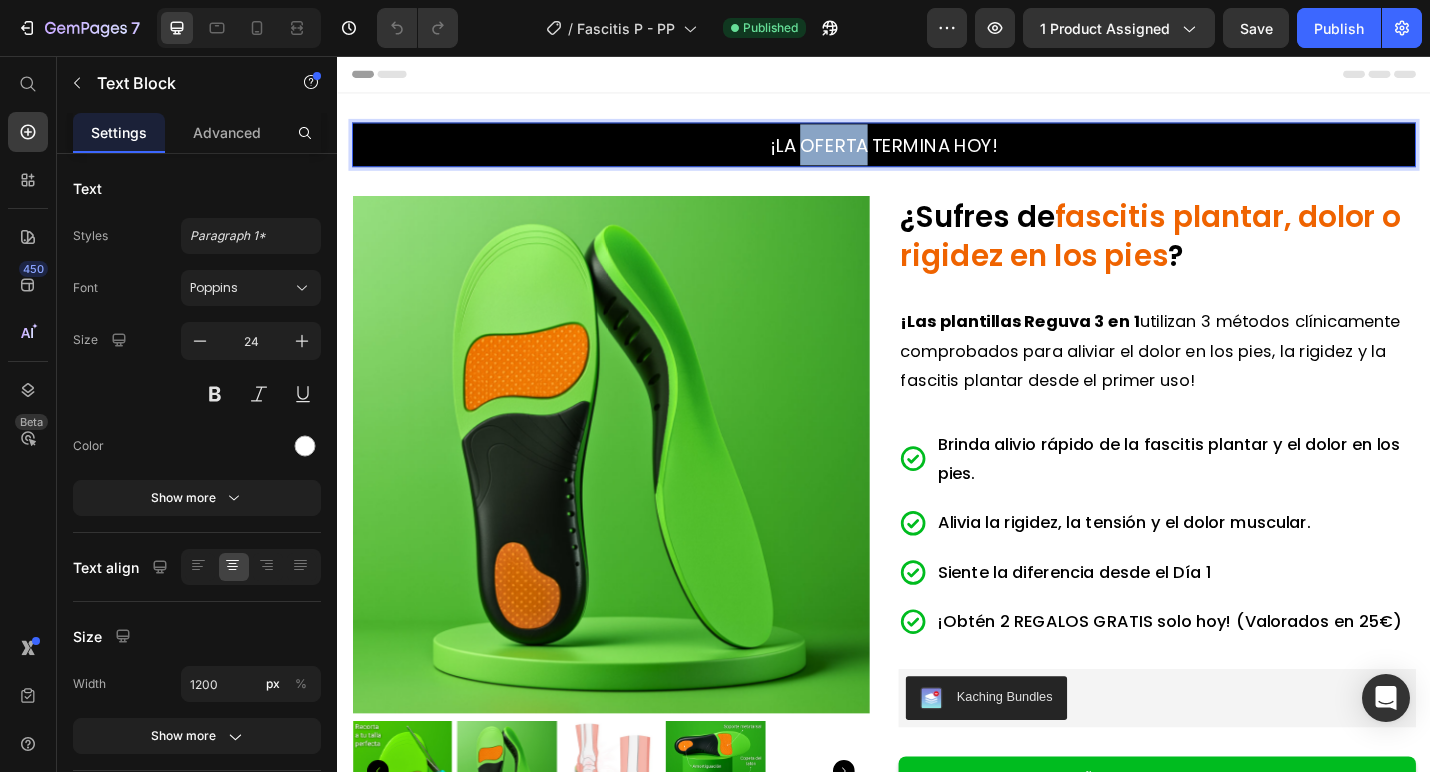 click on "¡LA OFERTA TERMINA HOY!" at bounding box center (937, 154) 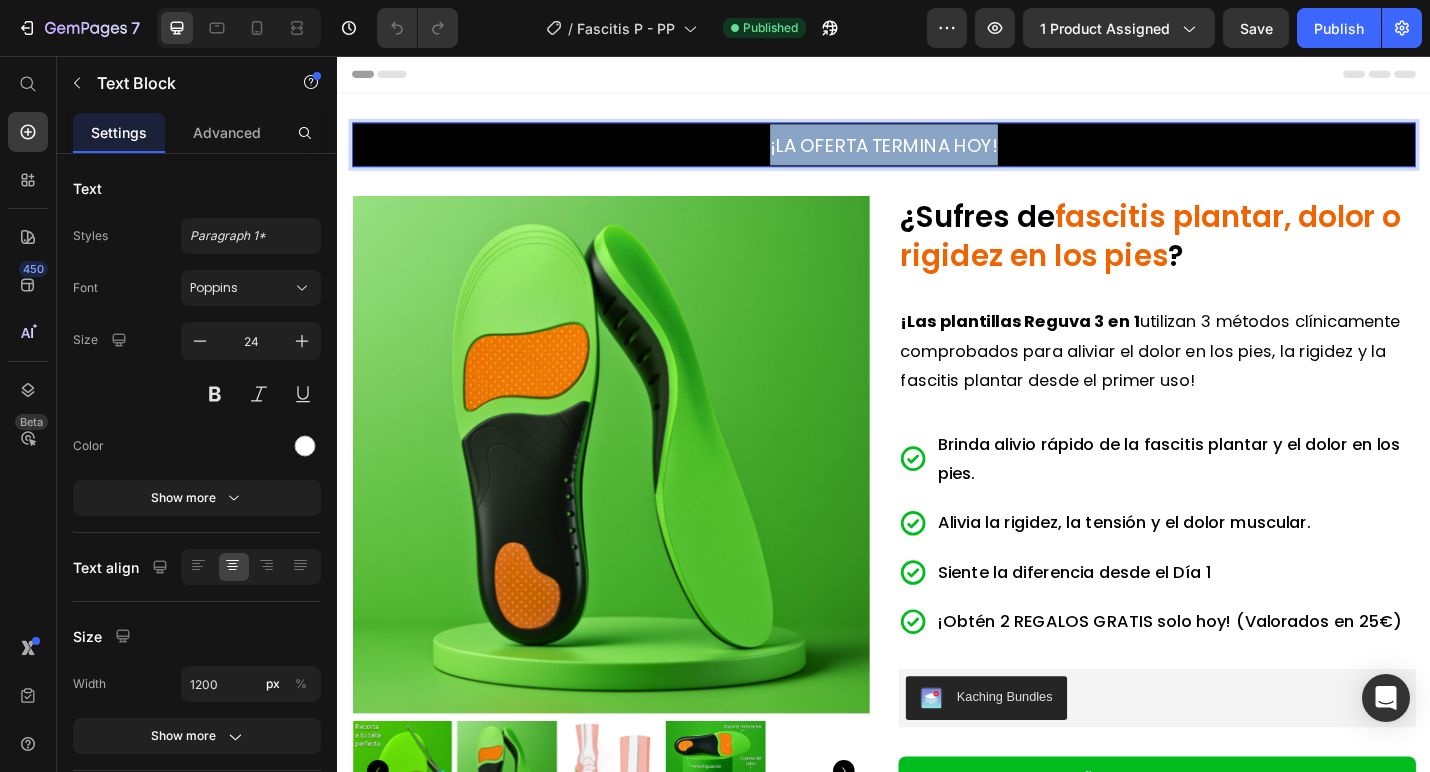 click on "¡LA OFERTA TERMINA HOY!" at bounding box center [937, 154] 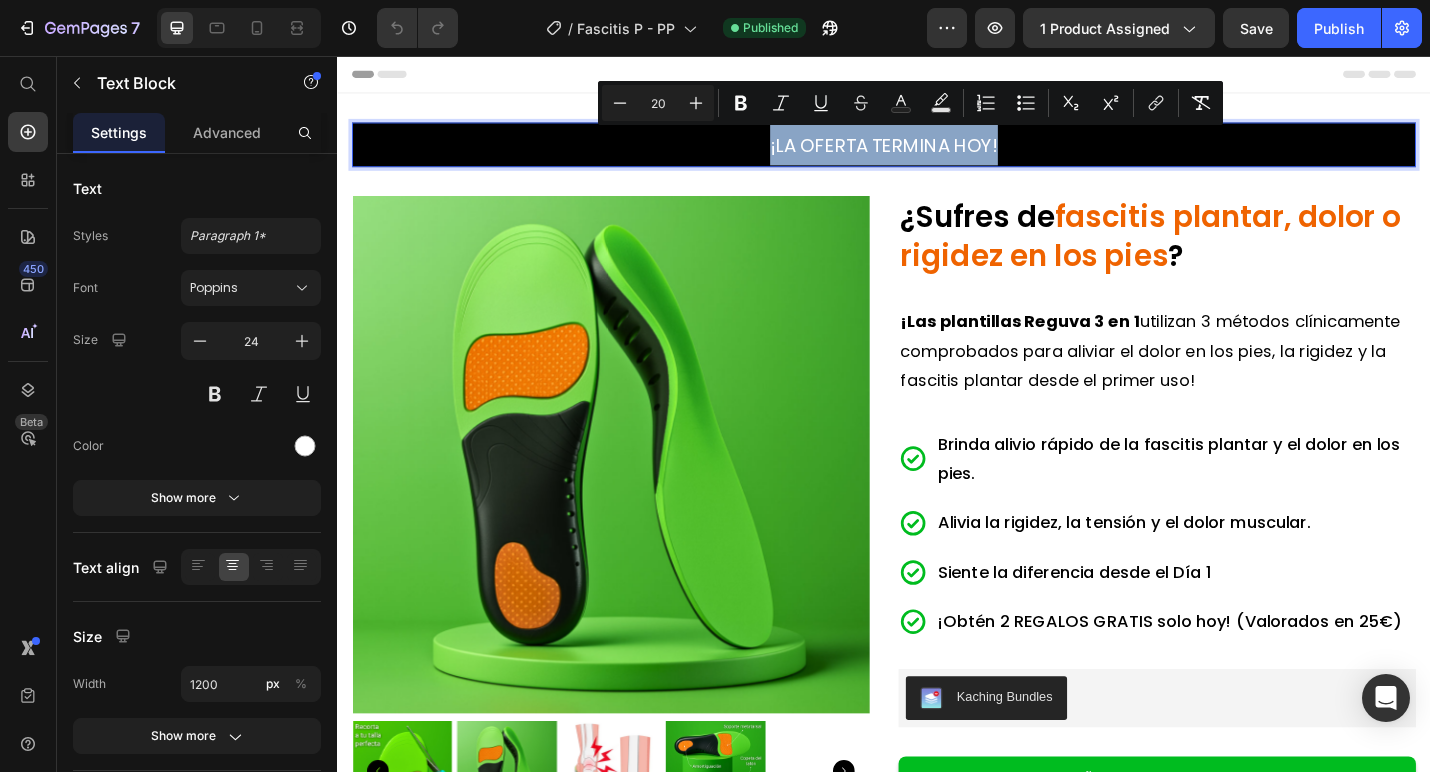 copy on "¡LA OFERTA TERMINA HOY!" 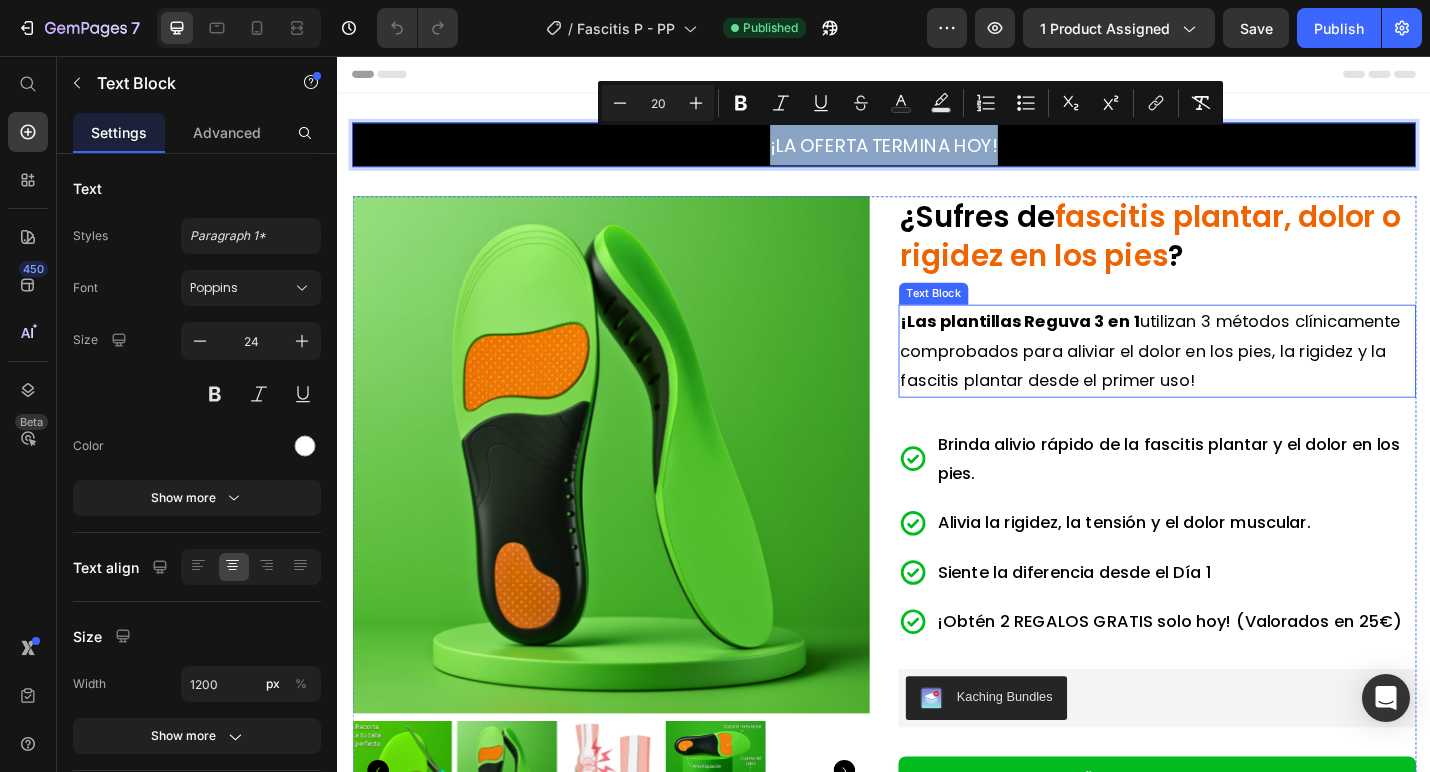 click on "¡Las plantillas Reguva 3 en 1  utilizan 3 métodos clínicamente comprobados para aliviar el dolor en los pies, la rigidez y la fascitis plantar desde el primer uso!" at bounding box center [1237, 379] 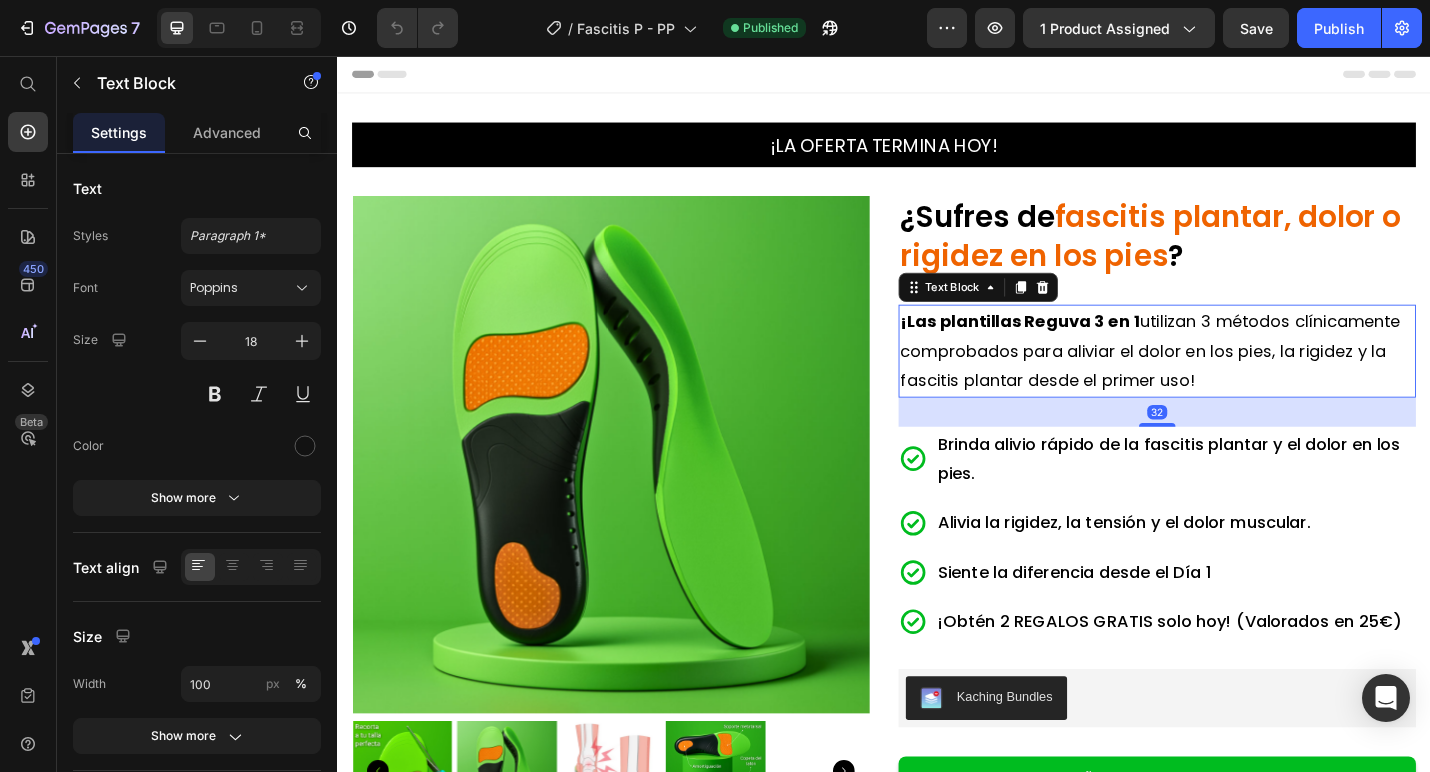 click on "¡Las plantillas Reguva 3 en 1  utilizan 3 métodos clínicamente comprobados para aliviar el dolor en los pies, la rigidez y la fascitis plantar desde el primer uso!" at bounding box center [1237, 379] 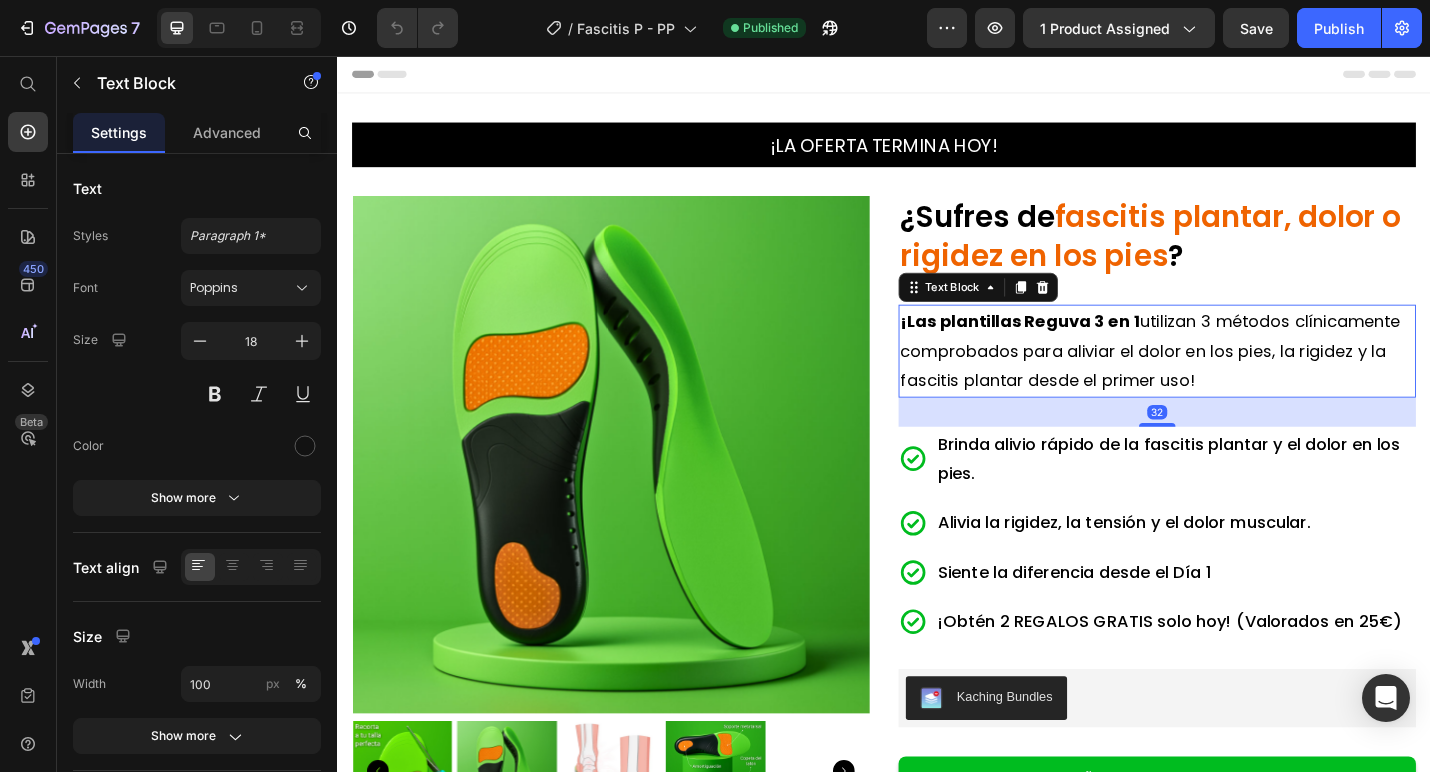 click on "¡Las plantillas Reguva 3 en 1  utilizan 3 métodos clínicamente comprobados para aliviar el dolor en los pies, la rigidez y la fascitis plantar desde el primer uso!" at bounding box center [1237, 379] 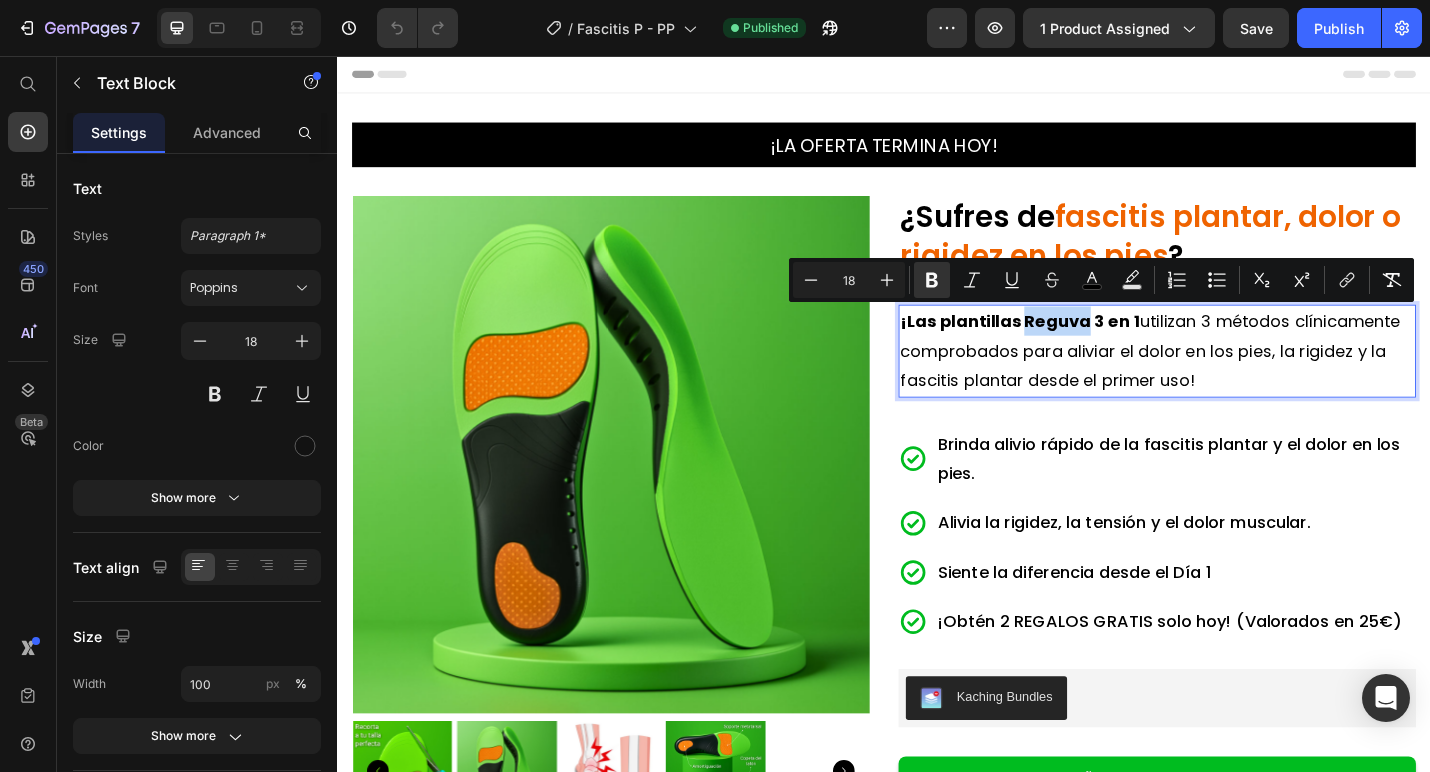 copy on "¡Las plantillas Reguva 3 en 1  utilizan 3 métodos clínicamente comprobados para aliviar el dolor en los pies, la rigidez y la fascitis plantar desde el primer uso!" 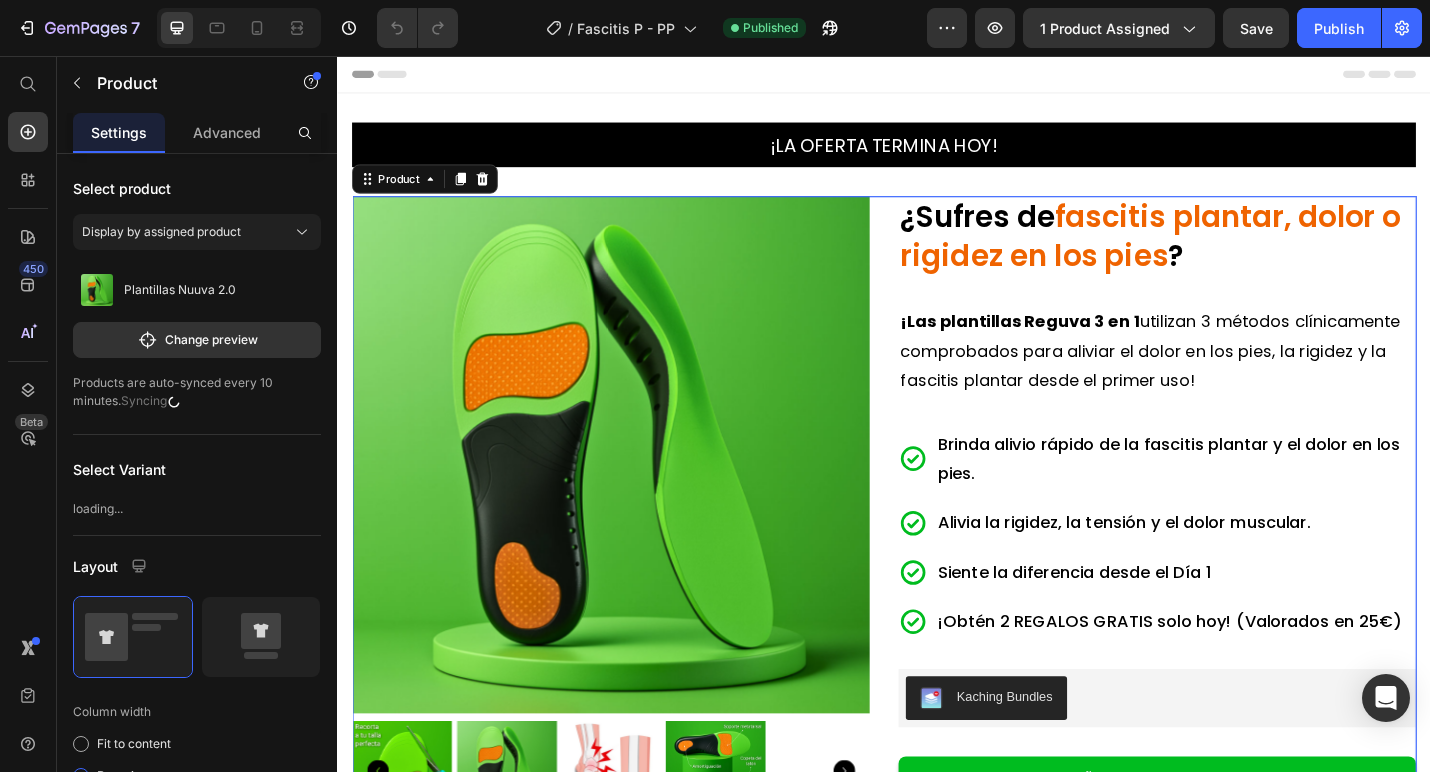 click on "Product Images Icon Icon Icon Icon
Icon Icon List 35.000+ clientes felices Text Block Row ¿Sufres de  fascitis plantar, dolor o rigidez en los pies ? Heading ¡Las plantillas Reguva 3 en 1  utilizan 3 métodos clínicamente comprobados para aliviar el dolor en los pies, la rigidez y la fascitis plantar desde el primer uso! Text Block
Brinda alivio rápido de la fascitis plantar y el dolor en los pies.
Alivia la rigidez, la tensión y el dolor muscular.
Siente la diferencia desde el Día 1
¡Obtén 2 REGALOS GRATIS solo hoy! (Valorados en 25€) Item List Kaching Bundles Kaching Bundles AÑADIR AL CARRITO Add to Cart
Guía de tallas
Tecnología 3 en 1
¿Cuándo notaré resultados con las plantillas Reguva 3 en 1?
¿Cuál es el plazo de entrega y ofrecen envío gratuito? Accordion Product   0" at bounding box center [937, 718] 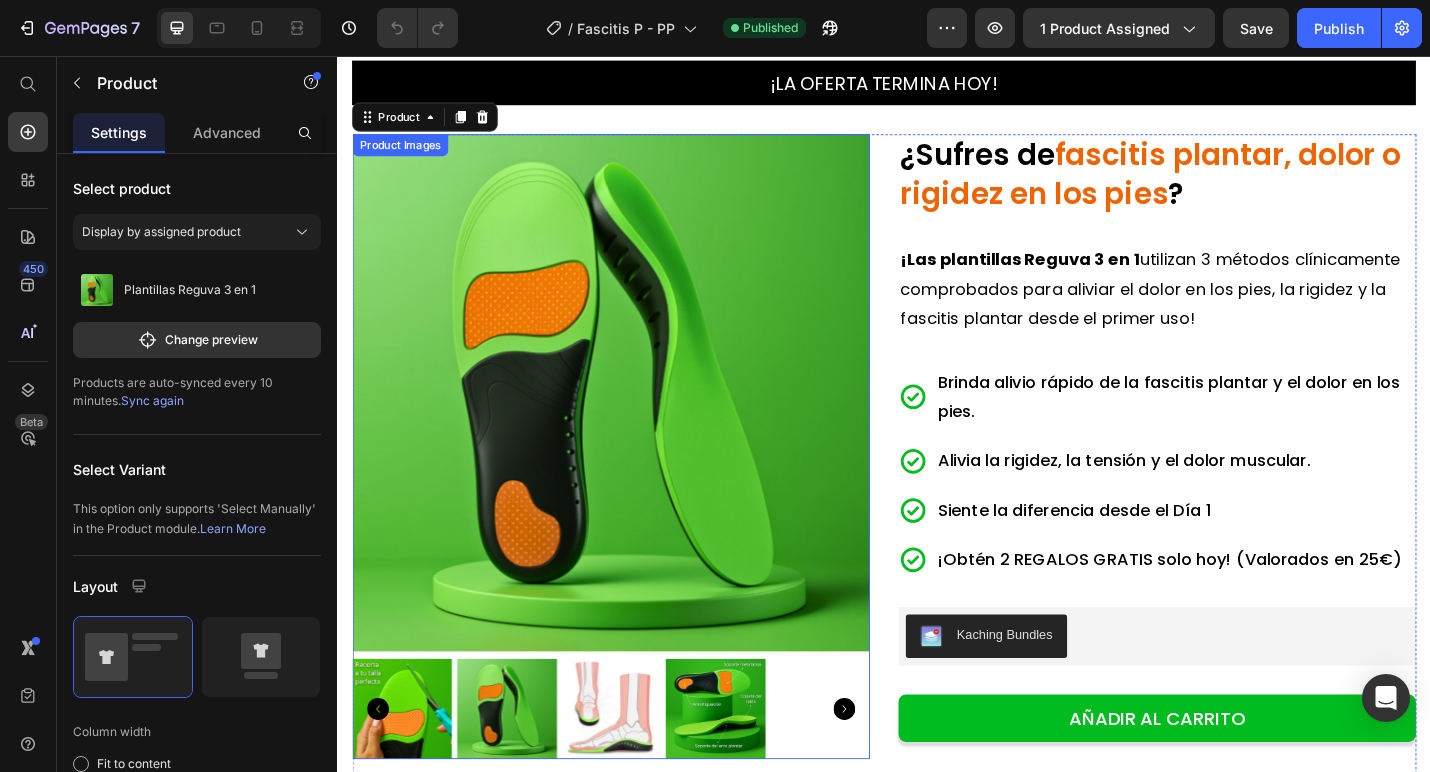 scroll, scrollTop: 0, scrollLeft: 0, axis: both 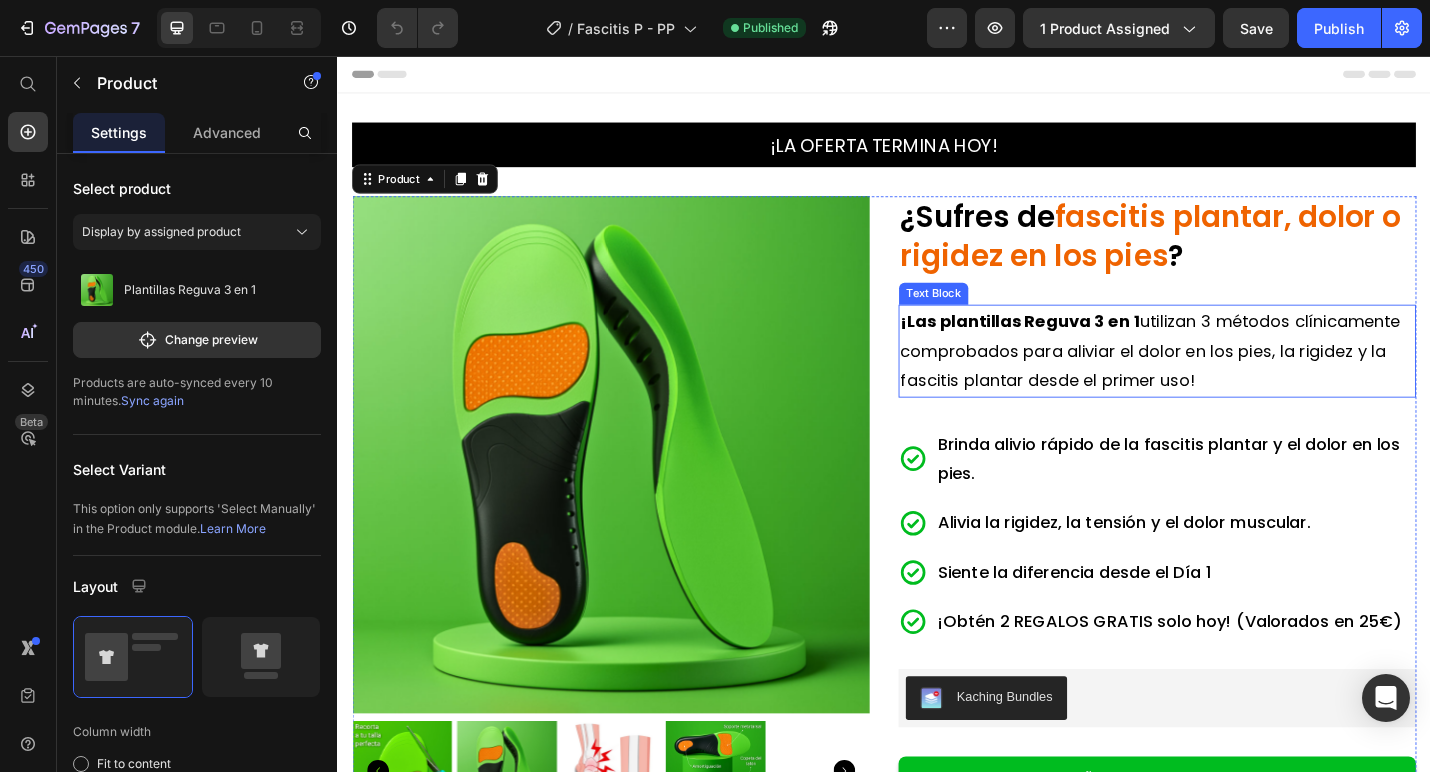 click on "¡Las plantillas Reguva 3 en 1  utilizan 3 métodos clínicamente comprobados para aliviar el dolor en los pies, la rigidez y la fascitis plantar desde el primer uso!" at bounding box center (1229, 379) 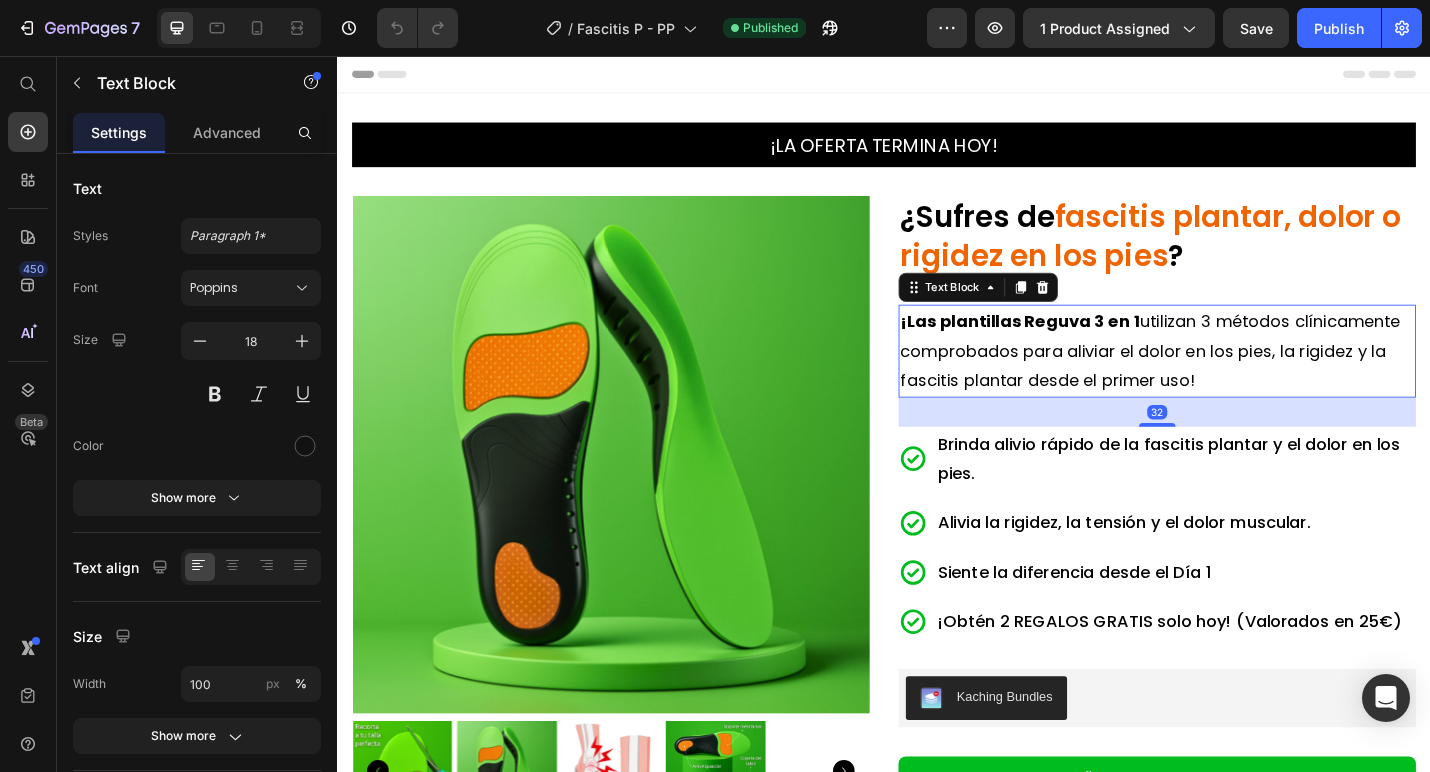 click 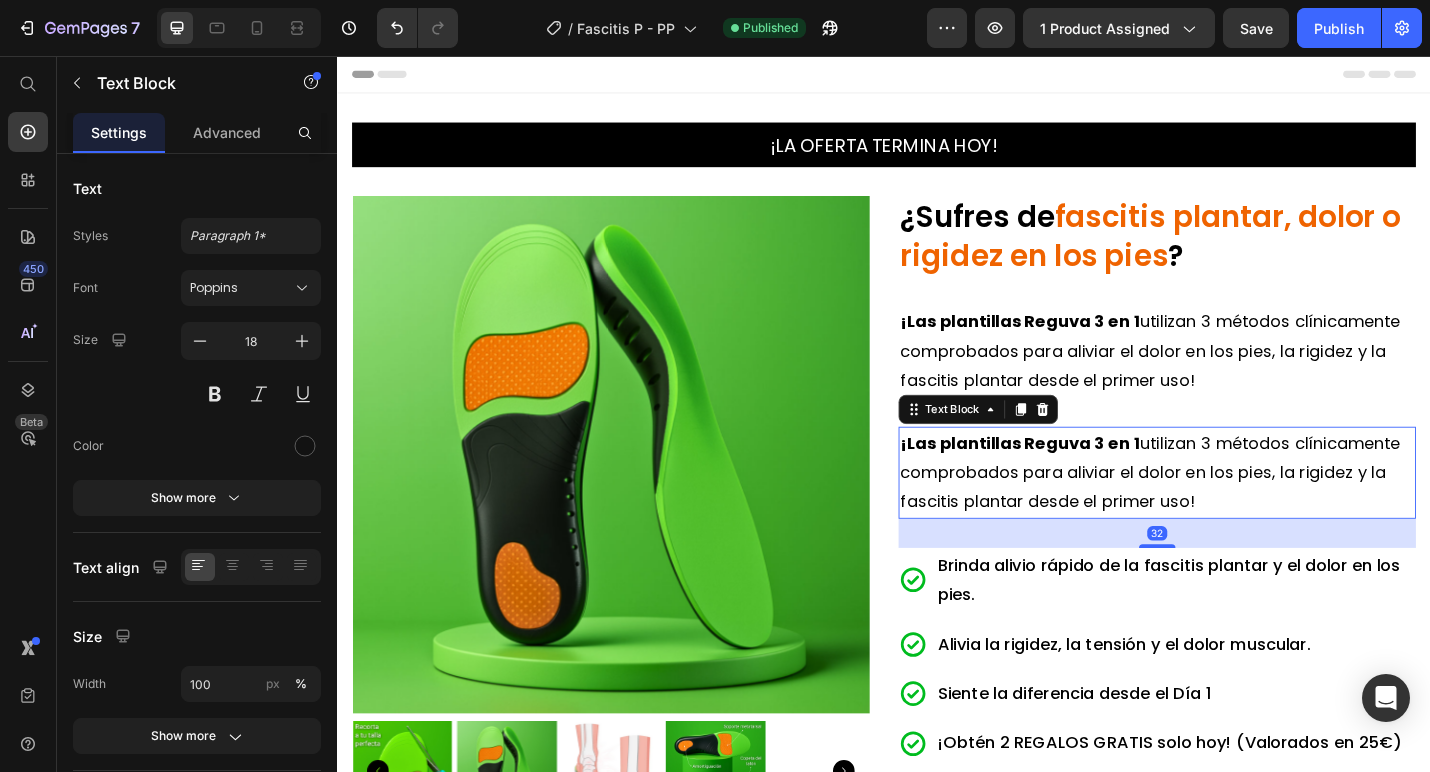 click on "¡Las plantillas Reguva 3 en 1  utilizan 3 métodos clínicamente comprobados para aliviar el dolor en los pies, la rigidez y la fascitis plantar desde el primer uso!" at bounding box center (1229, 513) 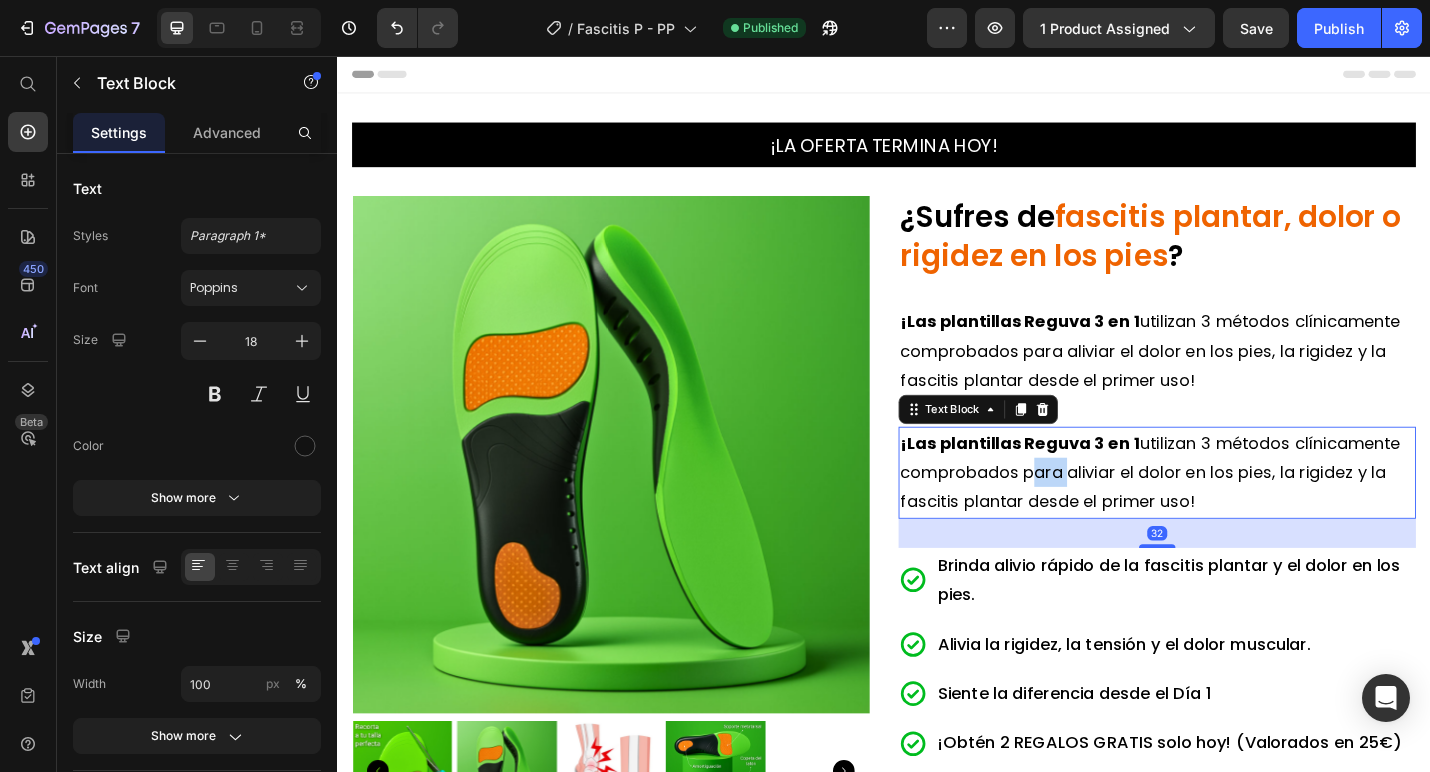 click on "¡Las plantillas Reguva 3 en 1  utilizan 3 métodos clínicamente comprobados para aliviar el dolor en los pies, la rigidez y la fascitis plantar desde el primer uso!" at bounding box center [1229, 513] 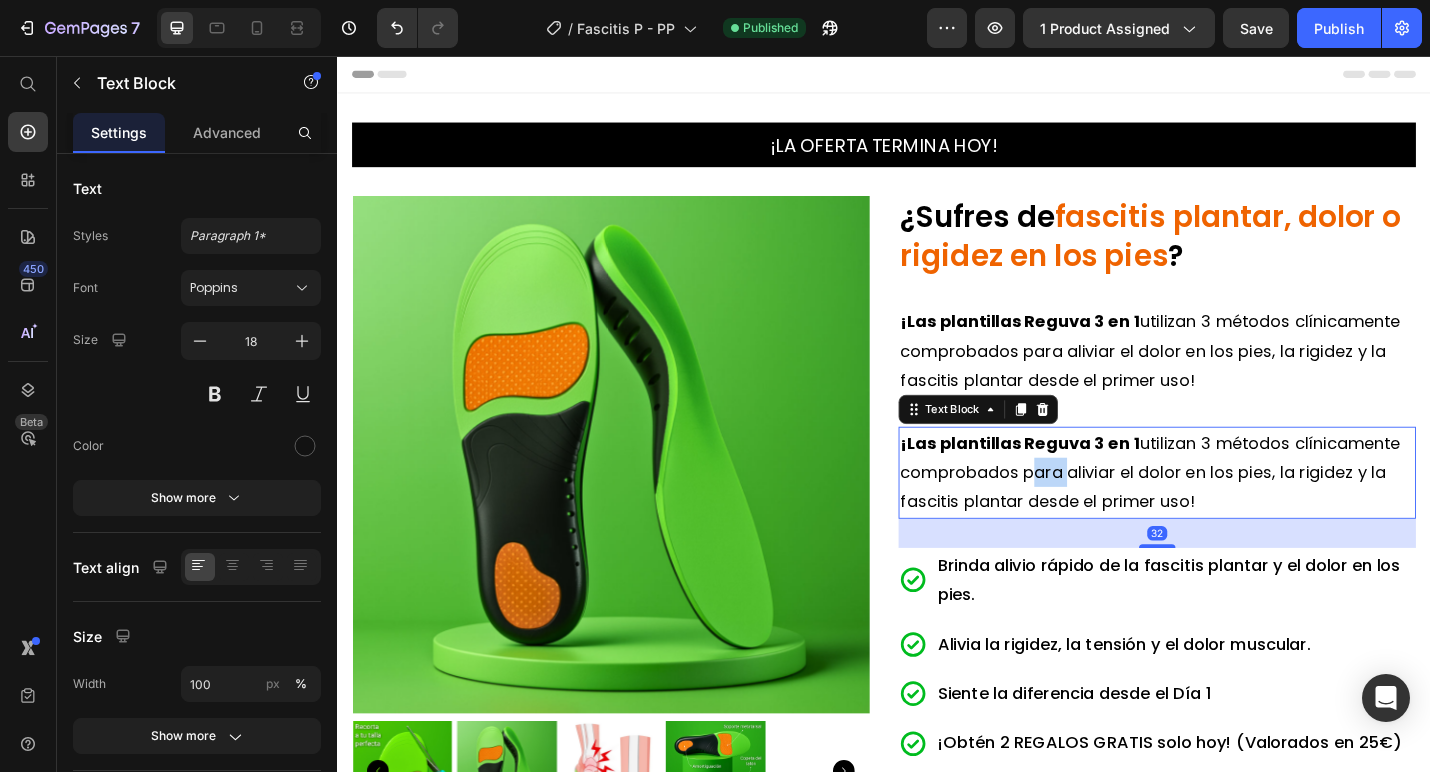 click on "¡Las plantillas Reguva 3 en 1  utilizan 3 métodos clínicamente comprobados para aliviar el dolor en los pies, la rigidez y la fascitis plantar desde el primer uso!" at bounding box center [1229, 513] 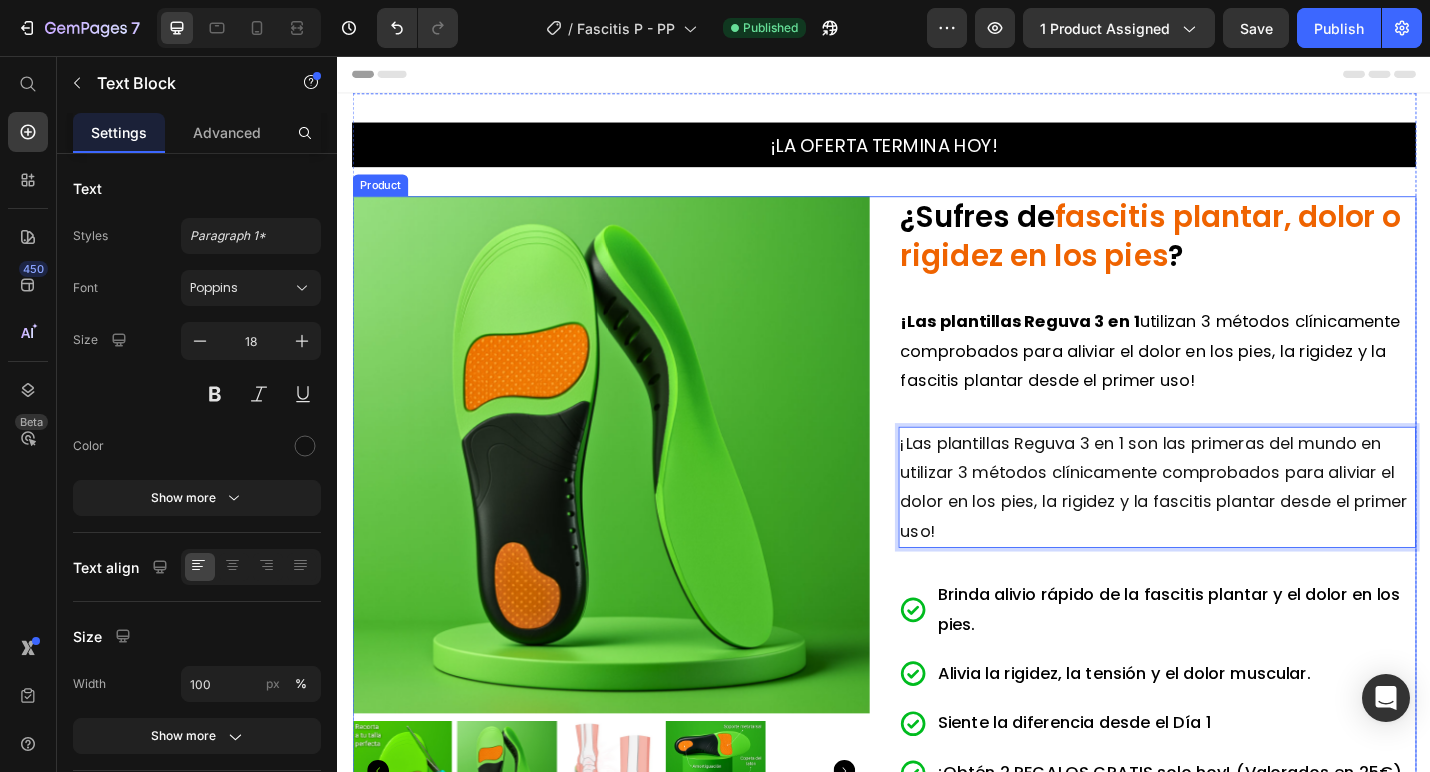 click on "¿Sufres de  fascitis plantar, dolor o rigidez en los pies ? Heading ¡Las plantillas Reguva 3 en 1  utilizan 3 métodos clínicamente comprobados para aliviar el dolor en los pies, la rigidez y la fascitis plantar desde el primer uso! Text Block ¡Las plantillas Reguva 3 en 1 son las primeras del mundo en utilizar 3 métodos clínicamente comprobados para aliviar el dolor en los pies, la rigidez y la fascitis plantar desde el primer uso! Text Block   32
Brinda alivio rápido de la fascitis plantar y el dolor en los pies.
Alivia la rigidez, la tensión y el dolor muscular.
Siente la diferencia desde el Día 1
¡Obtén 2 REGALOS GRATIS solo hoy! (Valorados en 25€) Item List Kaching Bundles Kaching Bundles AÑADIR AL CARRITO Add to Cart
Guía de tallas
Tecnología 3 en 1
¿Cuándo notaré resultados con las plantillas Reguva 3 en 1?
Accordion" at bounding box center (1237, 801) 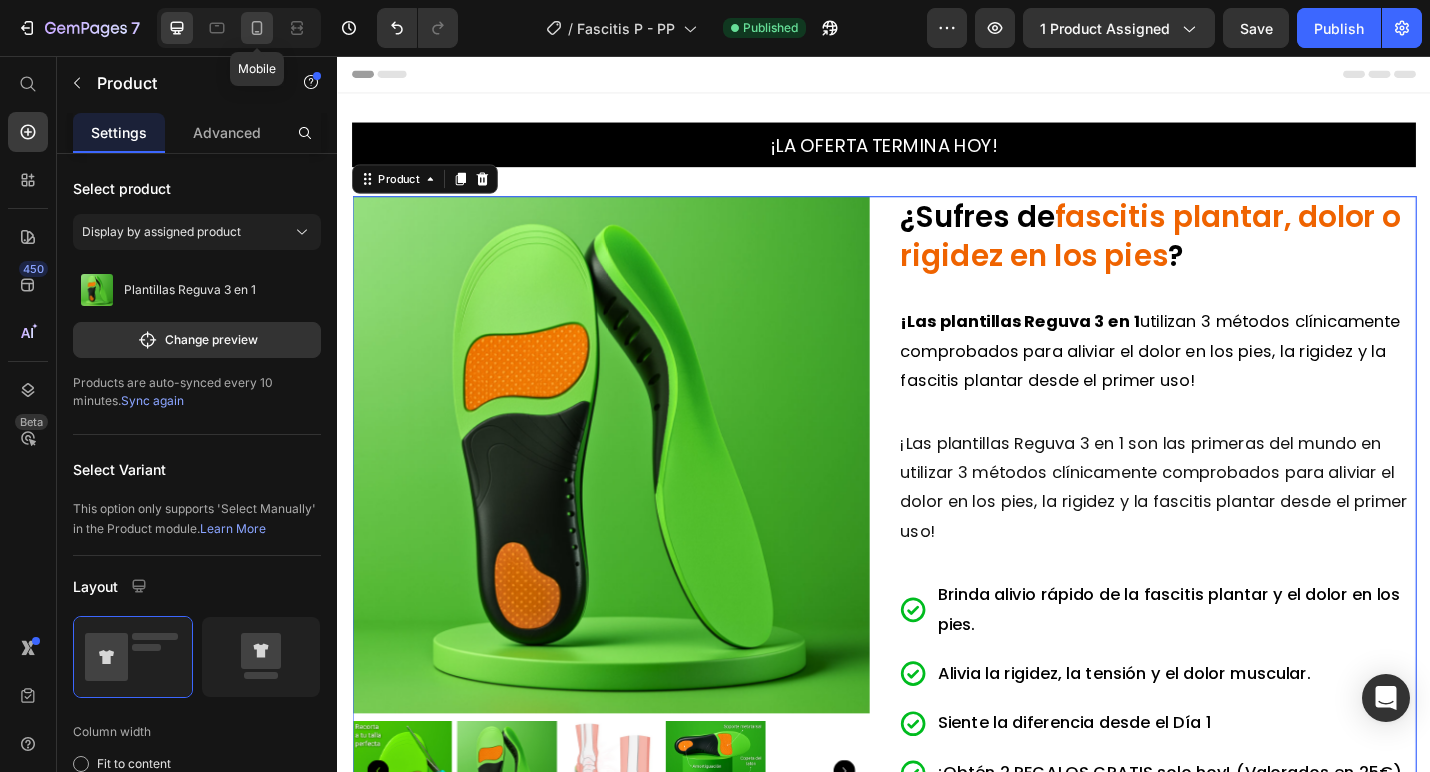 click 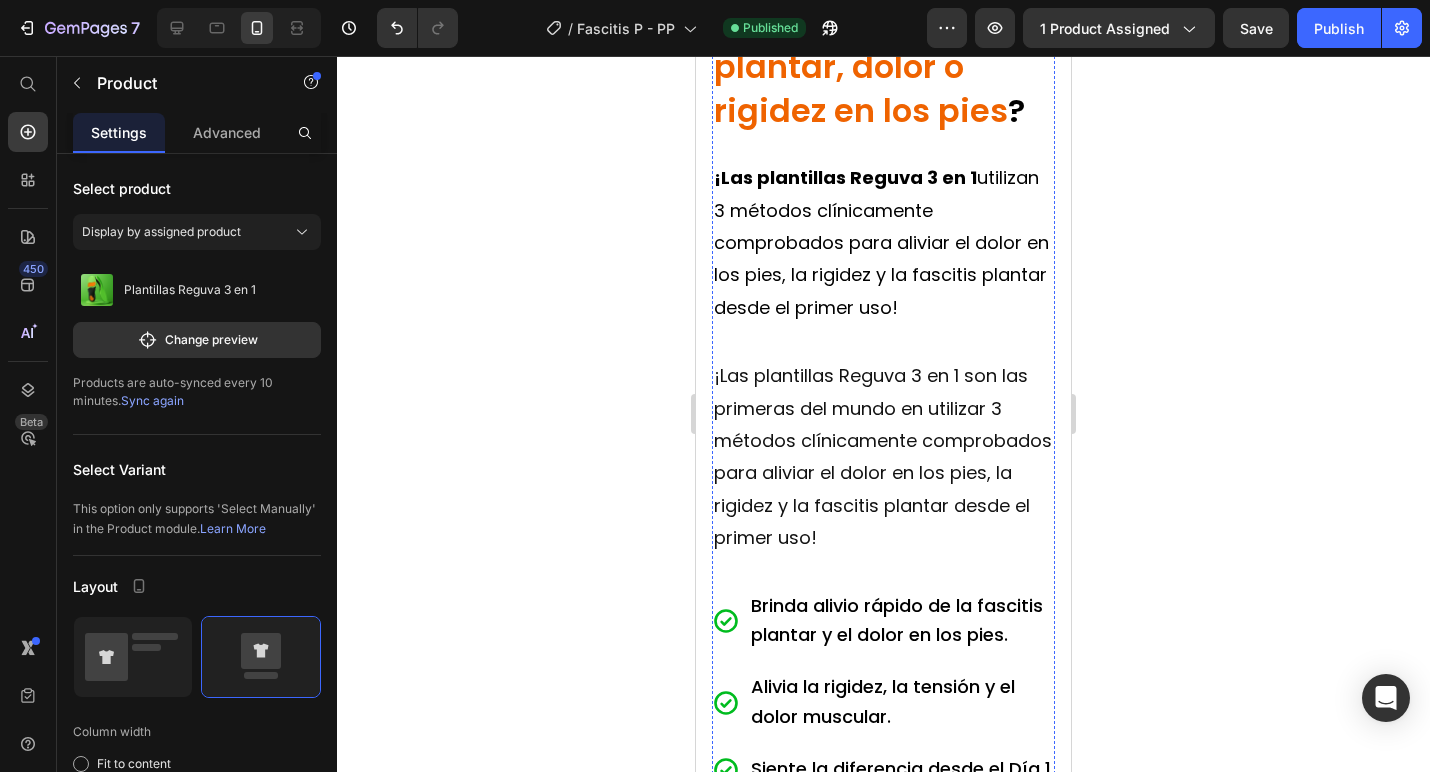 scroll, scrollTop: 676, scrollLeft: 0, axis: vertical 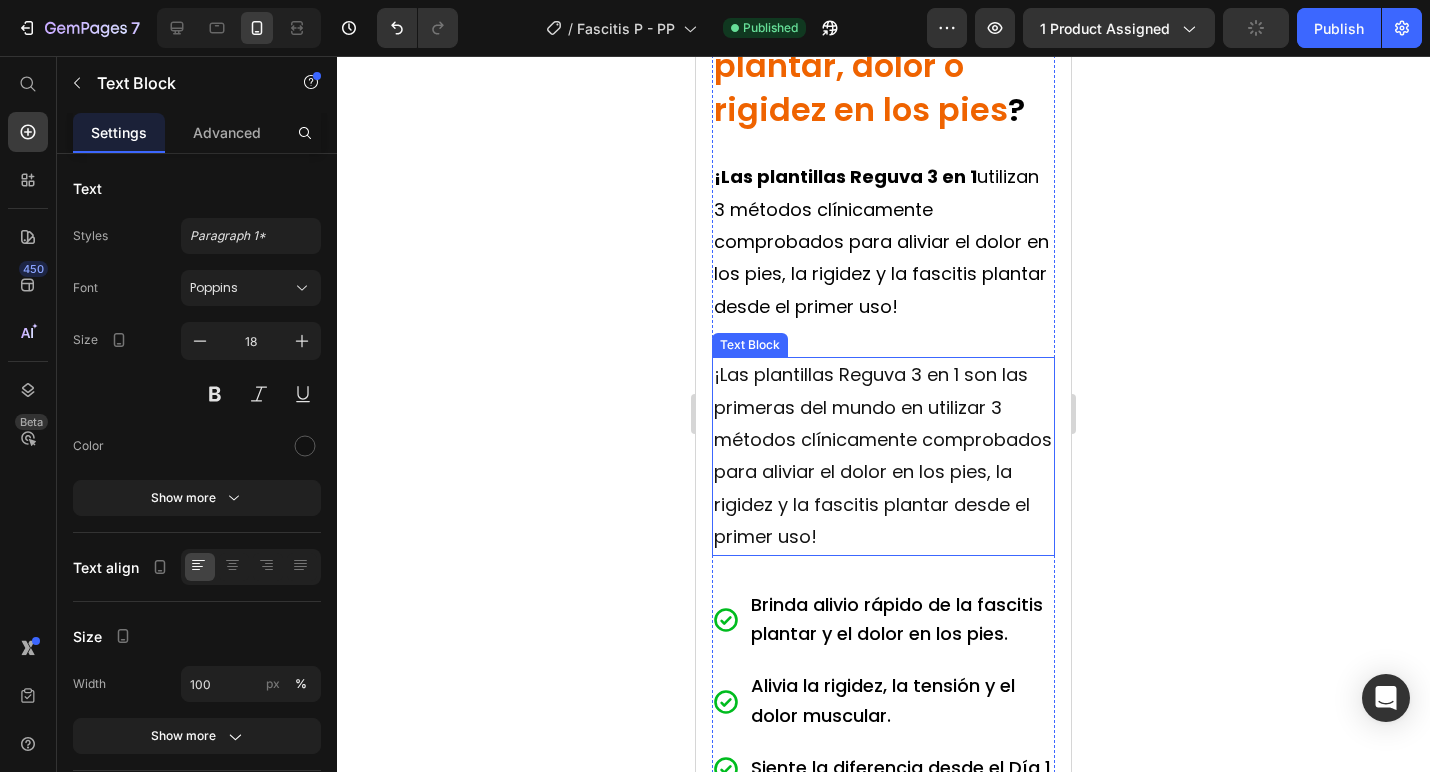 click on "¡Las plantillas Reguva 3 en 1 son las primeras del mundo en utilizar 3 métodos clínicamente comprobados para aliviar el dolor en los pies, la rigidez y la fascitis plantar desde el primer uso!" at bounding box center (883, 456) 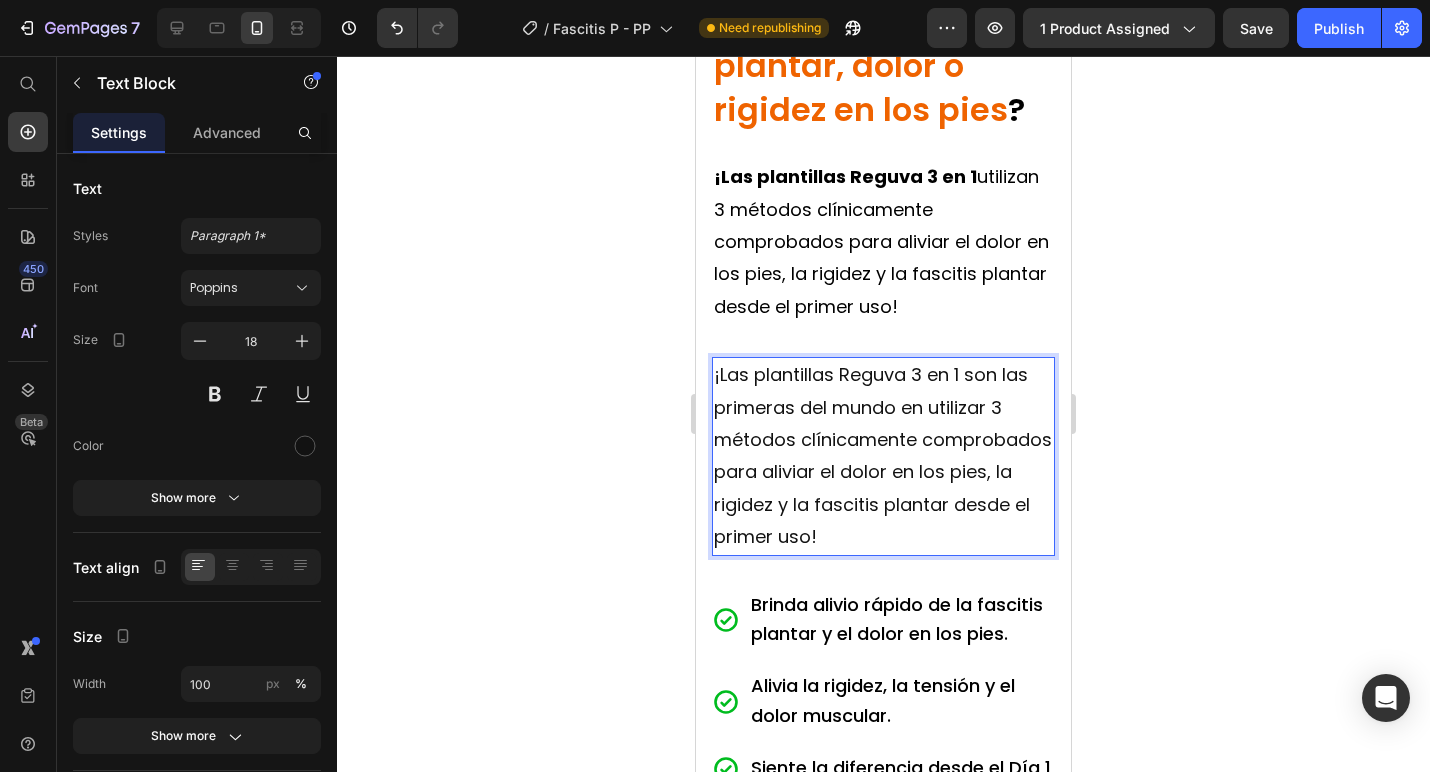 click on "¡Las plantillas Reguva 3 en 1 son las primeras del mundo en utilizar 3 métodos clínicamente comprobados para aliviar el dolor en los pies, la rigidez y la fascitis plantar desde el primer uso!" at bounding box center [883, 456] 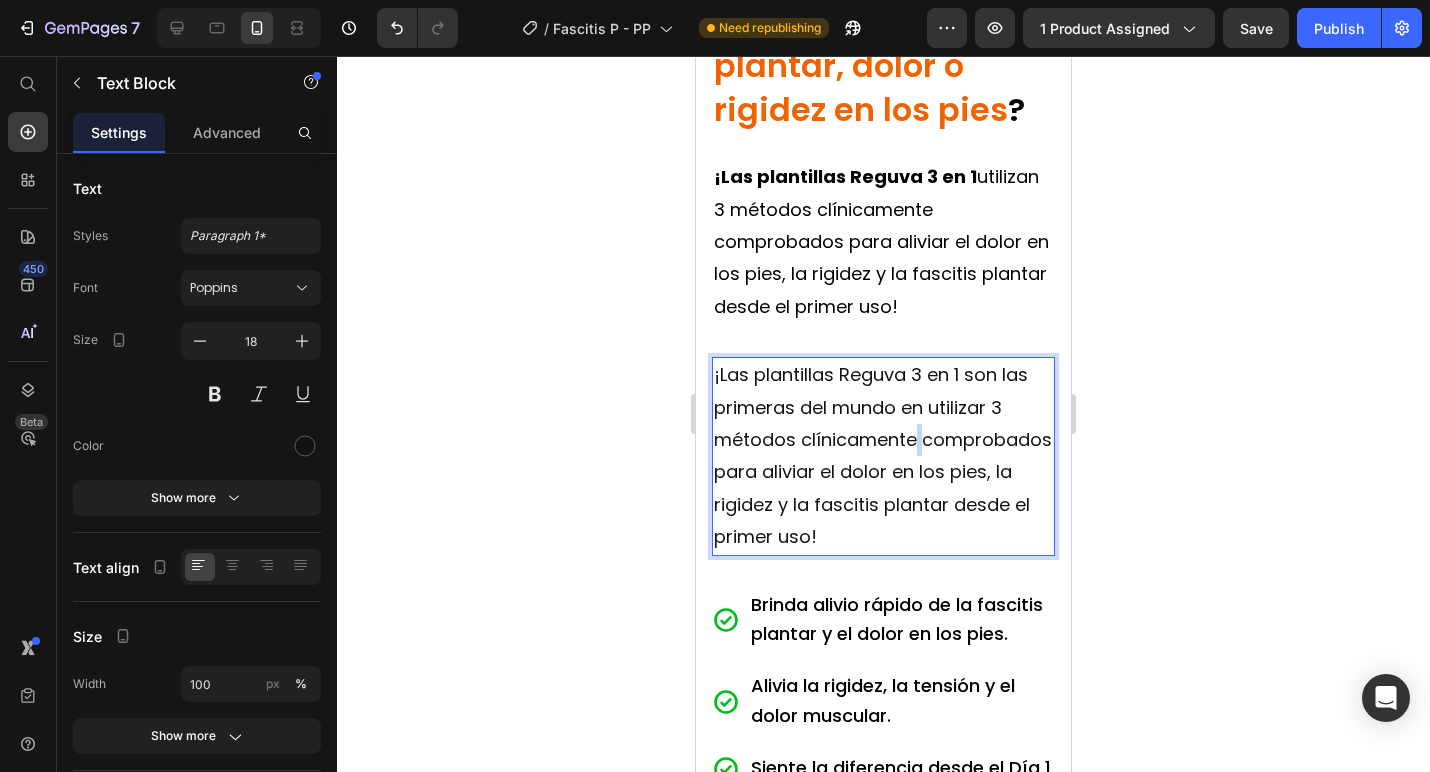 click on "¡Las plantillas Reguva 3 en 1 son las primeras del mundo en utilizar 3 métodos clínicamente comprobados para aliviar el dolor en los pies, la rigidez y la fascitis plantar desde el primer uso!" at bounding box center [883, 456] 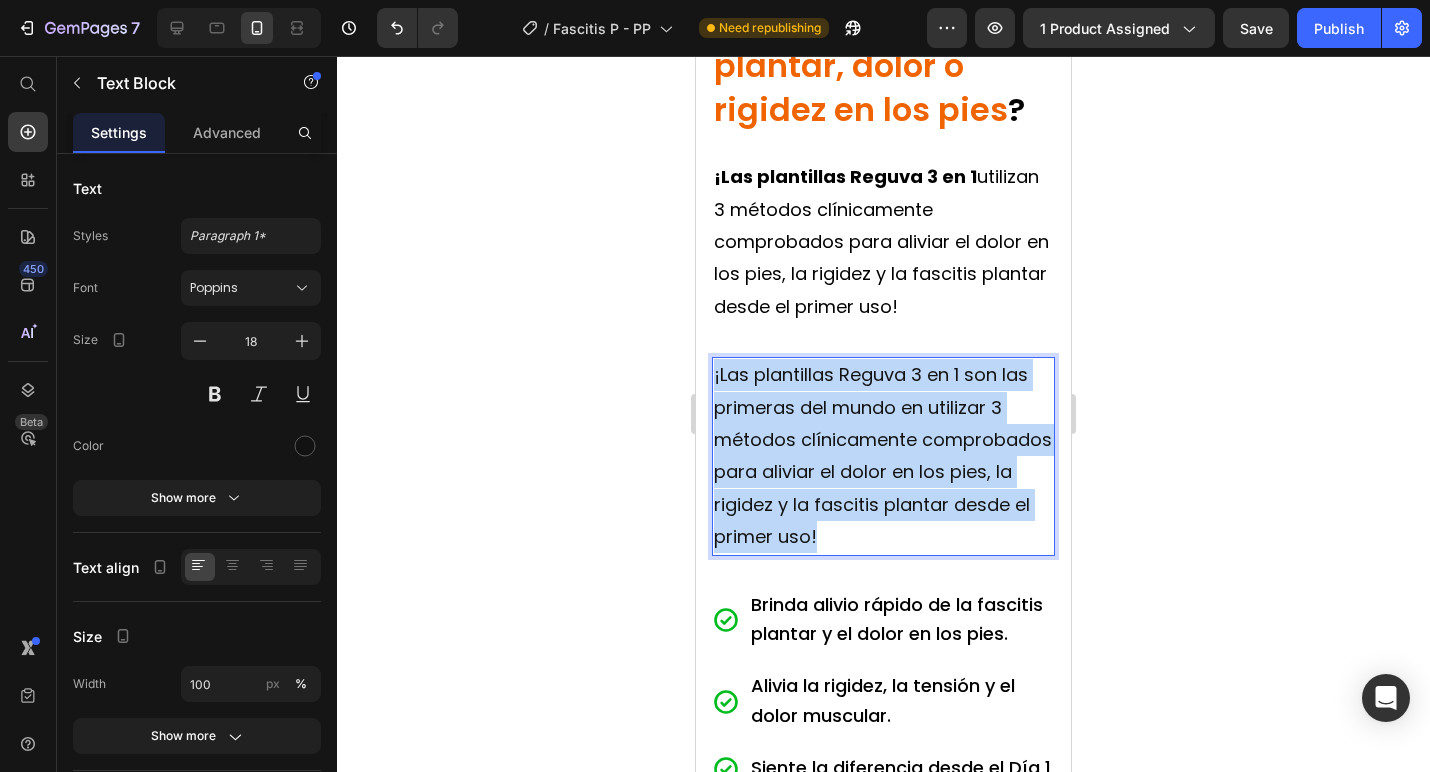 click on "¡Las plantillas Reguva 3 en 1 son las primeras del mundo en utilizar 3 métodos clínicamente comprobados para aliviar el dolor en los pies, la rigidez y la fascitis plantar desde el primer uso!" at bounding box center [883, 456] 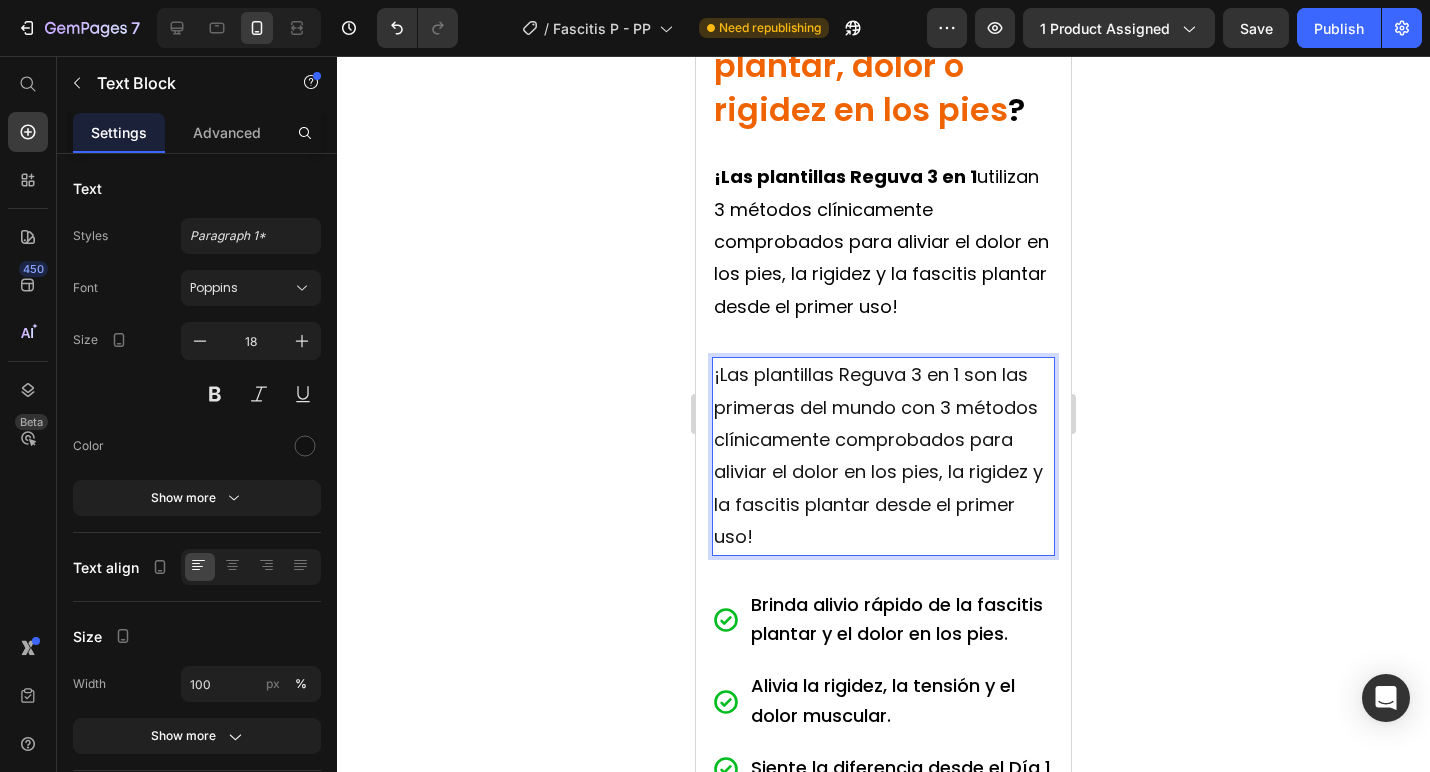 click 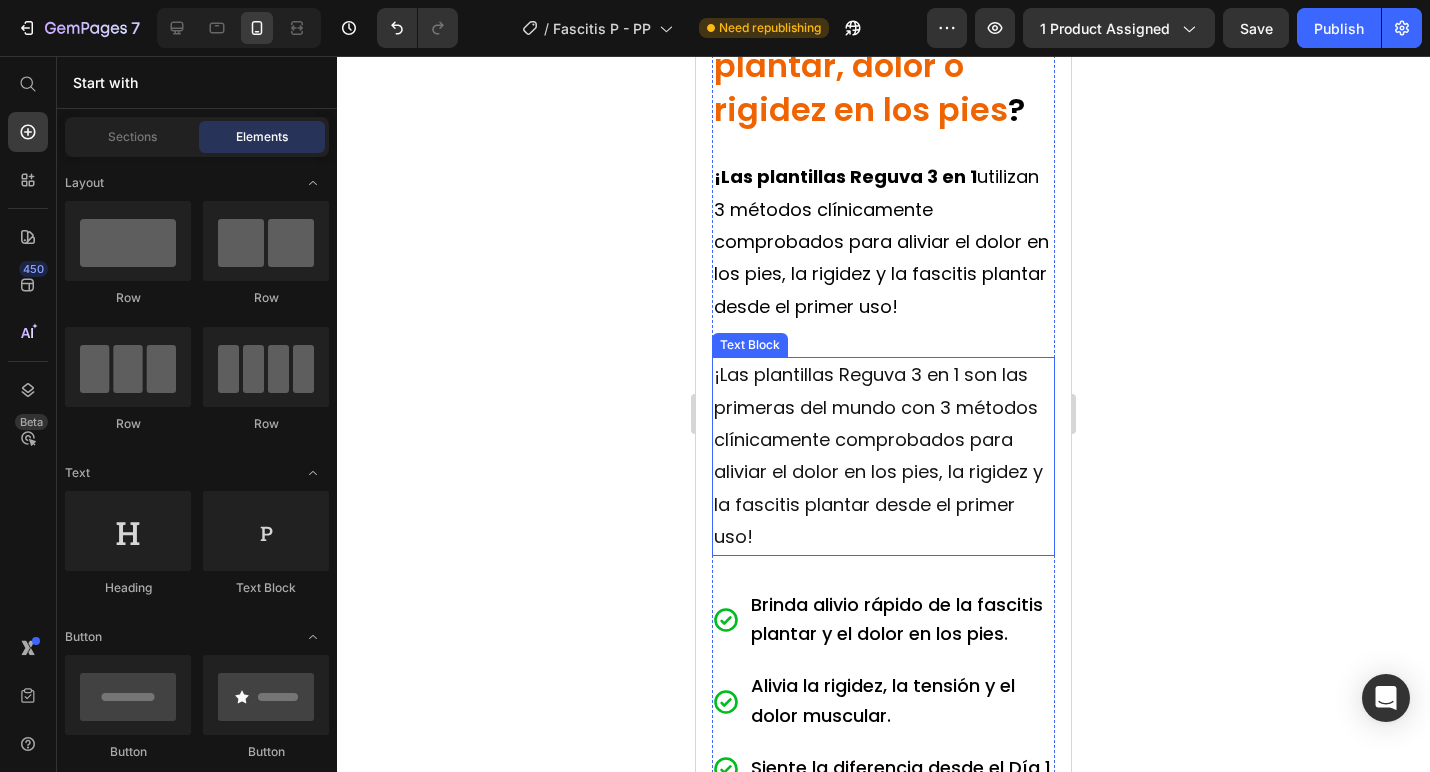 click on "¡Las plantillas Reguva 3 en 1  utilizan 3 métodos clínicamente comprobados para aliviar el dolor en los pies, la rigidez y la fascitis plantar desde el primer uso!" at bounding box center (883, 242) 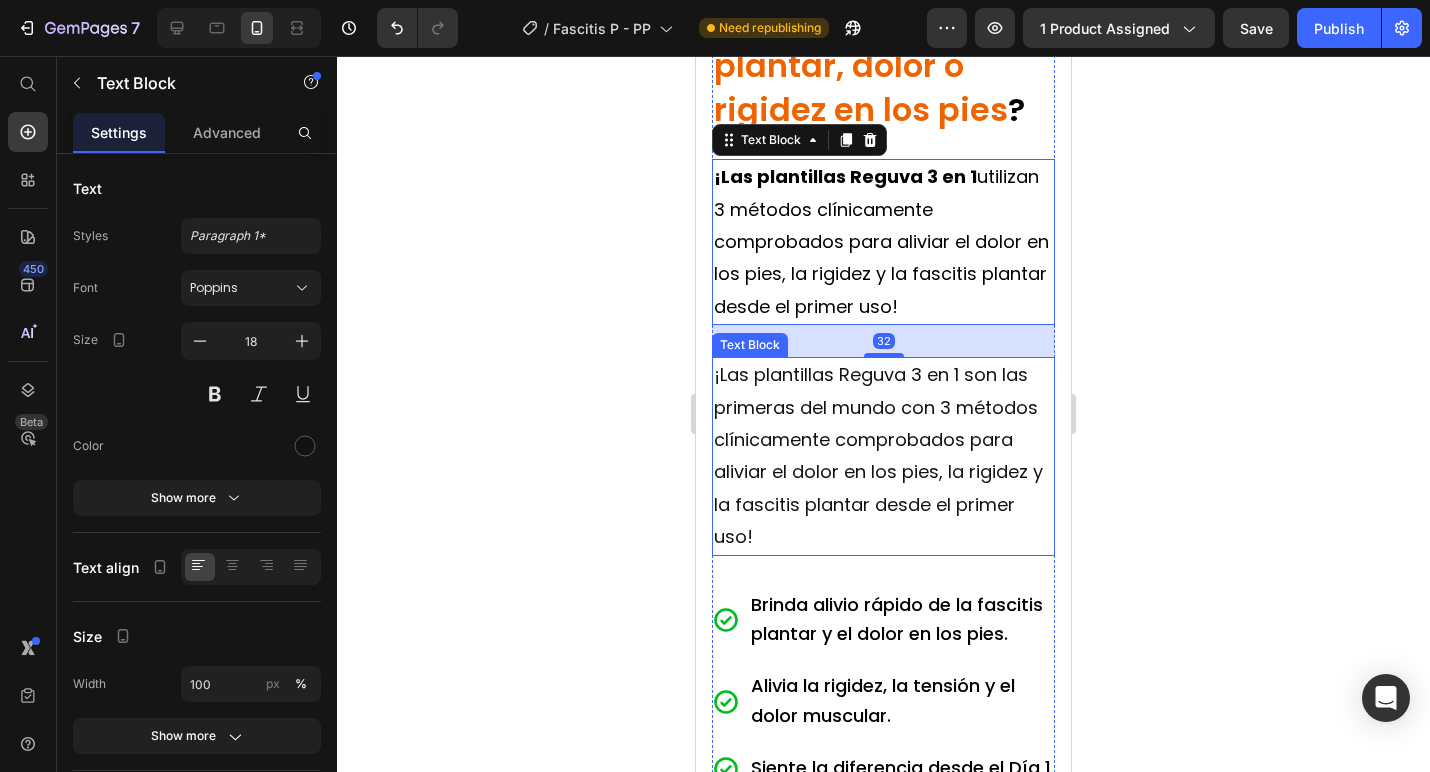 click on "¡Las plantillas Reguva 3 en 1 son las primeras del mundo con 3 métodos clínicamente comprobados para aliviar el dolor en los pies, la rigidez y la fascitis plantar desde el primer uso!" at bounding box center (883, 456) 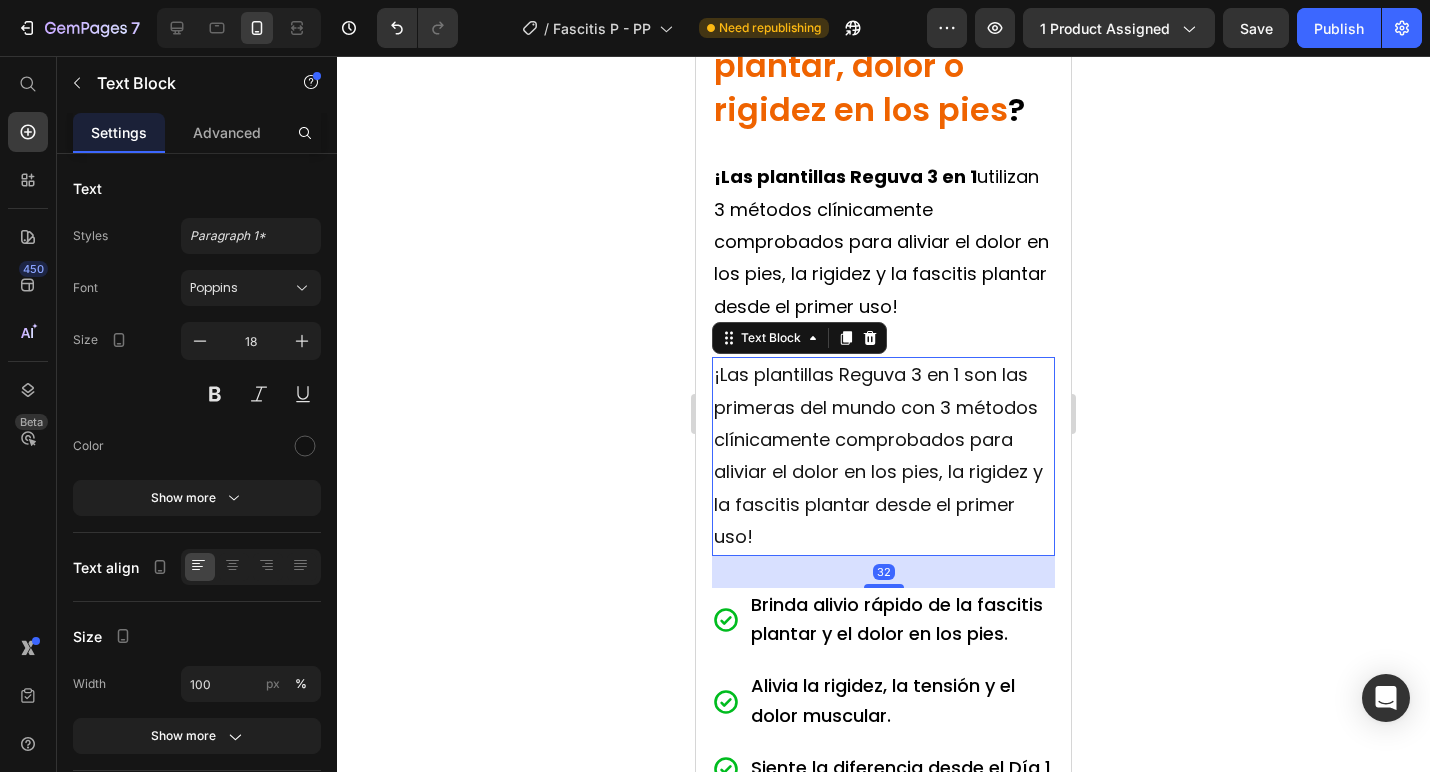 click on "¡Las plantillas Reguva 3 en 1 son las primeras del mundo con 3 métodos clínicamente comprobados para aliviar el dolor en los pies, la rigidez y la fascitis plantar desde el primer uso!" at bounding box center [883, 456] 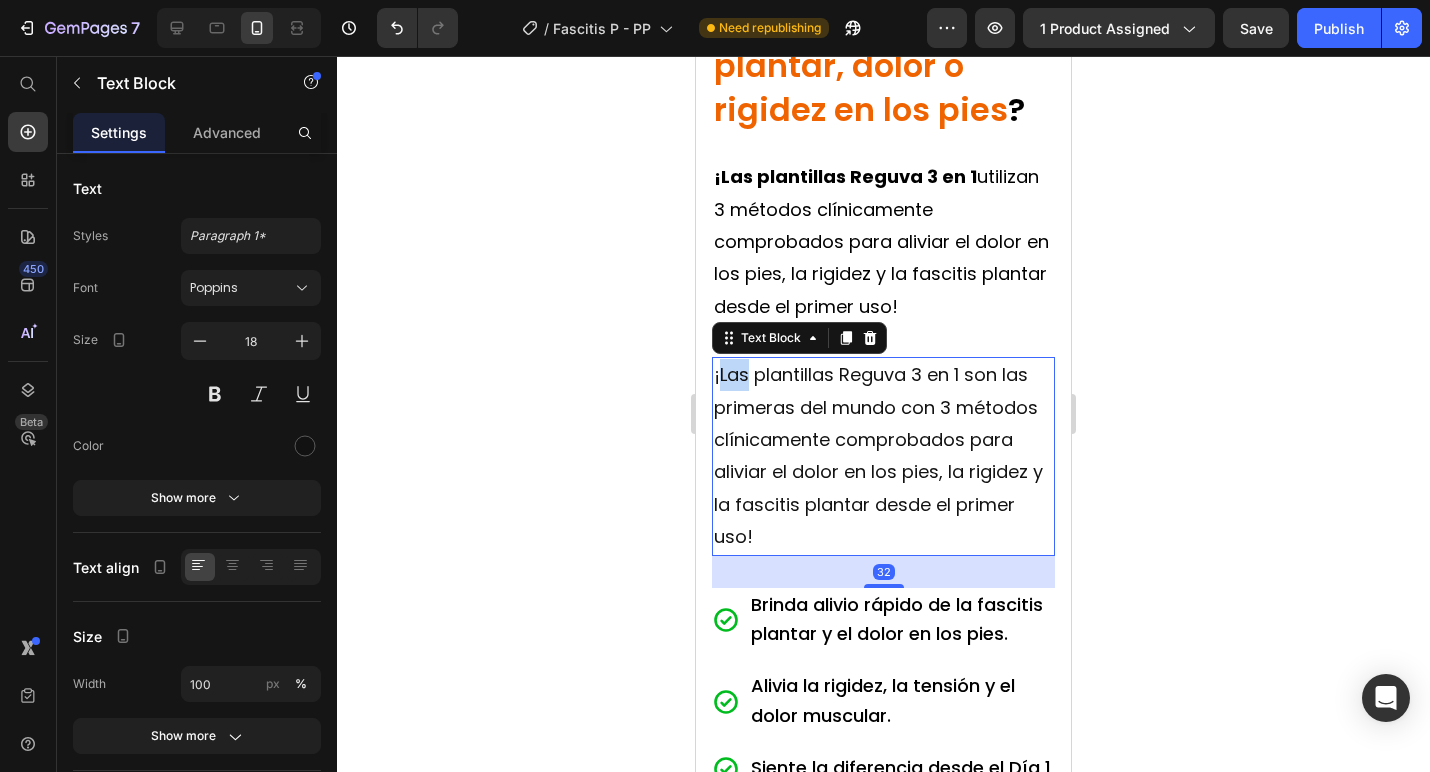 click on "¡Las plantillas Reguva 3 en 1 son las primeras del mundo con 3 métodos clínicamente comprobados para aliviar el dolor en los pies, la rigidez y la fascitis plantar desde el primer uso!" at bounding box center [883, 456] 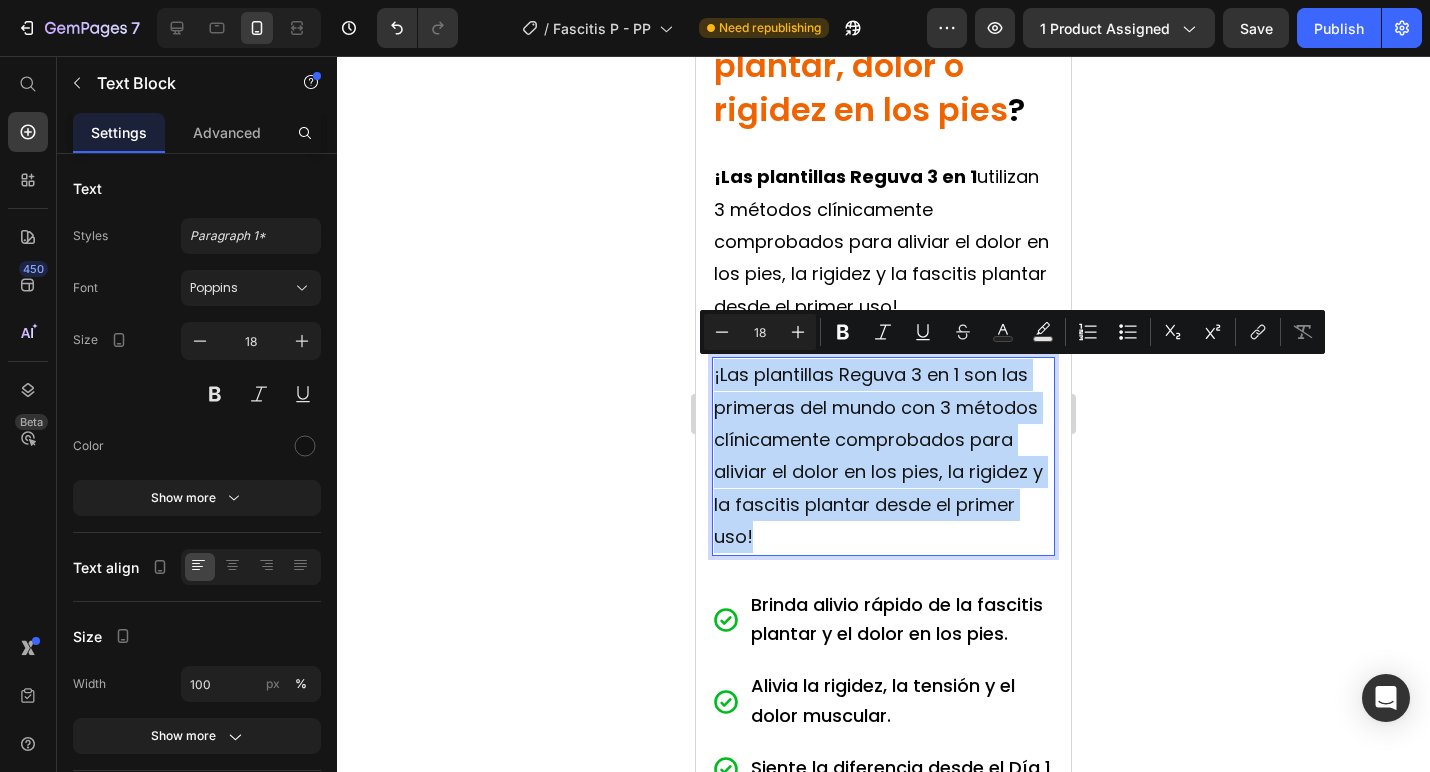 click on "¡Las plantillas Reguva 3 en 1 son las primeras del mundo con 3 métodos clínicamente comprobados para aliviar el dolor en los pies, la rigidez y la fascitis plantar desde el primer uso!" at bounding box center (883, 456) 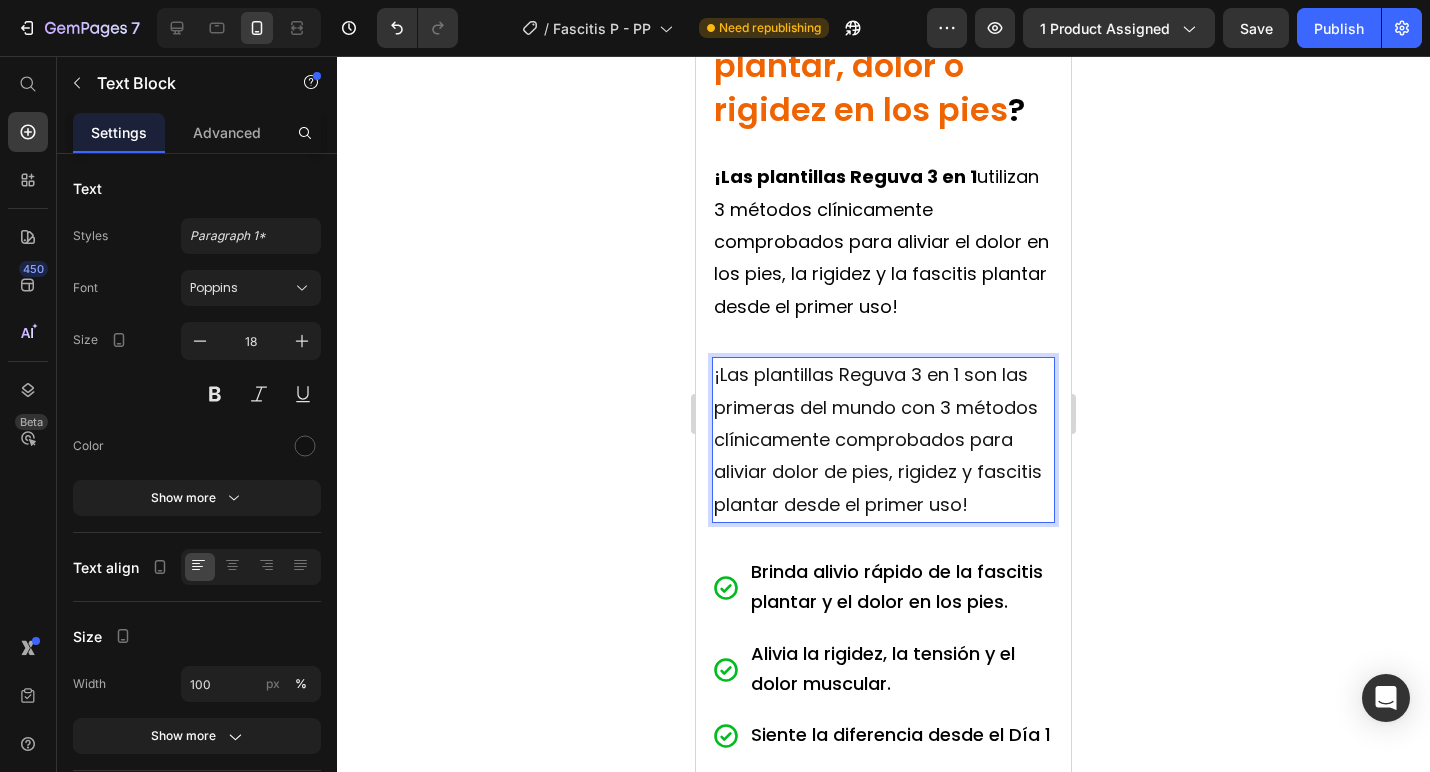 click 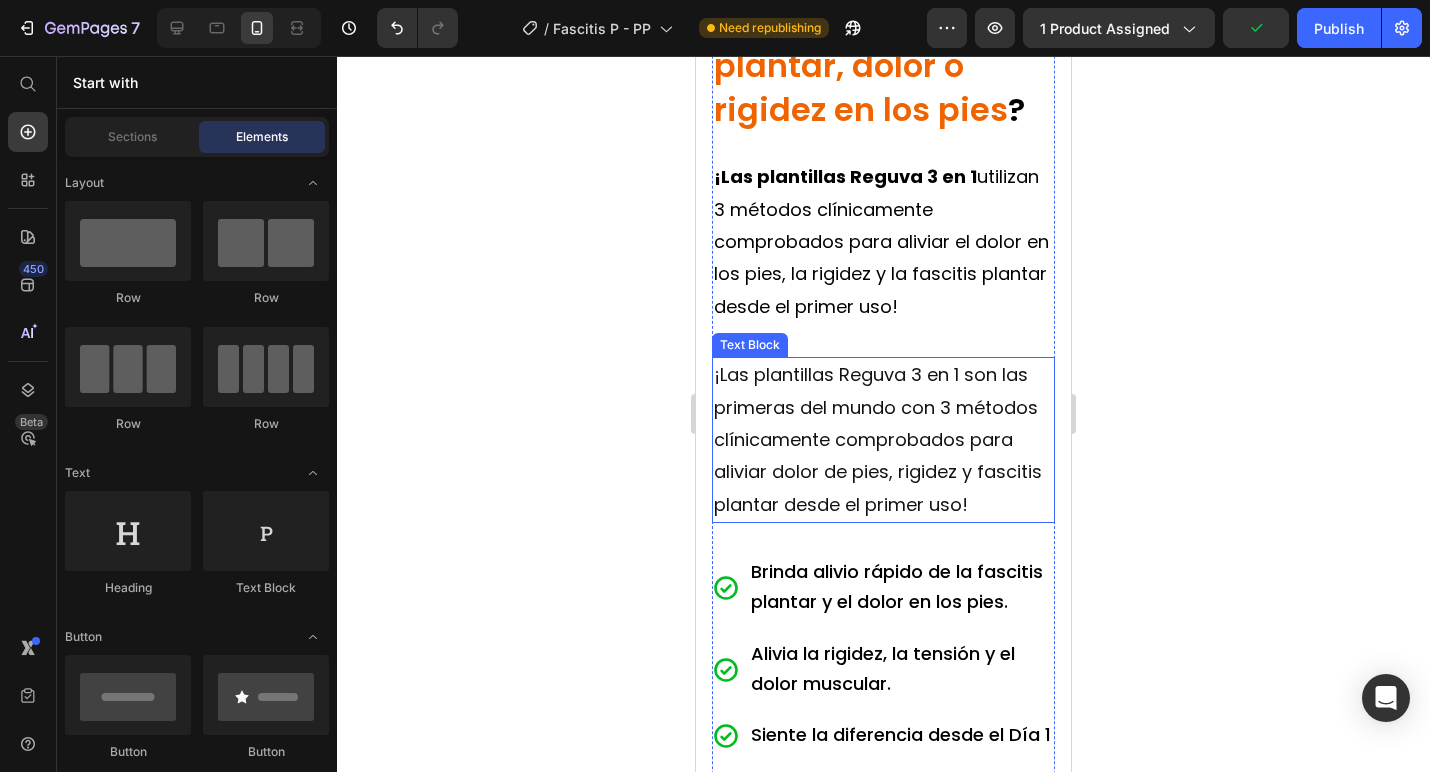 click on "¡Las plantillas Reguva 3 en 1 son las primeras del mundo con 3 métodos clínicamente comprobados para aliviar dolor de pies, rigidez y fascitis plantar desde el primer uso!" at bounding box center [883, 440] 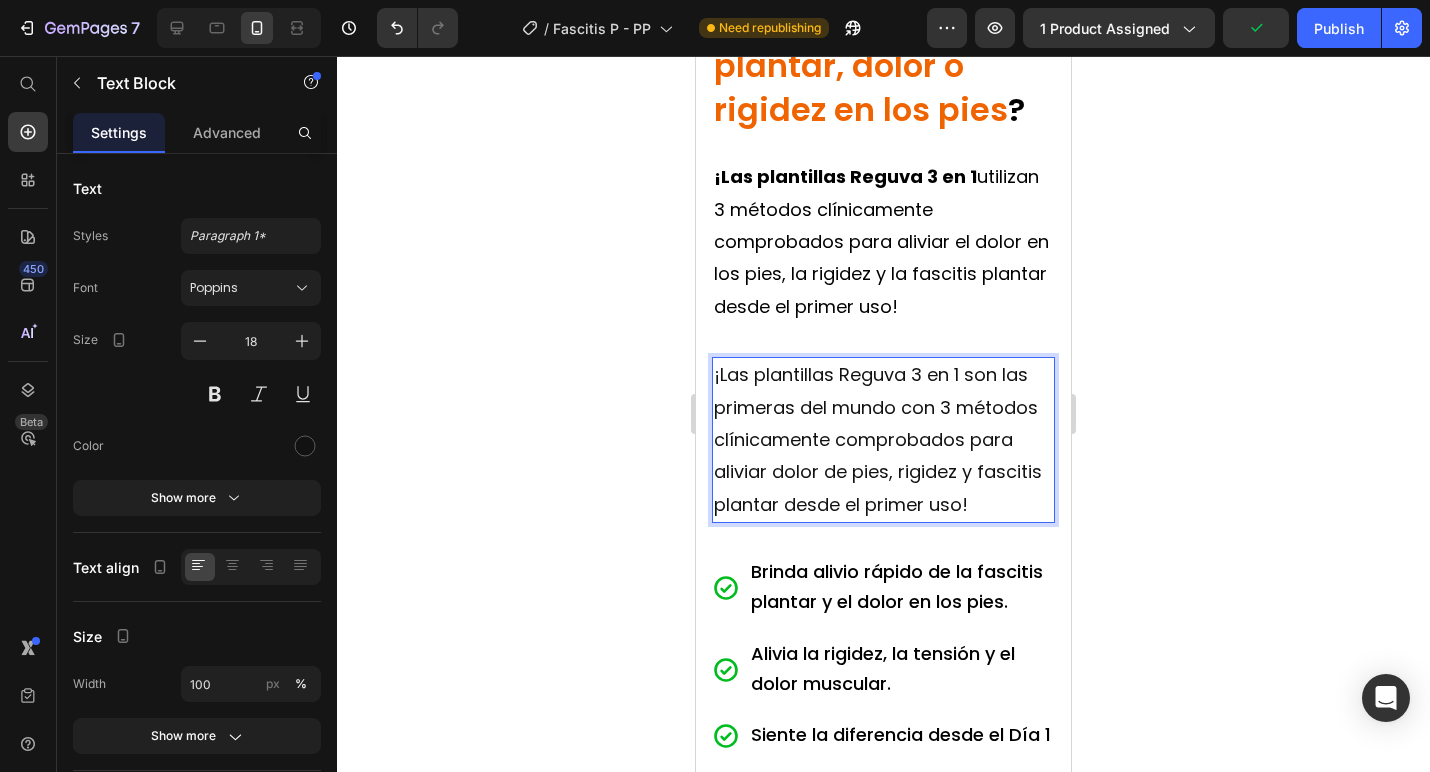 click on "¡Las plantillas Reguva 3 en 1 son las primeras del mundo con 3 métodos clínicamente comprobados para aliviar dolor de pies, rigidez y fascitis plantar desde el primer uso!" at bounding box center (883, 440) 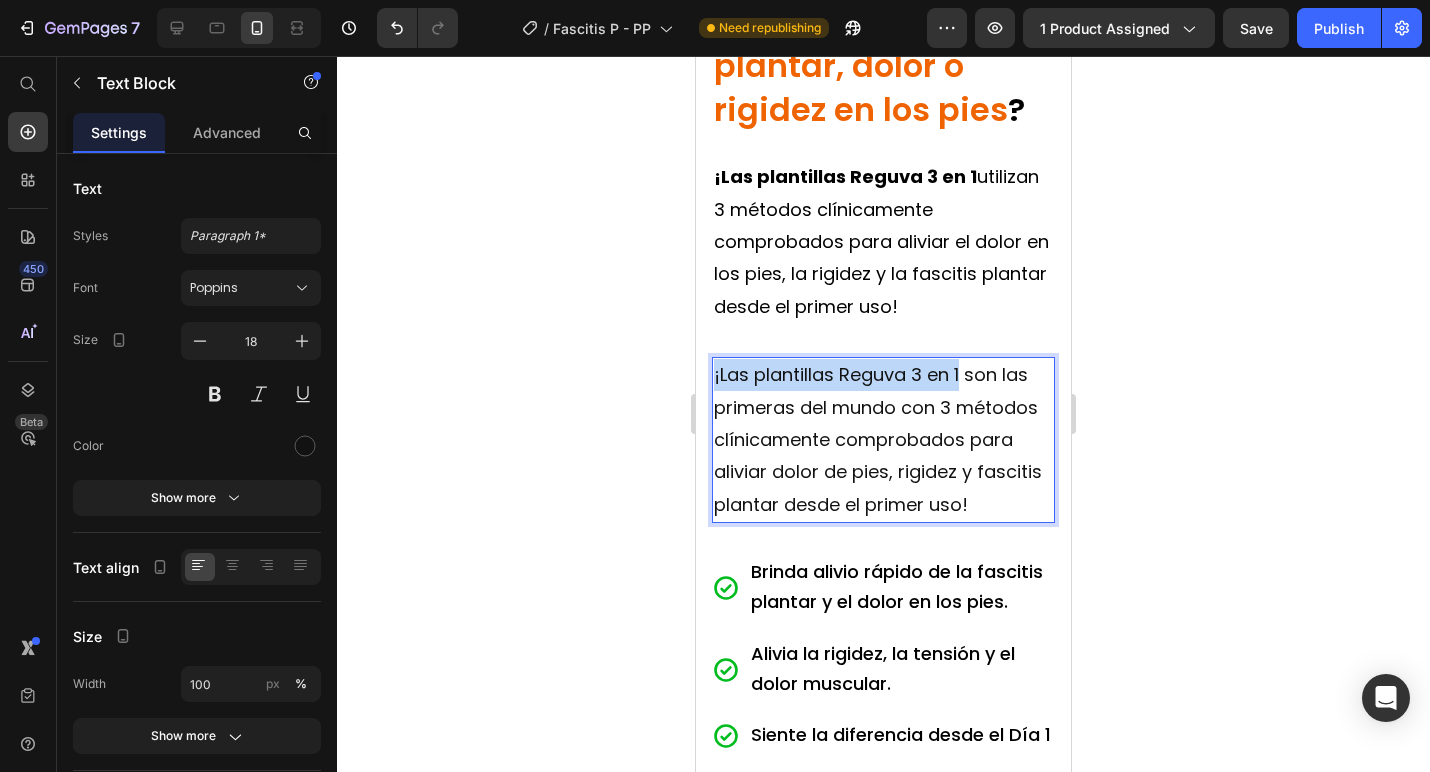 drag, startPoint x: 961, startPoint y: 380, endPoint x: 715, endPoint y: 384, distance: 246.03252 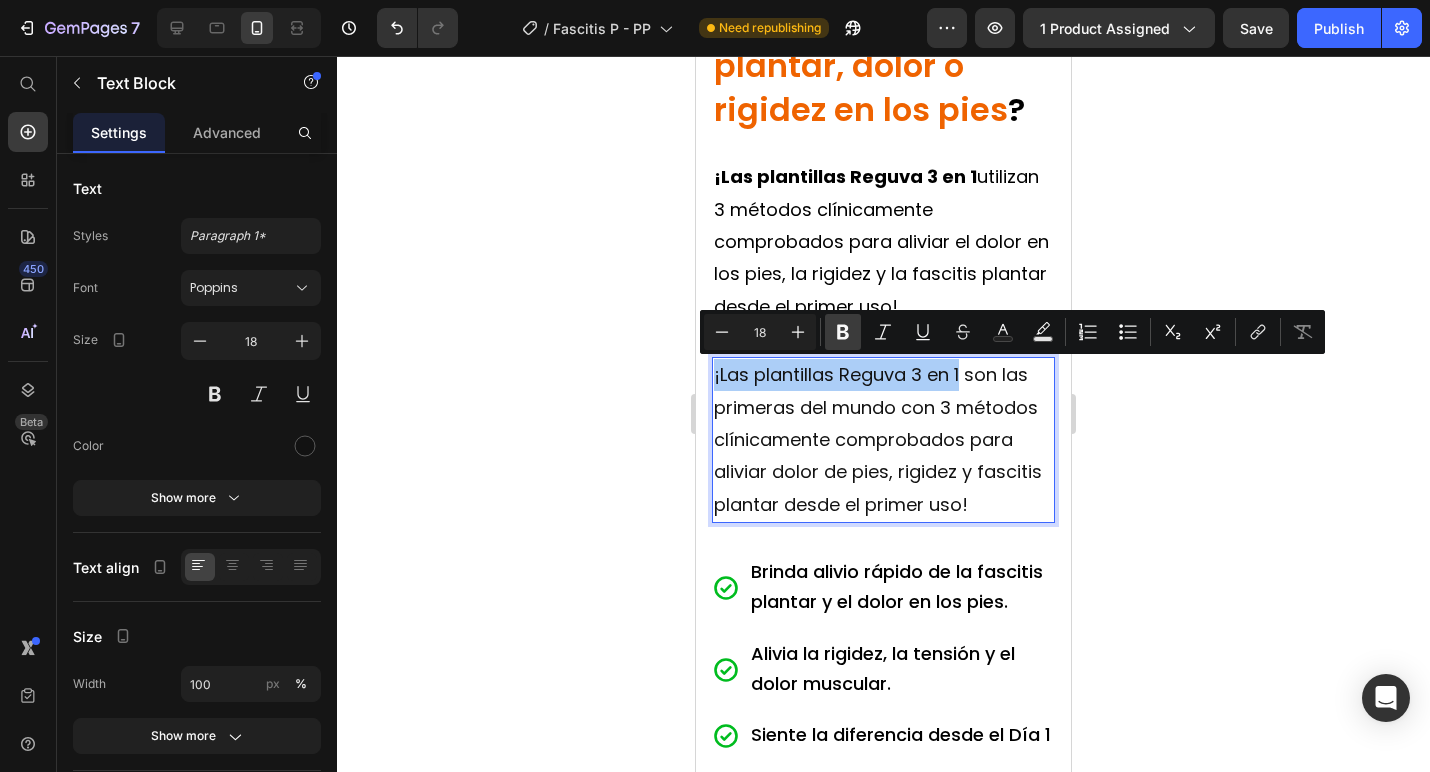 click on "Bold" at bounding box center [843, 332] 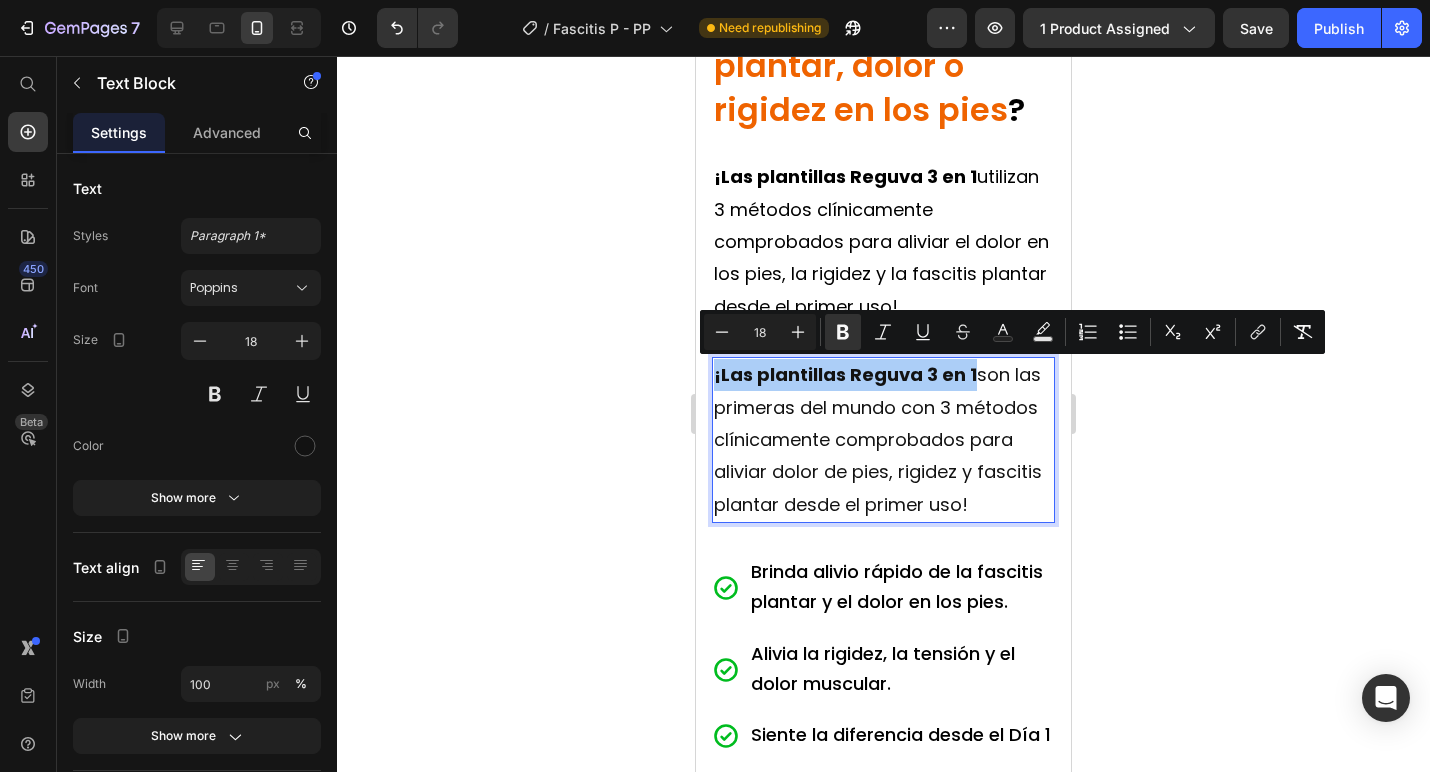 click 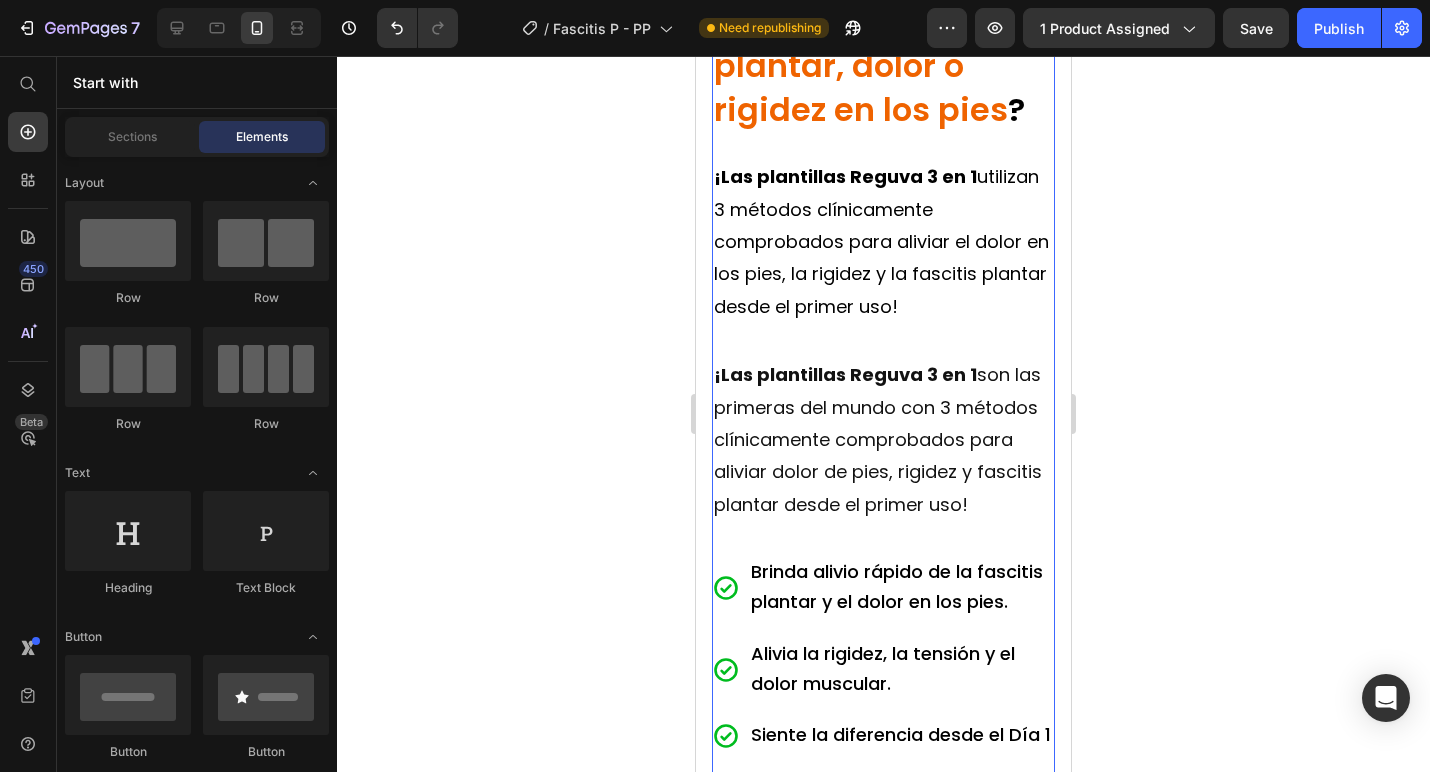 click on "¡Las plantillas Reguva 3 en 1  utilizan 3 métodos clínicamente comprobados para aliviar el dolor en los pies, la rigidez y la fascitis plantar desde el primer uso!" at bounding box center [883, 242] 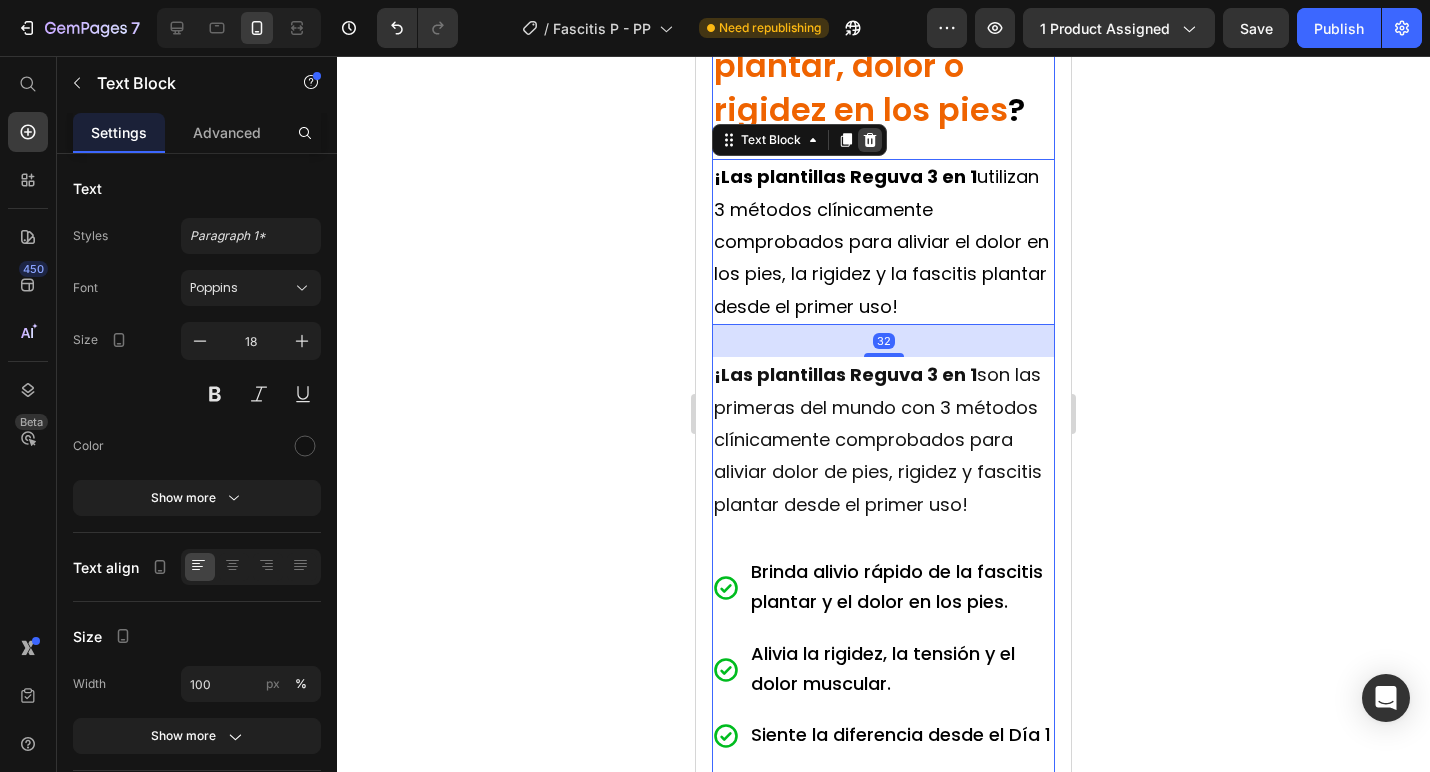 click 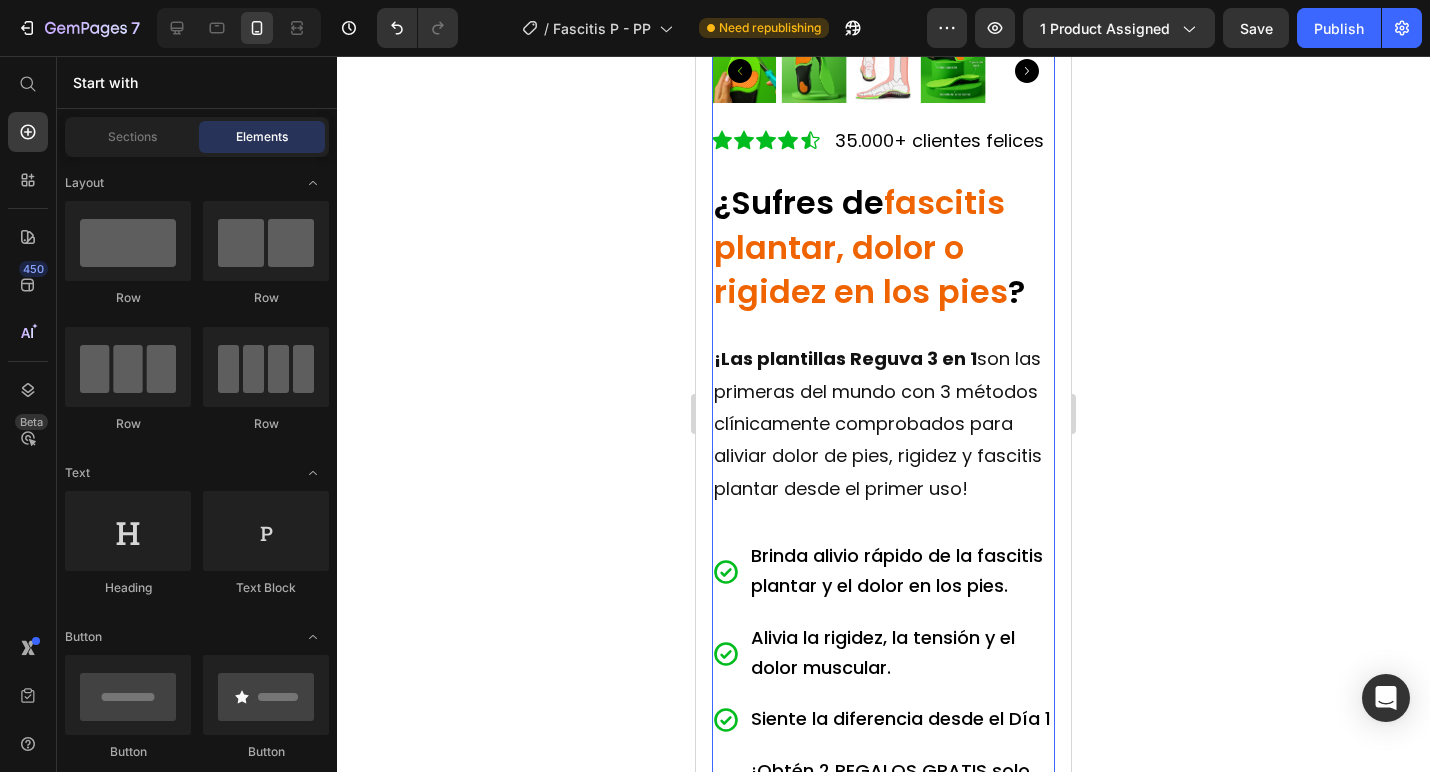 scroll, scrollTop: 486, scrollLeft: 0, axis: vertical 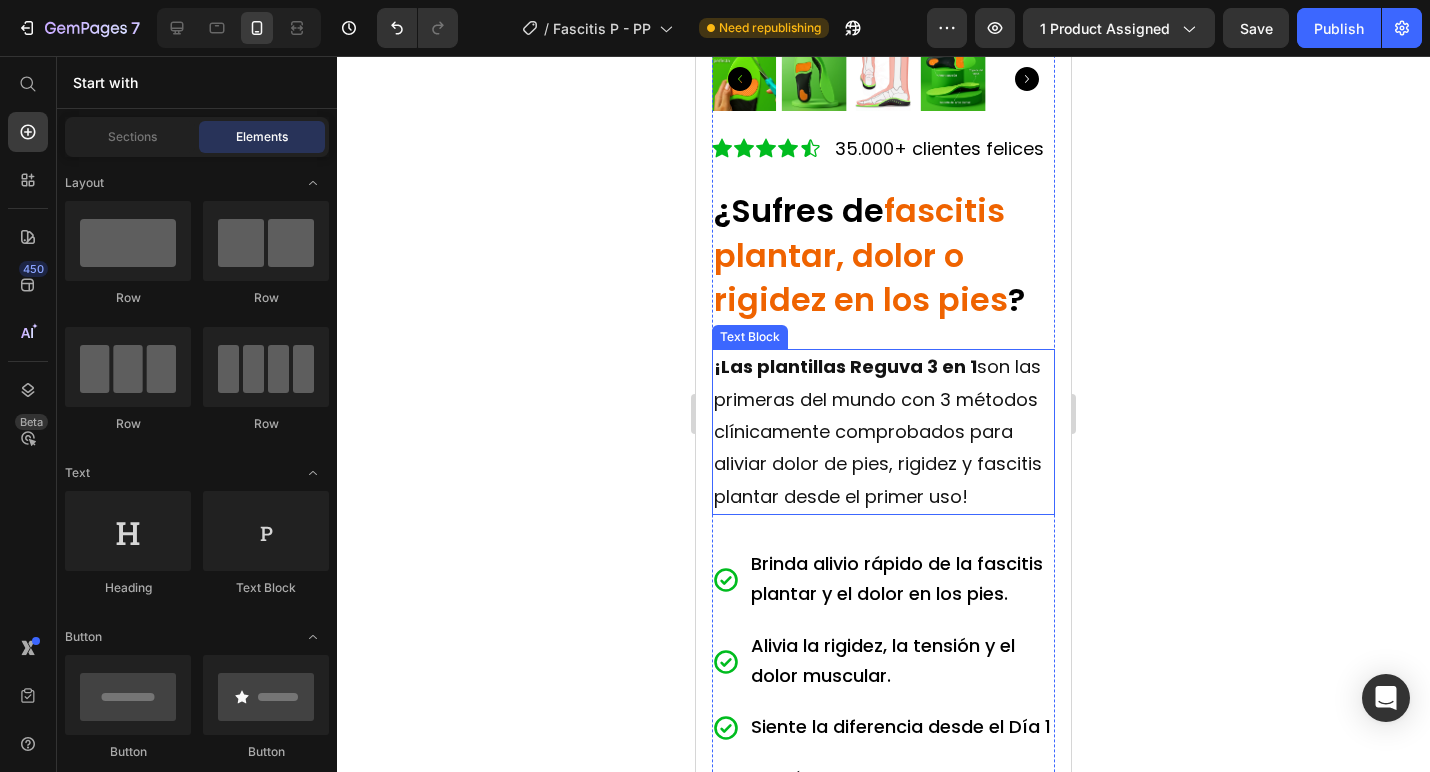 click on "¡Las plantillas Reguva 3 en 1  son las primeras del mundo con 3 métodos clínicamente comprobados para aliviar dolor de pies, rigidez y fascitis plantar desde el primer uso!" at bounding box center [883, 432] 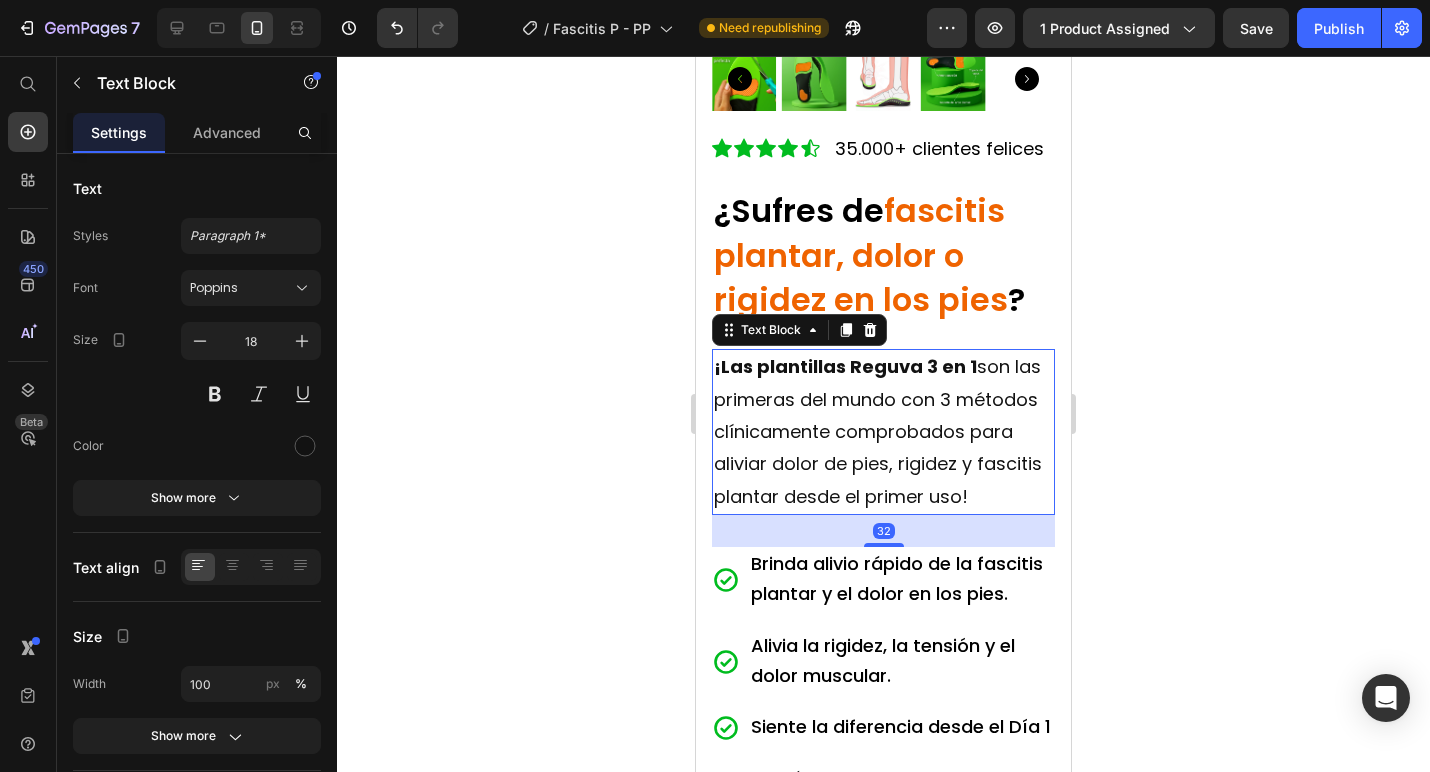 click on "¡Las plantillas Reguva 3 en 1  son las primeras del mundo con 3 métodos clínicamente comprobados para aliviar dolor de pies, rigidez y fascitis plantar desde el primer uso!" at bounding box center [883, 432] 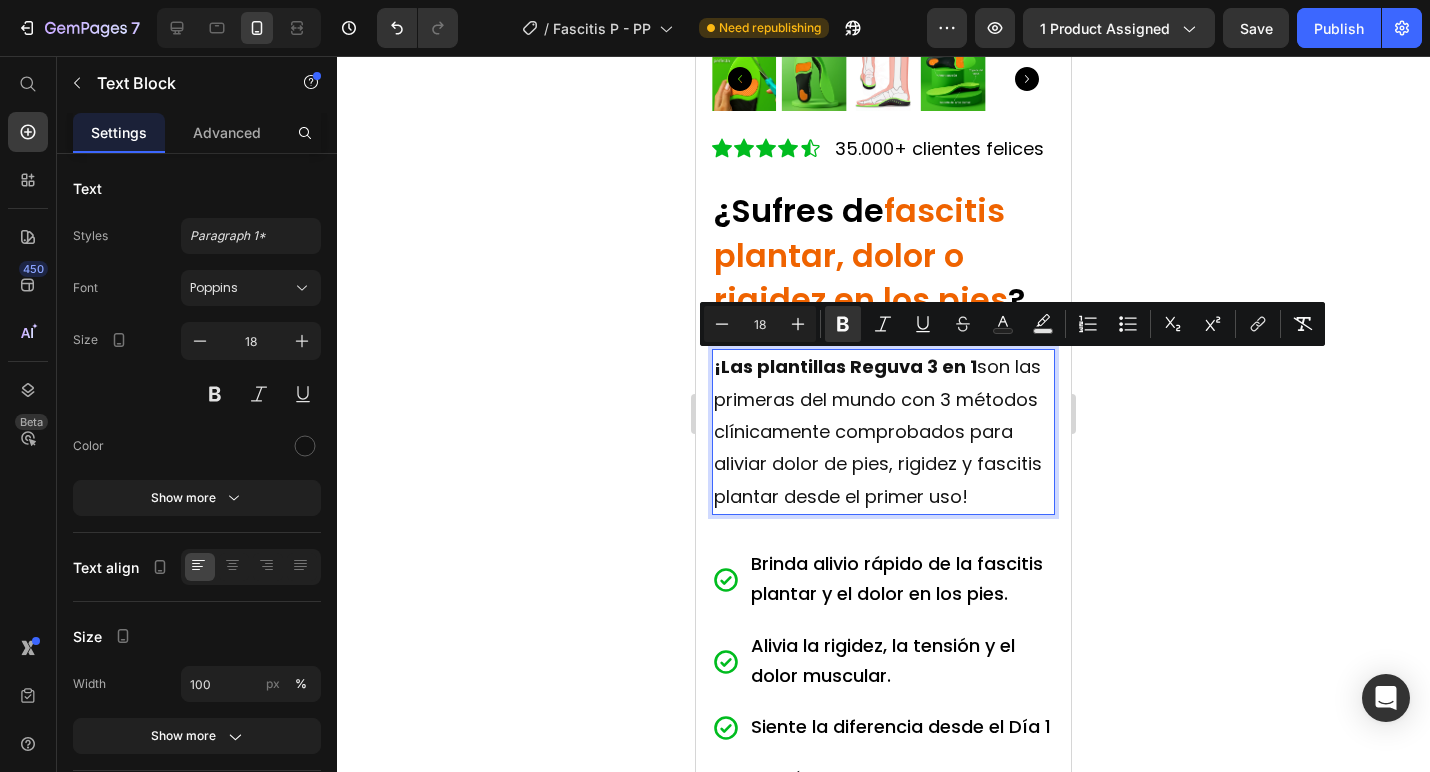copy on "¡Las plantillas Reguva 3 en 1  son las primeras del mundo con 3 métodos clínicamente comprobados para aliviar dolor de pies, rigidez y fascitis plantar desde el primer uso!" 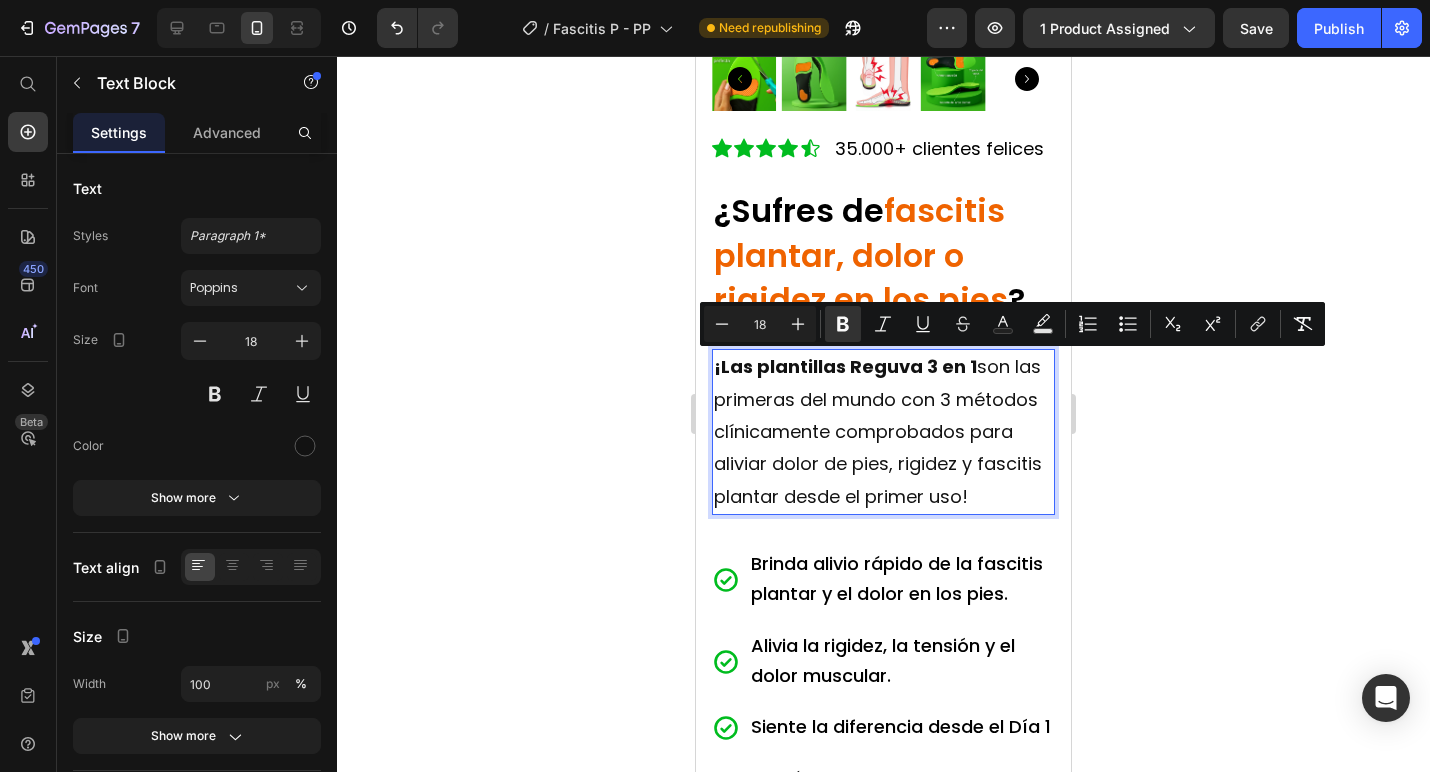 click 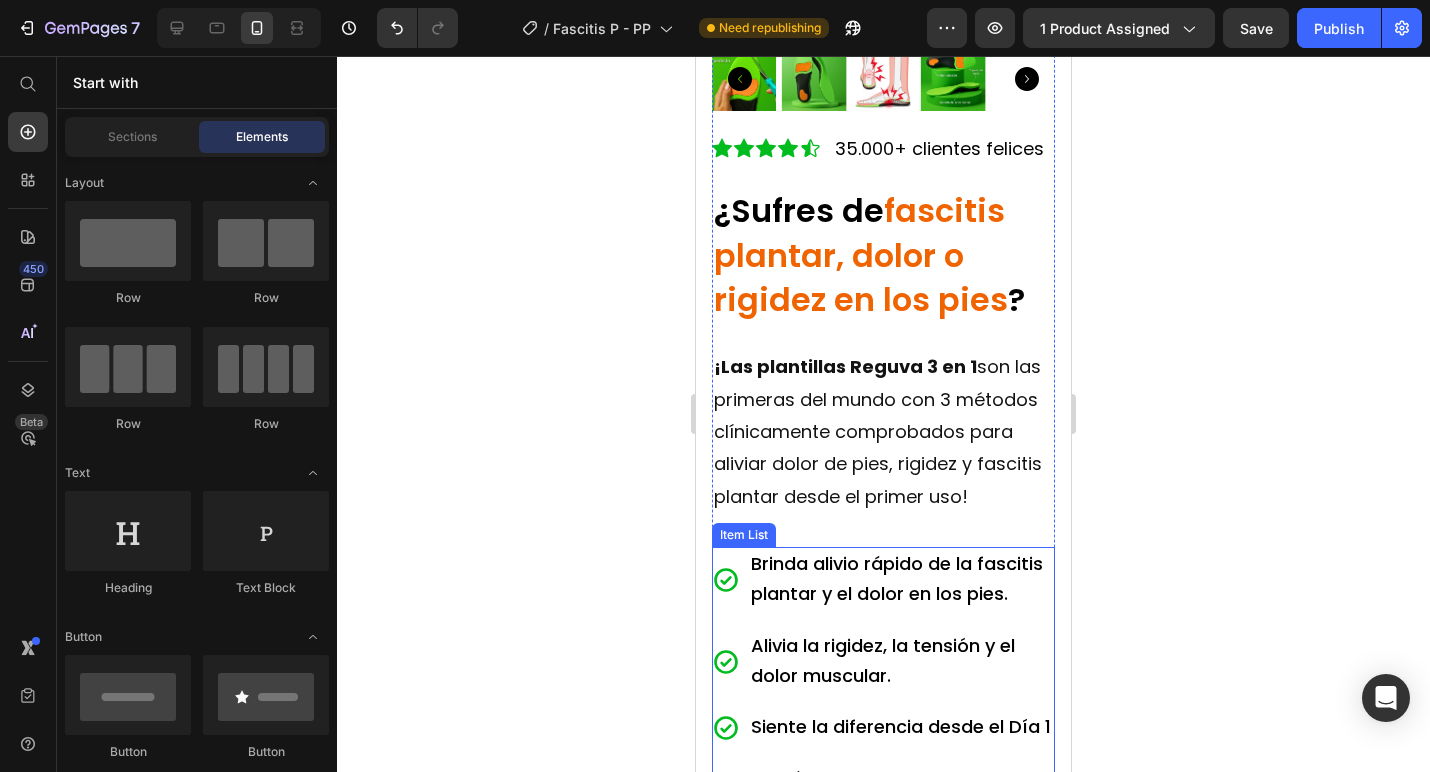 click on "Brinda alivio rápido de la fascitis plantar y el dolor en los pies." at bounding box center (883, 580) 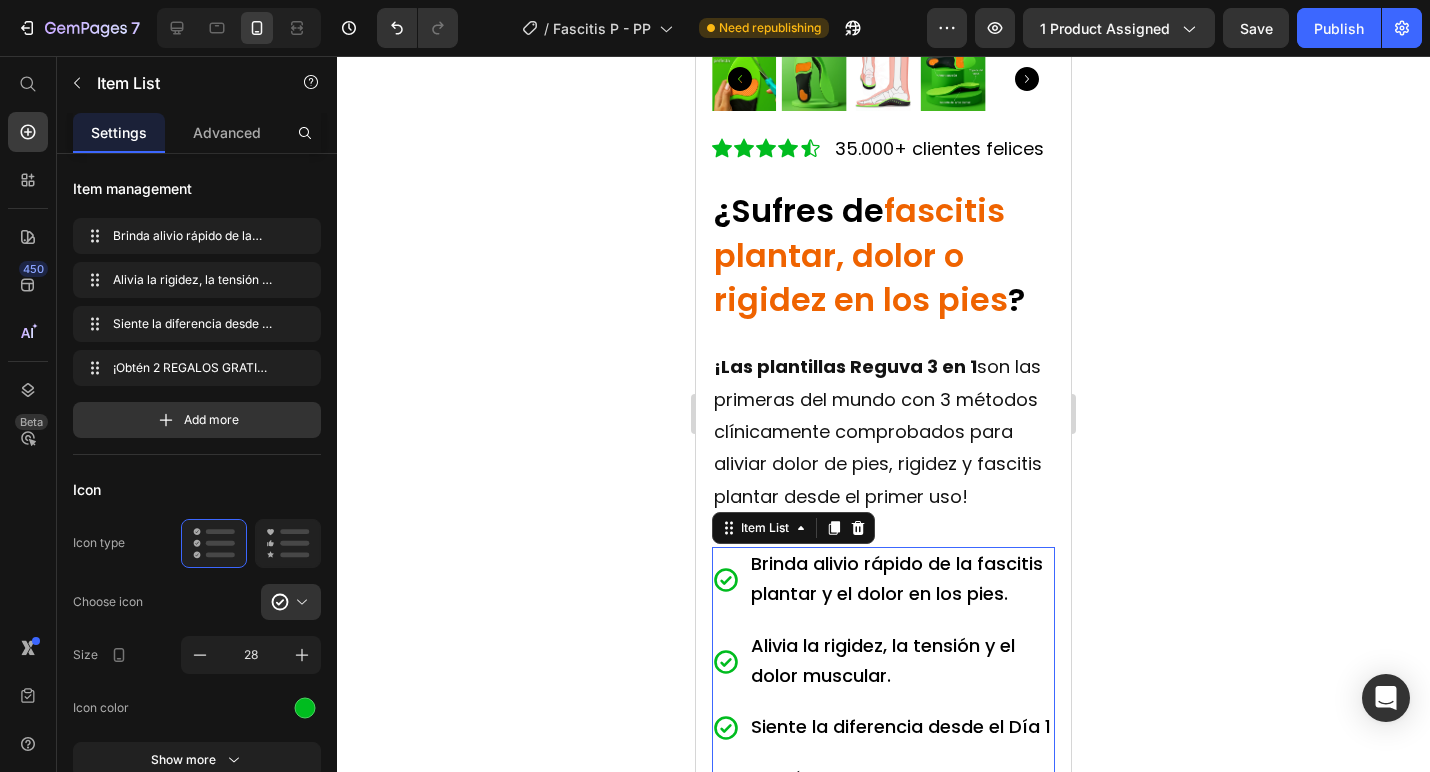 copy on "¡Las plantillas Reguva 3 en 1  son las primeras del mundo con 3 métodos clínicamente comprobados para aliviar dolor de pies, rigidez y fascitis plantar desde el primer uso!" 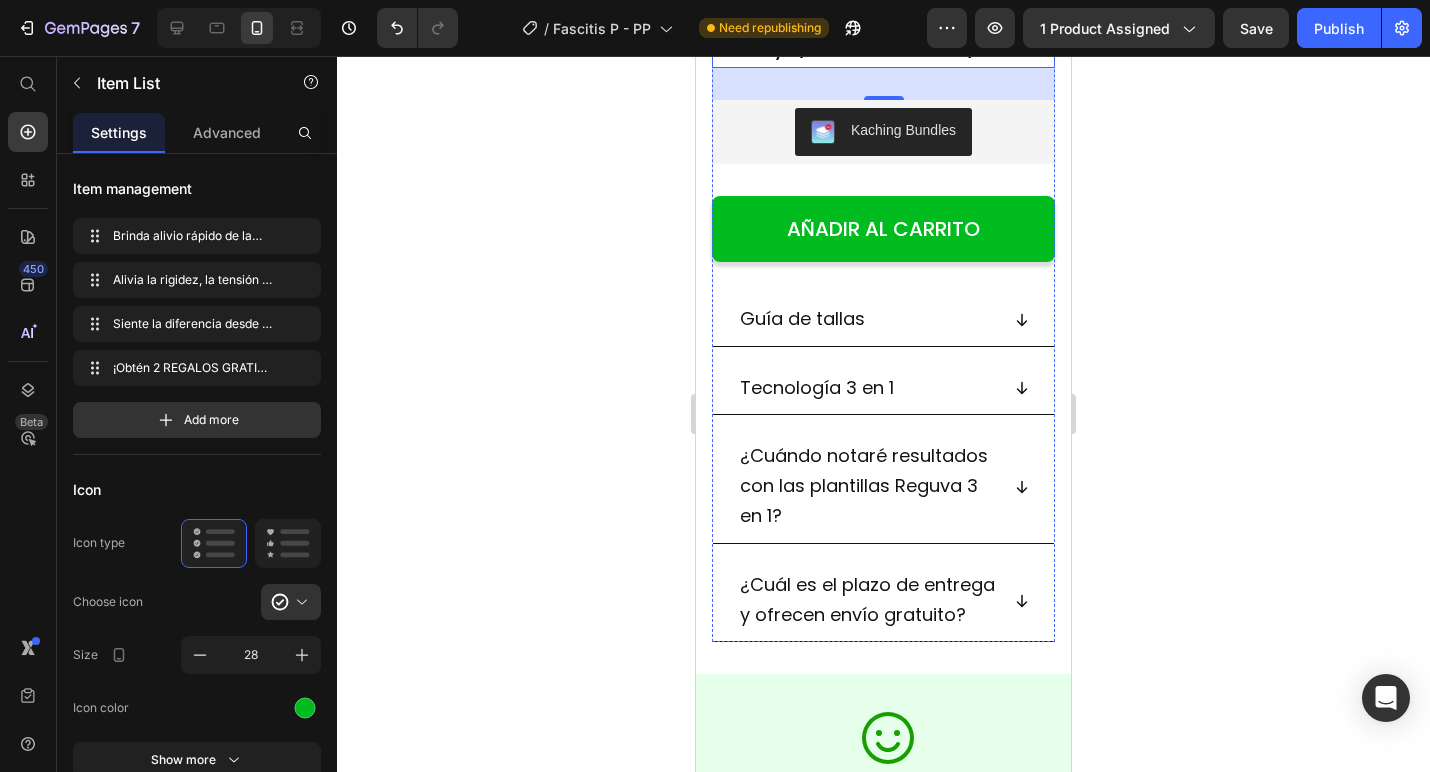 scroll, scrollTop: 1306, scrollLeft: 0, axis: vertical 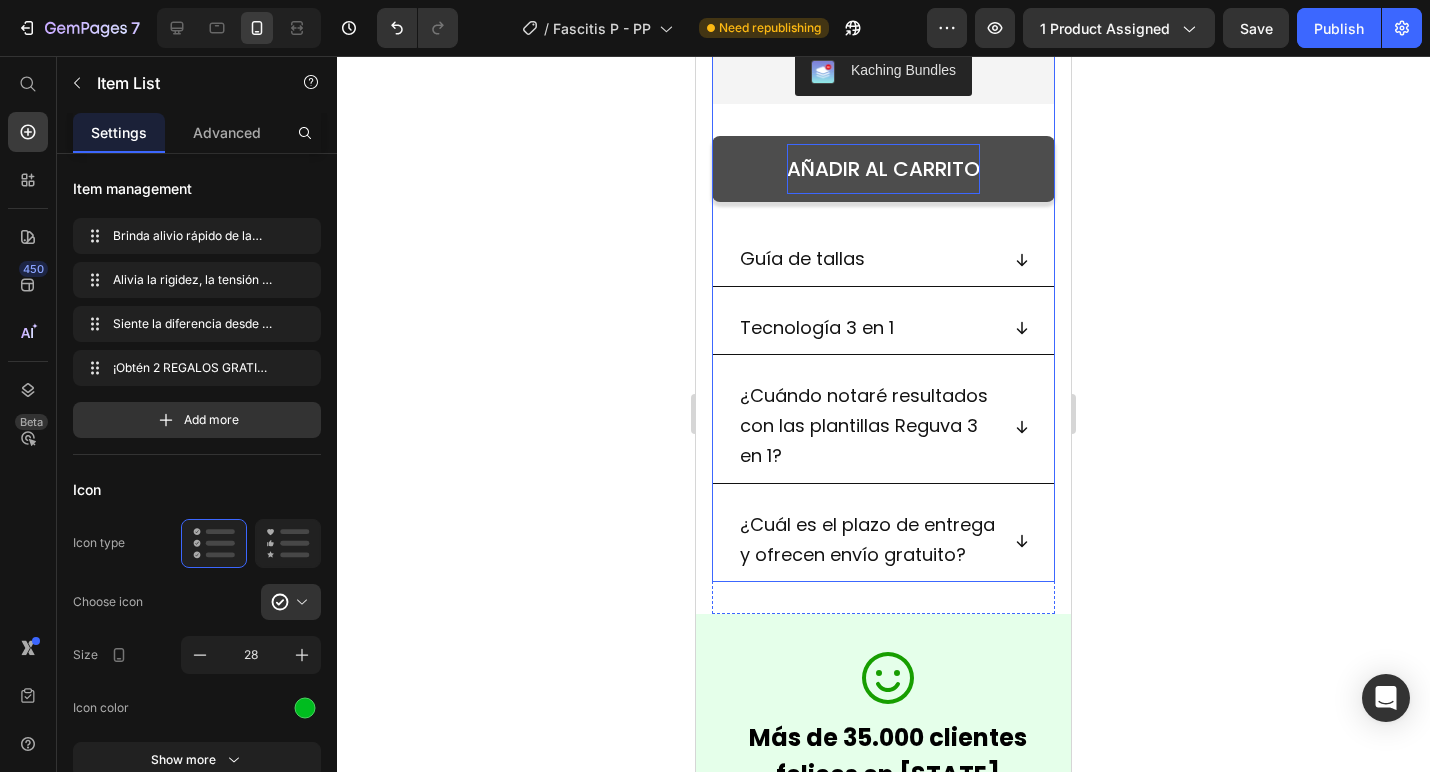 click on "AÑADIR AL CARRITO" at bounding box center (883, 169) 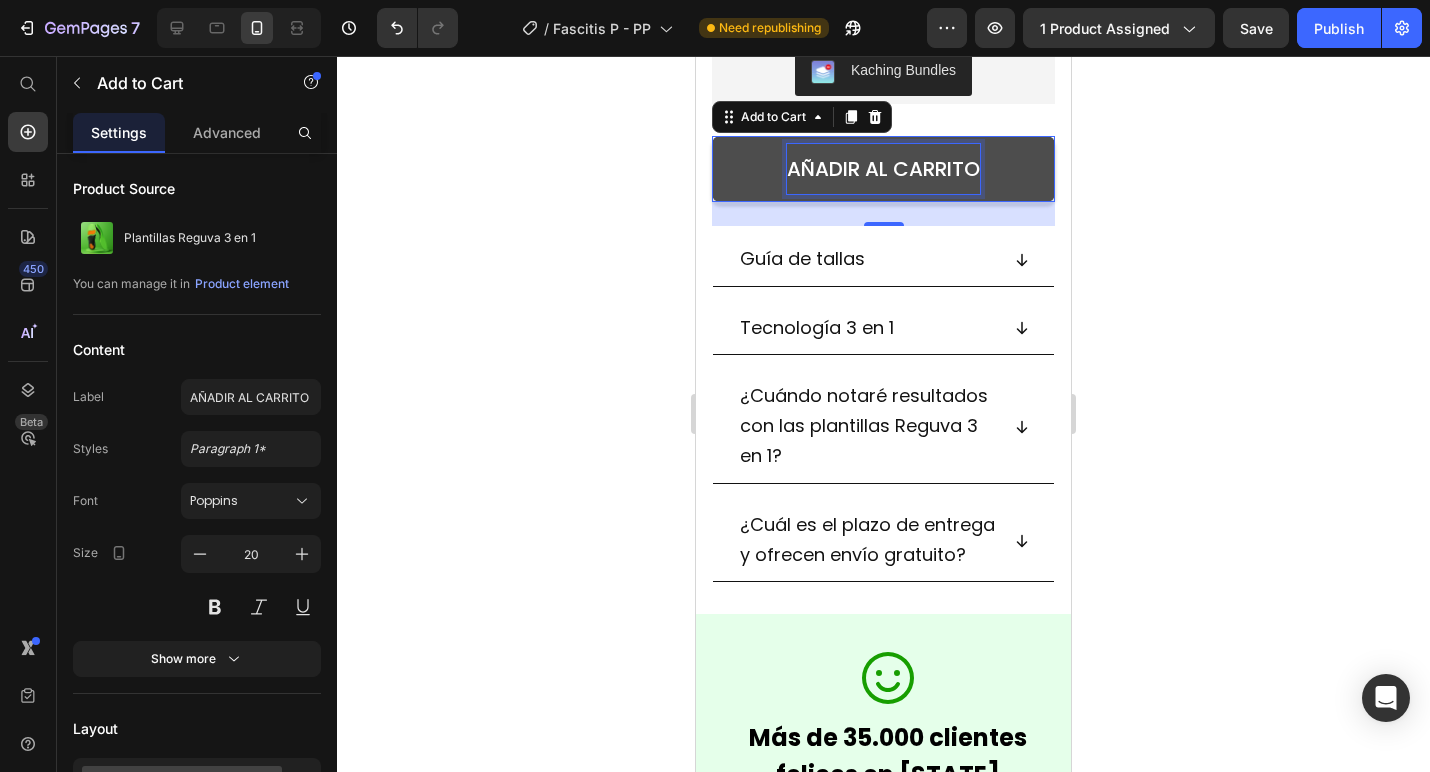 click on "AÑADIR AL CARRITO" at bounding box center (883, 169) 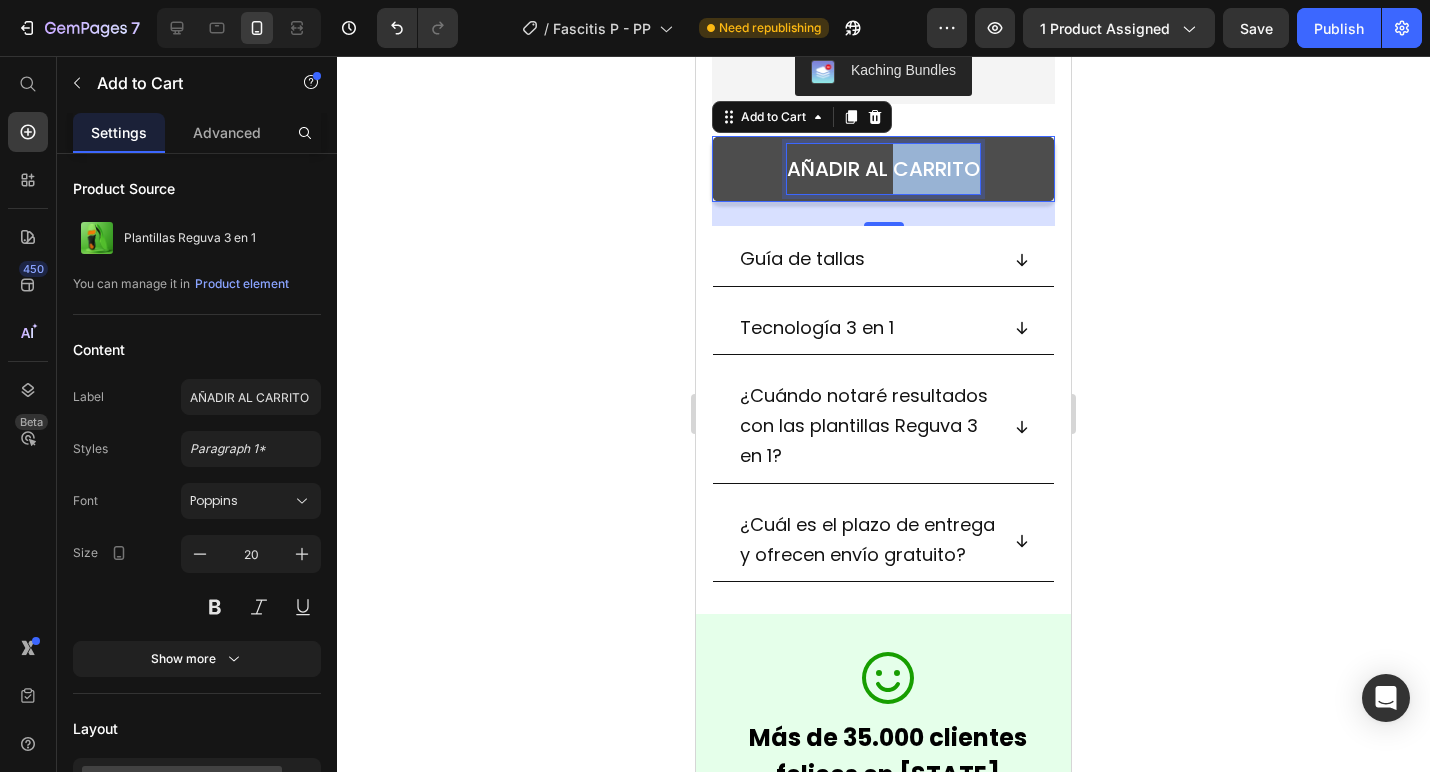 click on "AÑADIR AL CARRITO" at bounding box center (883, 169) 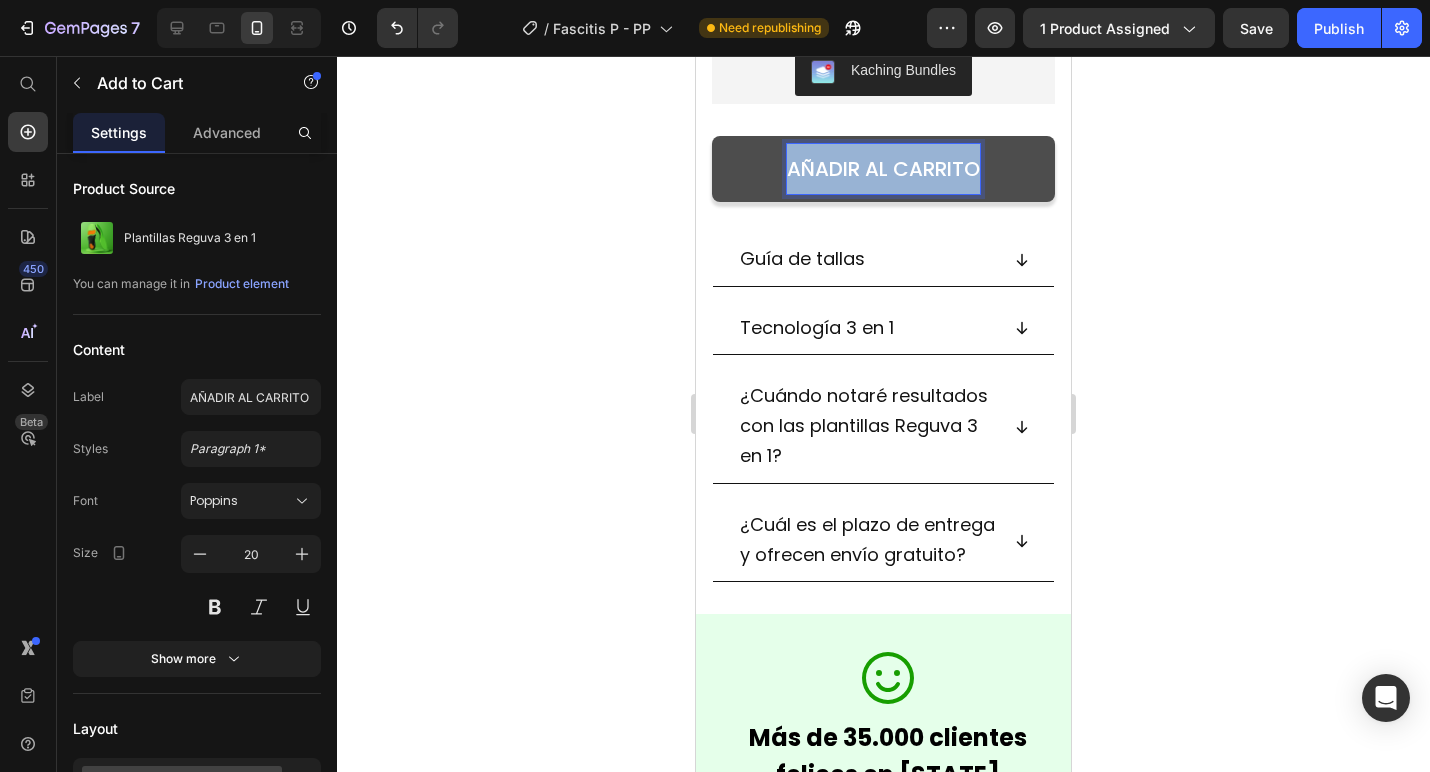 click on "AÑADIR AL CARRITO" at bounding box center [883, 169] 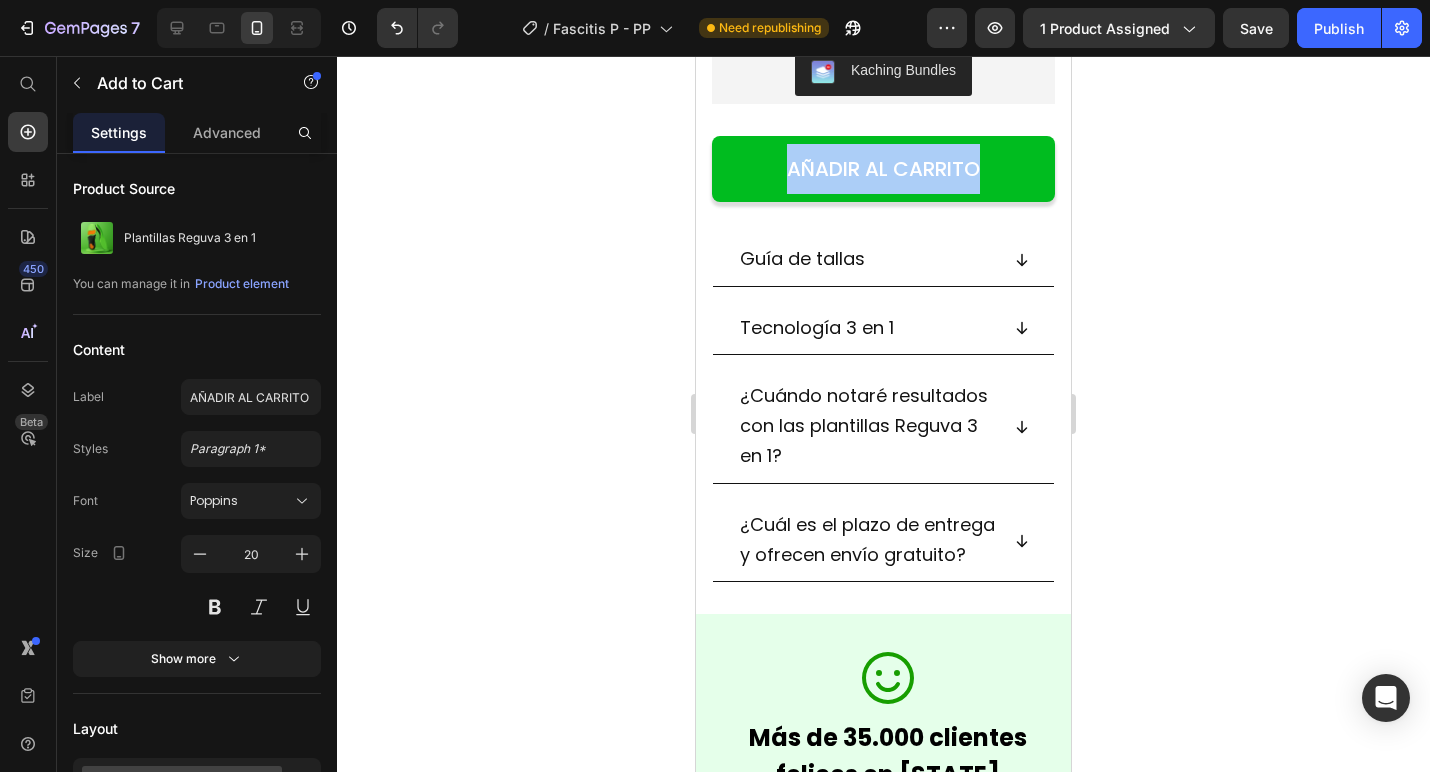 click 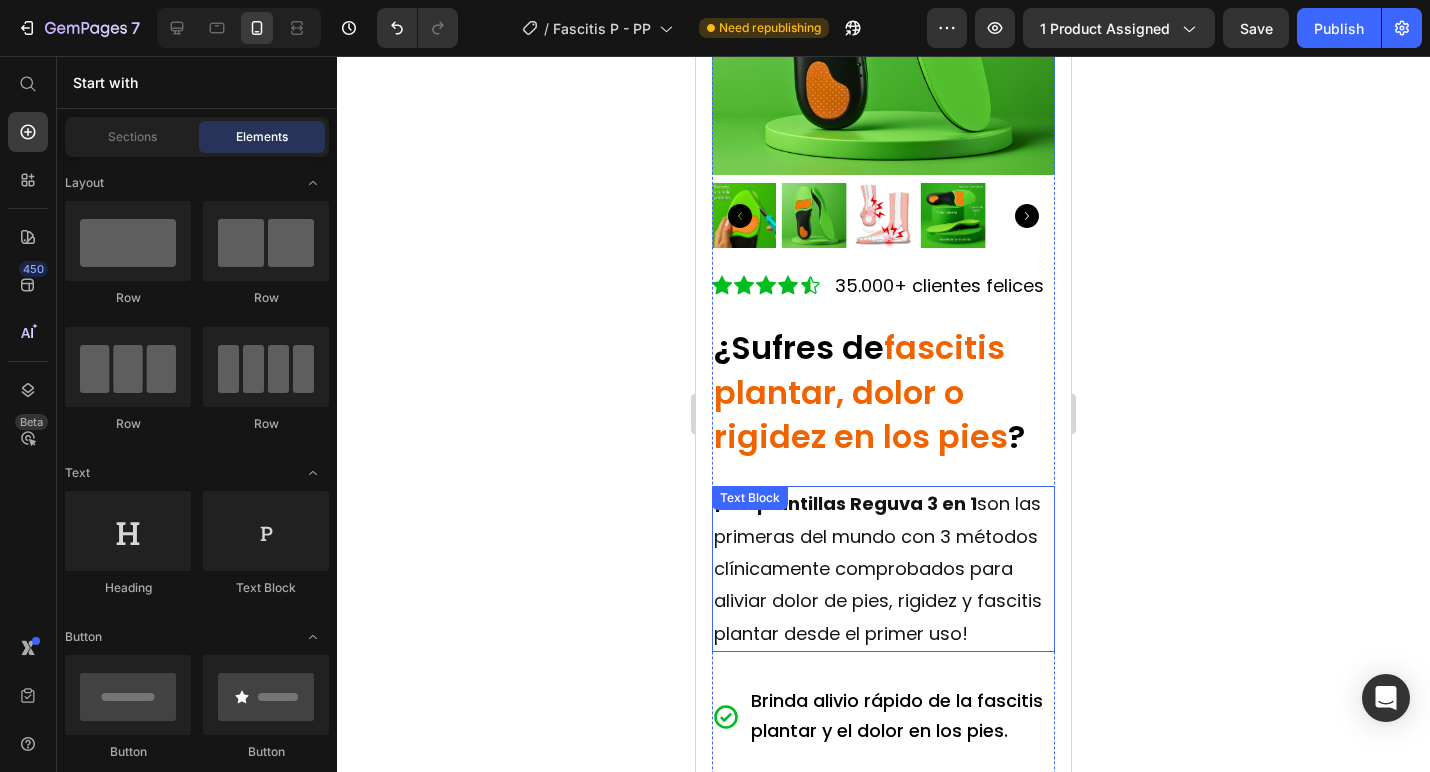 scroll, scrollTop: 0, scrollLeft: 0, axis: both 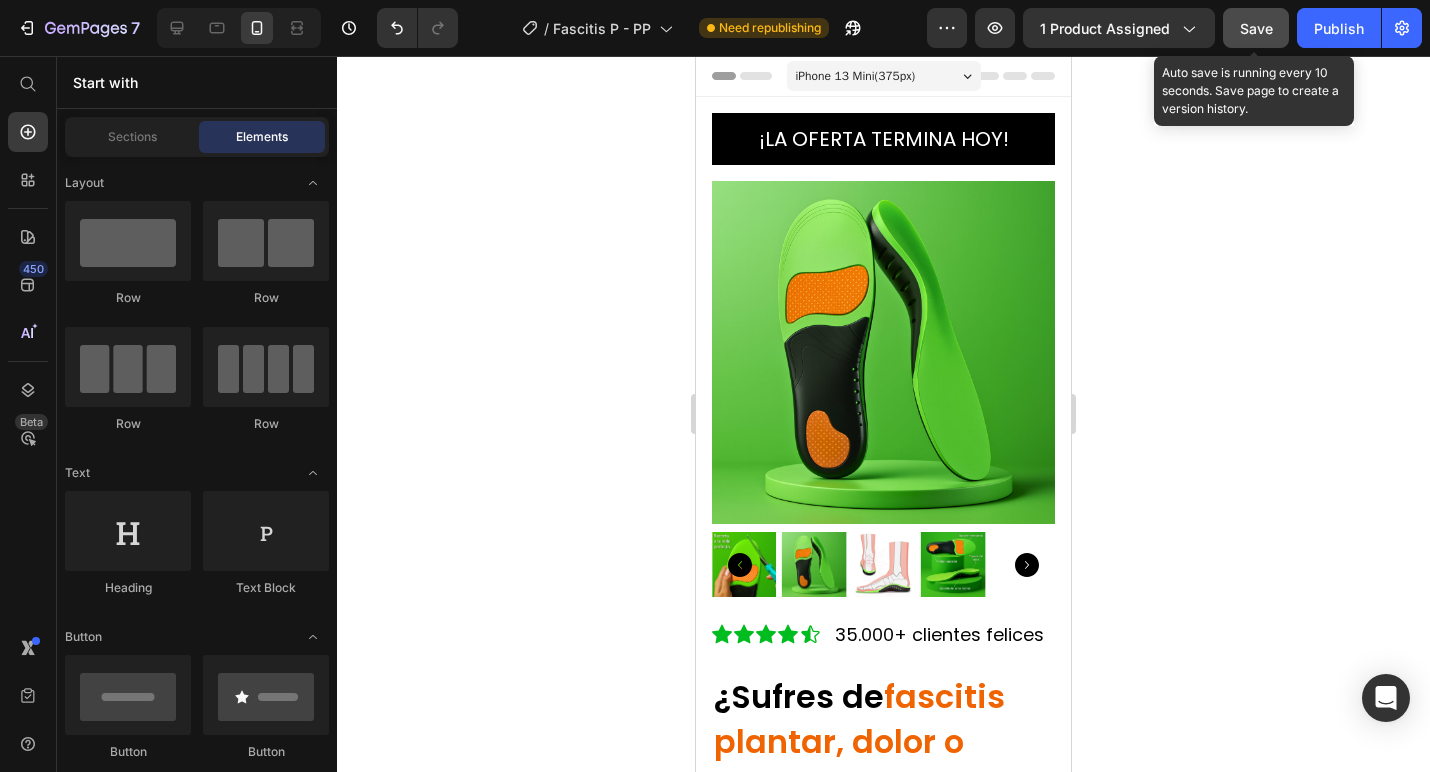 click on "Save" at bounding box center (1256, 28) 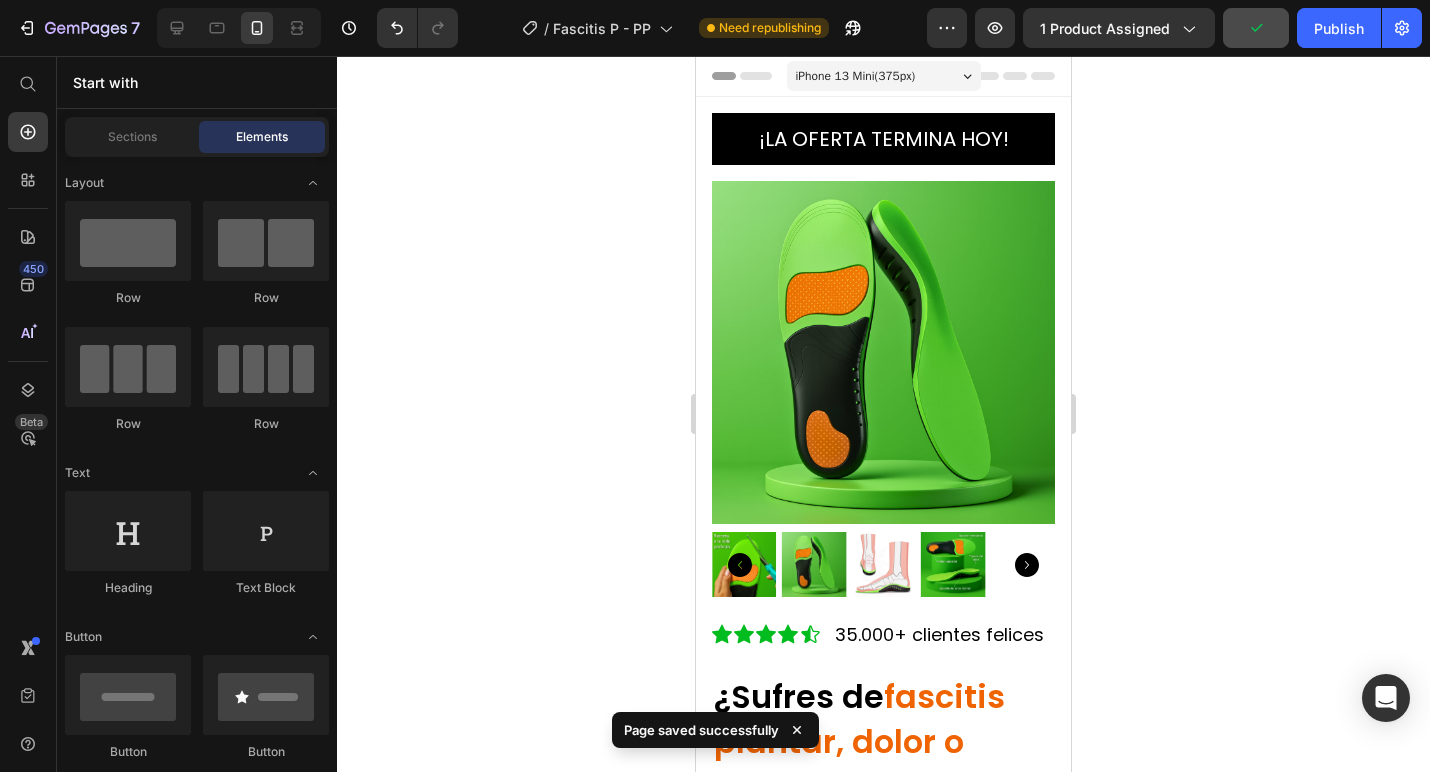 click on "Publish" 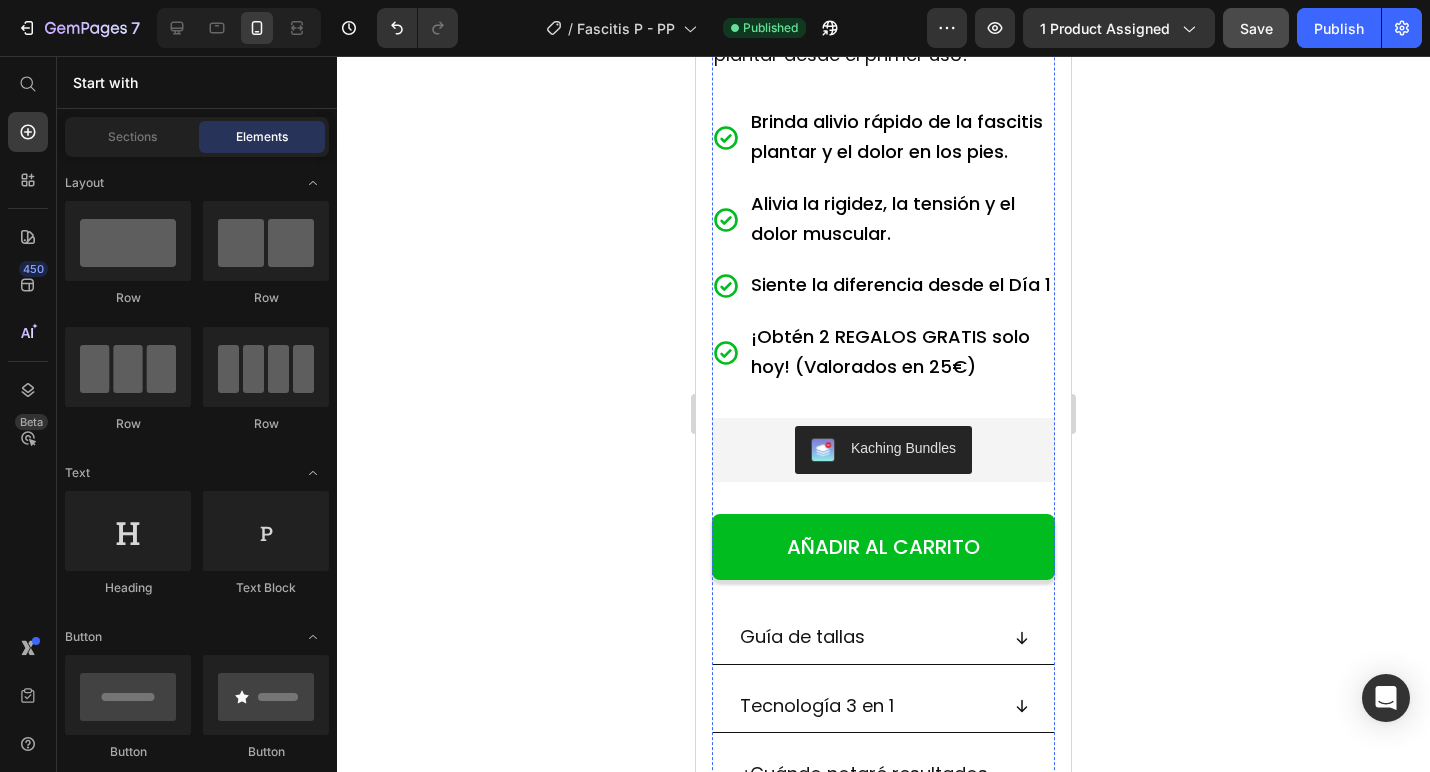 scroll, scrollTop: 943, scrollLeft: 0, axis: vertical 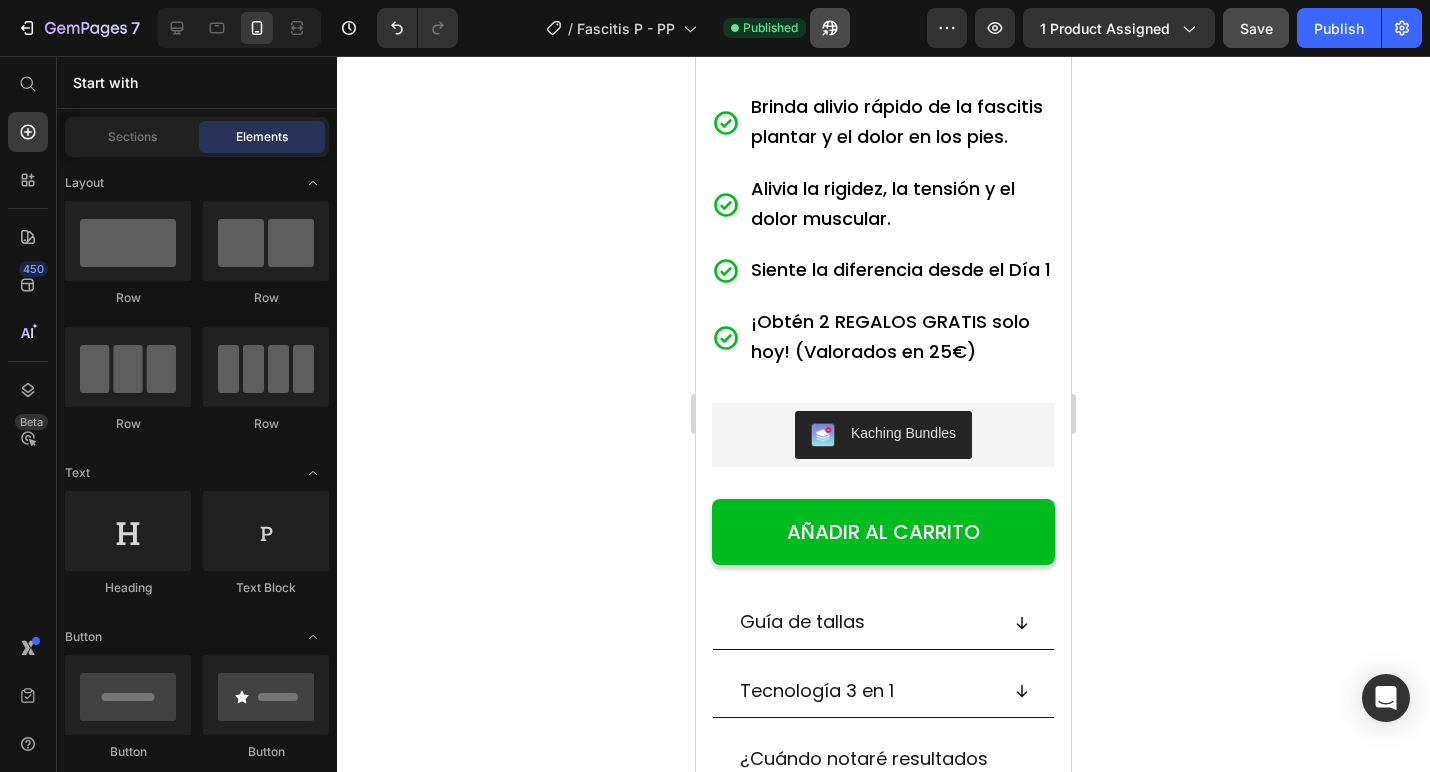 click 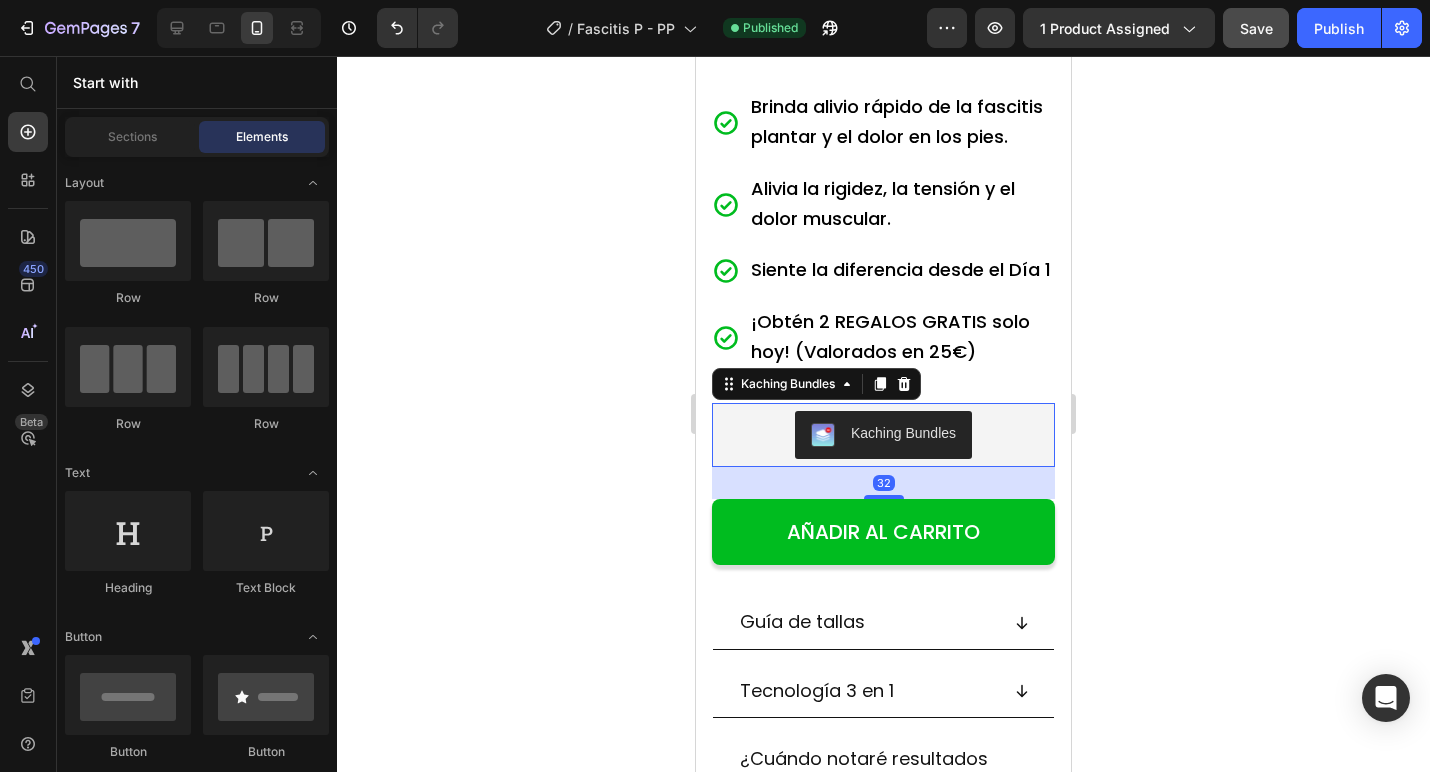 click on "Kaching Bundles" at bounding box center (883, 435) 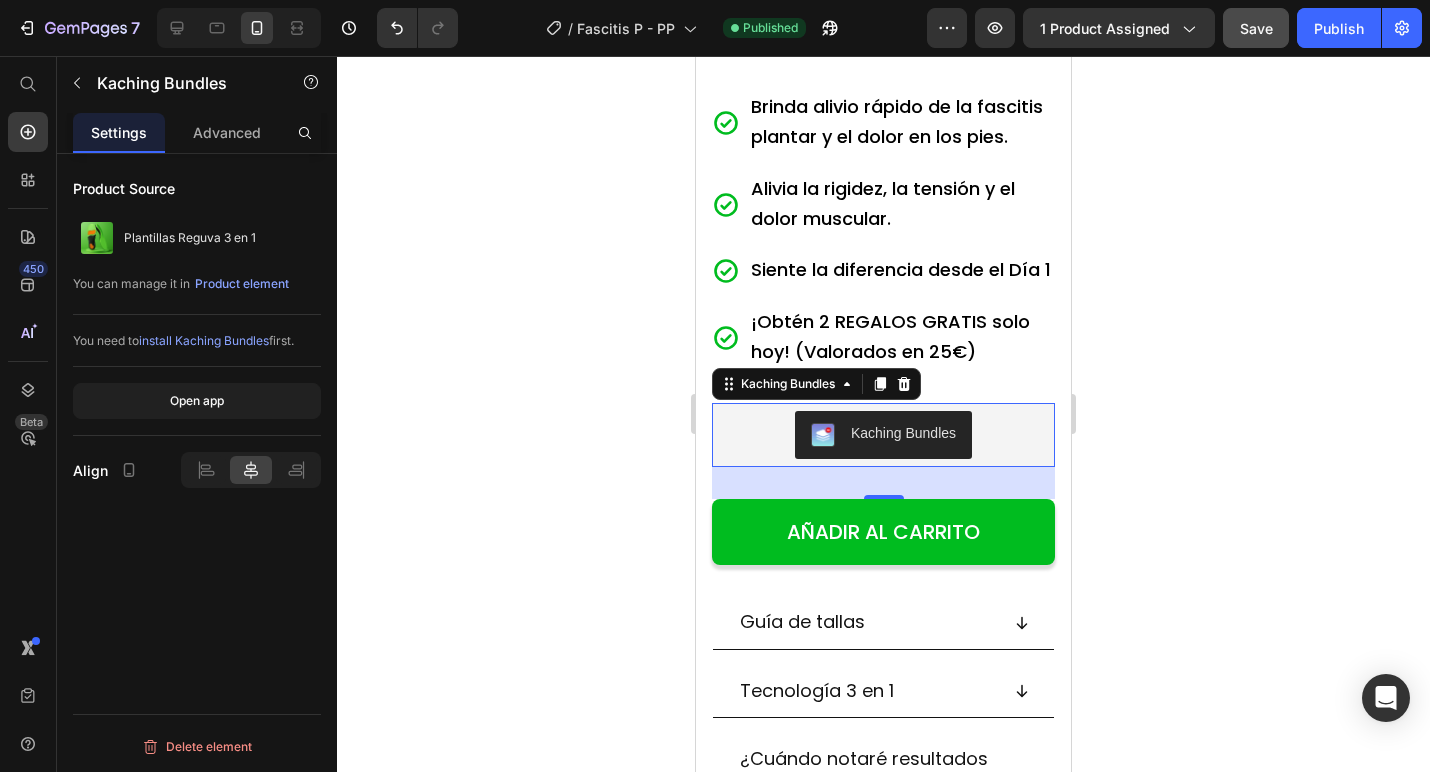 click on "install Kaching Bundles" at bounding box center (204, 340) 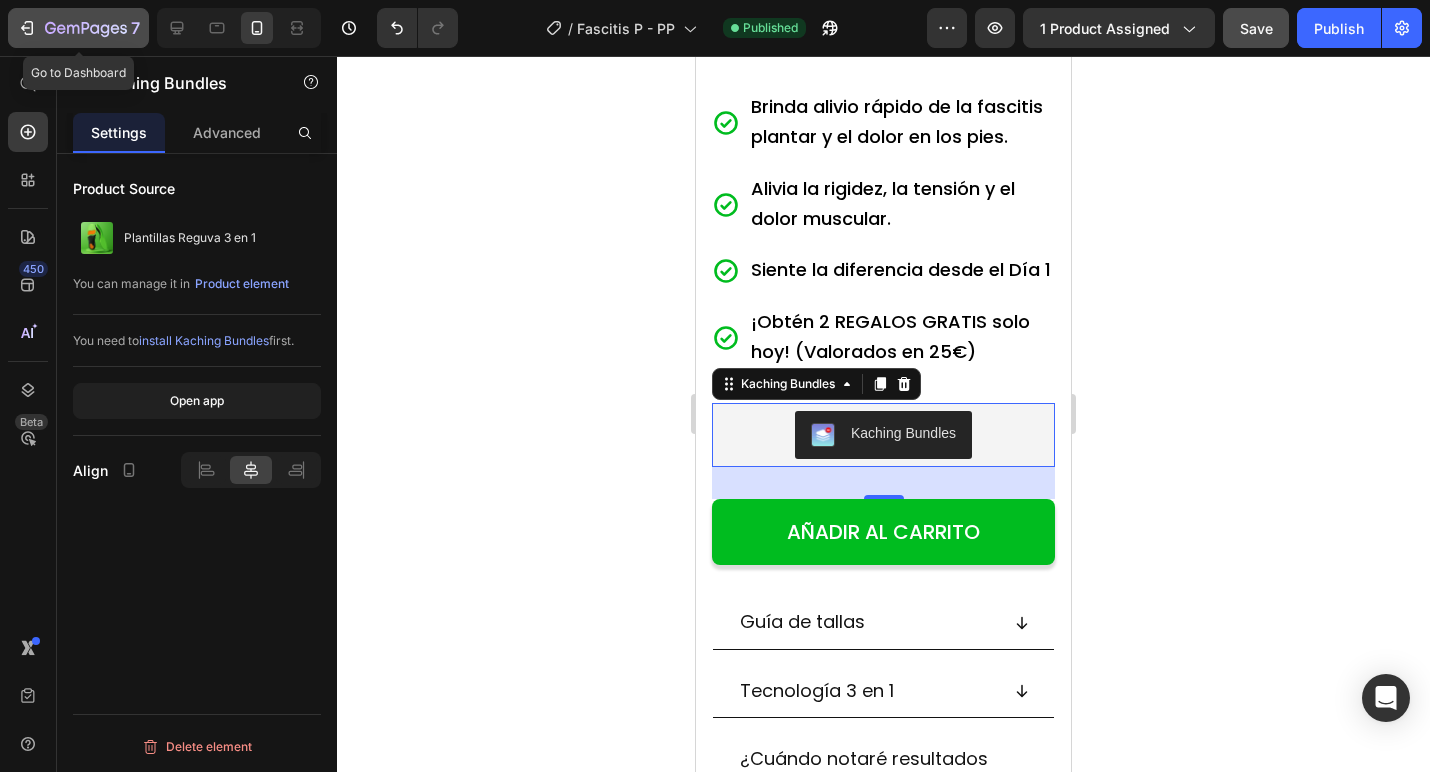 click 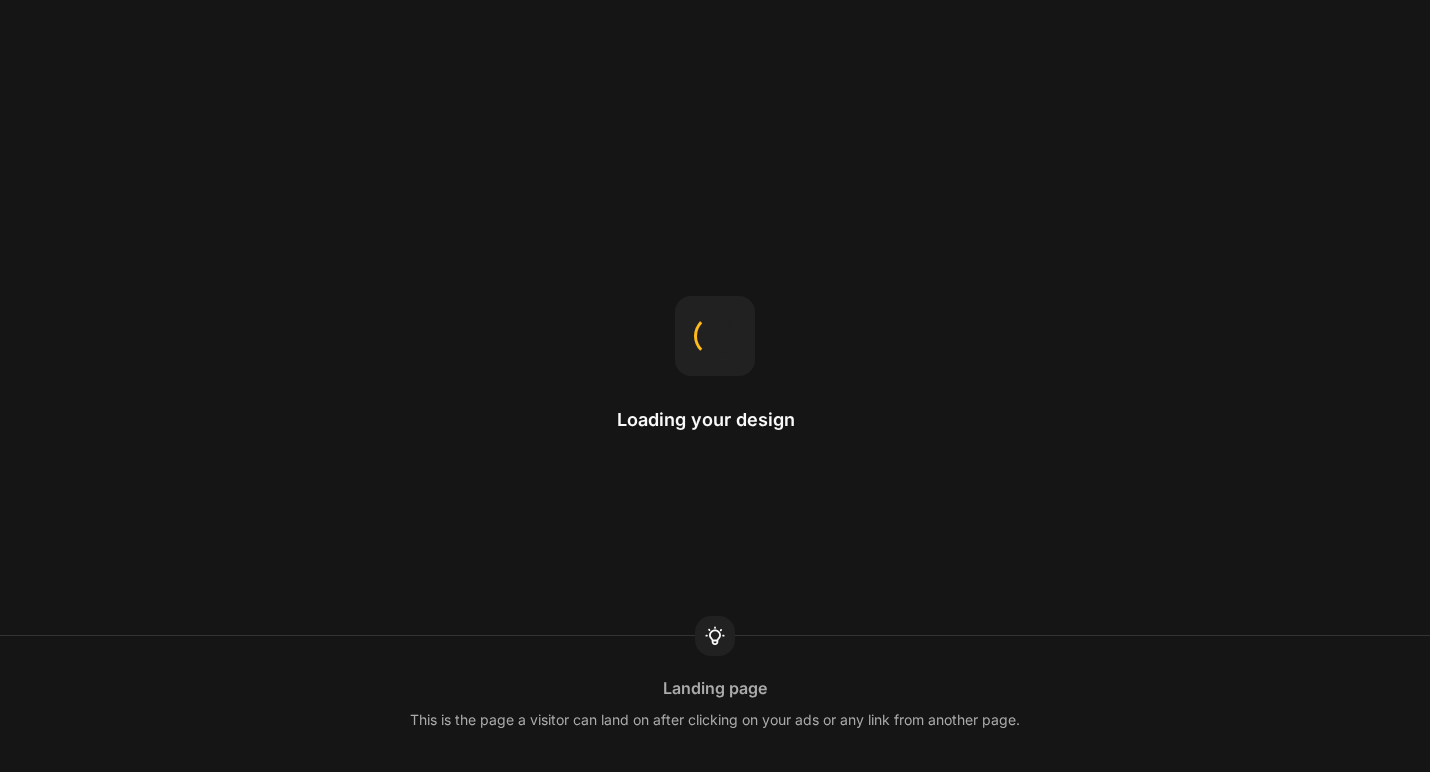 scroll, scrollTop: 0, scrollLeft: 0, axis: both 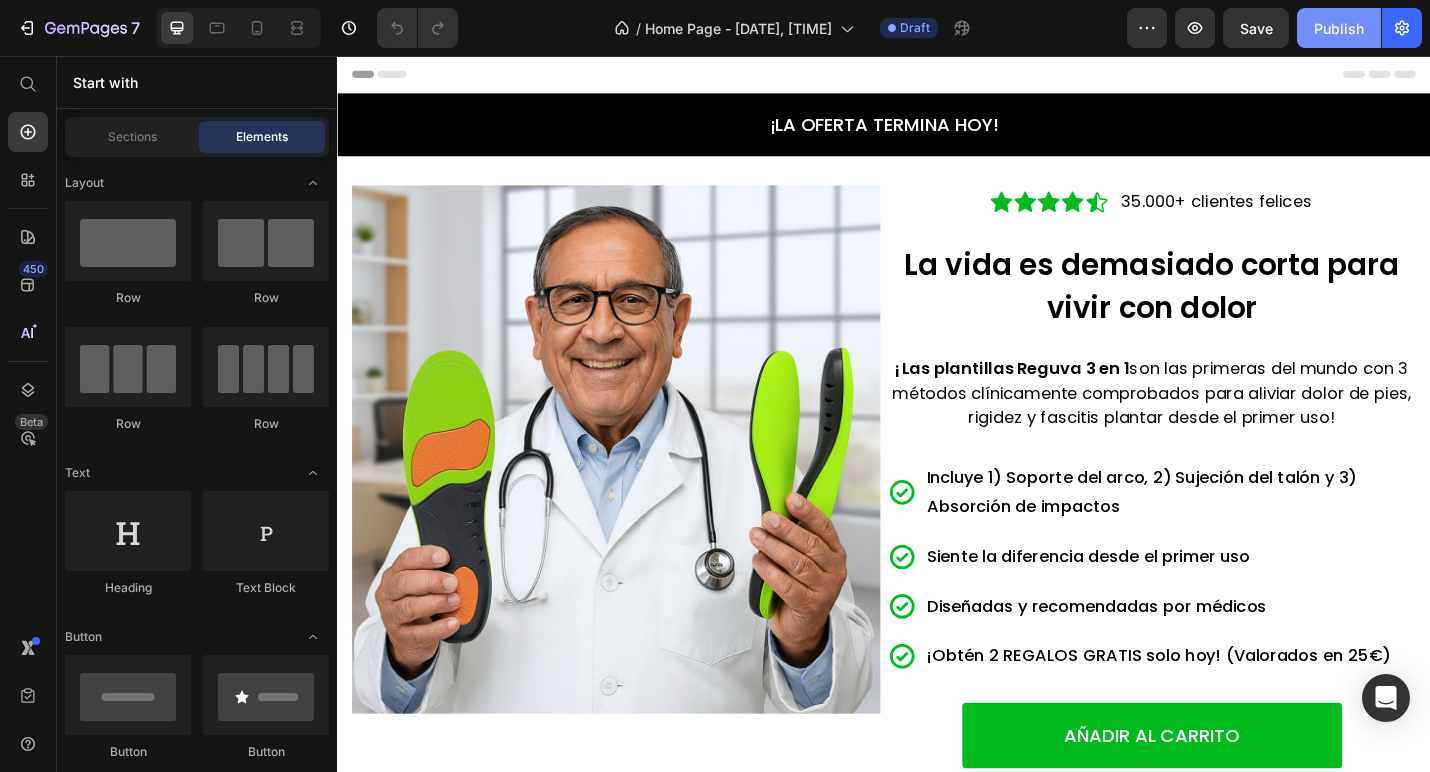 click on "Publish" at bounding box center (1339, 28) 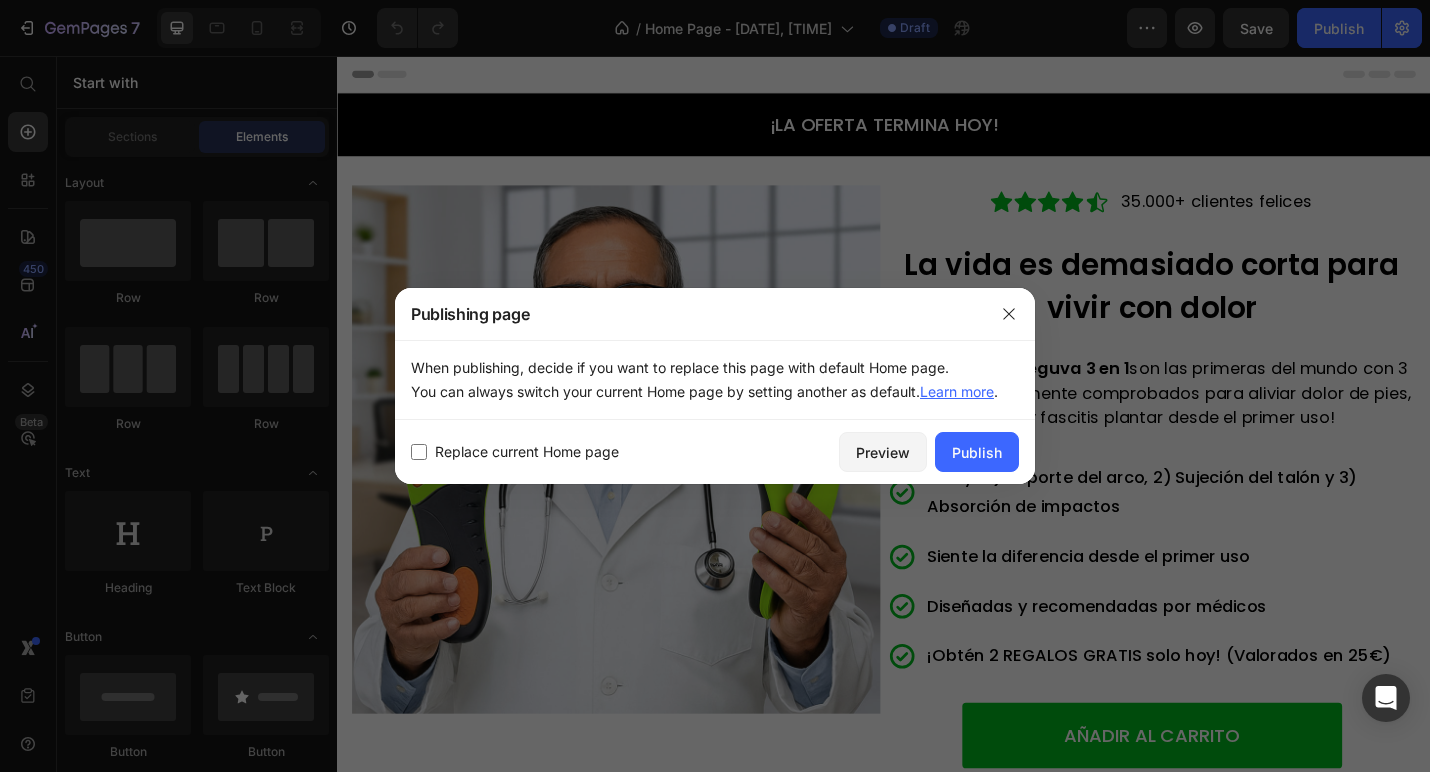 click at bounding box center [419, 452] 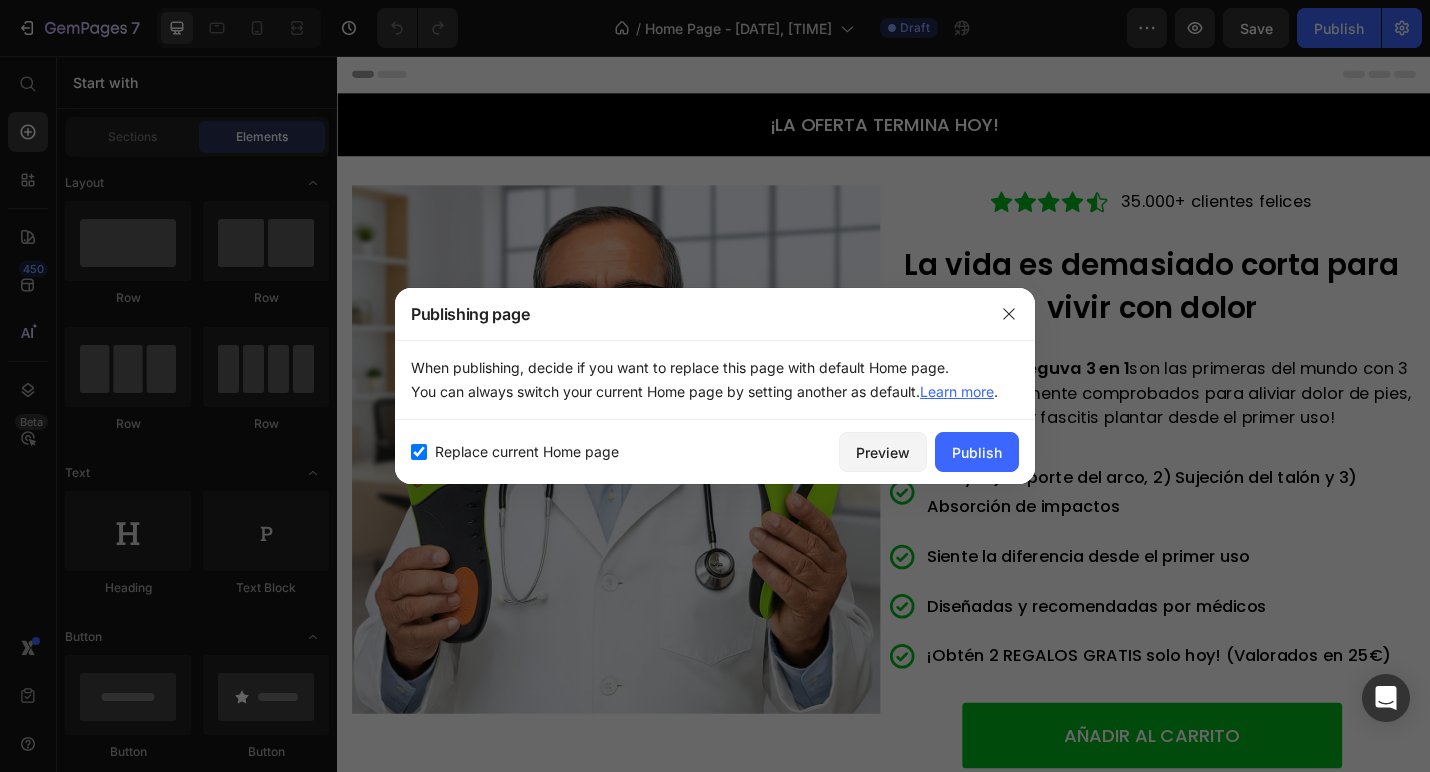checkbox on "true" 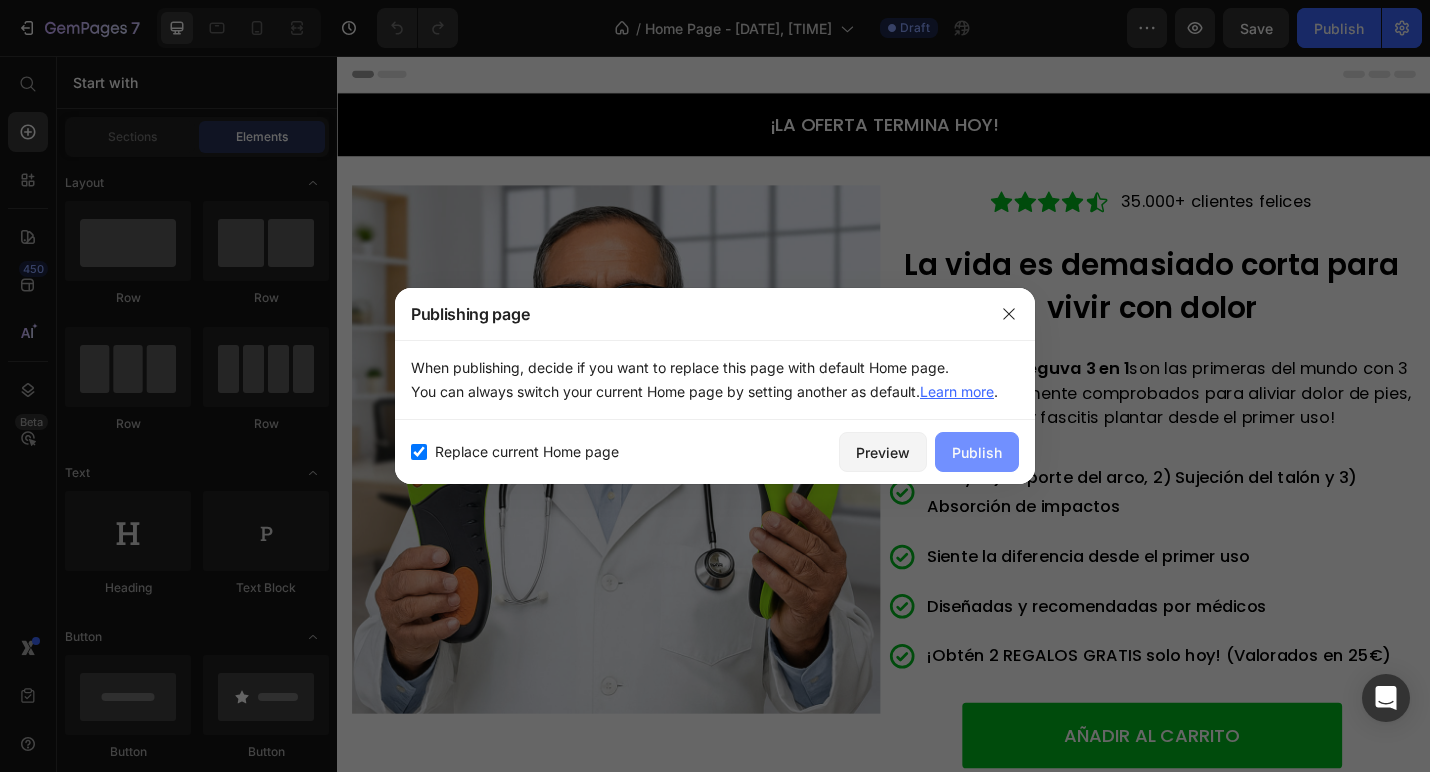 click on "Publish" at bounding box center [977, 452] 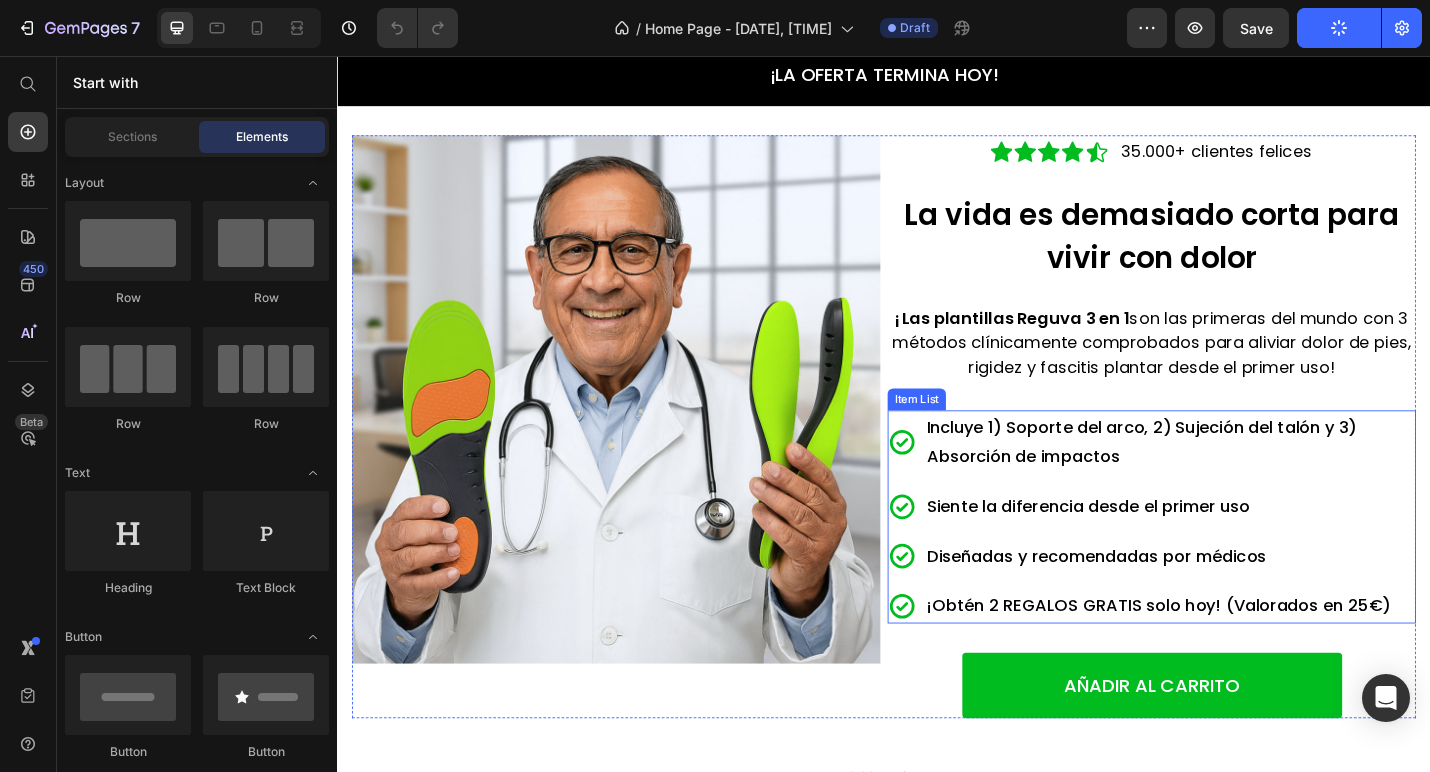 scroll, scrollTop: 65, scrollLeft: 0, axis: vertical 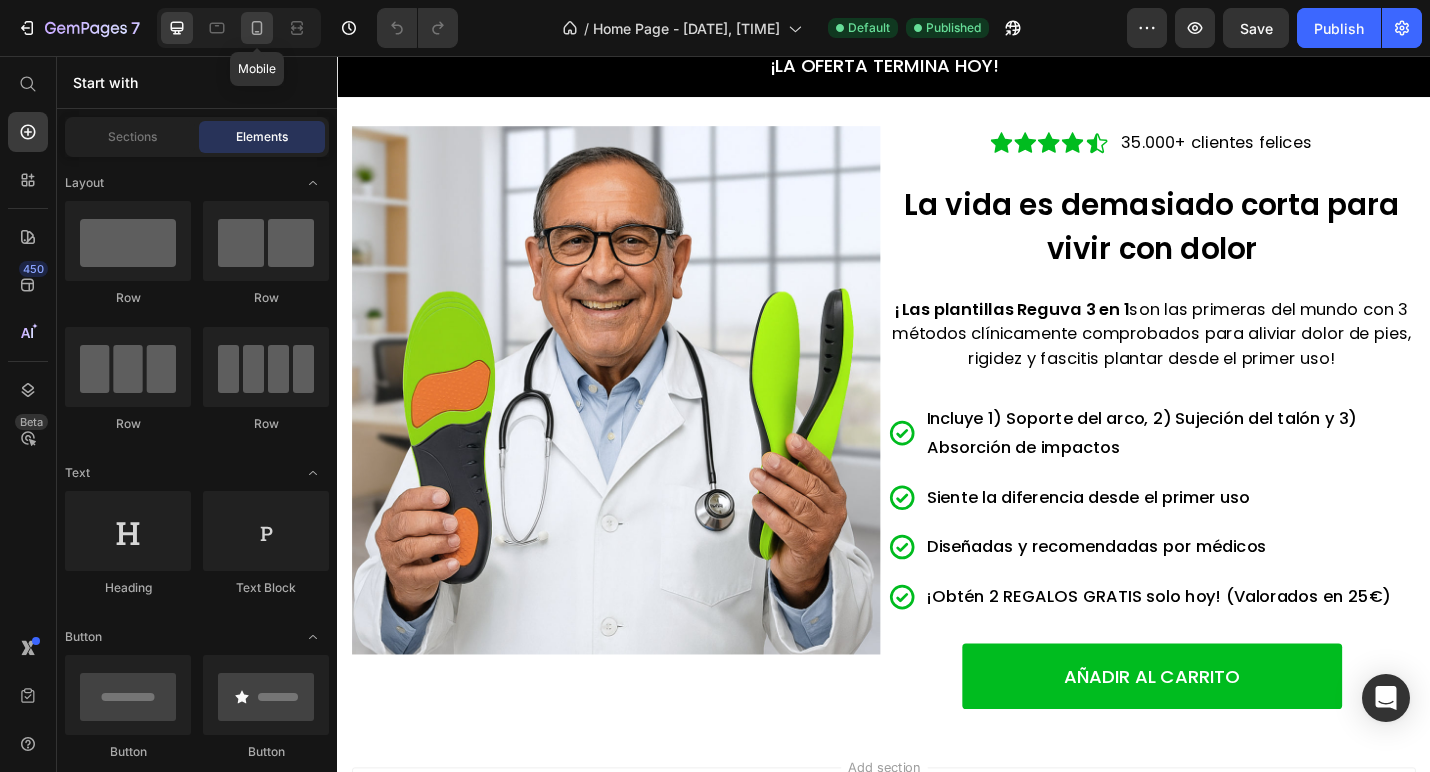 click 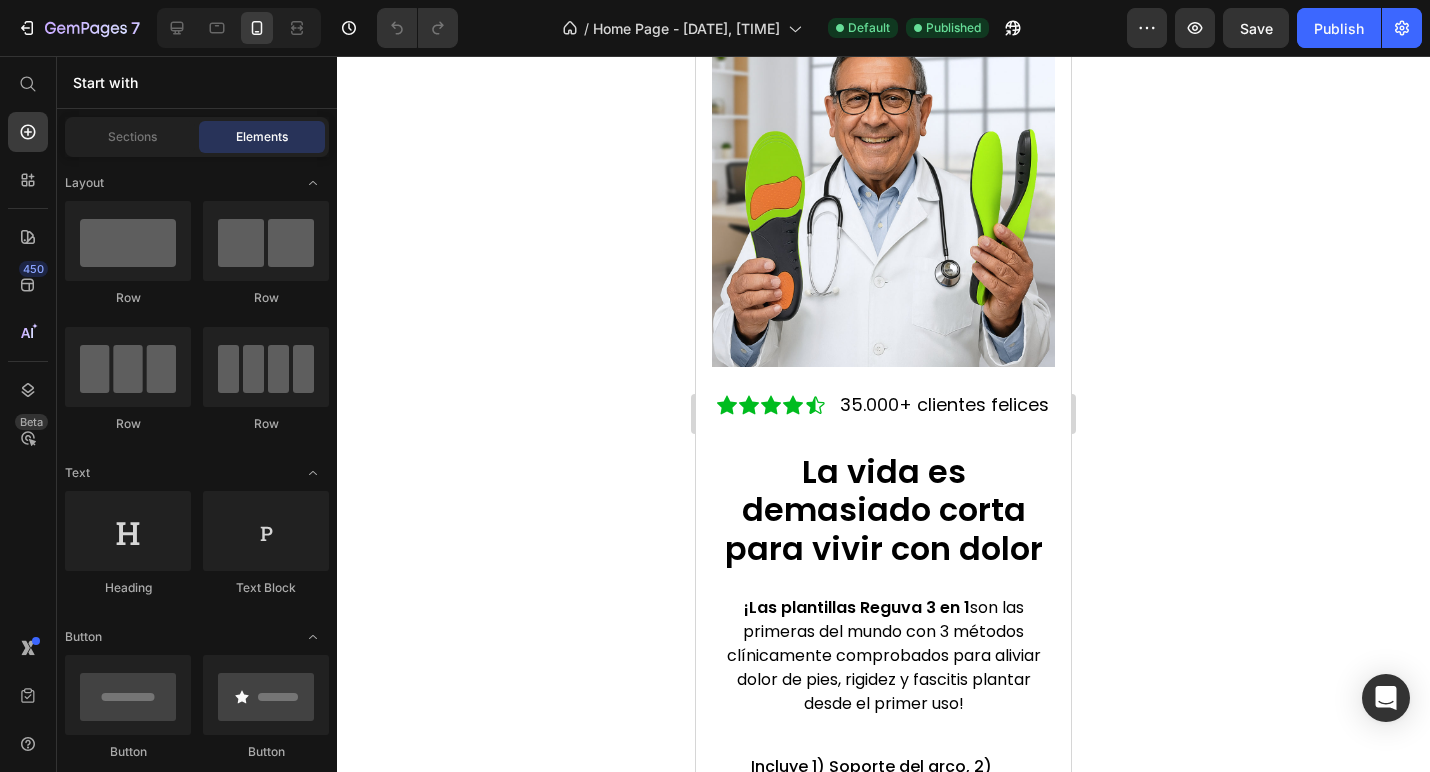 scroll, scrollTop: 0, scrollLeft: 0, axis: both 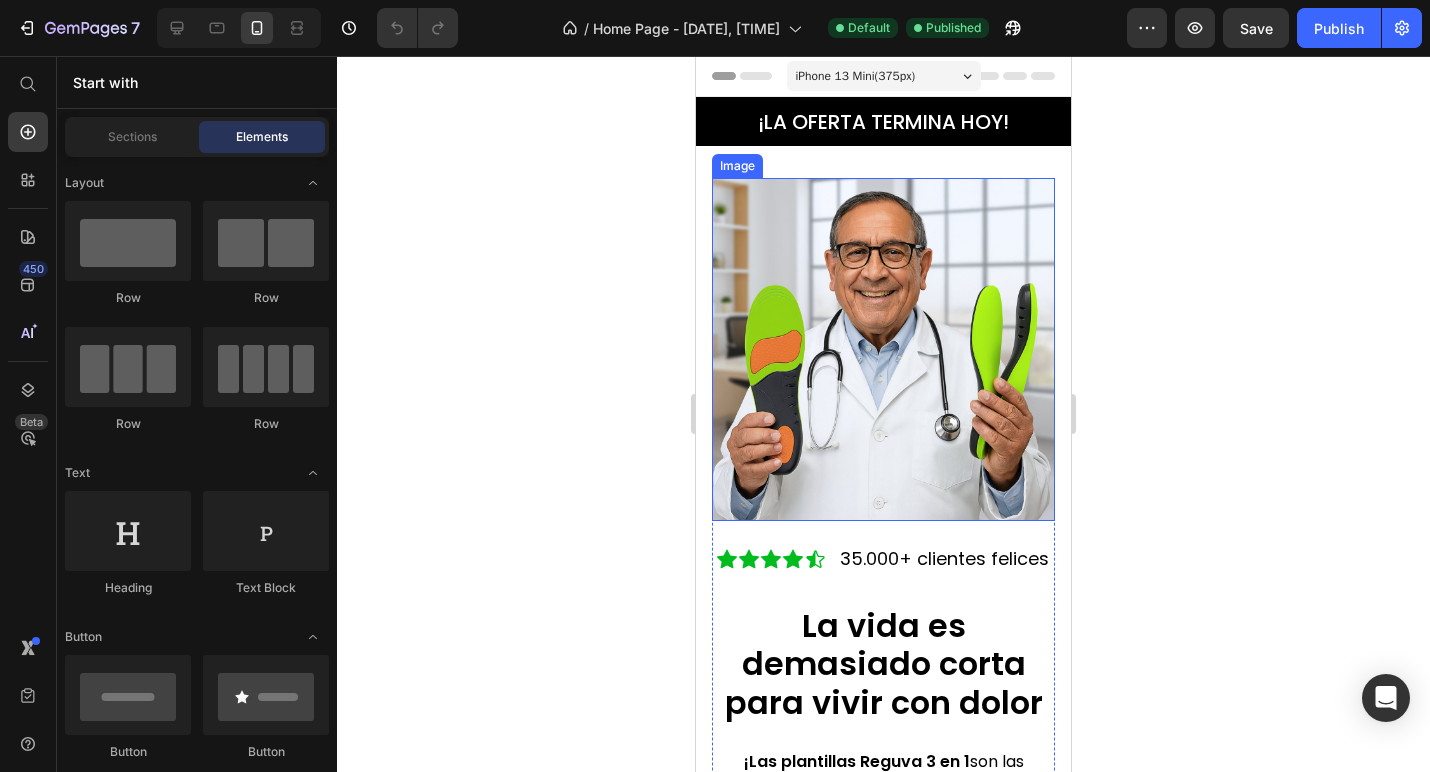 click at bounding box center [883, 349] 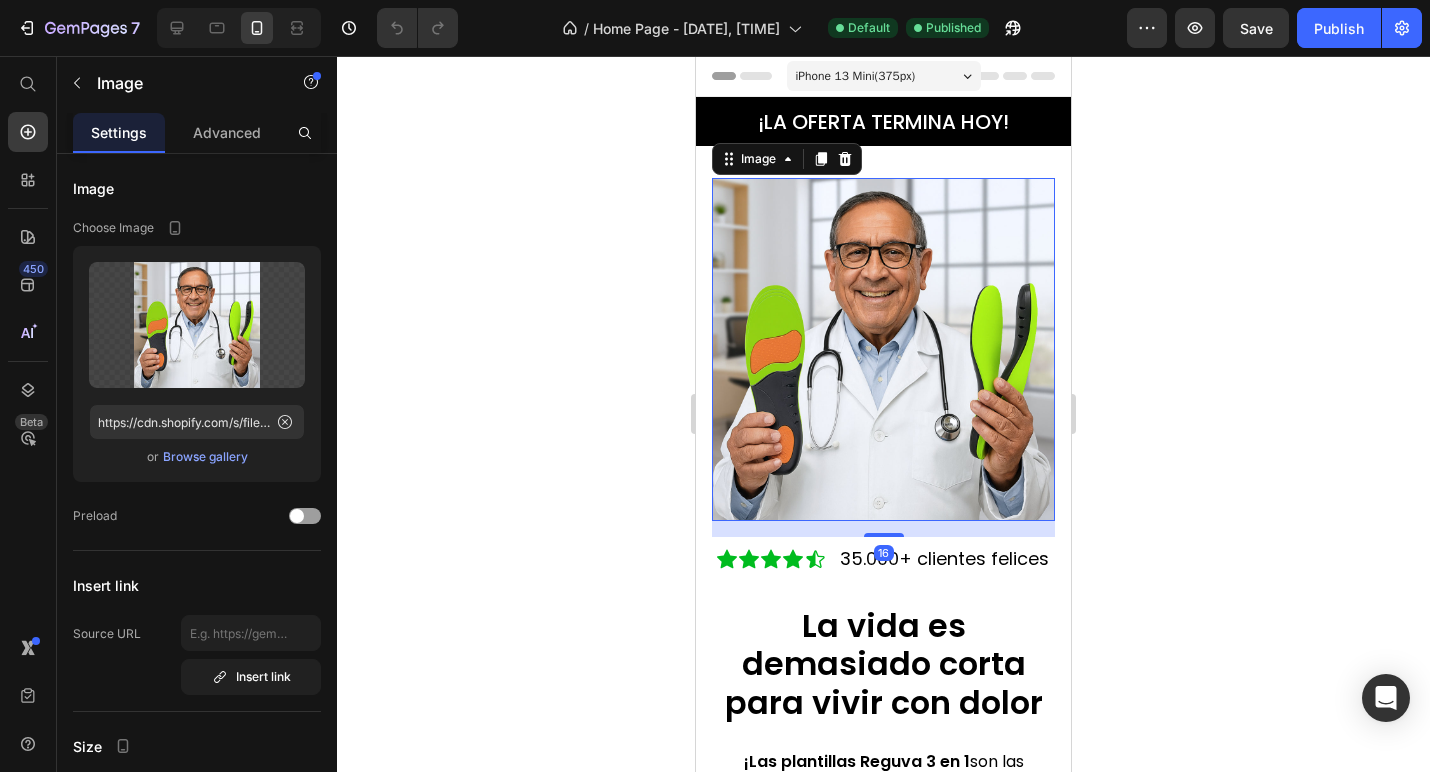click 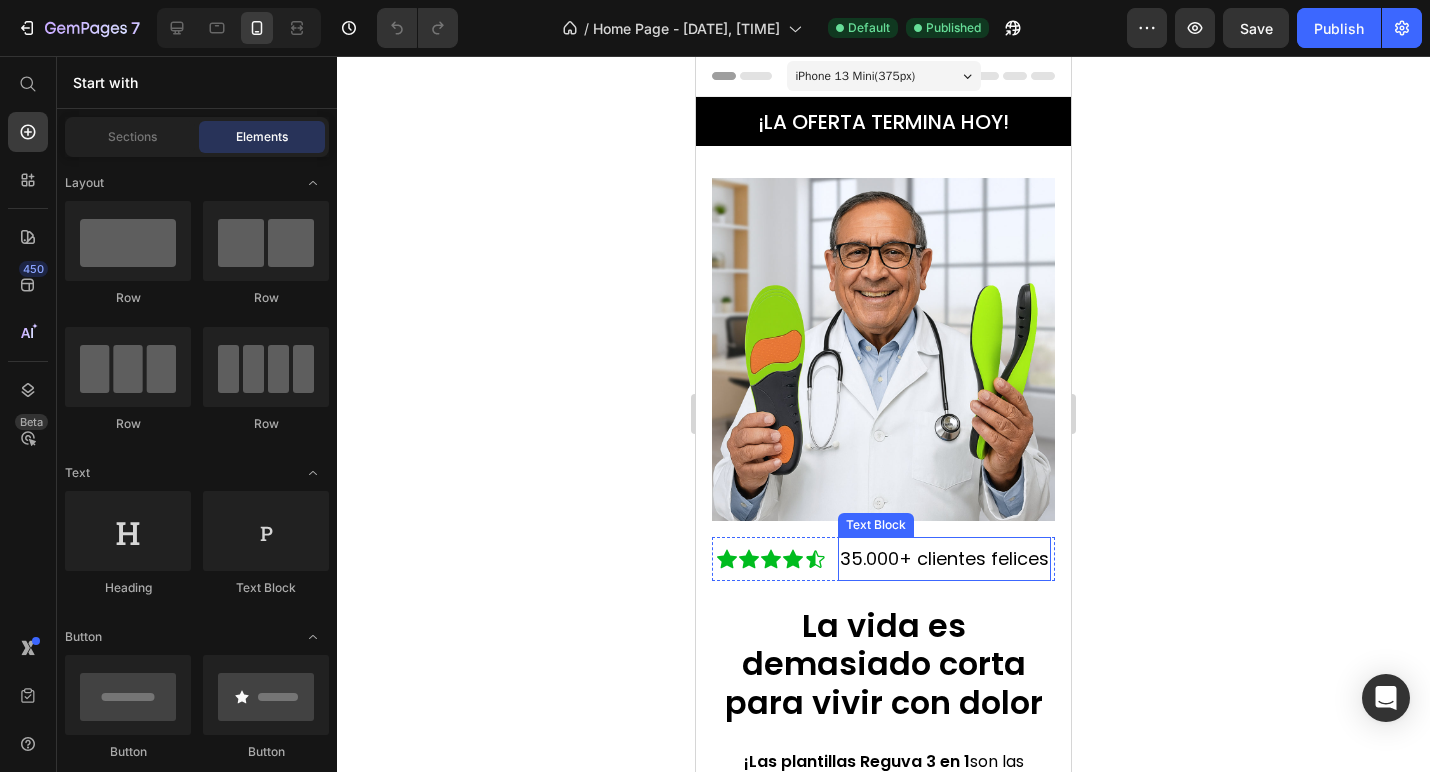 click on "35.000+ clientes felices" at bounding box center [944, 558] 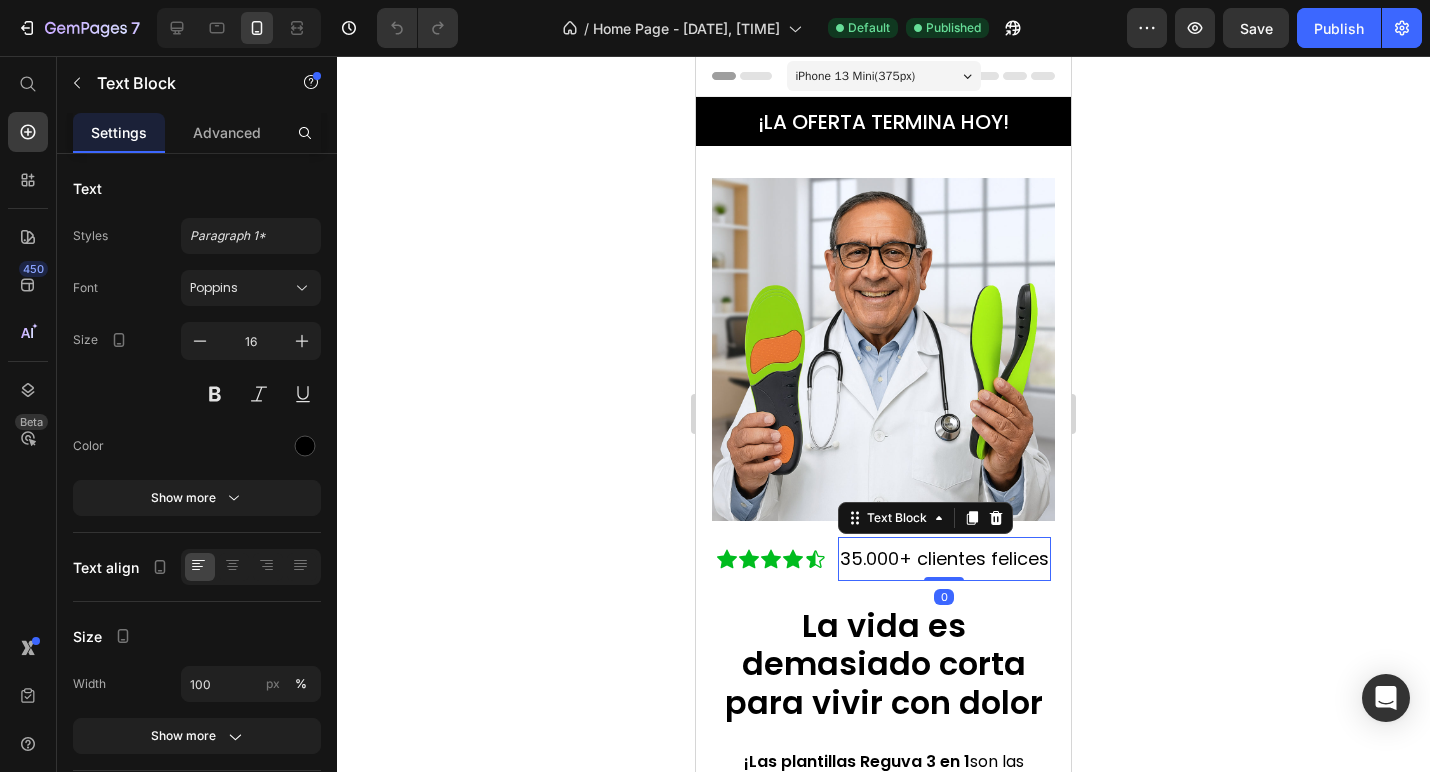click on "Icon Icon Icon Icon
Icon Icon List 35.000+ clientes felices Text Block   0 Row" at bounding box center [883, 559] 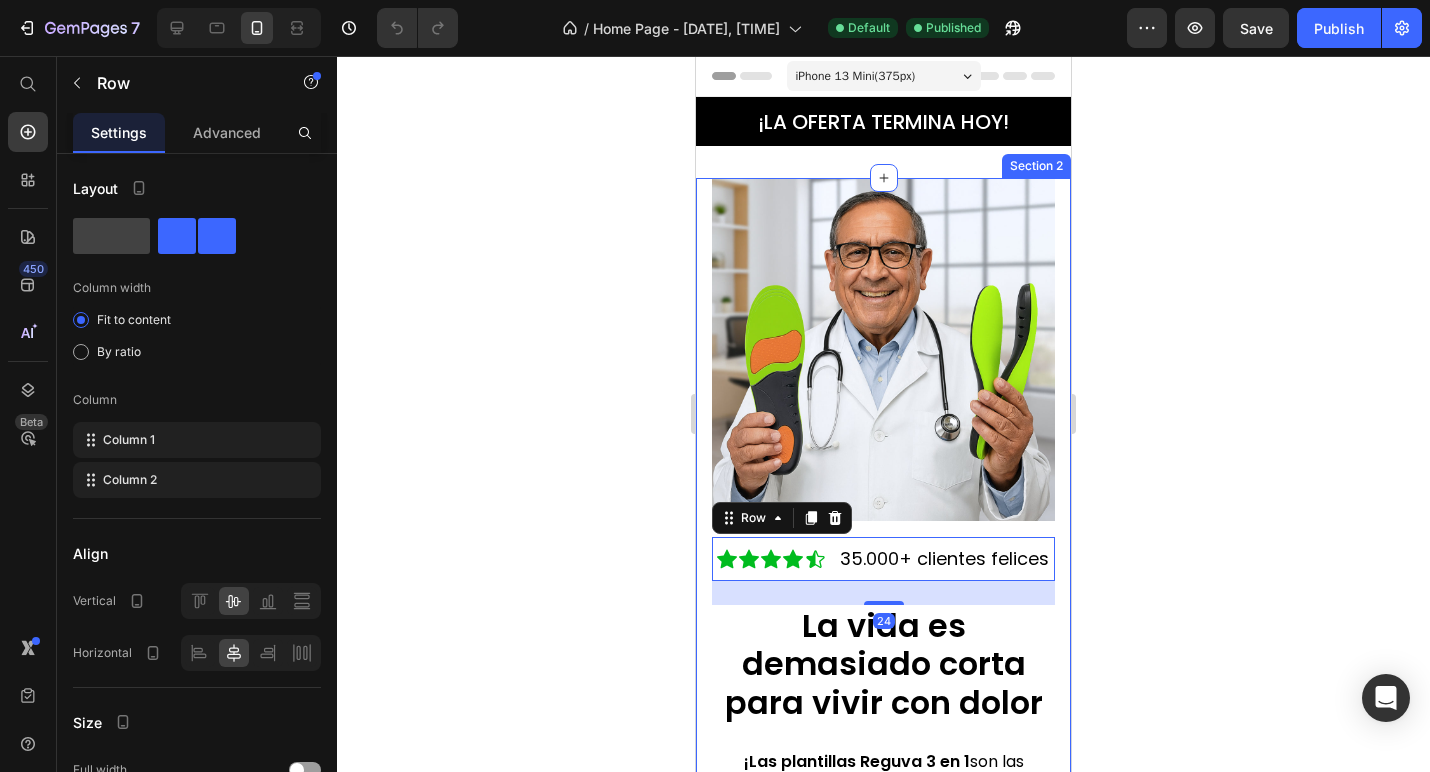 click 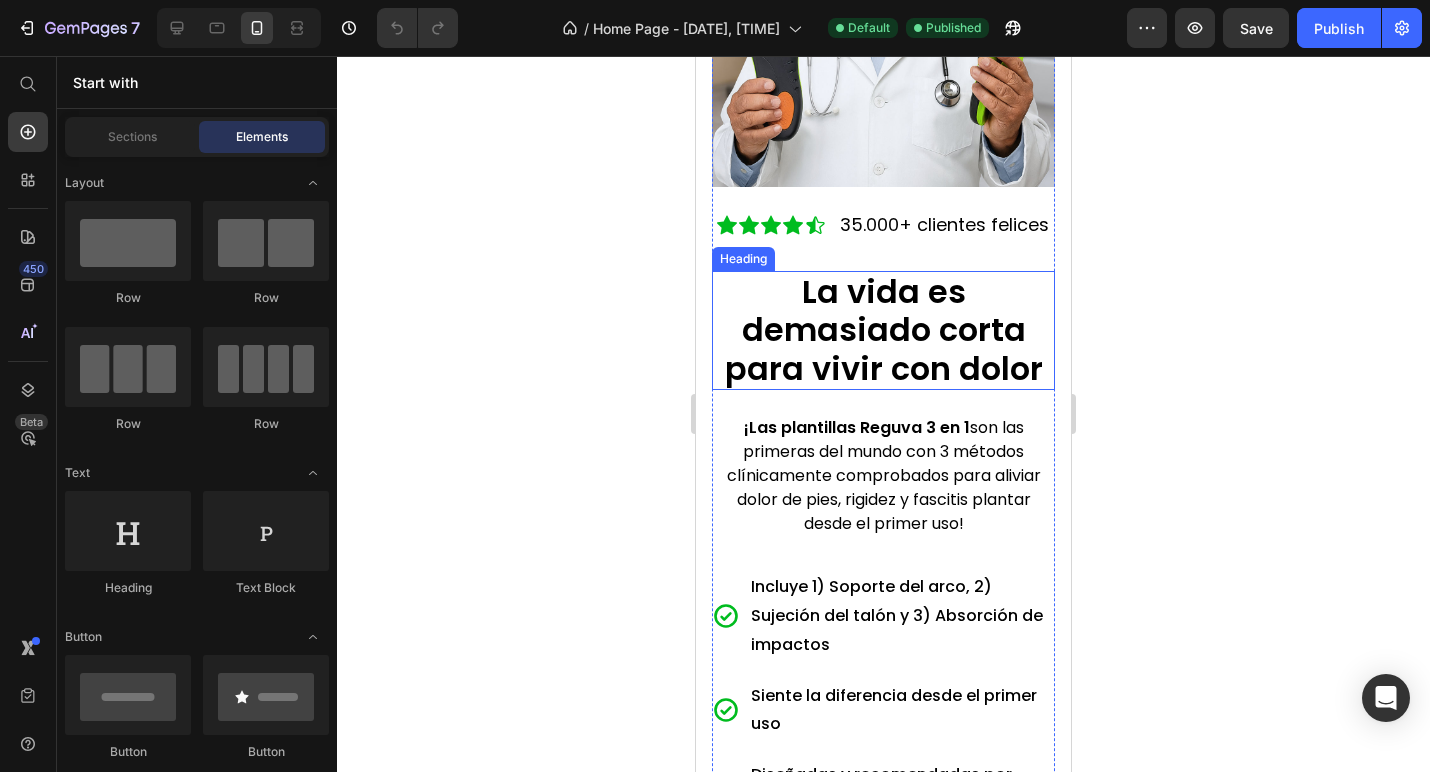 scroll, scrollTop: 0, scrollLeft: 0, axis: both 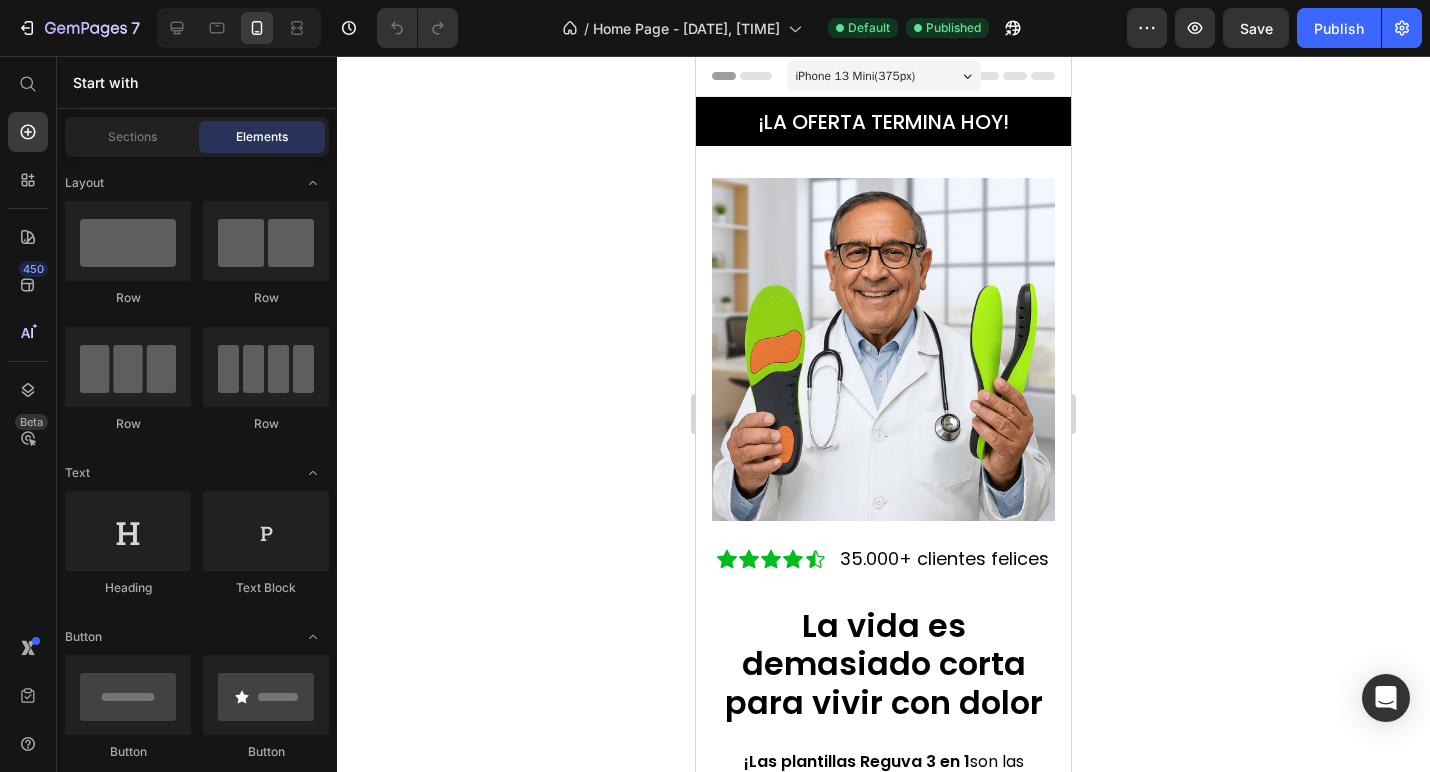 click on "¡LA OFERTA TERMINA HOY! Text Block Section 1 Image Icon Icon Icon Icon
Icon Icon List 35.000+ clientes felices Text Block Row La vida es demasiado corta para vivir con dolor Heading ¡Las plantillas Reguva 3 en 1  son las primeras del mundo con 3 métodos clínicamente comprobados para aliviar dolor de pies, rigidez y fascitis plantar desde el primer uso! Text block
Incluye 1) Soporte del arco, 2) Sujeción del talón y 3) Absorción de impactos
Siente la diferencia desde el primer uso
Diseñadas y recomendadas por médicos
¡Obtén 2 REGALOS GRATIS solo hoy! (Valorados en 25€) Item List AÑADIR AL CARRITO Button Row Section 2 Root" at bounding box center (883, 711) 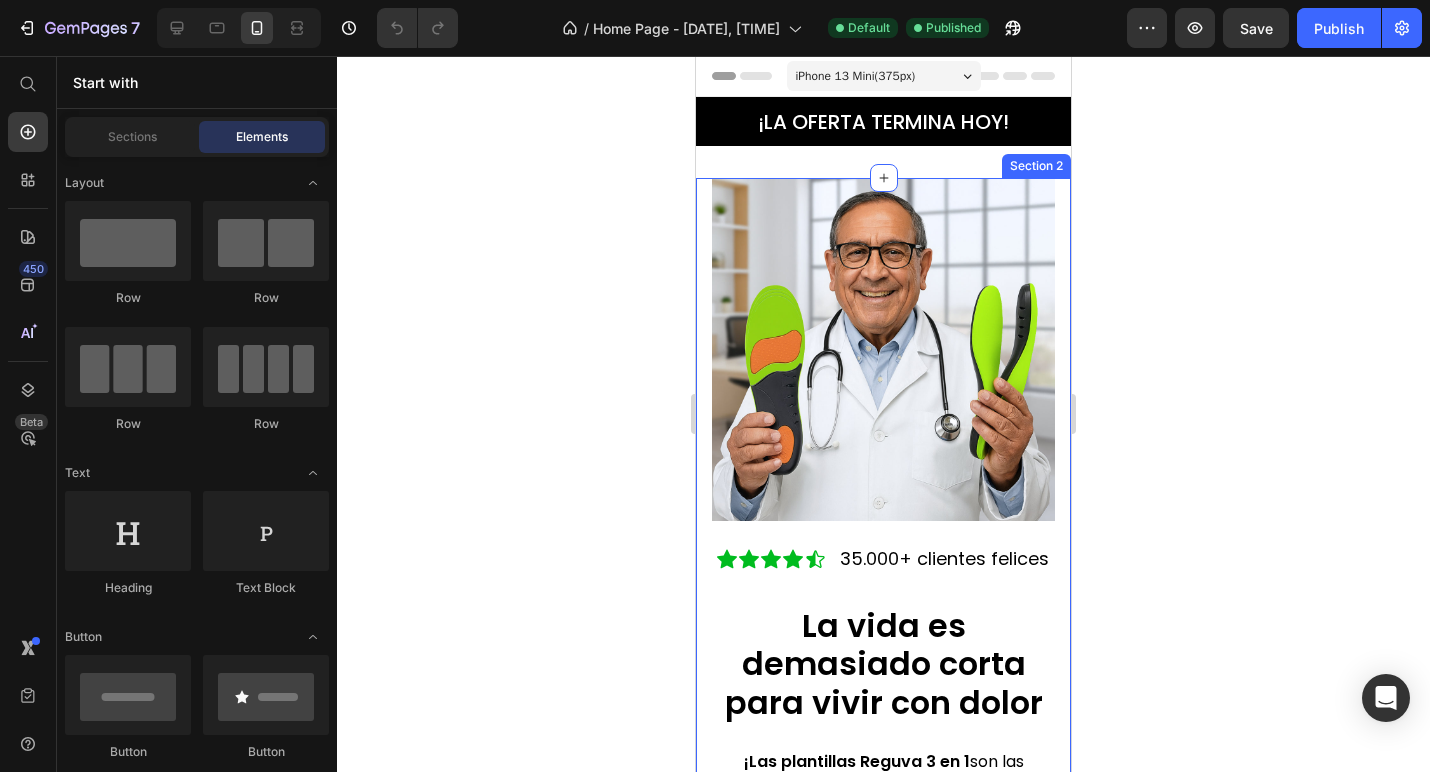 click on "Image Icon Icon Icon Icon
Icon Icon List 35.000+ clientes felices Text Block Row La vida es demasiado corta para vivir con dolor Heading ¡Las plantillas Reguva 3 en 1  son las primeras del mundo con 3 métodos clínicamente comprobados para aliviar dolor de pies, rigidez y fascitis plantar desde el primer uso! Text block
Incluye 1) Soporte del arco, 2) Sujeción del talón y 3) Absorción de impactos
Siente la diferencia desde el primer uso
Diseñadas y recomendadas por médicos
¡Obtén 2 REGALOS GRATIS solo hoy! (Valorados en 25€) Item List AÑADIR AL CARRITO Button Row Section 2" at bounding box center (883, 751) 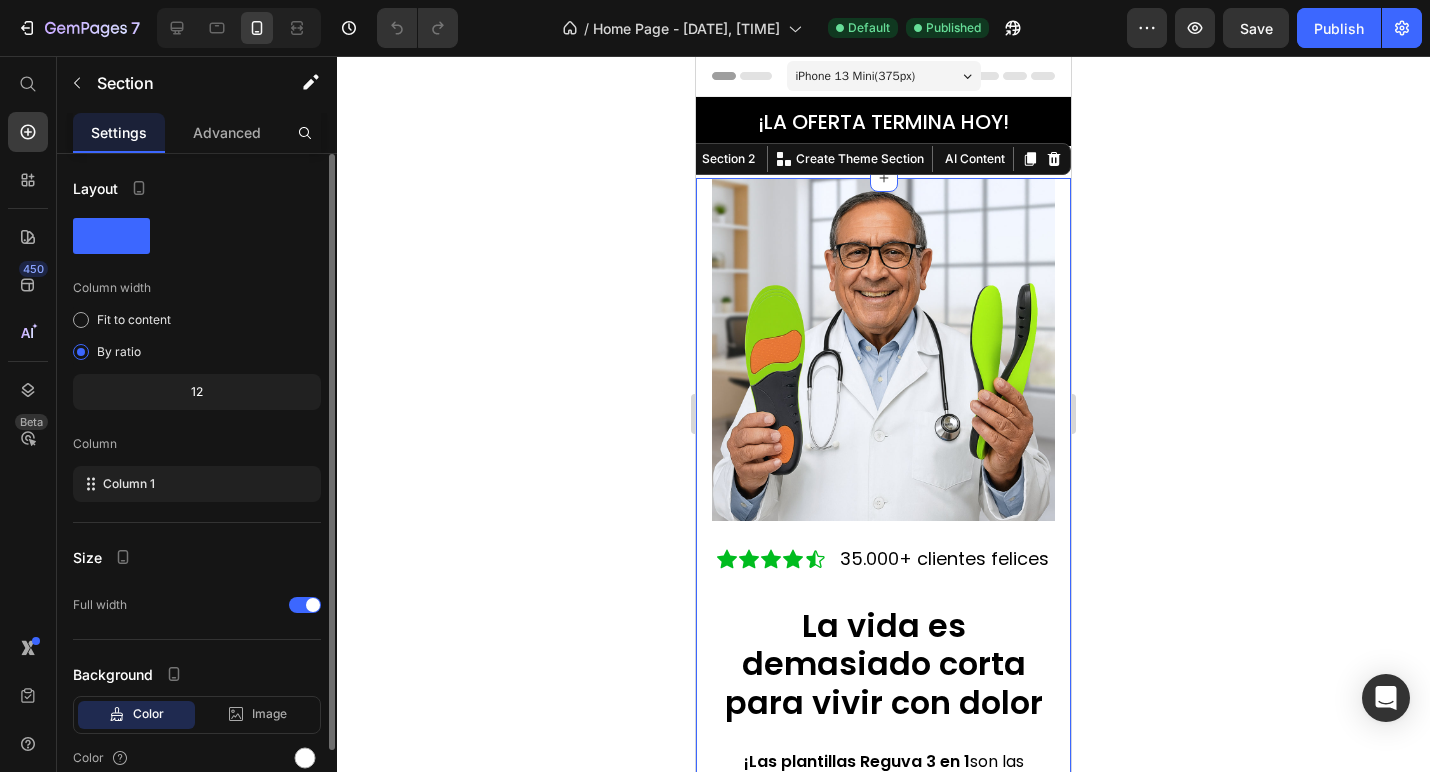 scroll, scrollTop: 89, scrollLeft: 0, axis: vertical 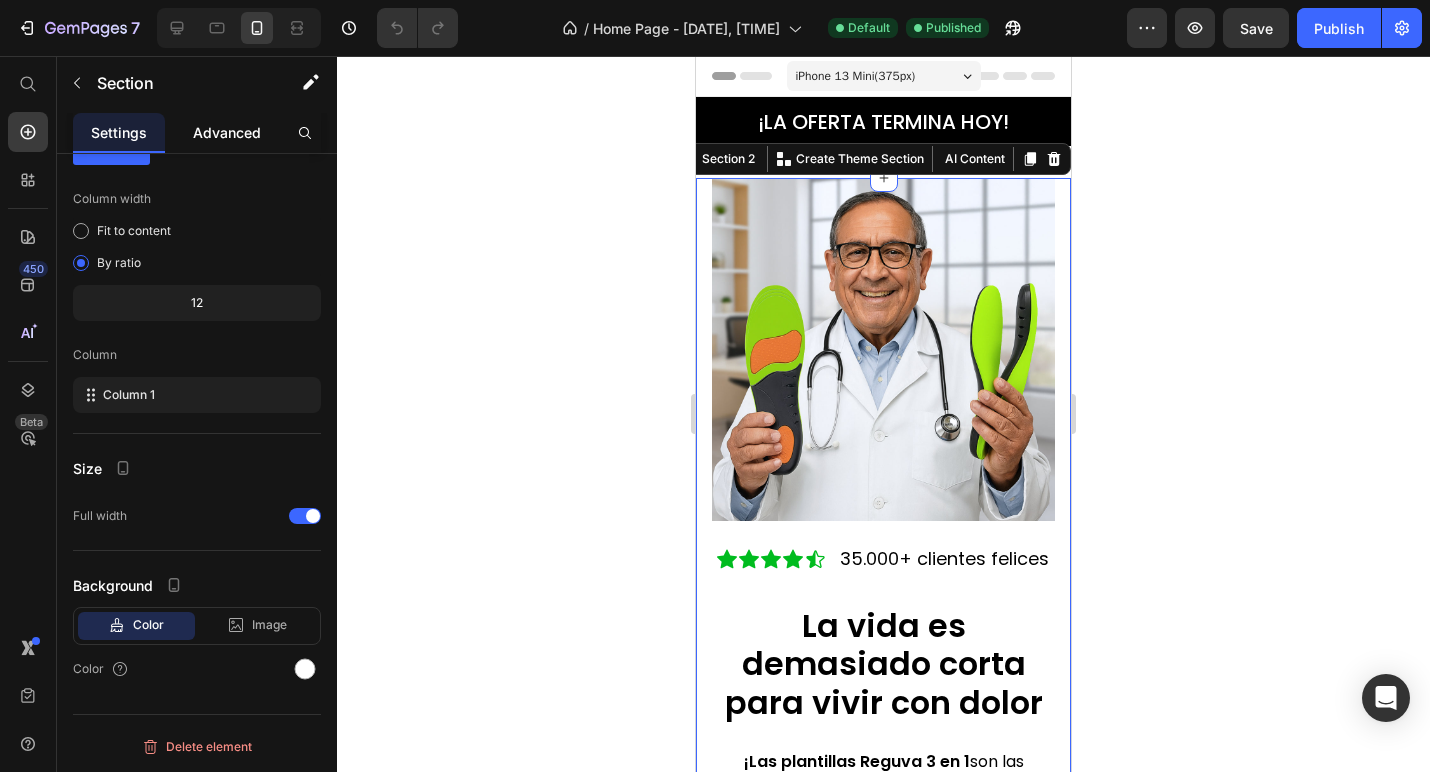 click on "Advanced" at bounding box center [227, 132] 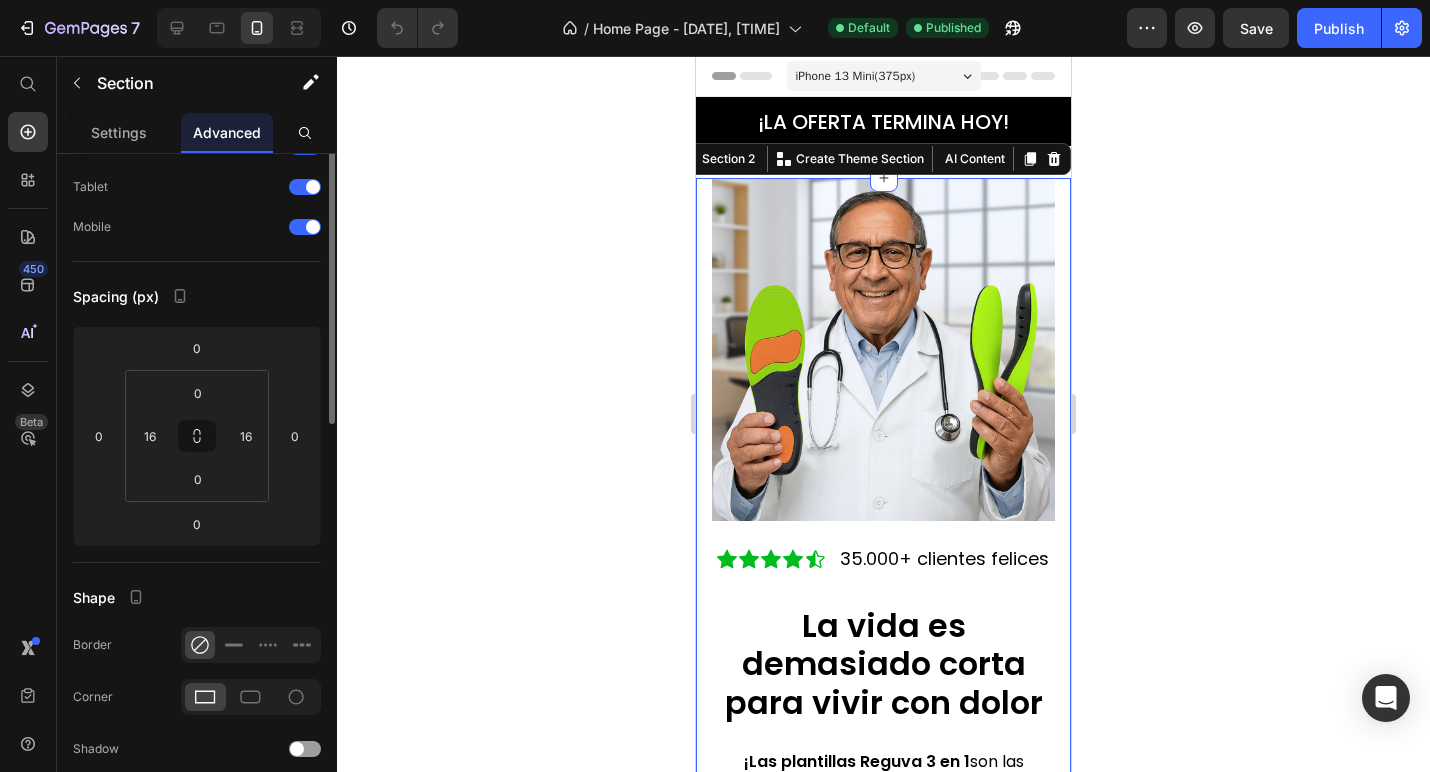 scroll, scrollTop: 0, scrollLeft: 0, axis: both 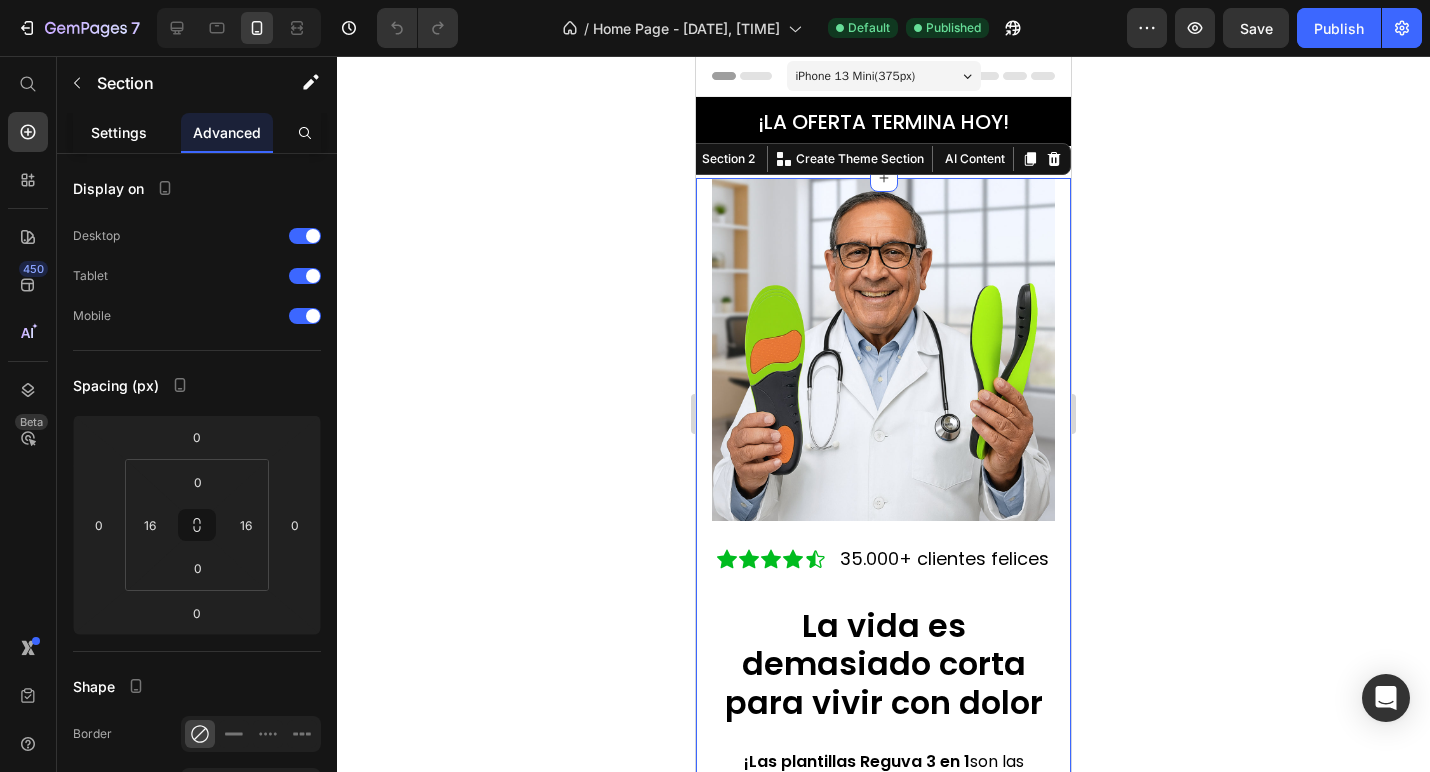 click on "Settings" at bounding box center (119, 132) 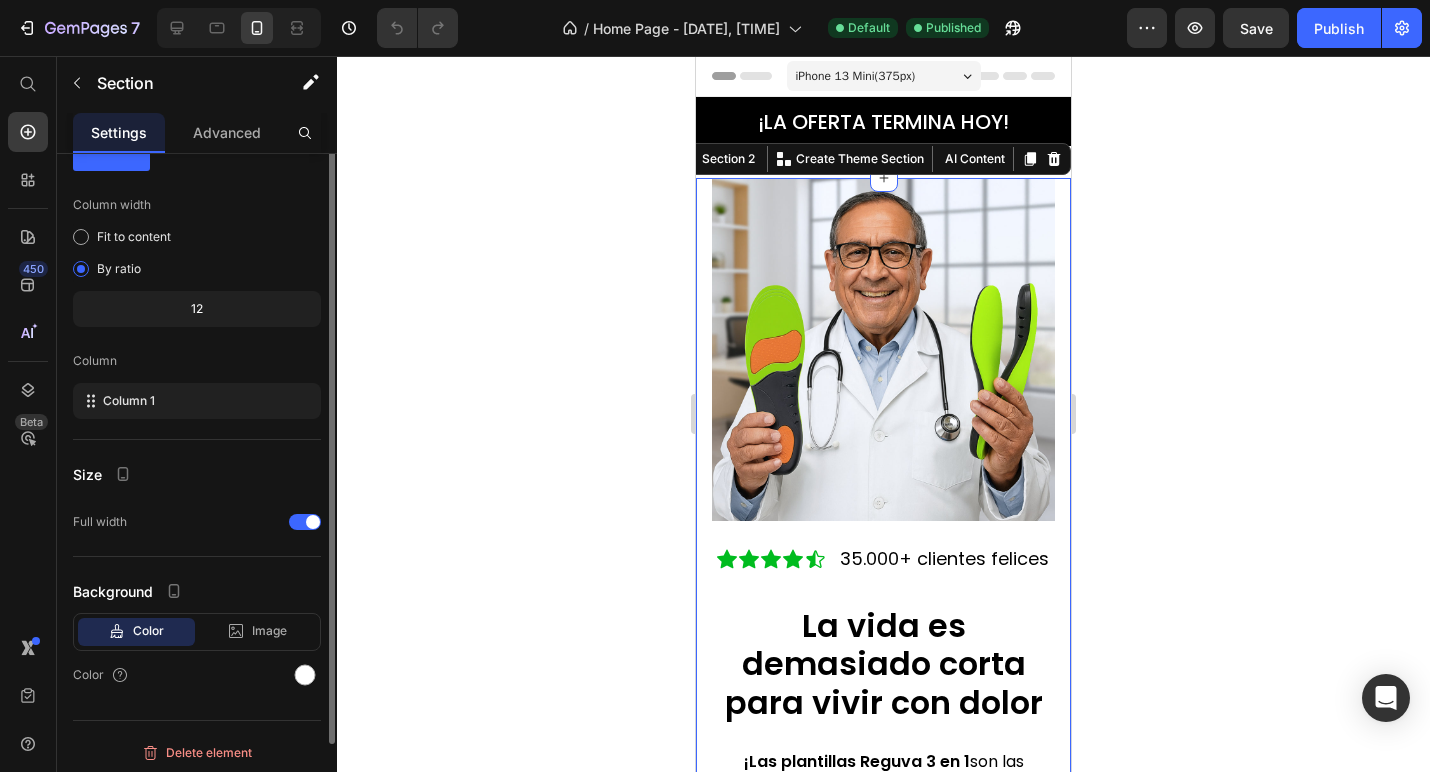 scroll, scrollTop: 89, scrollLeft: 0, axis: vertical 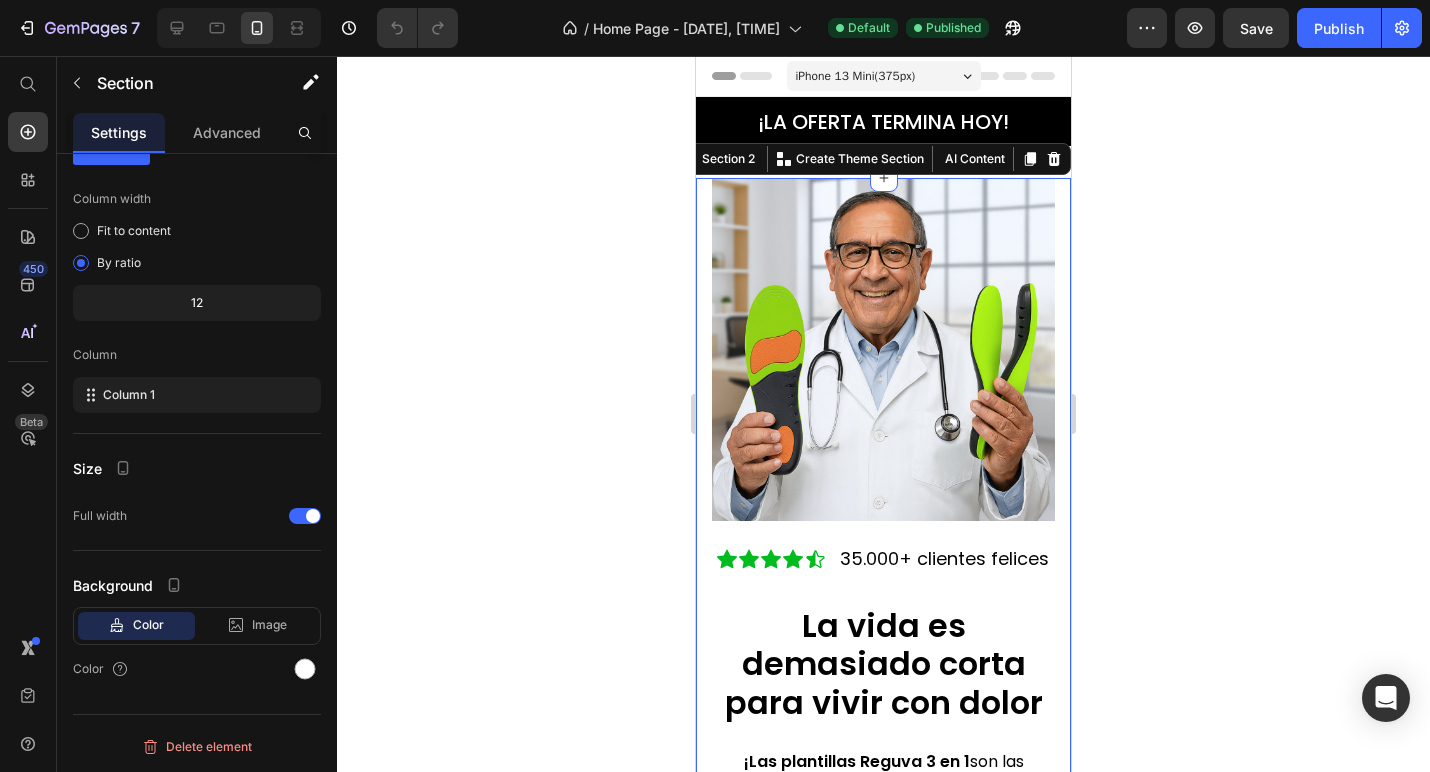 click 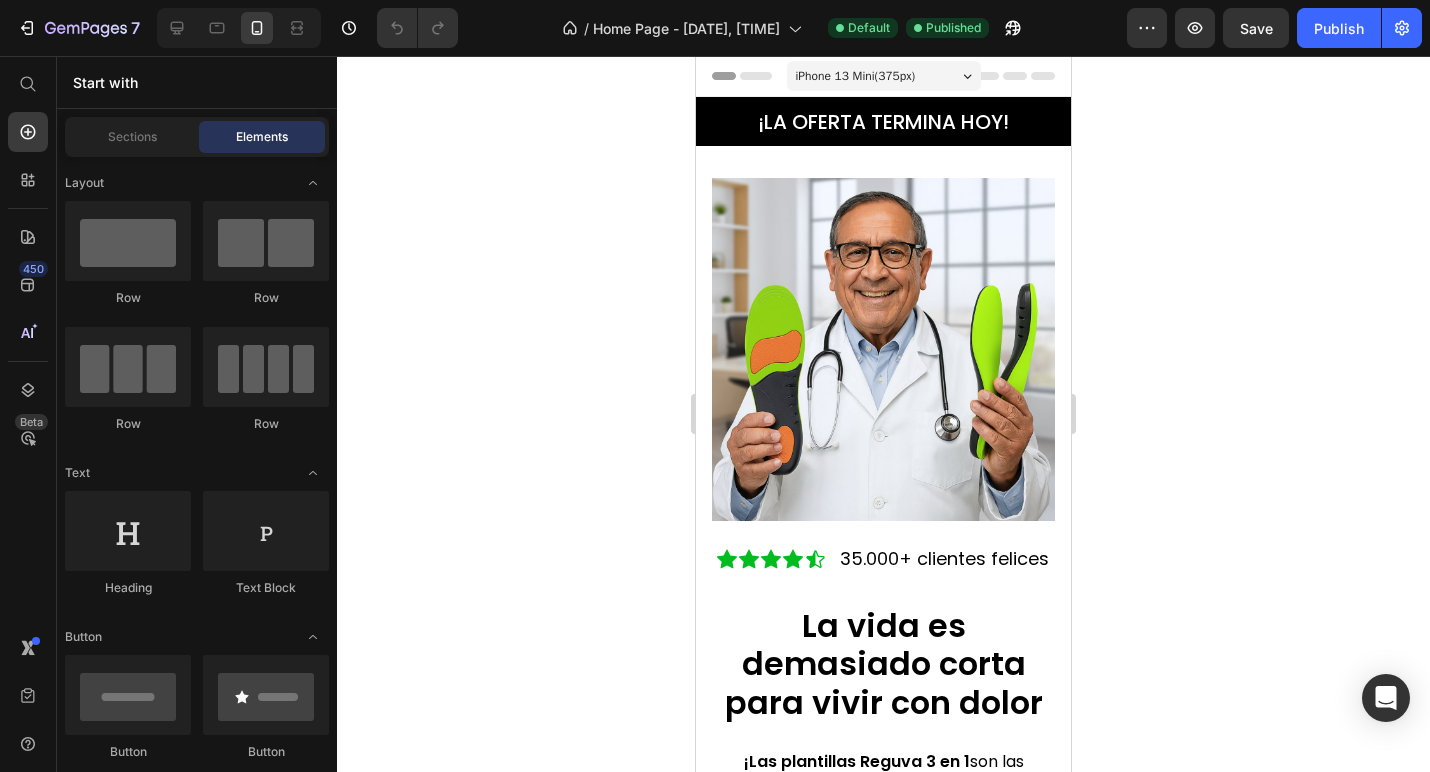 click 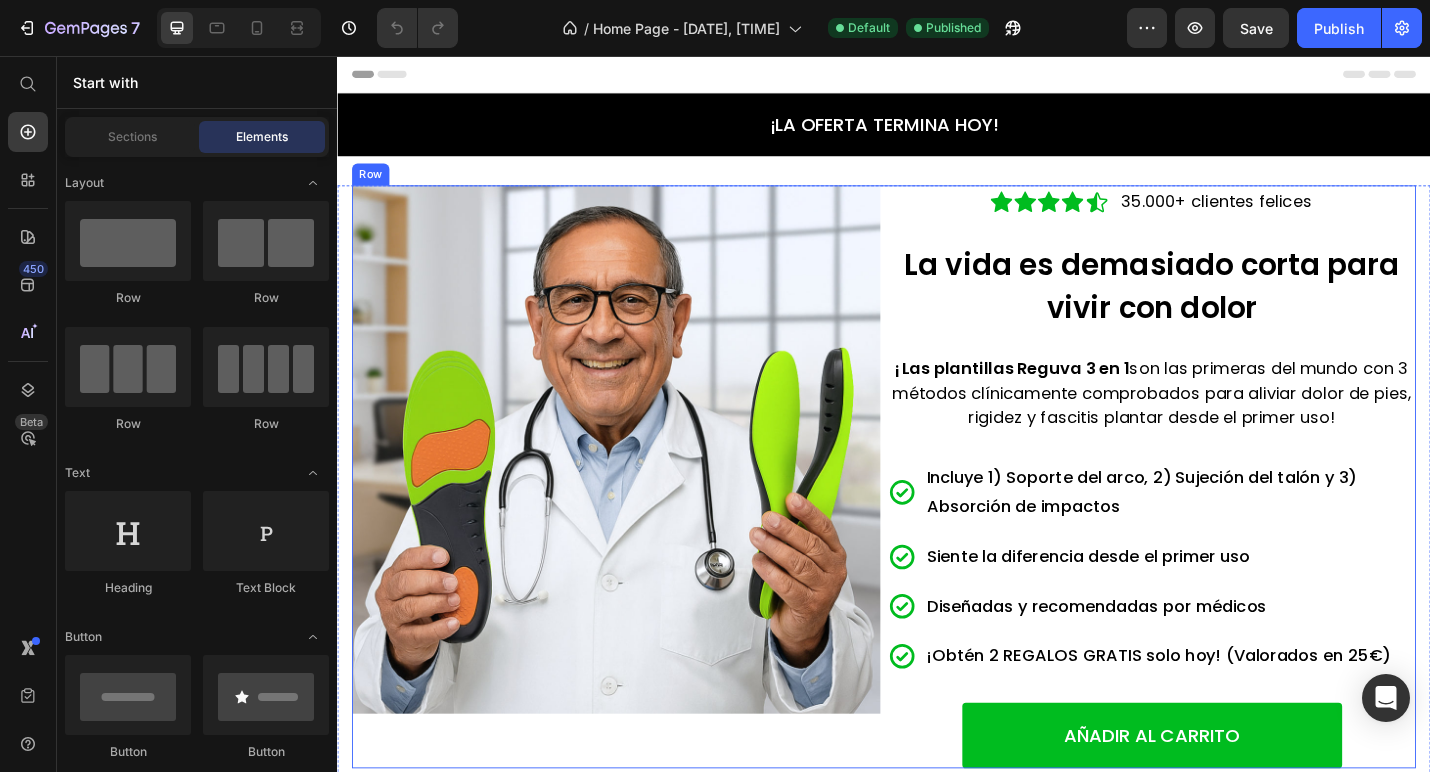 click on "Icon Icon Icon Icon
Icon Icon List 35.000+ clientes felices Text Block Row La vida es demasiado corta para vivir con dolor Heading ¡Las plantillas Reguva 3 en 1  son las primeras del mundo con 3 métodos clínicamente comprobados para aliviar dolor de pies, rigidez y fascitis plantar desde el primer uso! Text block
Incluye 1) Soporte del arco, 2) Sujeción del talón y 3) Absorción de impactos
Siente la diferencia desde el primer uso
Diseñadas y recomendadas por médicos
¡Obtén 2 REGALOS GRATIS solo hoy! (Valorados en 25€) Item List AÑADIR AL CARRITO Button" at bounding box center [1231, 517] 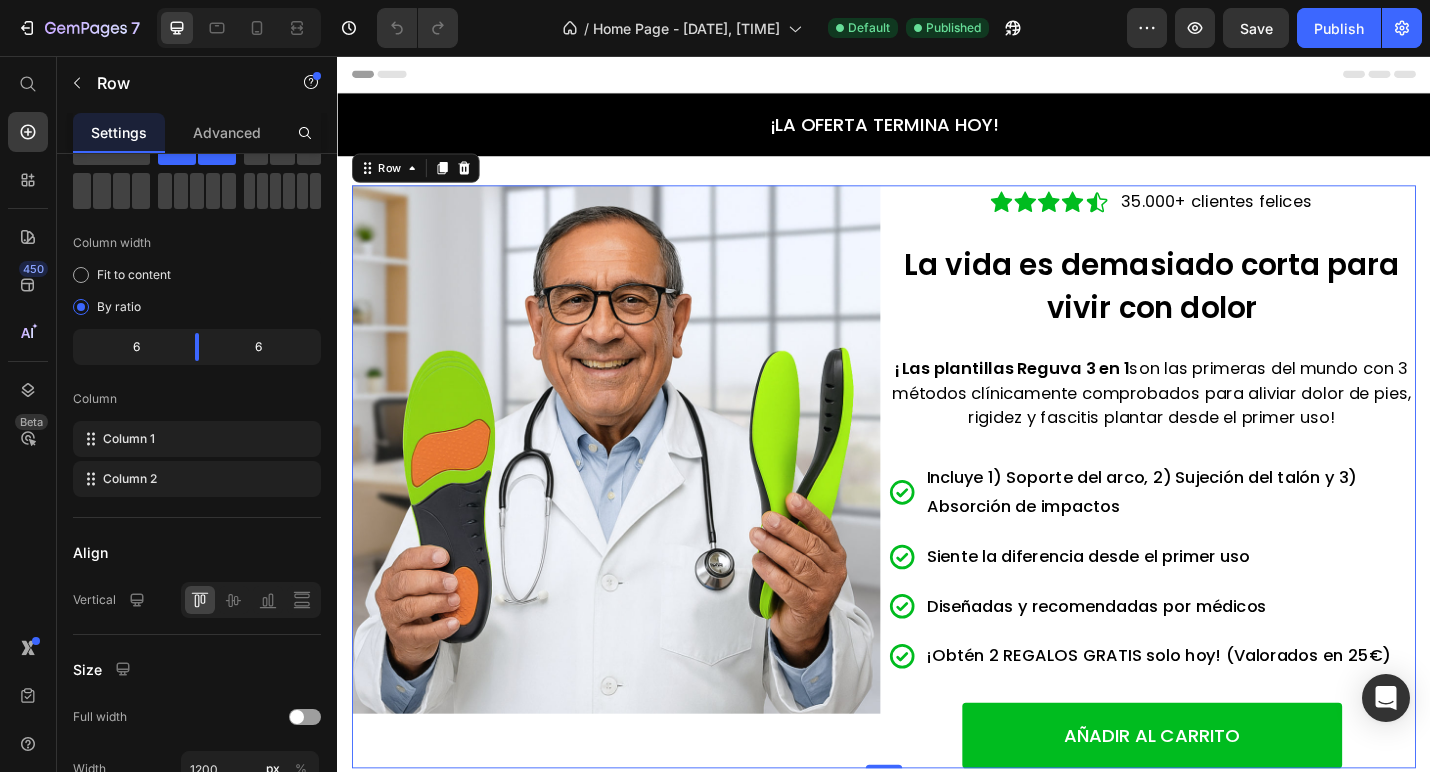 scroll, scrollTop: 0, scrollLeft: 0, axis: both 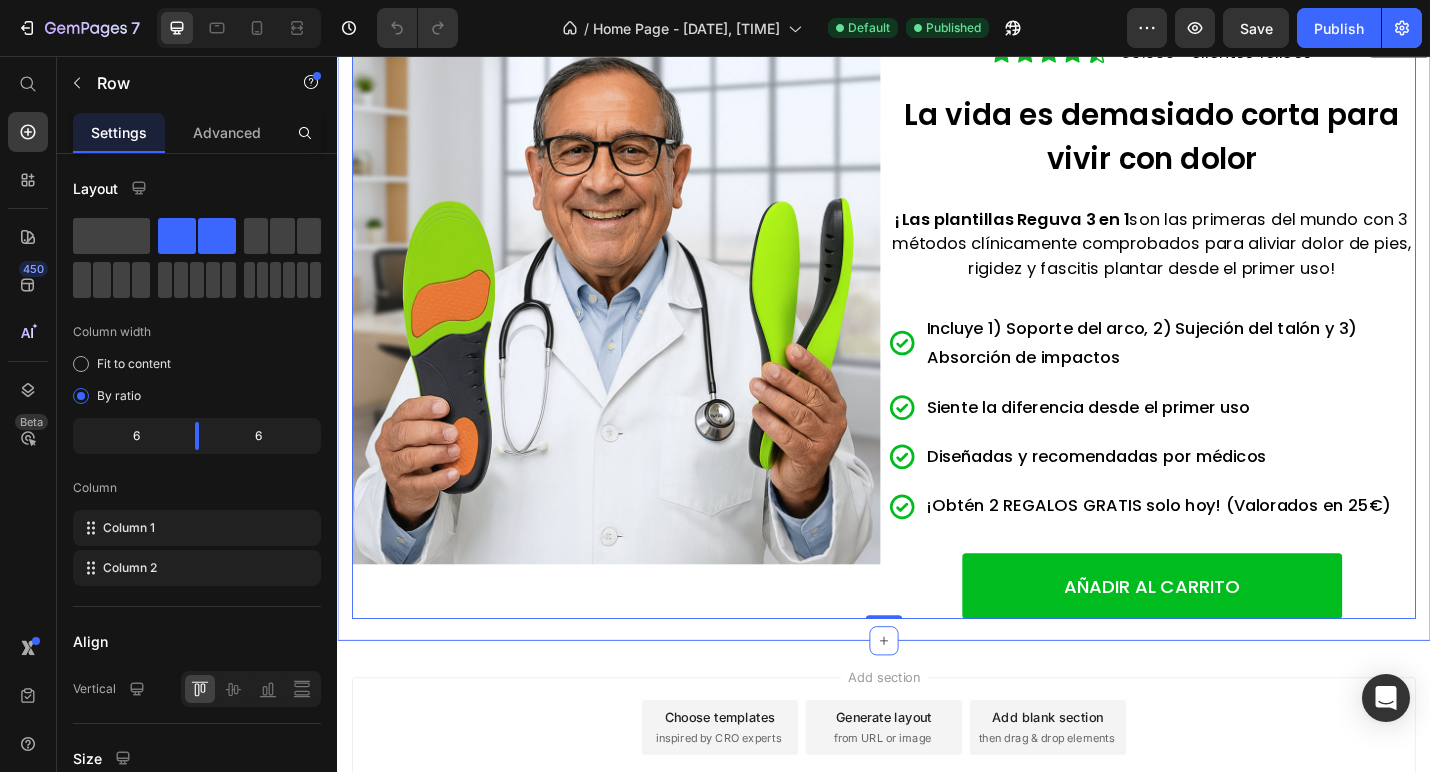 click on "Image Icon Icon Icon Icon
Icon Icon List 35.000+ clientes felices Text Block Row La vida es demasiado corta para vivir con dolor Heading ¡Las plantillas Reguva 3 en 1  son las primeras del mundo con 3 métodos clínicamente comprobados para aliviar dolor de pies, rigidez y fascitis plantar desde el primer uso! Text block
Incluye 1) Soporte del arco, 2) Sujeción del talón y 3) Absorción de impactos
Siente la diferencia desde el primer uso
Diseñadas y recomendadas por médicos
¡Obtén 2 REGALOS GRATIS solo hoy! (Valorados en 25€) Item List AÑADIR AL CARRITO Button Row   0 Section 2" at bounding box center (937, 365) 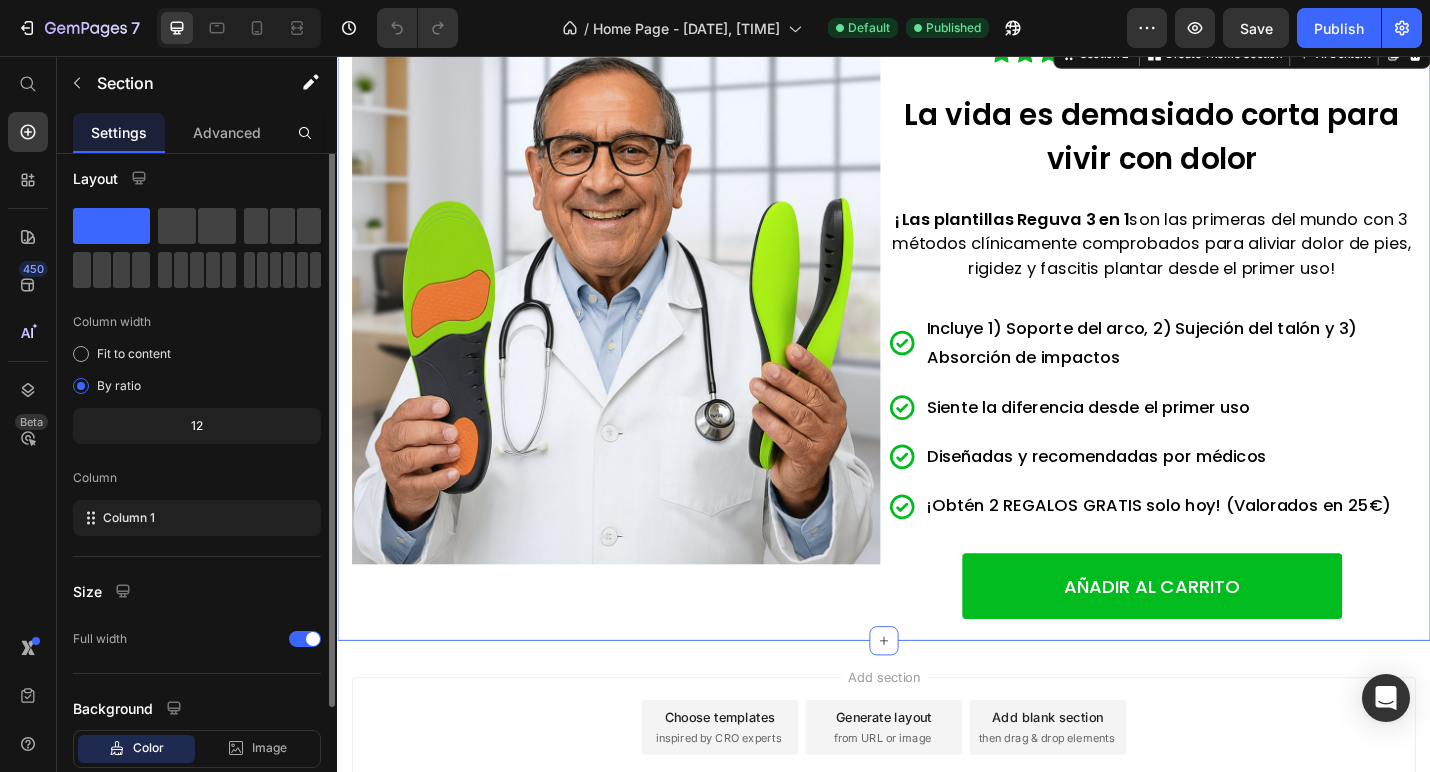 scroll, scrollTop: 0, scrollLeft: 0, axis: both 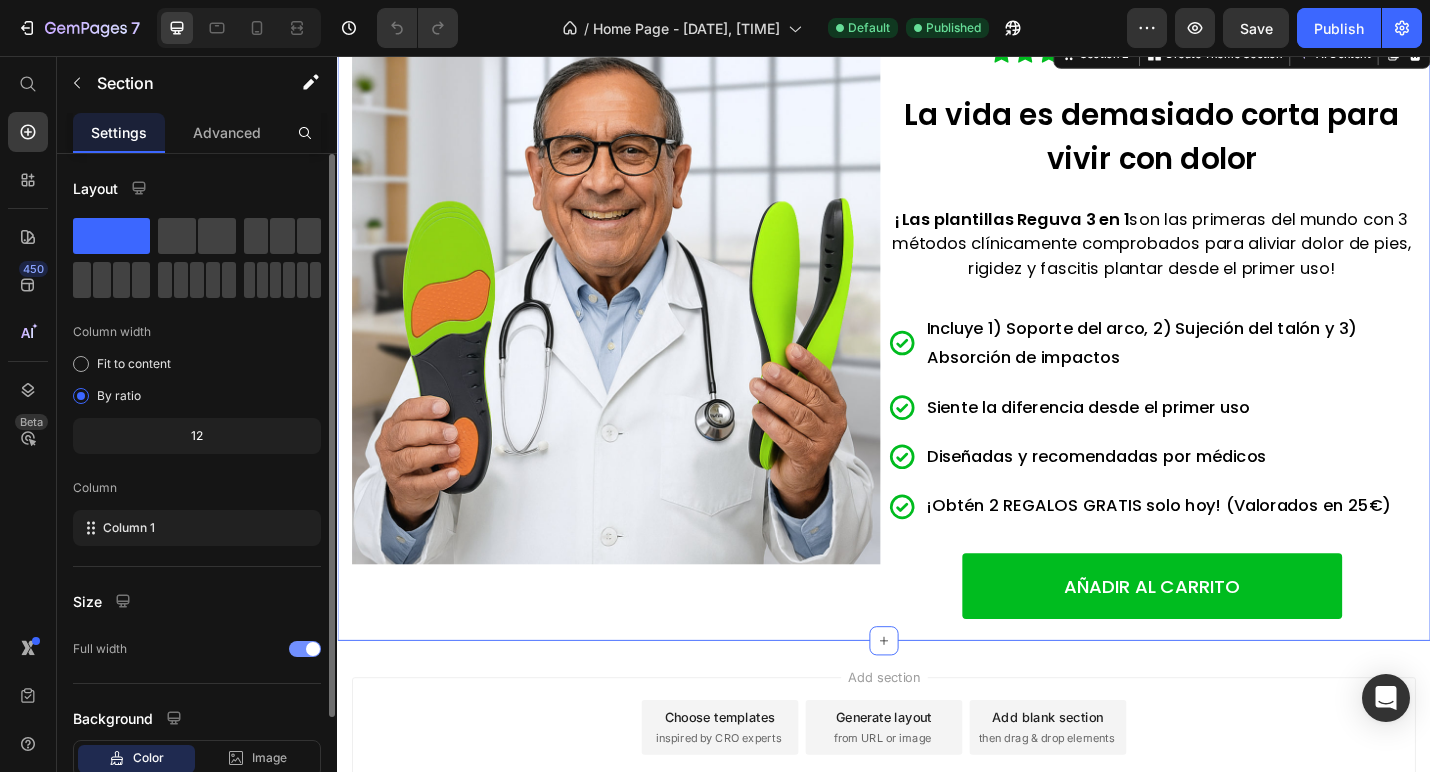 click at bounding box center [305, 649] 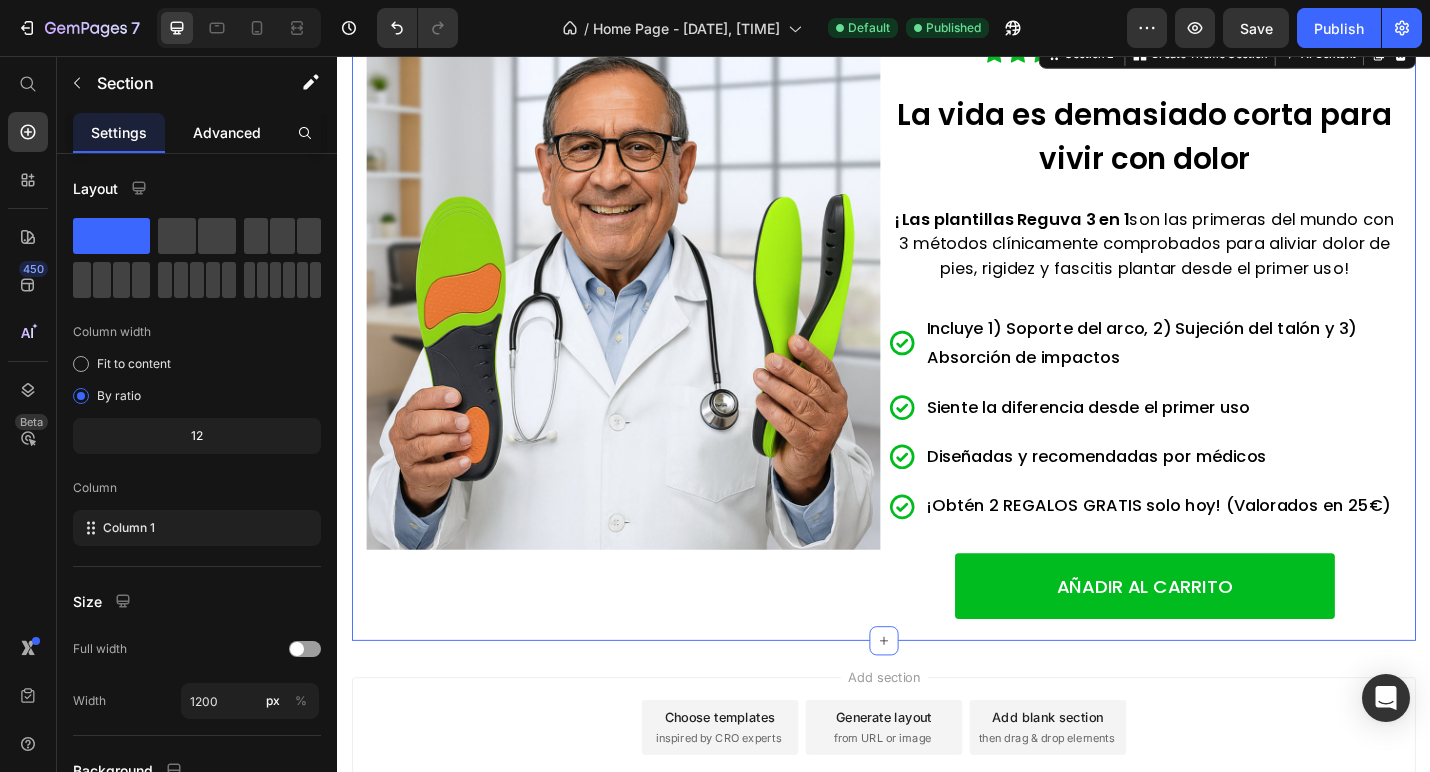 click on "Advanced" 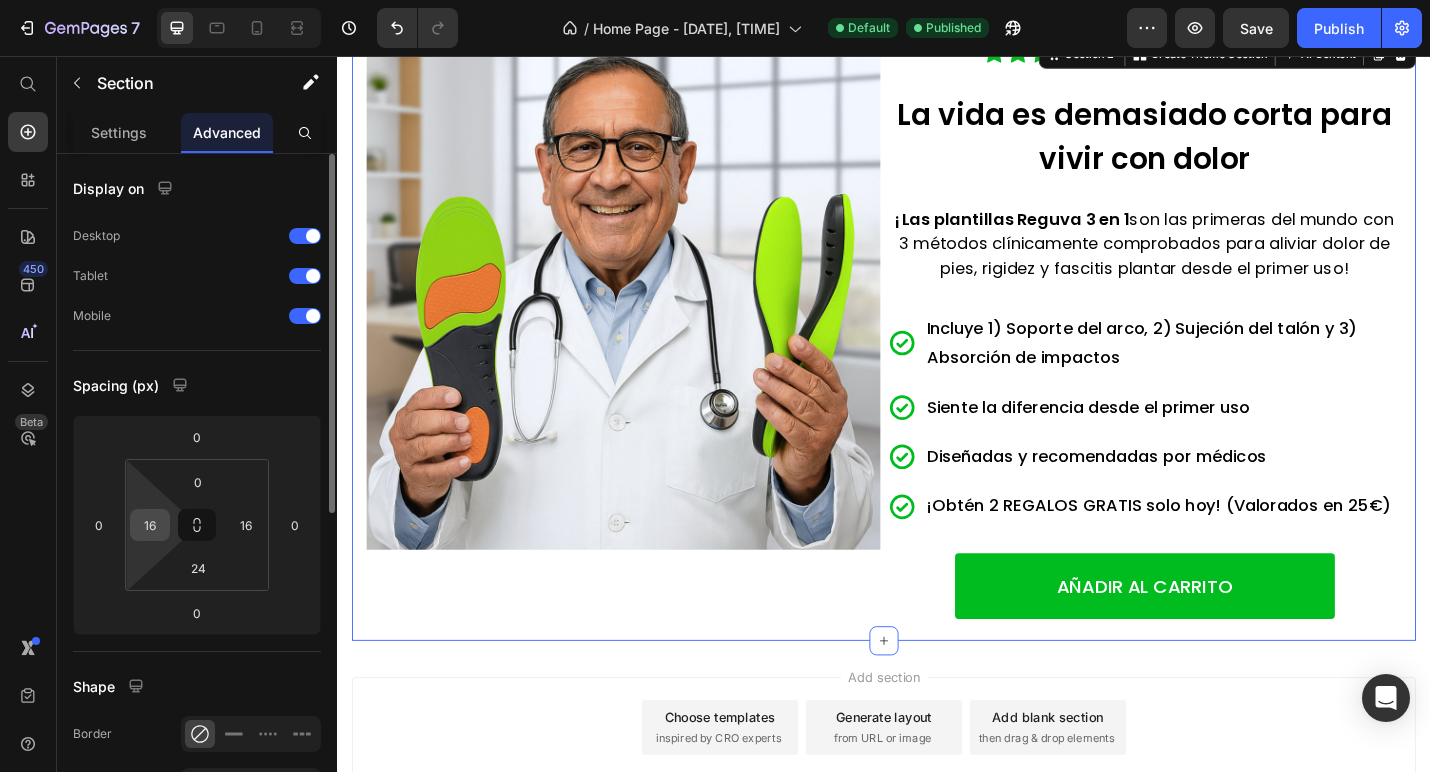 click on "16" at bounding box center (150, 525) 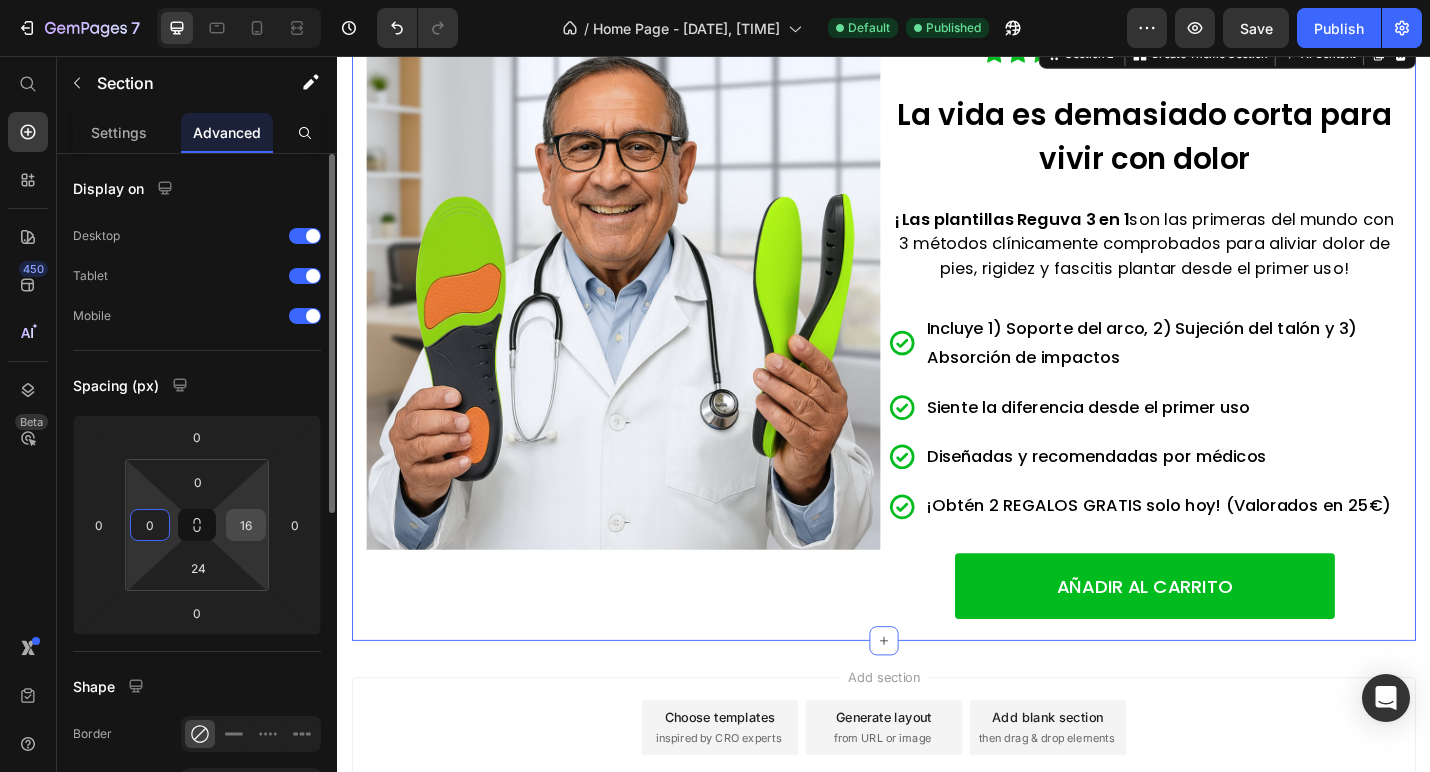 type on "0" 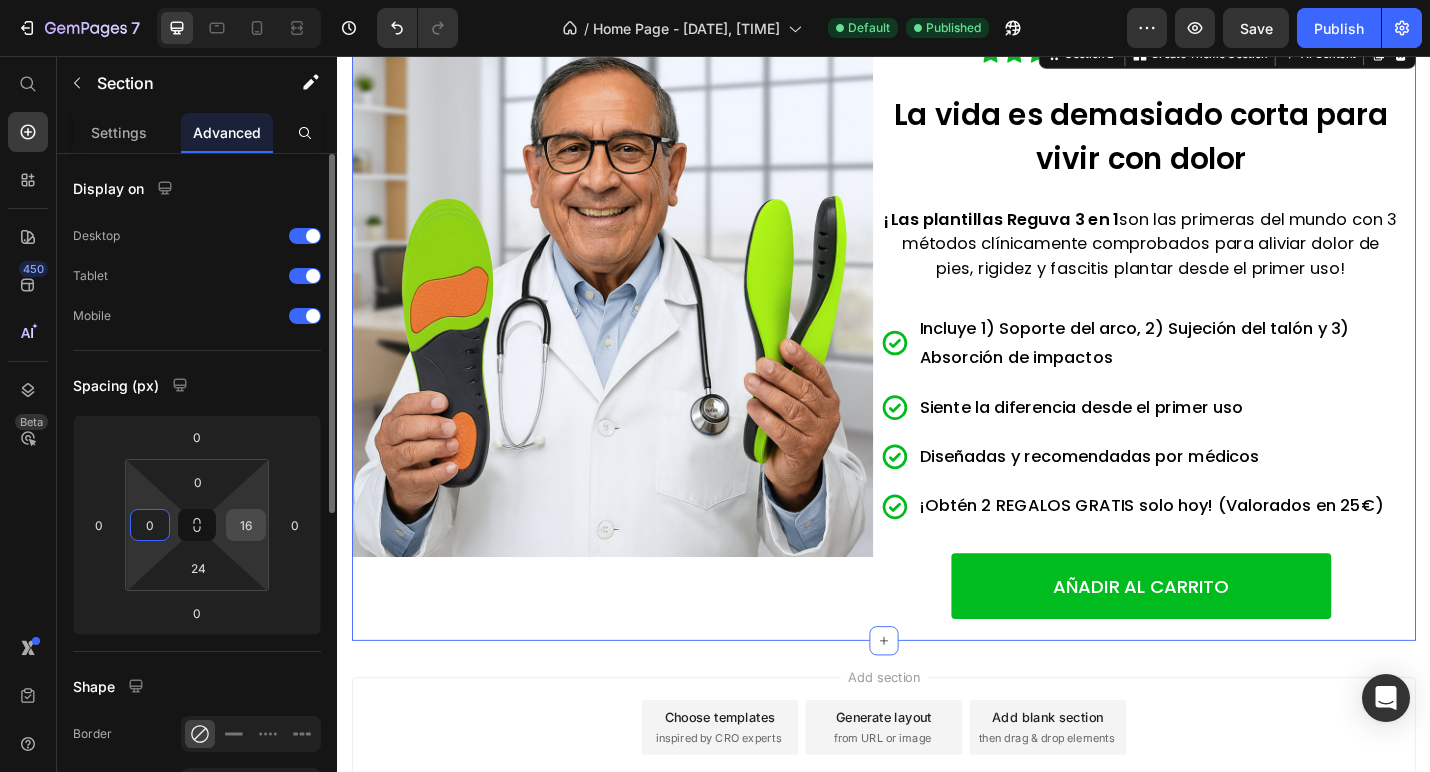 click on "16" at bounding box center [246, 525] 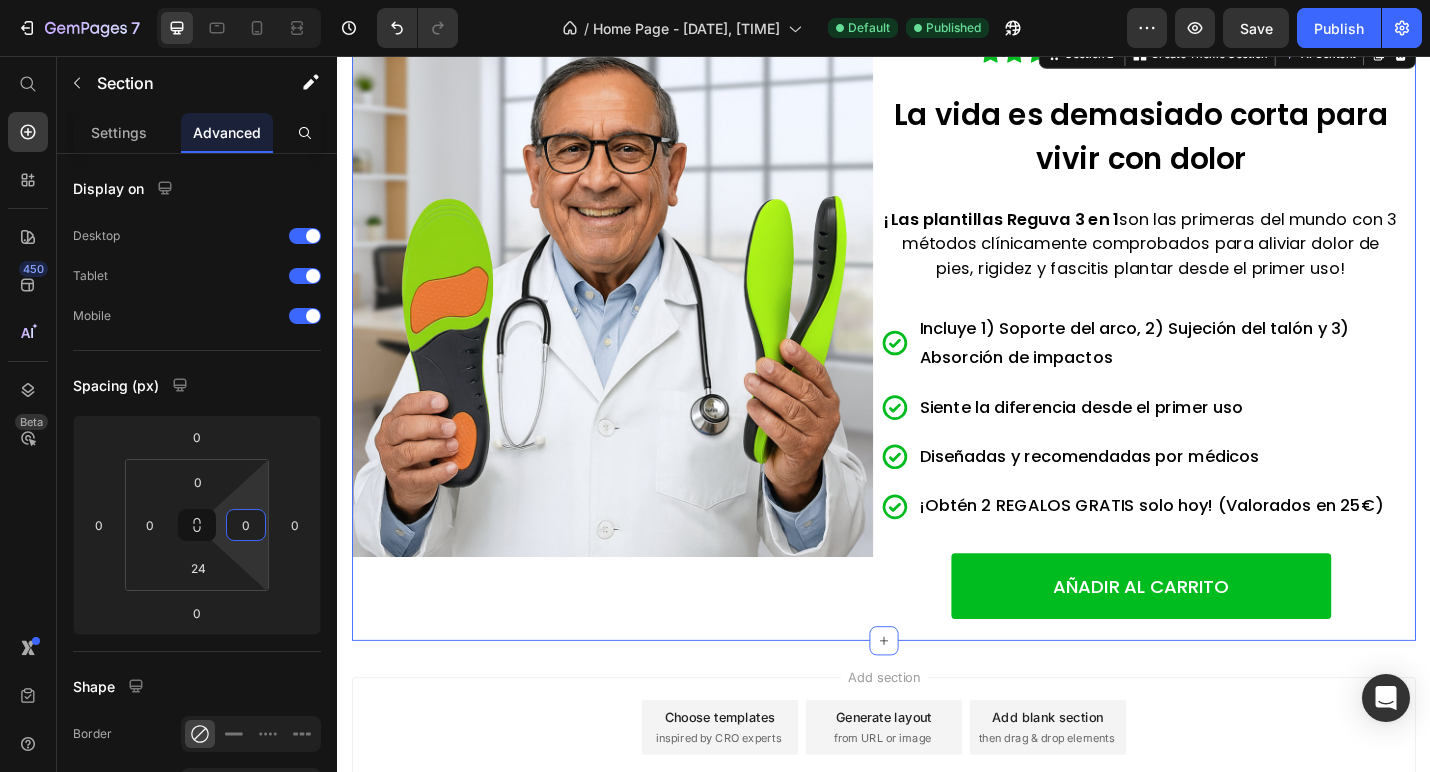 type on "0" 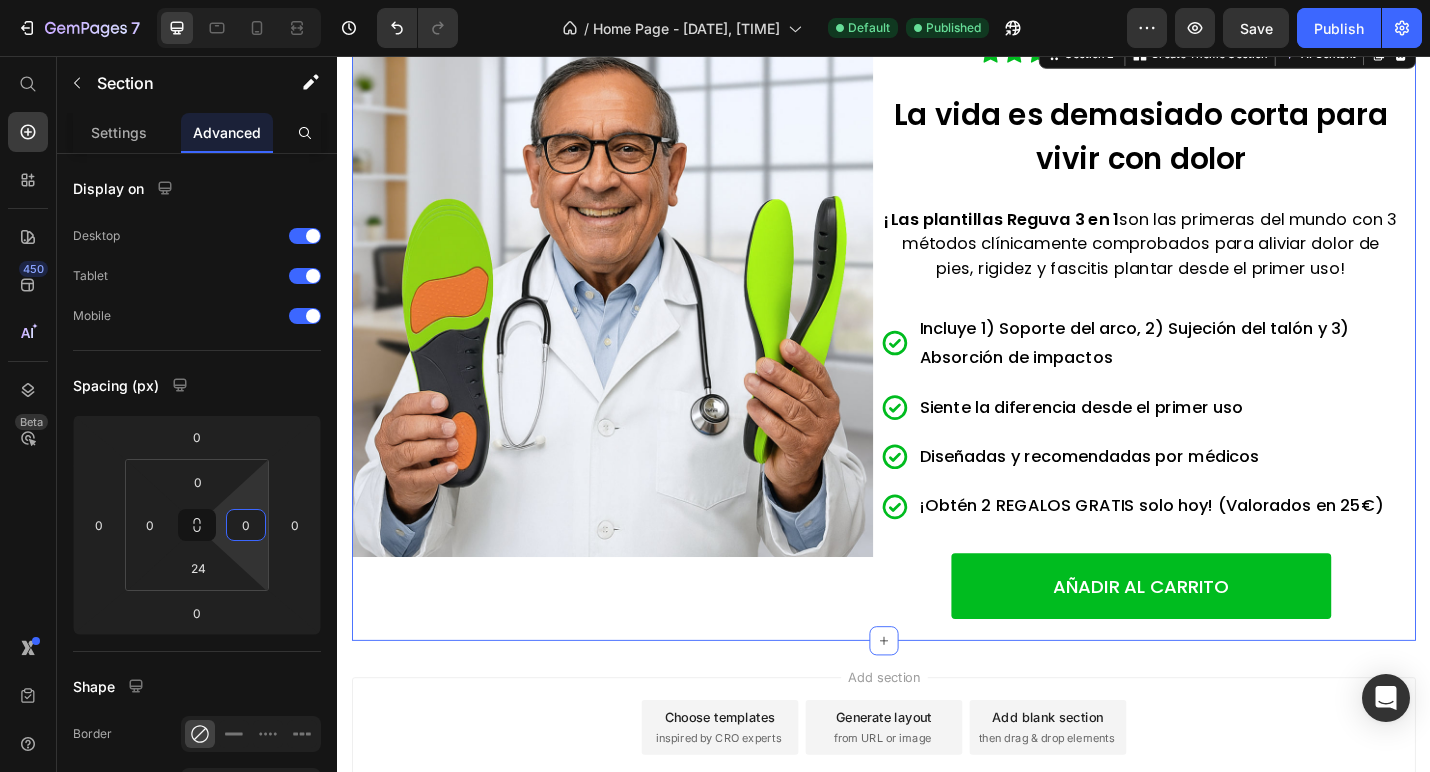 click on "Add section Choose templates inspired by CRO experts Generate layout from URL or image Add blank section then drag & drop elements" at bounding box center (937, 793) 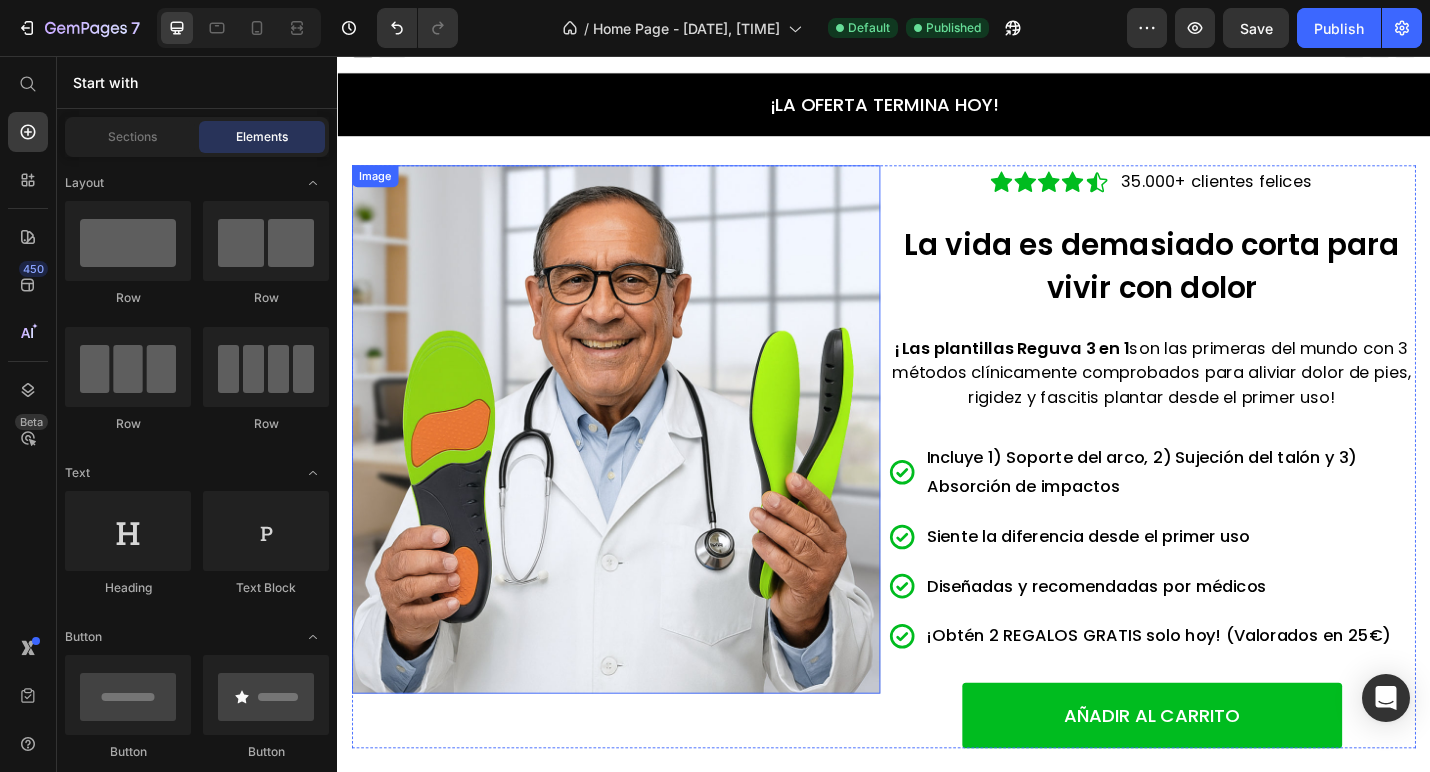 scroll, scrollTop: 24, scrollLeft: 0, axis: vertical 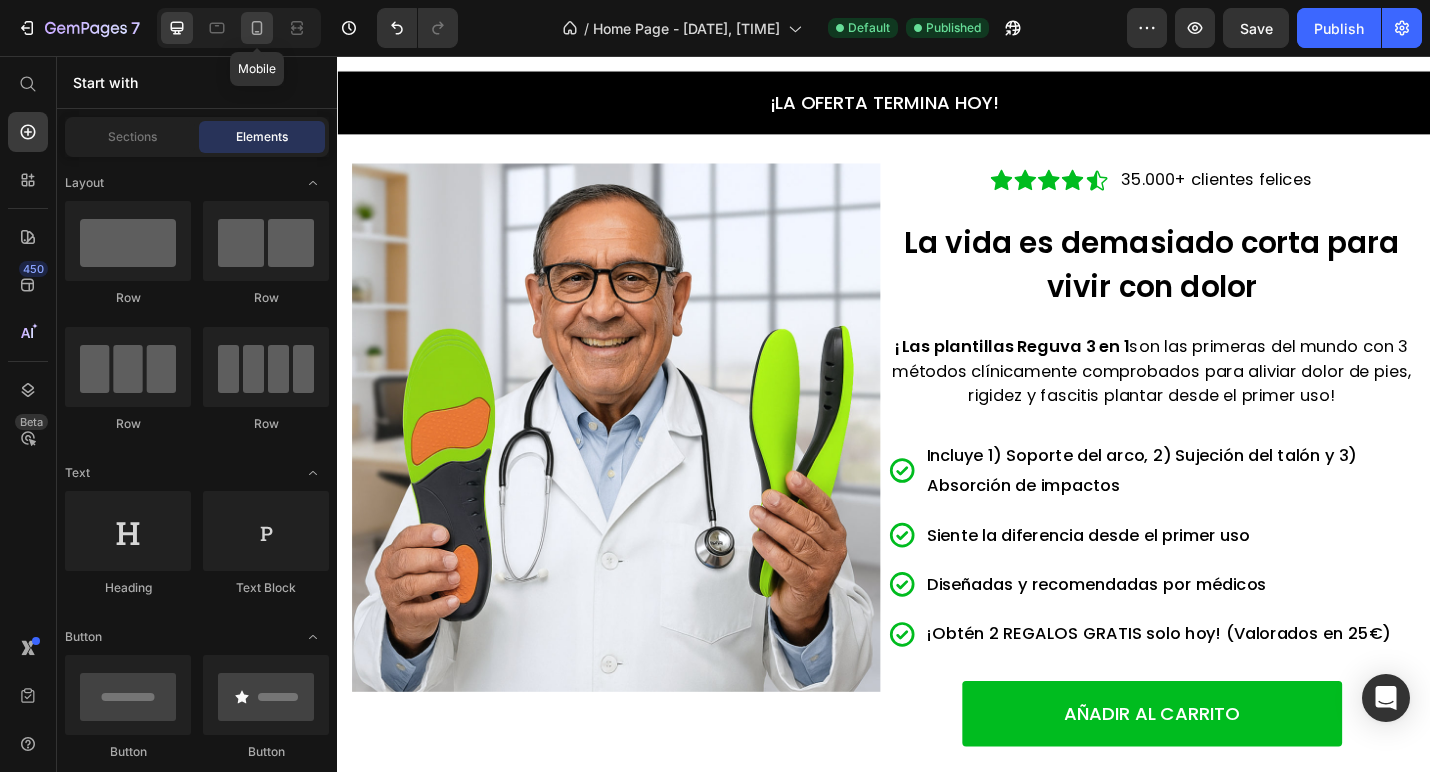 click 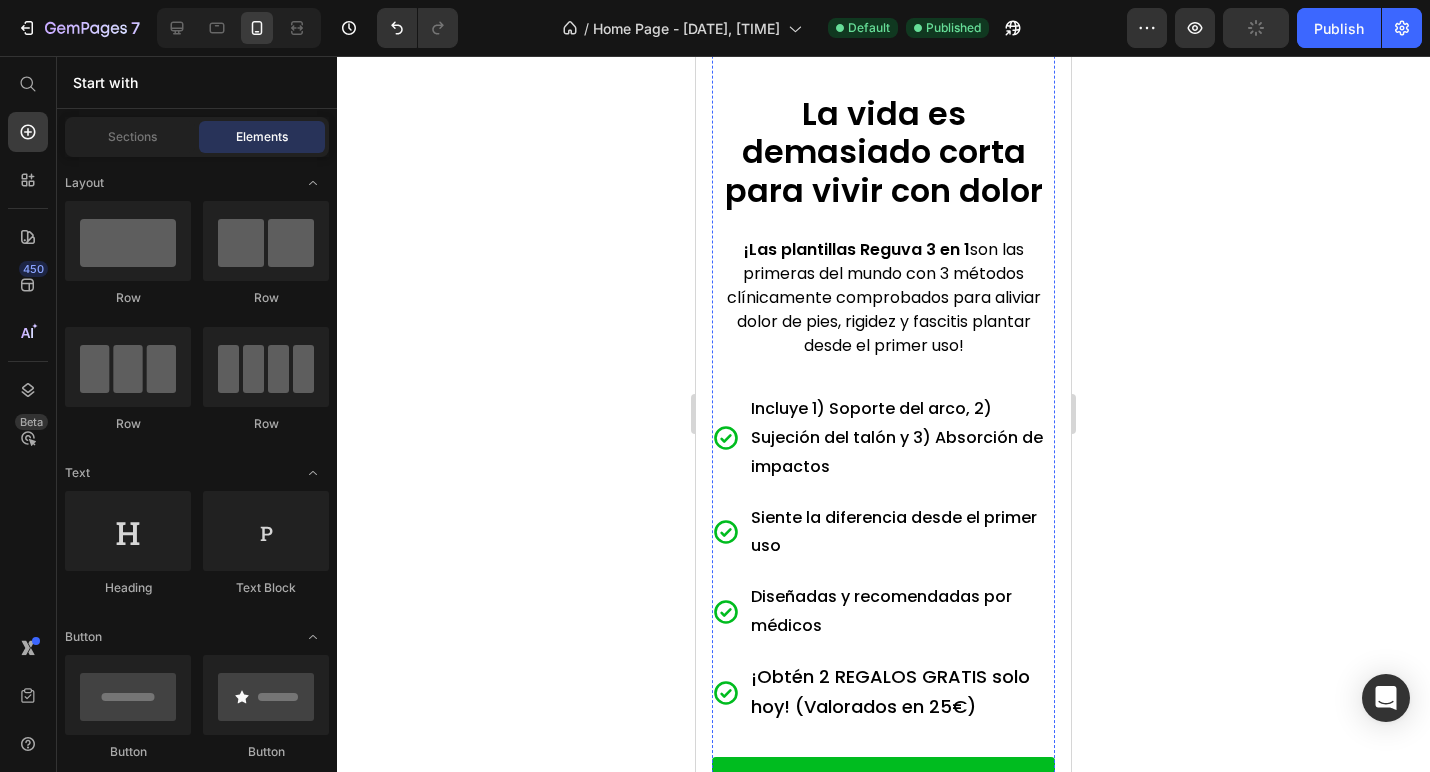 scroll, scrollTop: 526, scrollLeft: 0, axis: vertical 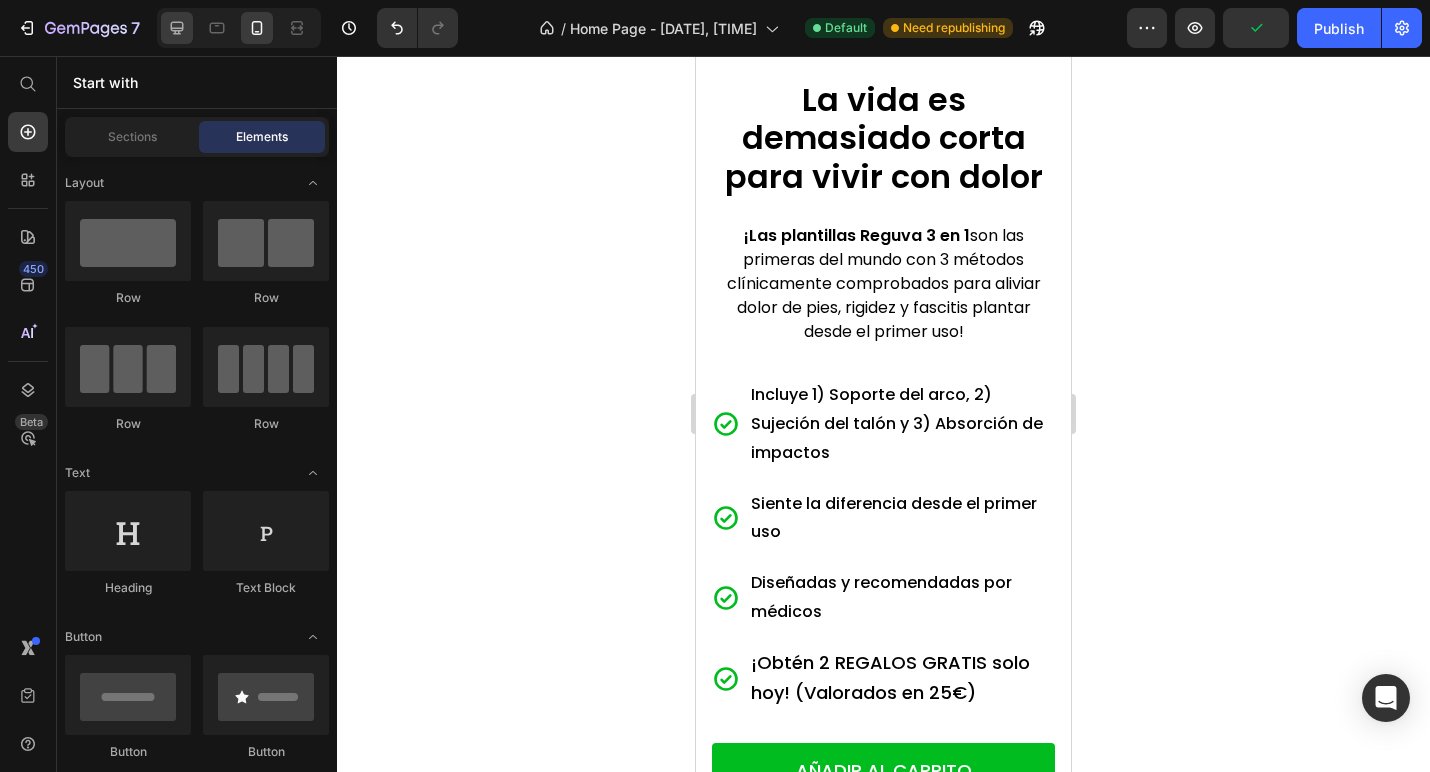 click 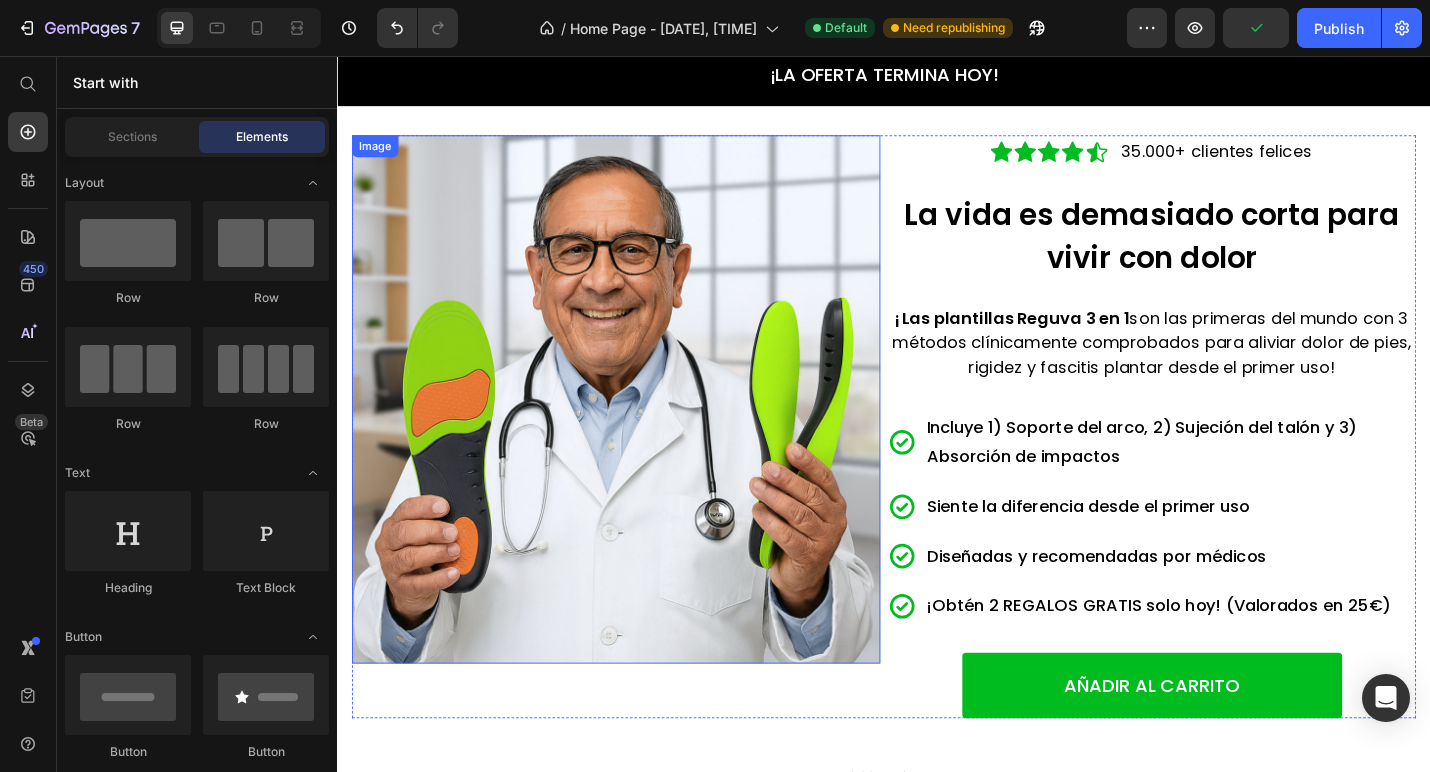scroll, scrollTop: 45, scrollLeft: 0, axis: vertical 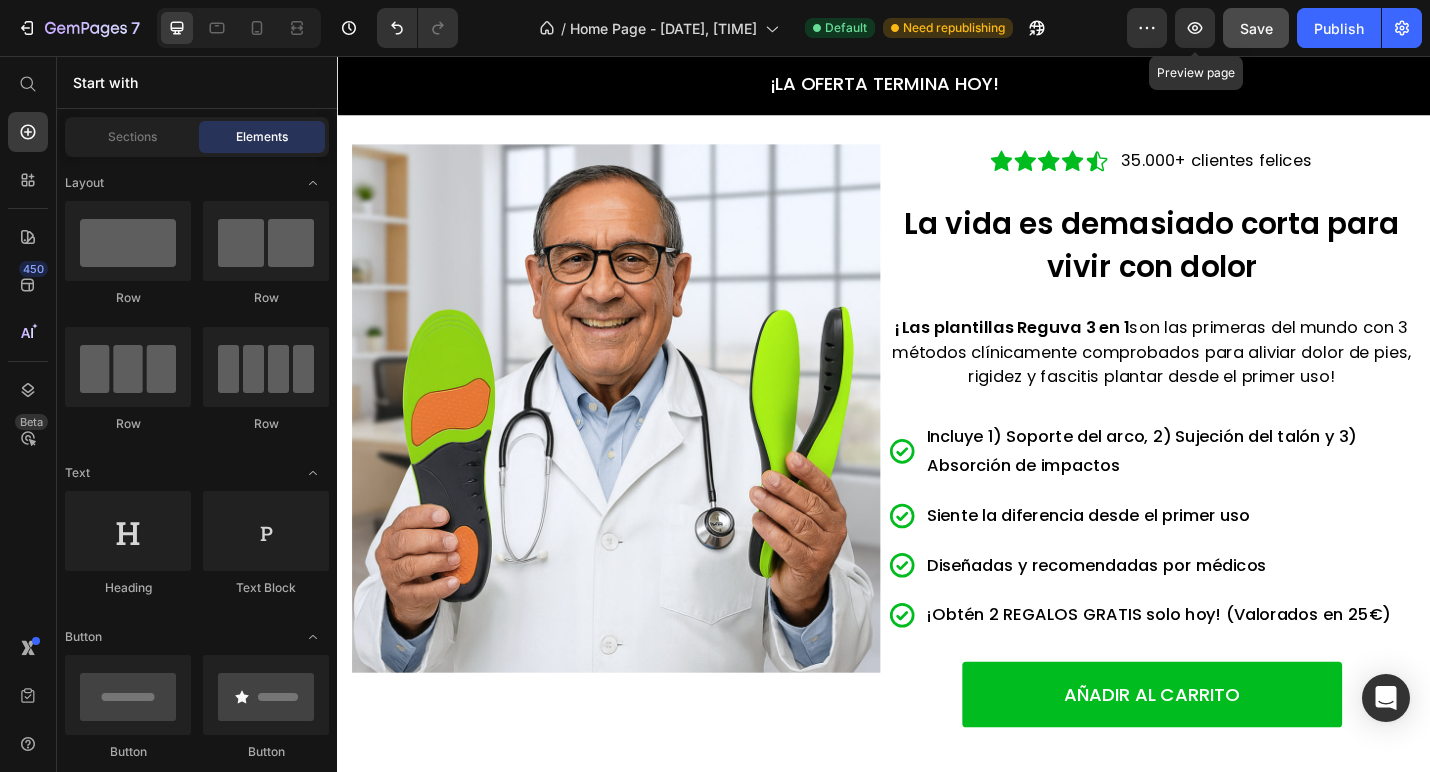 click on "Save" 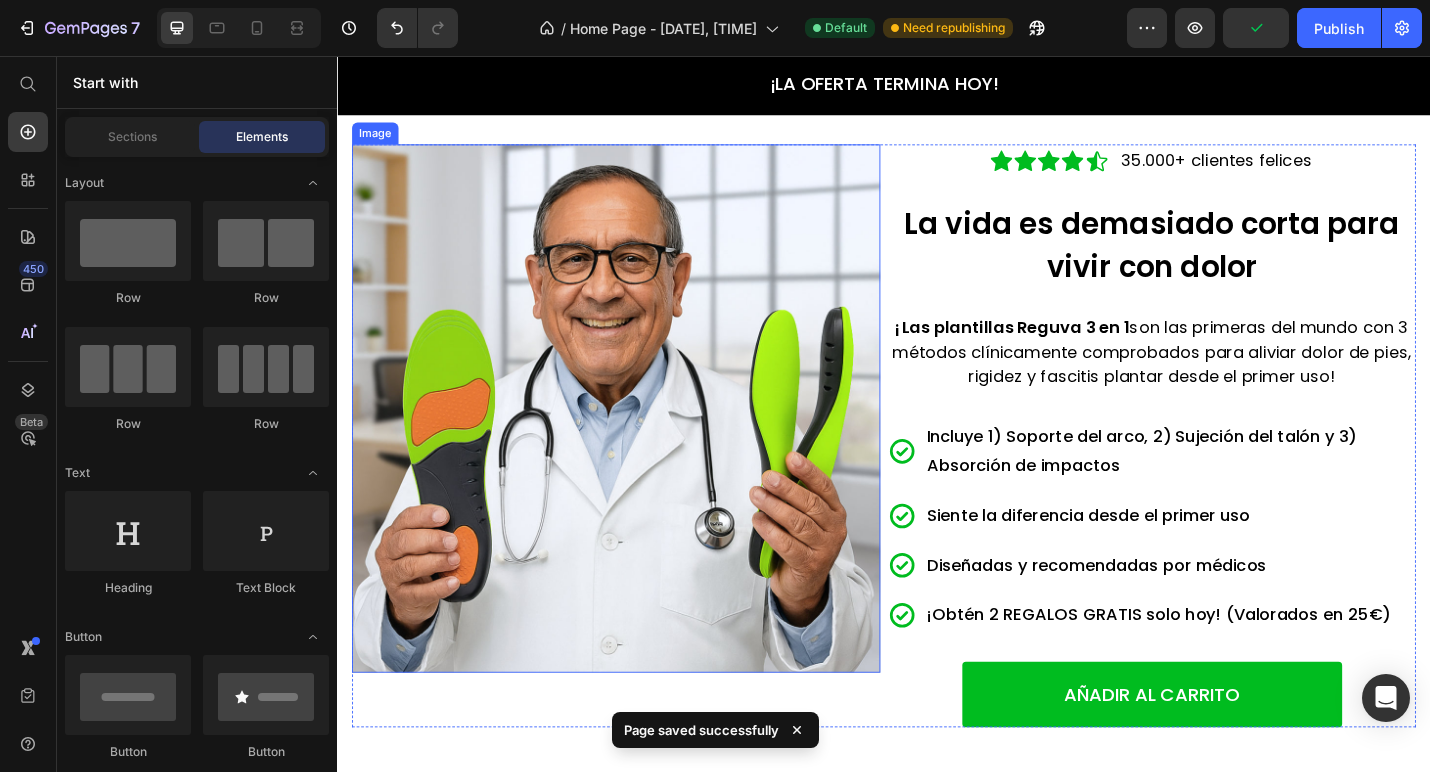 scroll, scrollTop: 0, scrollLeft: 0, axis: both 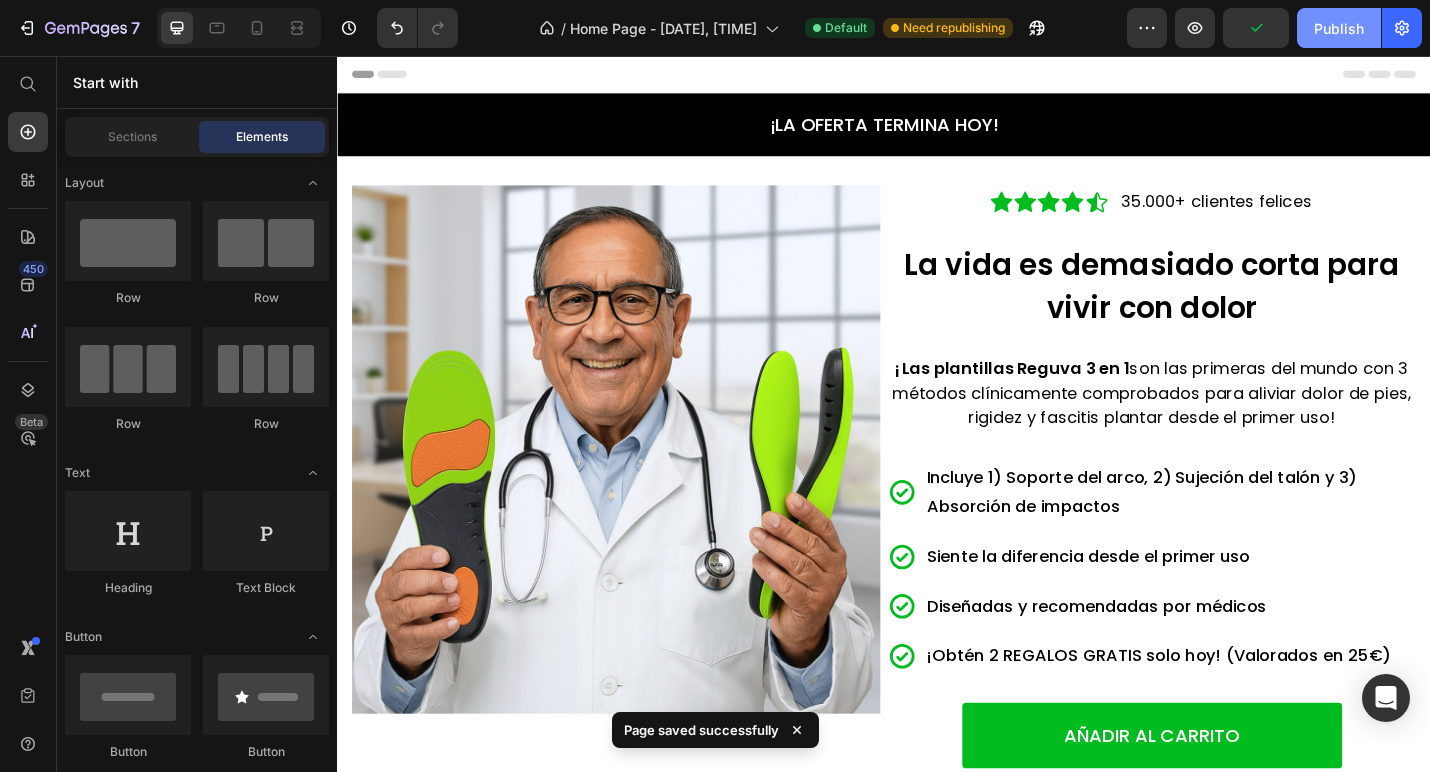 drag, startPoint x: 1105, startPoint y: 24, endPoint x: 1344, endPoint y: 29, distance: 239.05229 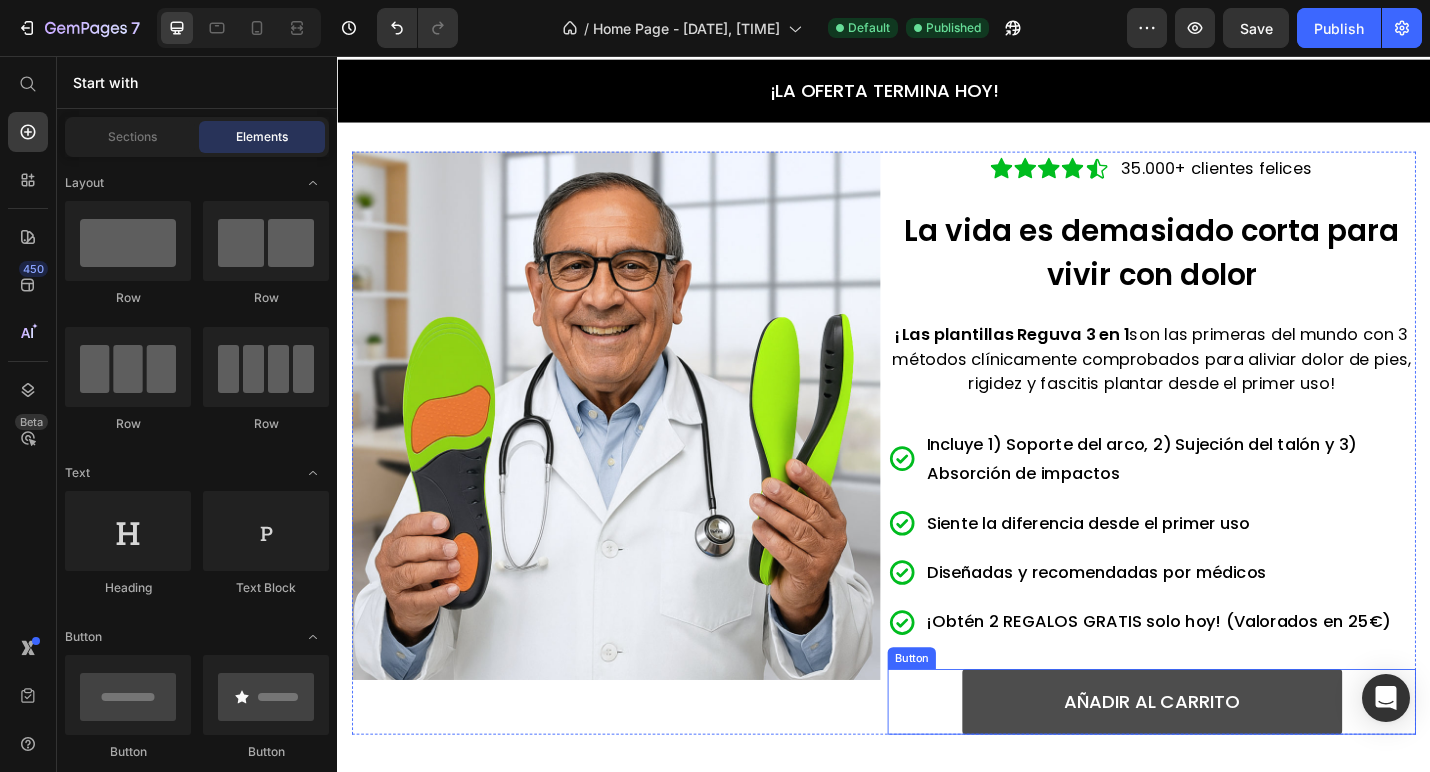 scroll, scrollTop: 0, scrollLeft: 0, axis: both 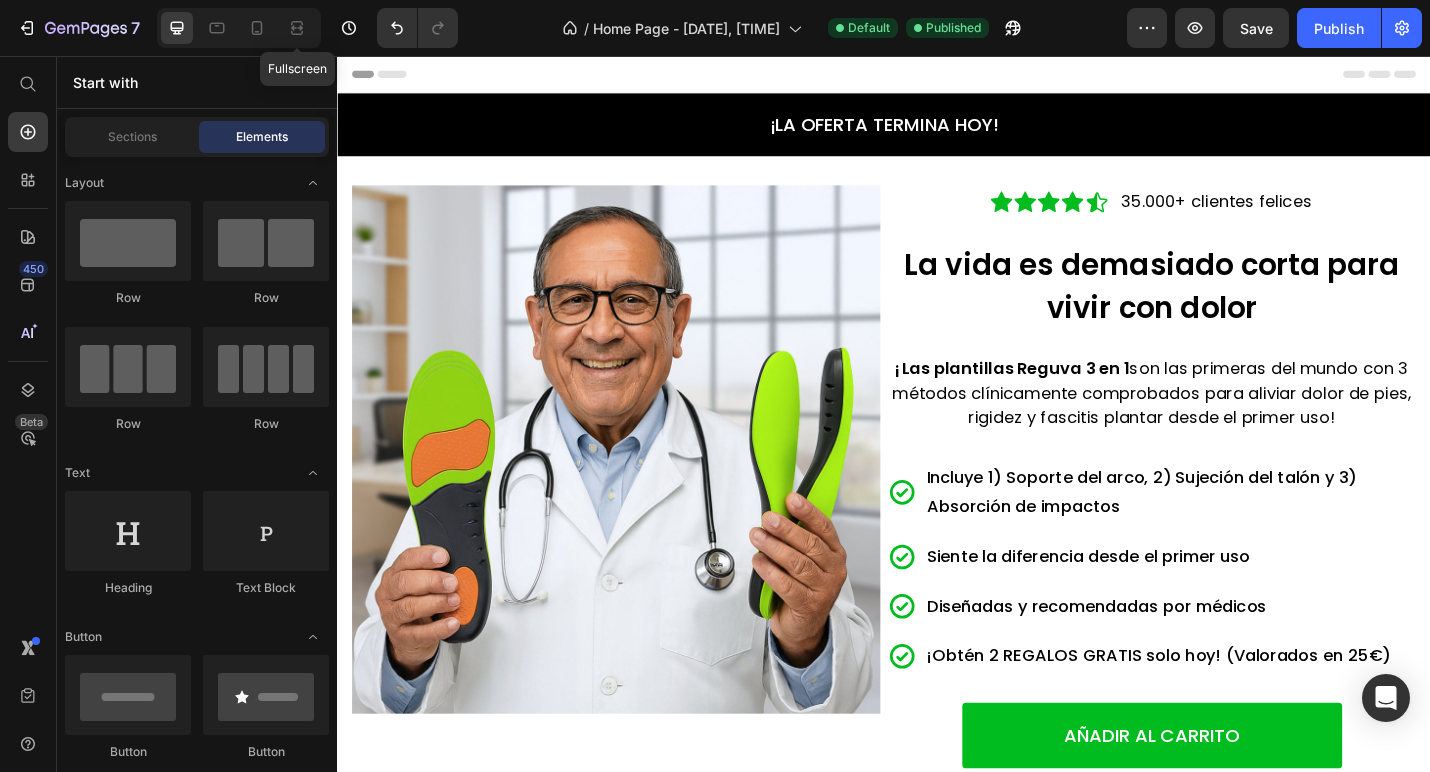 click on "Fullscreen" at bounding box center (239, 28) 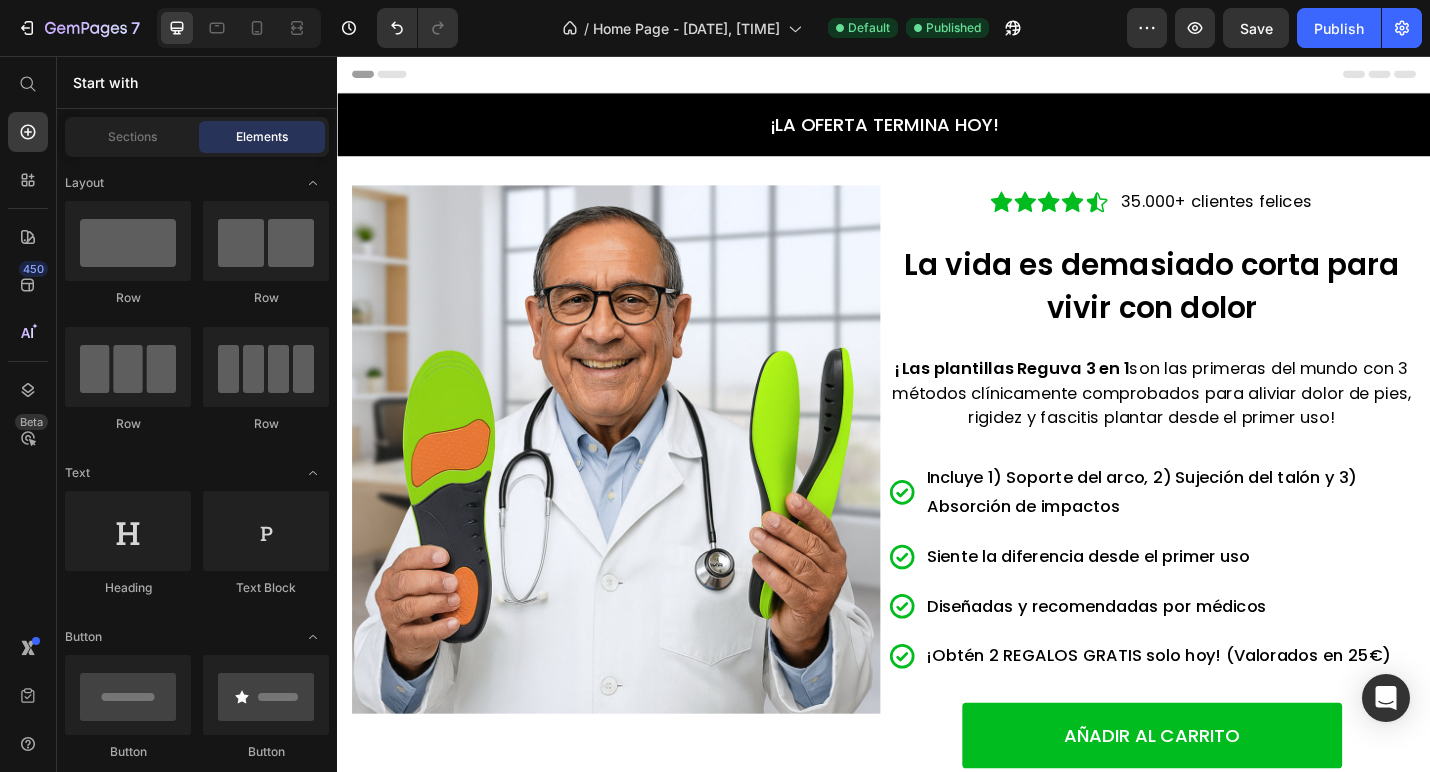 click 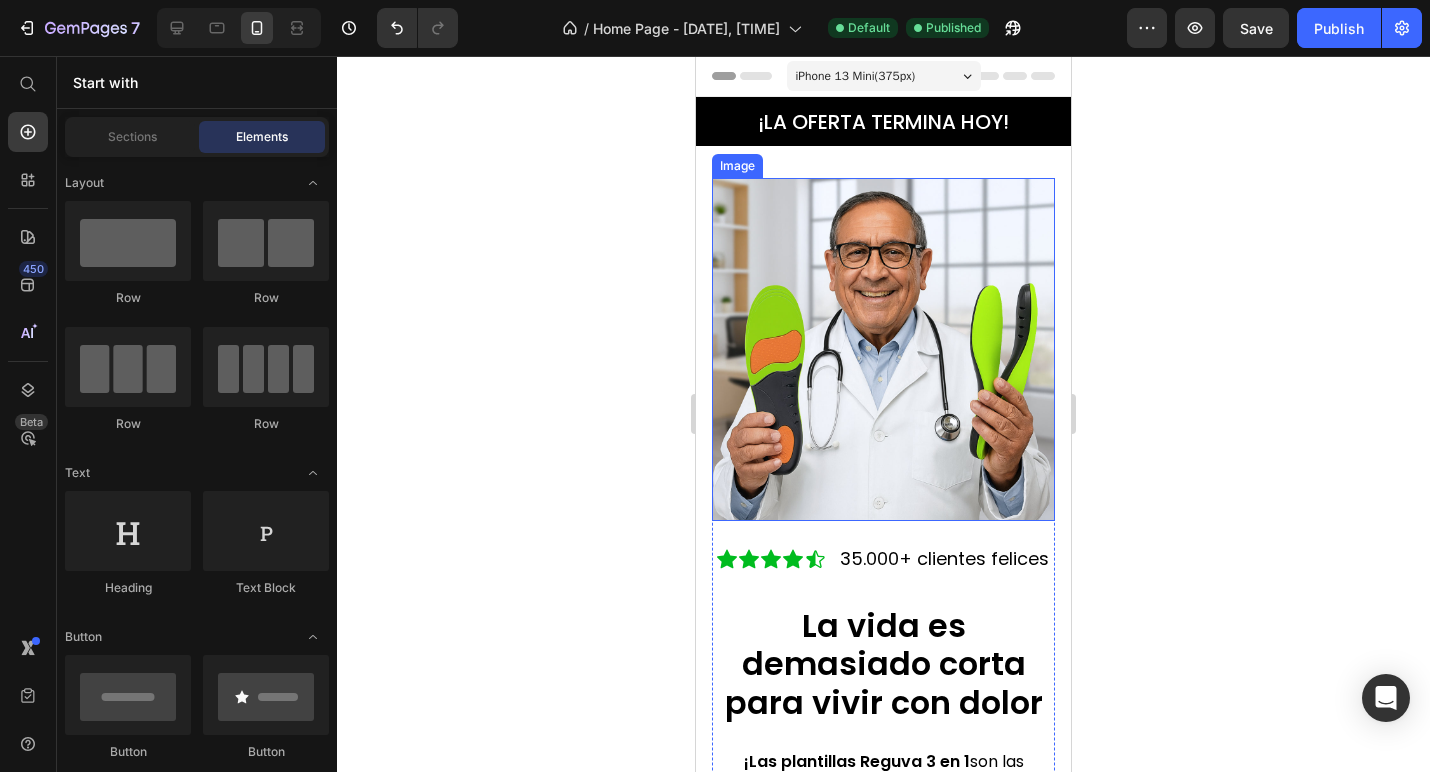 click 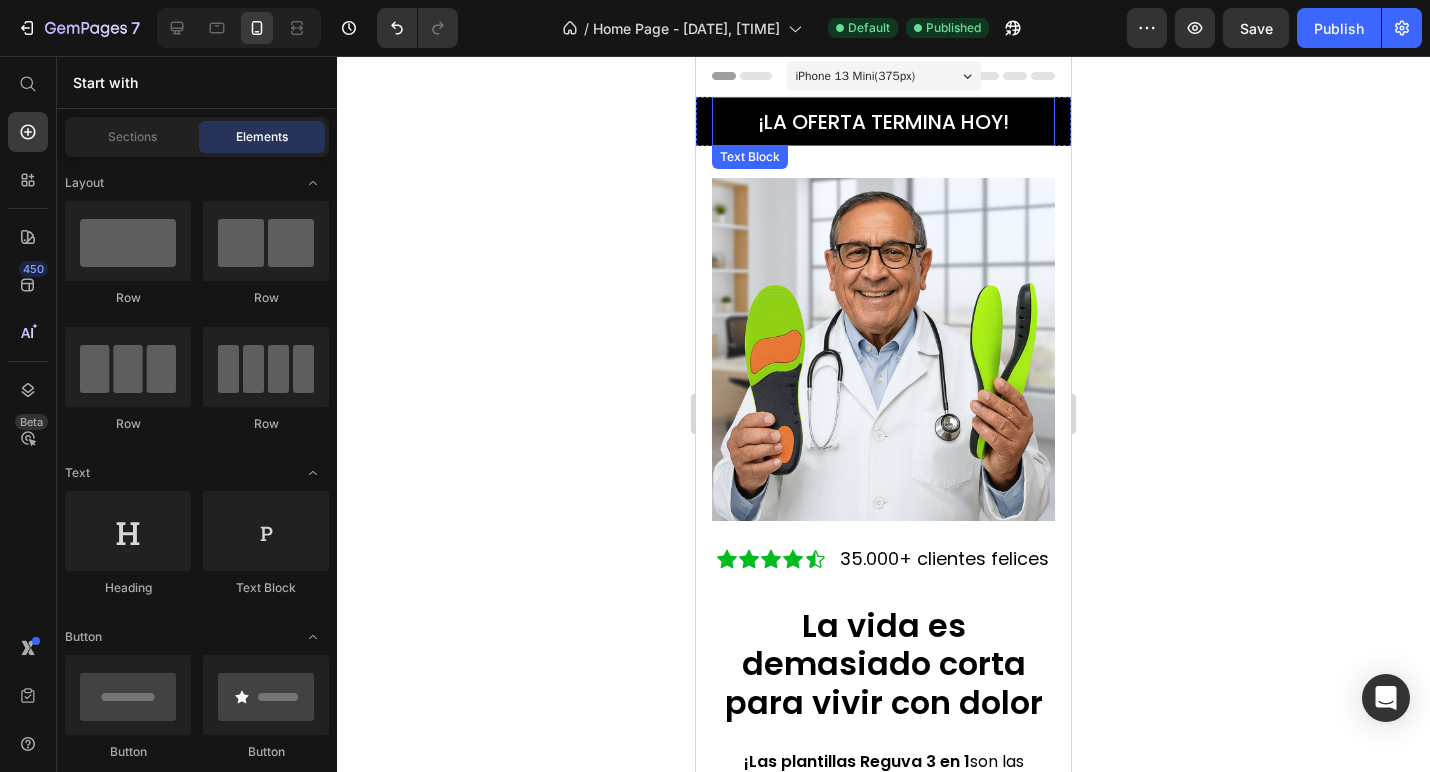 click on "¡LA OFERTA TERMINA HOY!" at bounding box center [883, 121] 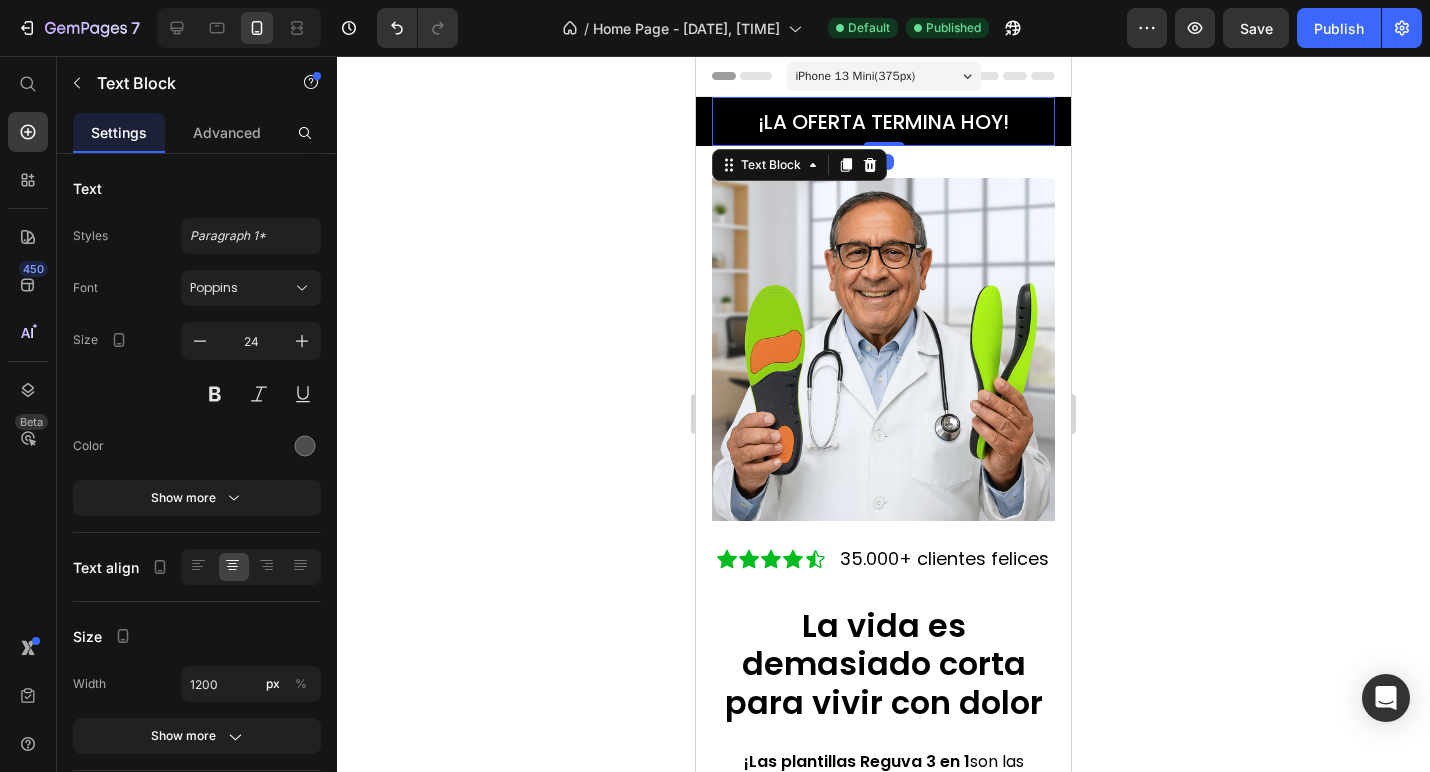 click on "¡LA OFERTA TERMINA HOY! Text Block   0 Section 1 Image Icon Icon Icon Icon
Icon Icon List 35.000+ clientes felices Text Block Row La vida es demasiado corta para vivir con dolor Heading ¡Las plantillas Reguva 3 en 1  son las primeras del mundo con 3 métodos clínicamente comprobados para aliviar dolor de pies, rigidez y fascitis plantar desde el primer uso! Text block
Incluye 1) Soporte del arco, 2) Sujeción del talón y 3) Absorción de impactos
Siente la diferencia desde el primer uso
Diseñadas y recomendadas por médicos
¡Obtén 2 REGALOS GRATIS solo hoy! (Valorados en 25€) Item List AÑADIR AL CARRITO Button Row Section 2 Root" at bounding box center (883, 711) 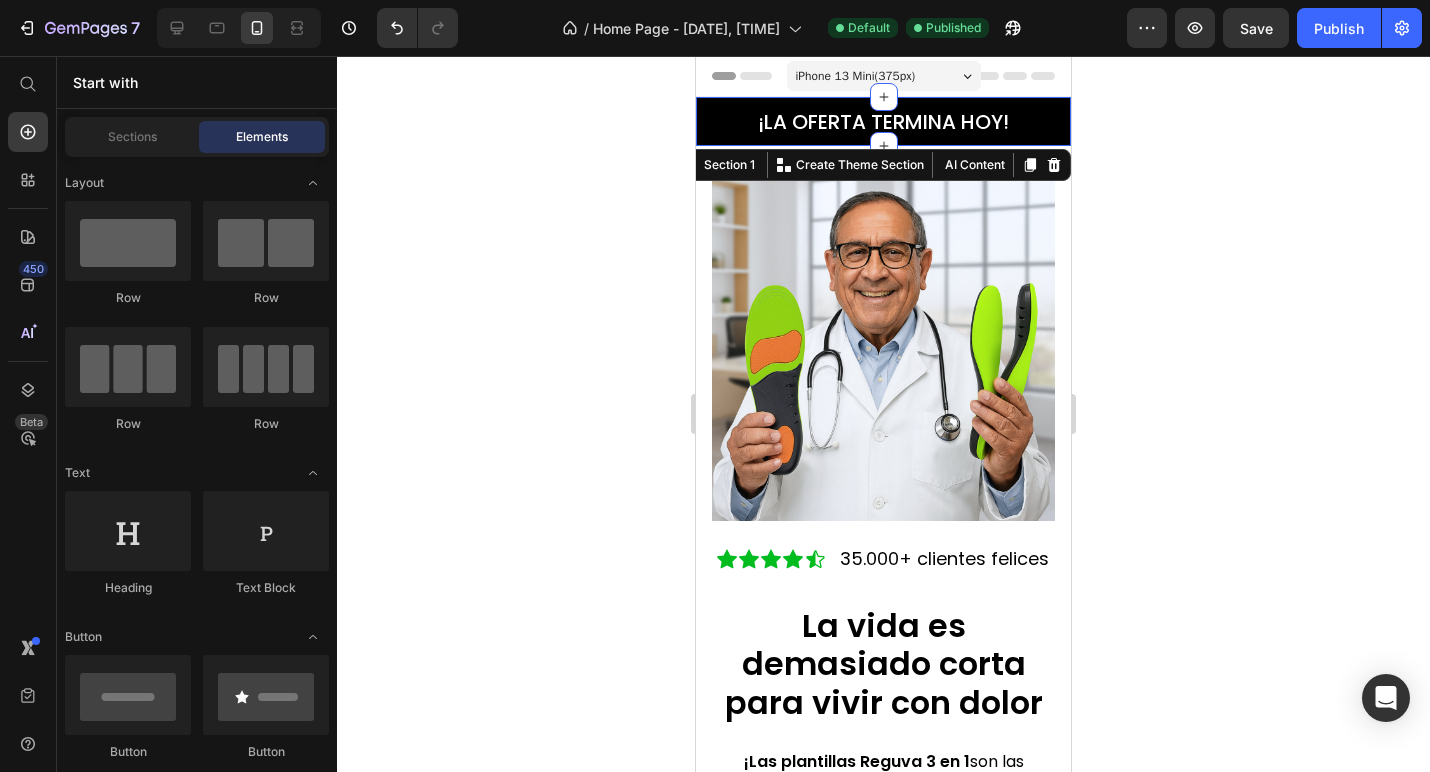 click on "¡LA OFERTA TERMINA HOY! Text Block Section 1   You can create reusable sections Create Theme Section AI Content Write with GemAI What would you like to describe here? Tone and Voice Persuasive Product Plantillas Reguva 3 en 1 Show more Generate" at bounding box center [883, 121] 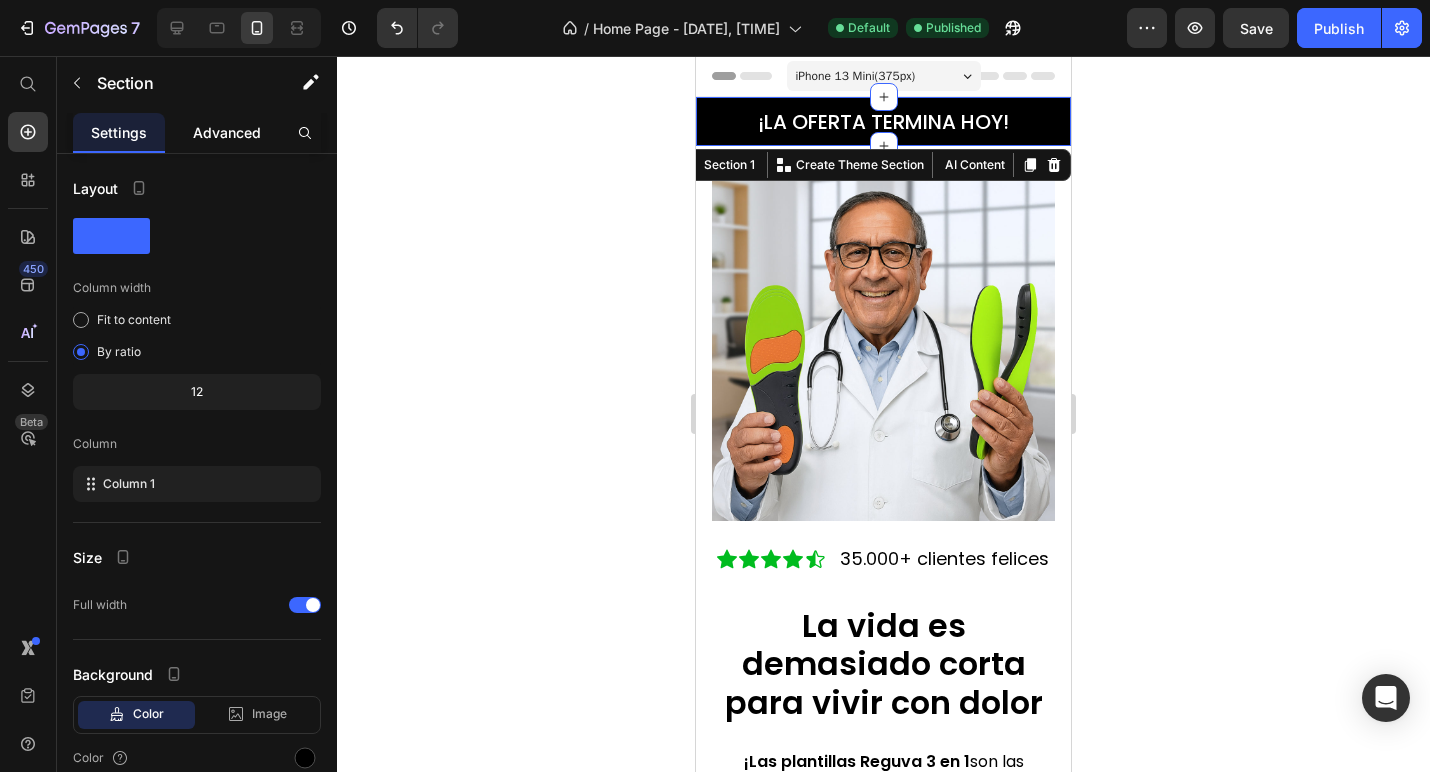 click on "Advanced" at bounding box center (227, 132) 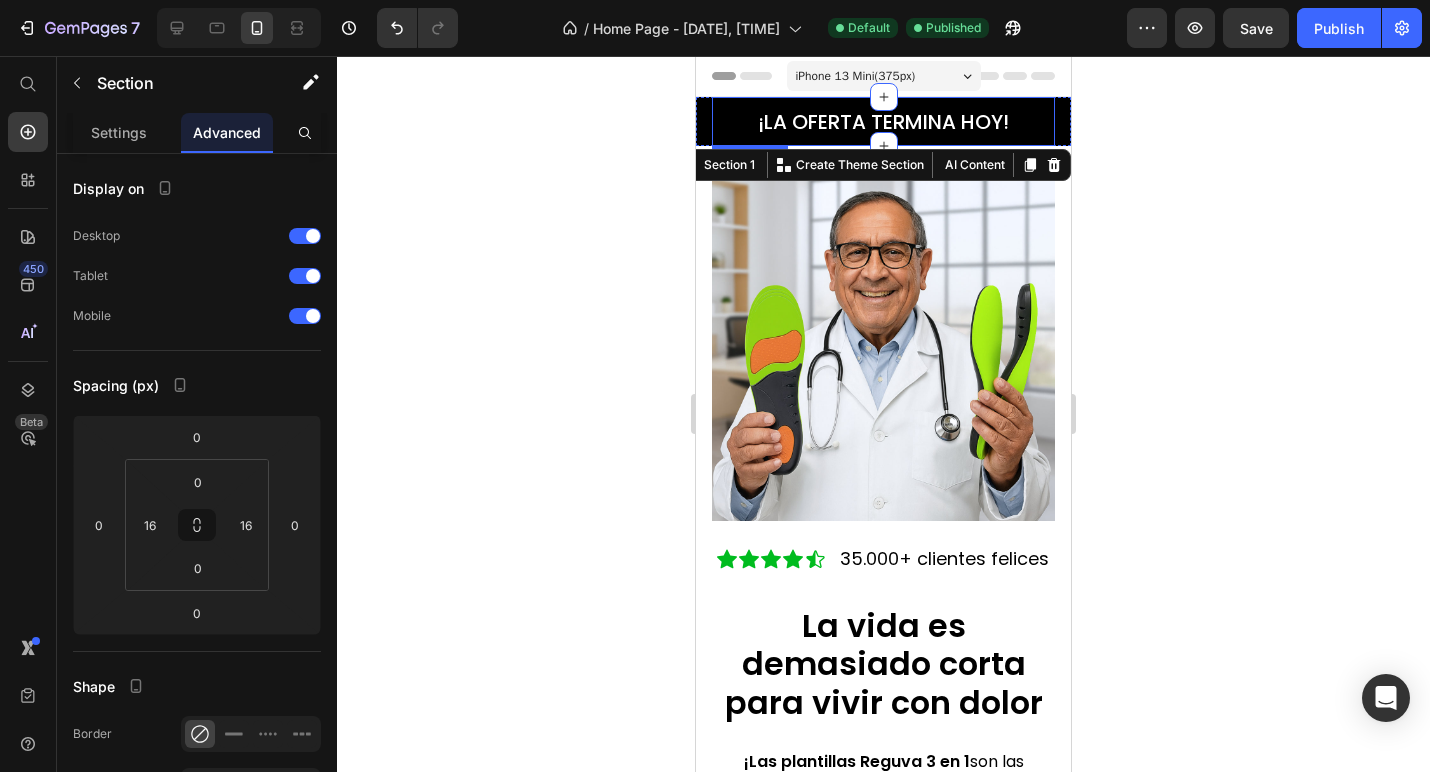 click on "¡LA OFERTA TERMINA HOY!" at bounding box center (883, 122) 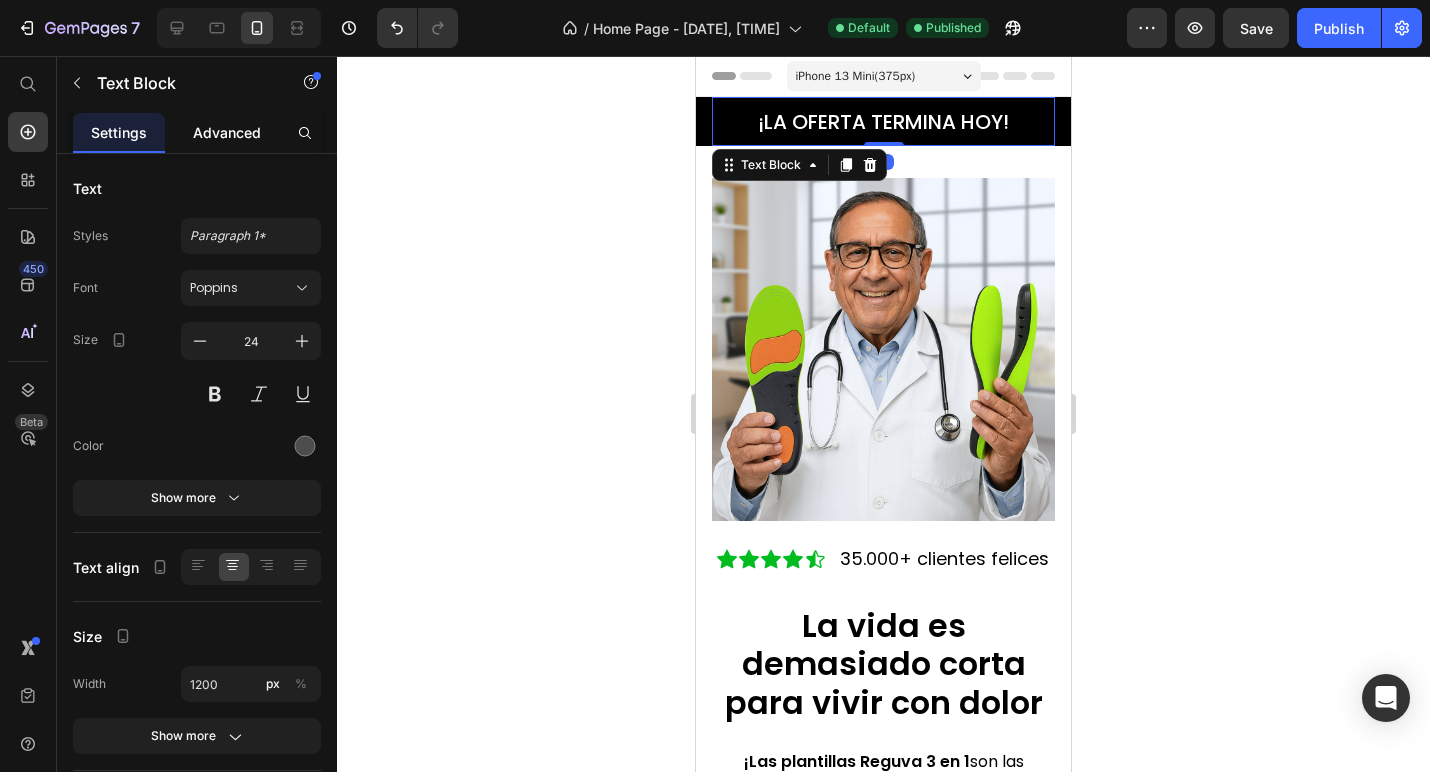 click on "Advanced" at bounding box center [227, 132] 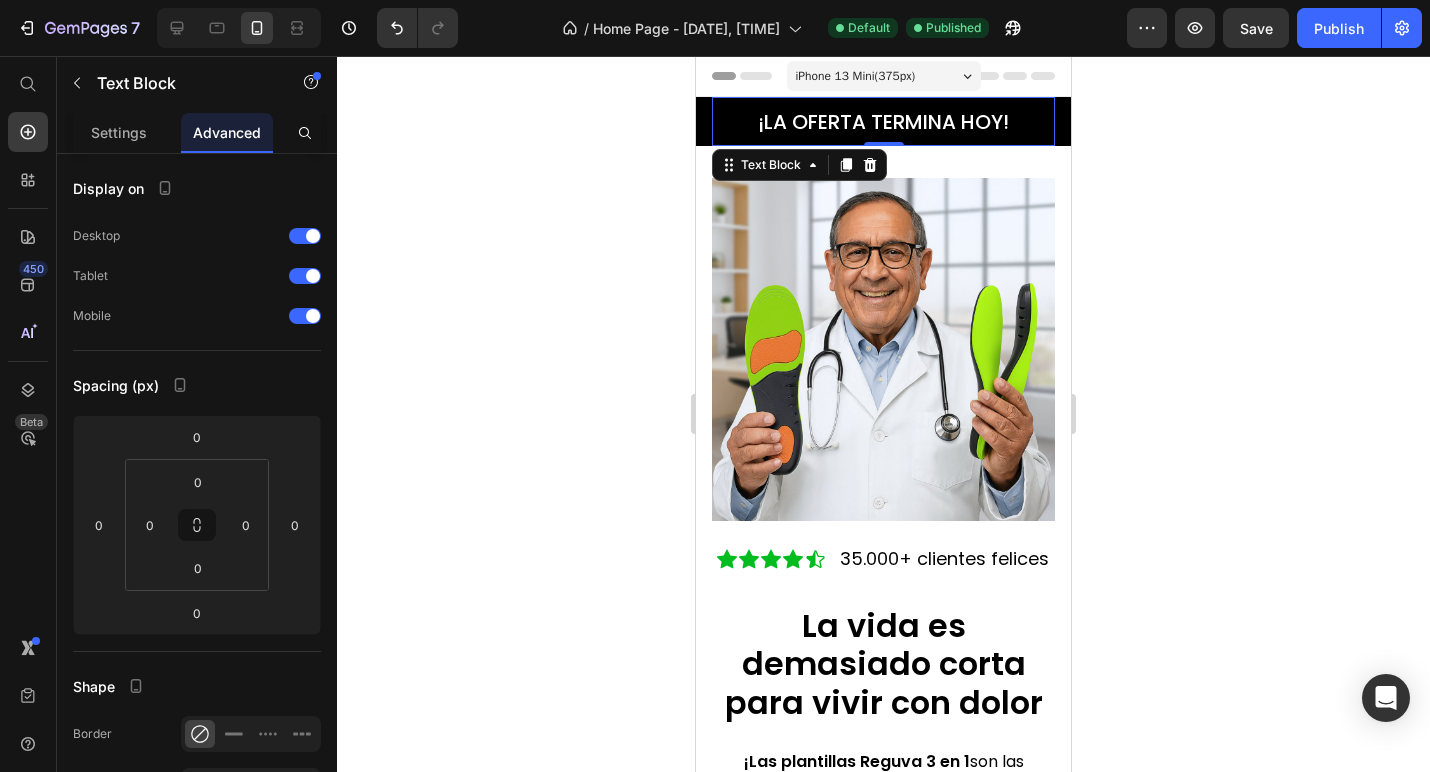 click 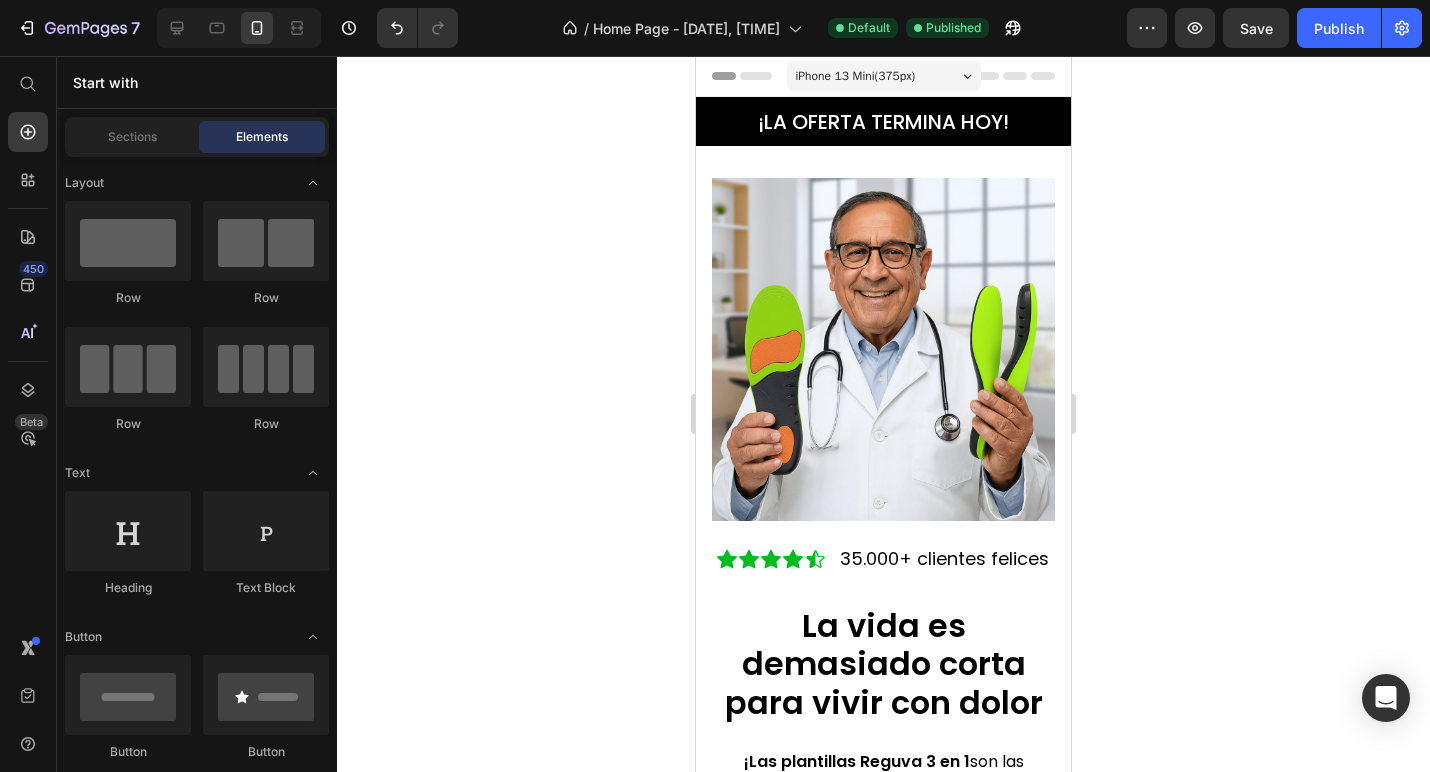 click on "¡LA OFERTA TERMINA HOY! Text Block Section 1 Image Icon Icon Icon Icon
Icon Icon List 35.000+ clientes felices Text Block Row La vida es demasiado corta para vivir con dolor Heading ¡Las plantillas Reguva 3 en 1  son las primeras del mundo con 3 métodos clínicamente comprobados para aliviar dolor de pies, rigidez y fascitis plantar desde el primer uso! Text block
Incluye 1) Soporte del arco, 2) Sujeción del talón y 3) Absorción de impactos
Siente la diferencia desde el primer uso
Diseñadas y recomendadas por médicos
¡Obtén 2 REGALOS GRATIS solo hoy! (Valorados en 25€) Item List AÑADIR AL CARRITO Button Row Section 2 Root" at bounding box center (883, 711) 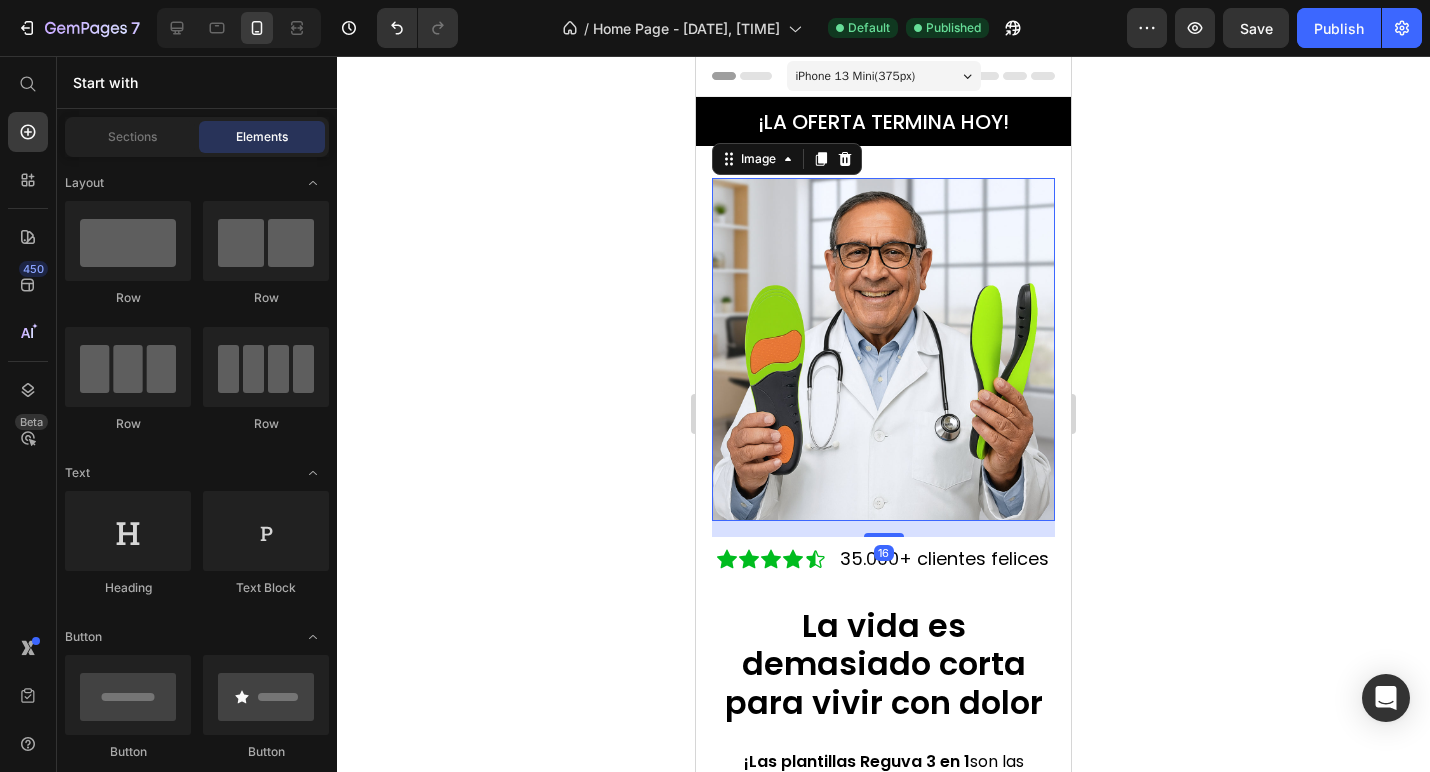 click at bounding box center [883, 349] 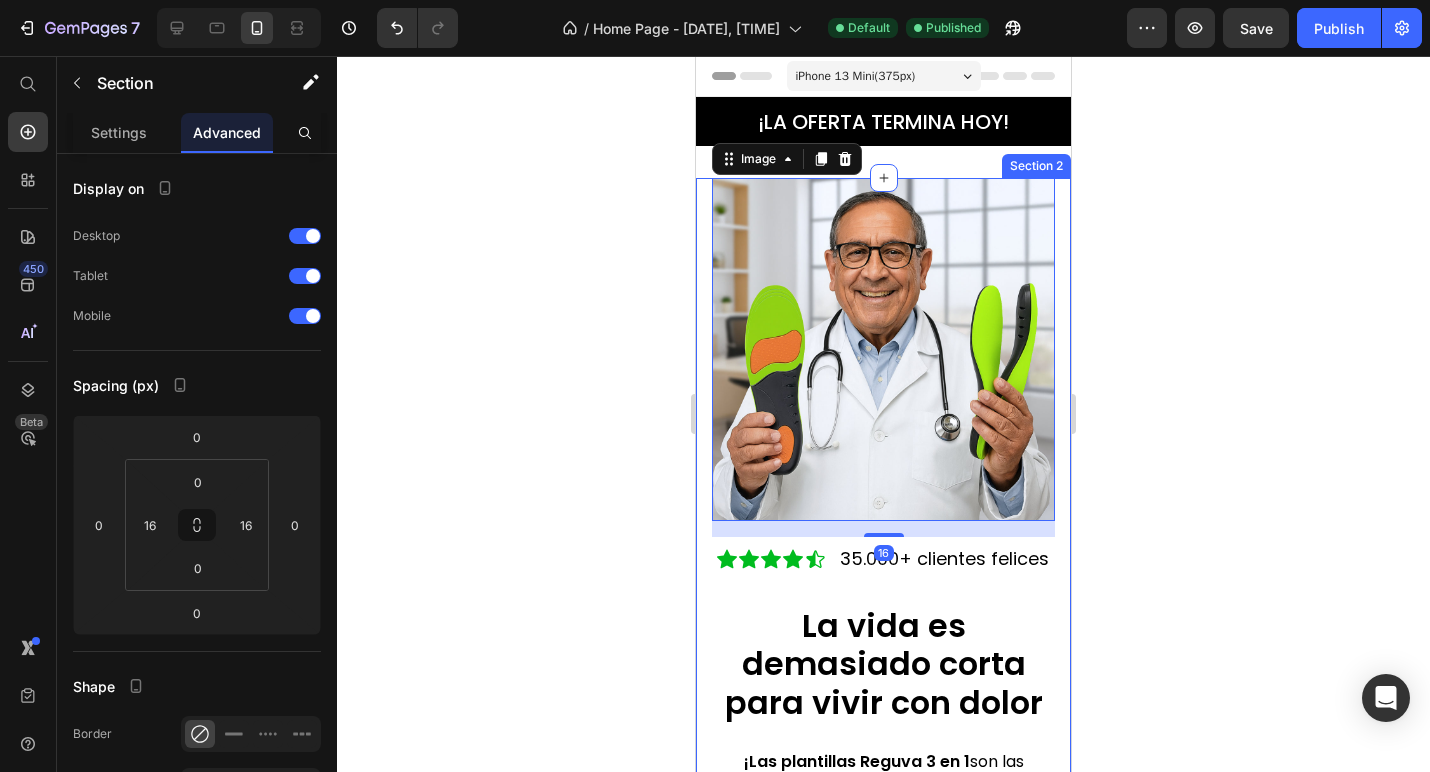 click on "Image   16 Icon Icon Icon Icon
Icon Icon List 35.000+ clientes felices Text Block Row La vida es demasiado corta para vivir con dolor Heading ¡Las plantillas Reguva 3 en 1  son las primeras del mundo con 3 métodos clínicamente comprobados para aliviar dolor de pies, rigidez y fascitis plantar desde el primer uso! Text block
Incluye 1) Soporte del arco, 2) Sujeción del talón y 3) Absorción de impactos
Siente la diferencia desde el primer uso
Diseñadas y recomendadas por médicos
¡Obtén 2 REGALOS GRATIS solo hoy! (Valorados en 25€) Item List AÑADIR AL CARRITO Button Row Section 2" at bounding box center (883, 751) 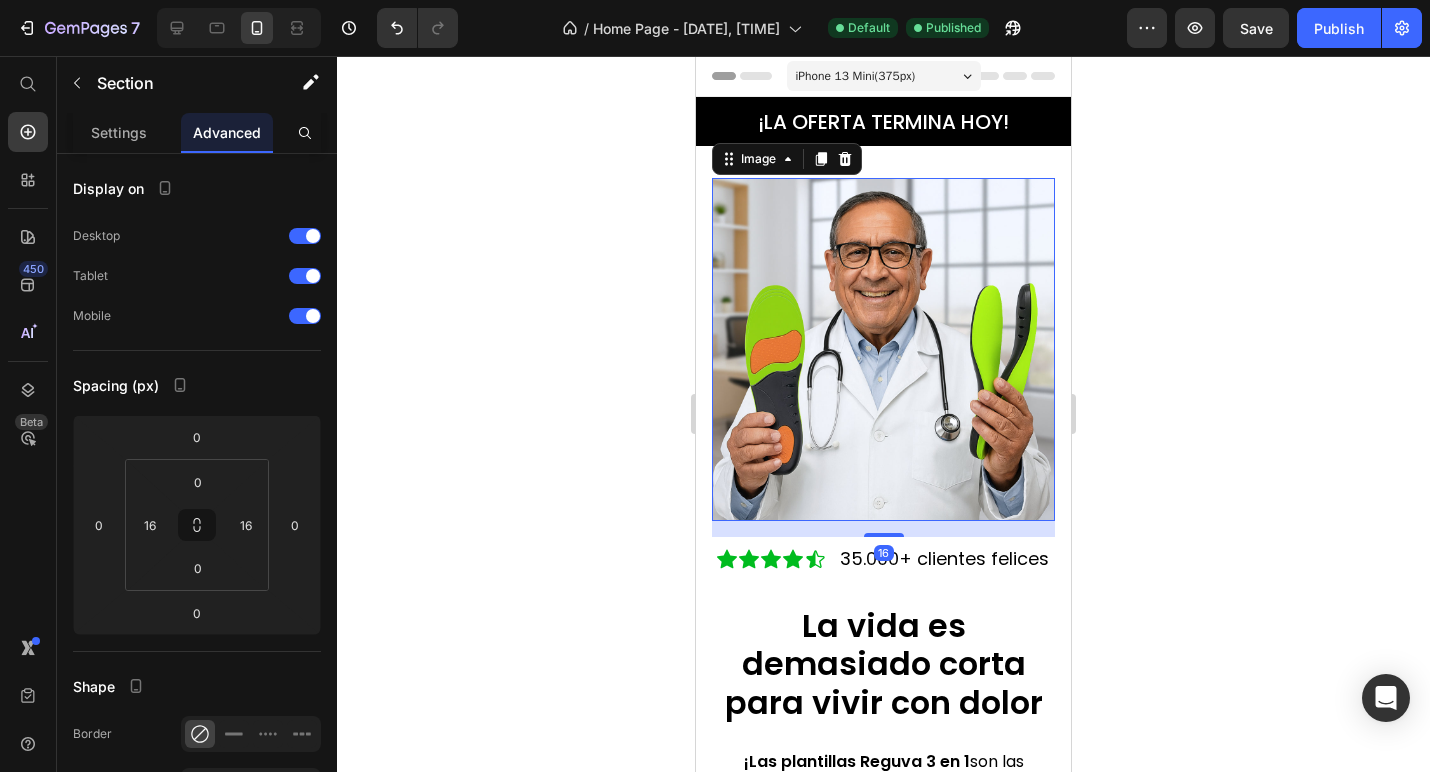 click at bounding box center (883, 349) 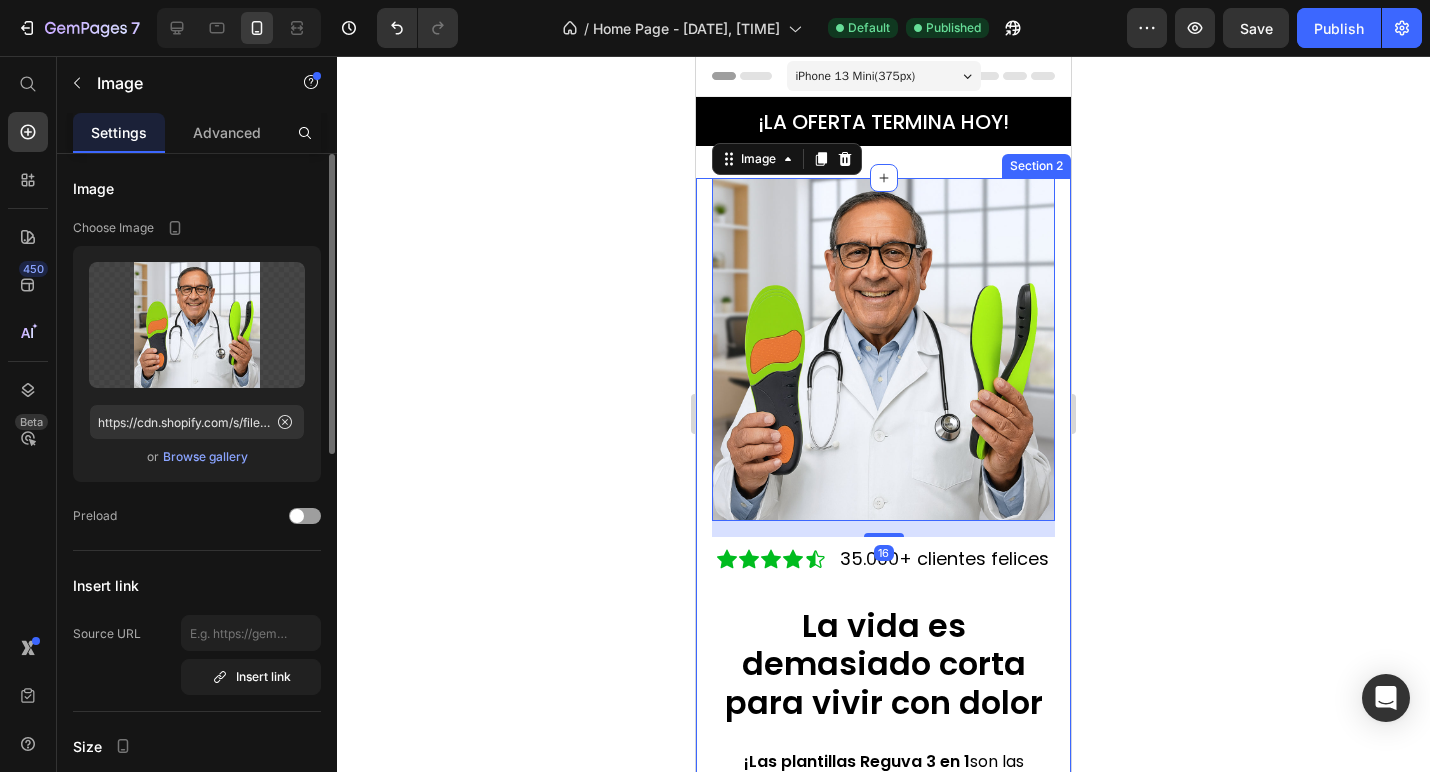 click on "Advanced" at bounding box center (227, 132) 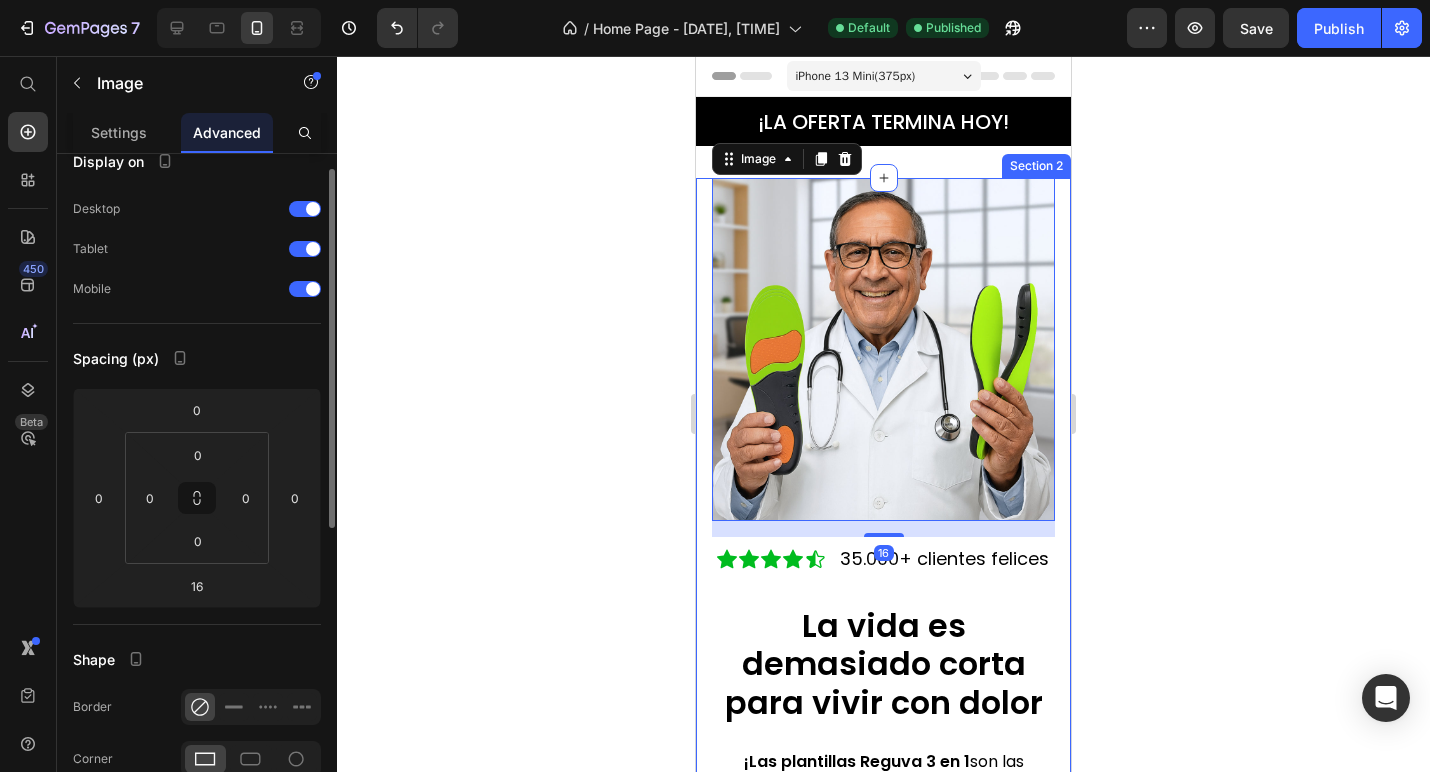 scroll, scrollTop: 28, scrollLeft: 0, axis: vertical 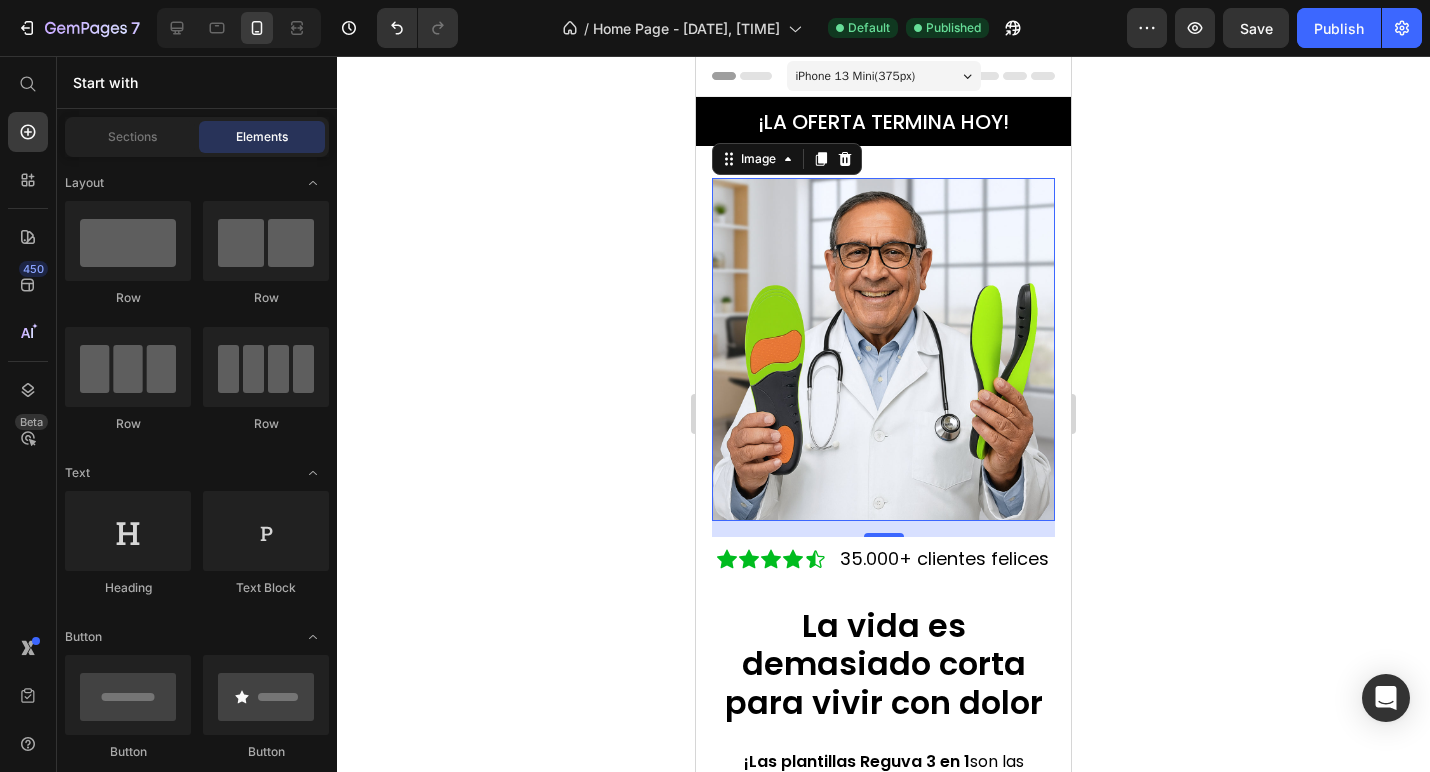 click on "¡LA OFERTA TERMINA HOY! Text Block Section 1 Image   16 Icon Icon Icon Icon
Icon Icon List 35.000+ clientes felices Text Block Row La vida es demasiado corta para vivir con dolor Heading ¡Las plantillas Reguva 3 en 1  son las primeras del mundo con 3 métodos clínicamente comprobados para aliviar dolor de pies, rigidez y fascitis plantar desde el primer uso! Text block
Incluye 1) Soporte del arco, 2) Sujeción del talón y 3) Absorción de impactos
Siente la diferencia desde el primer uso
Diseñadas y recomendadas por médicos
¡Obtén 2 REGALOS GRATIS solo hoy! (Valorados en 25€) Item List AÑADIR AL CARRITO Button Row Section 2 Root" at bounding box center (883, 711) 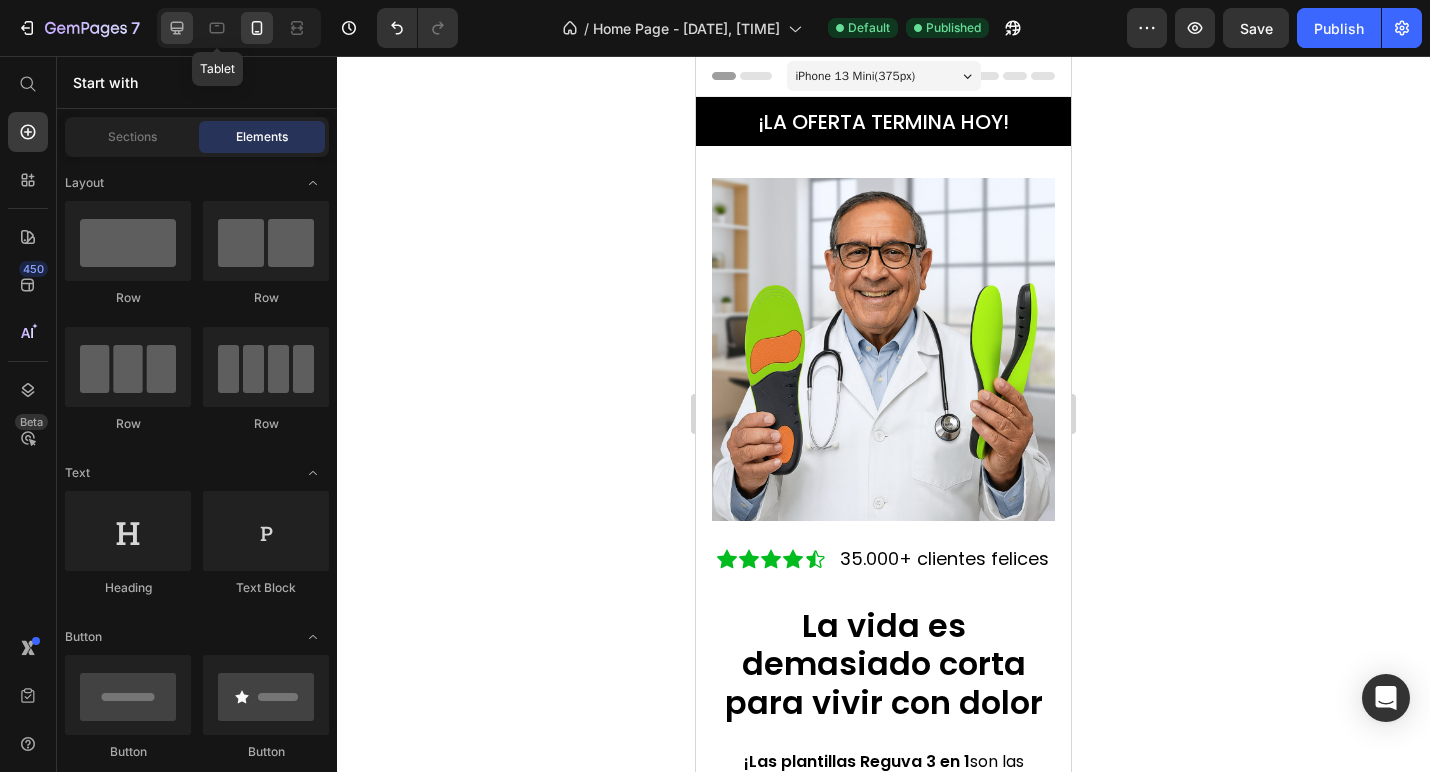 click 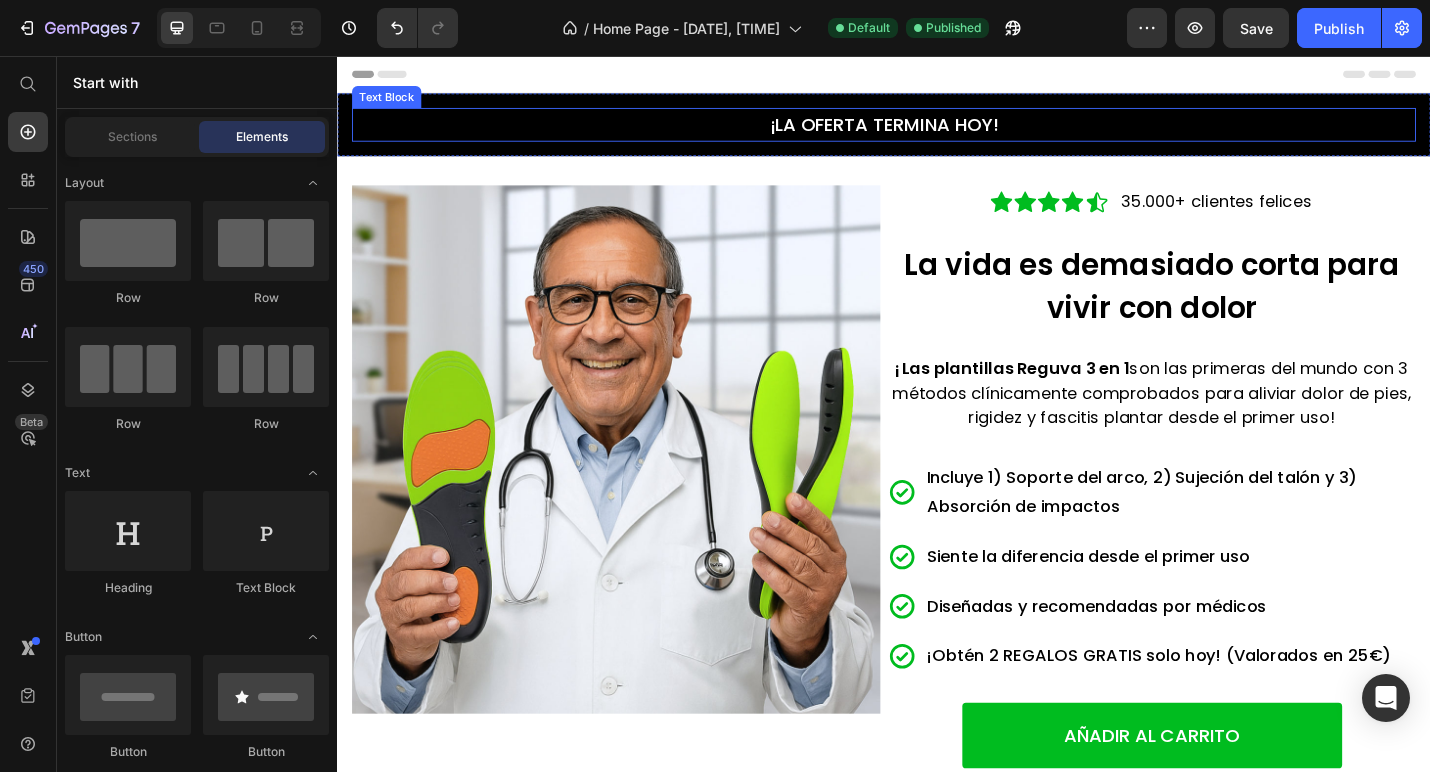 click on "¡LA OFERTA TERMINA HOY!" at bounding box center (937, 131) 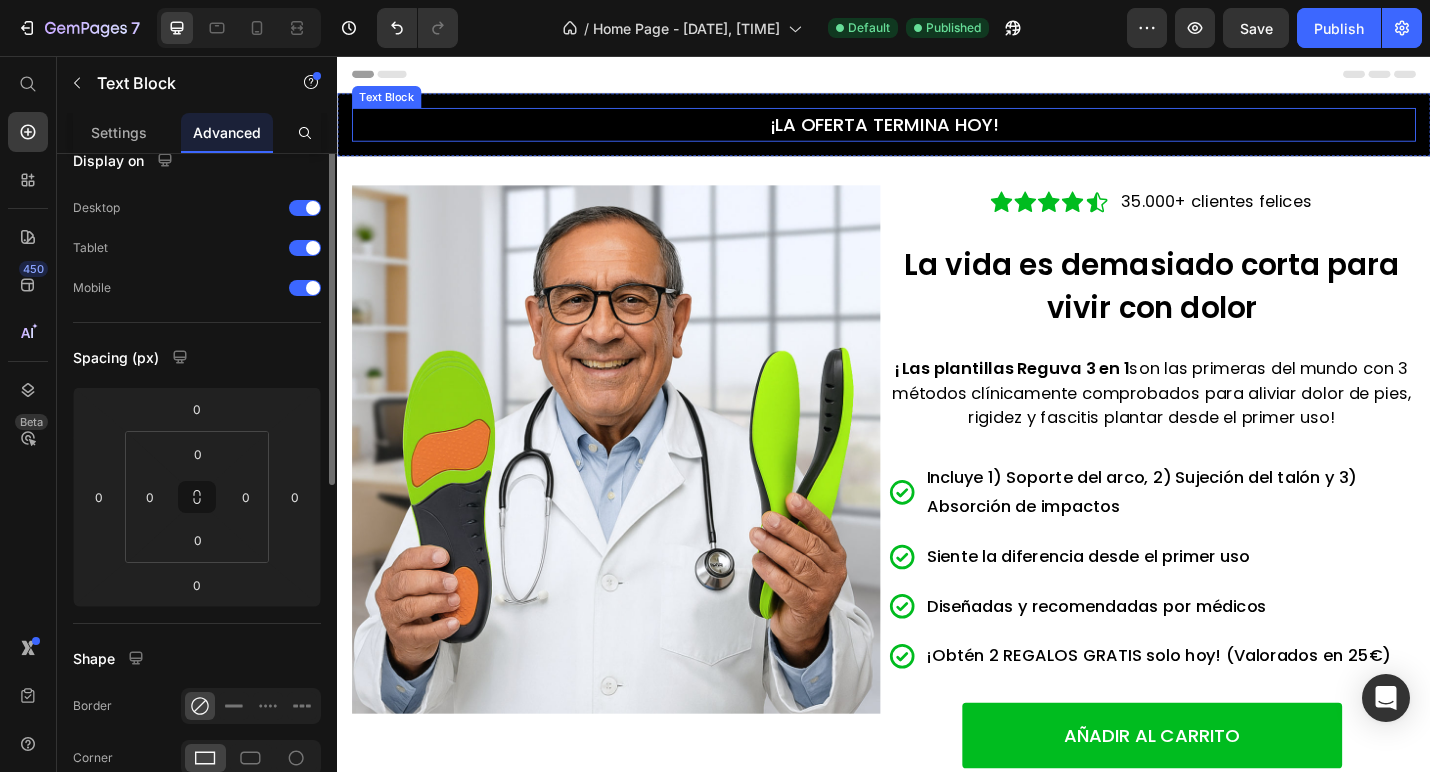 scroll, scrollTop: 0, scrollLeft: 0, axis: both 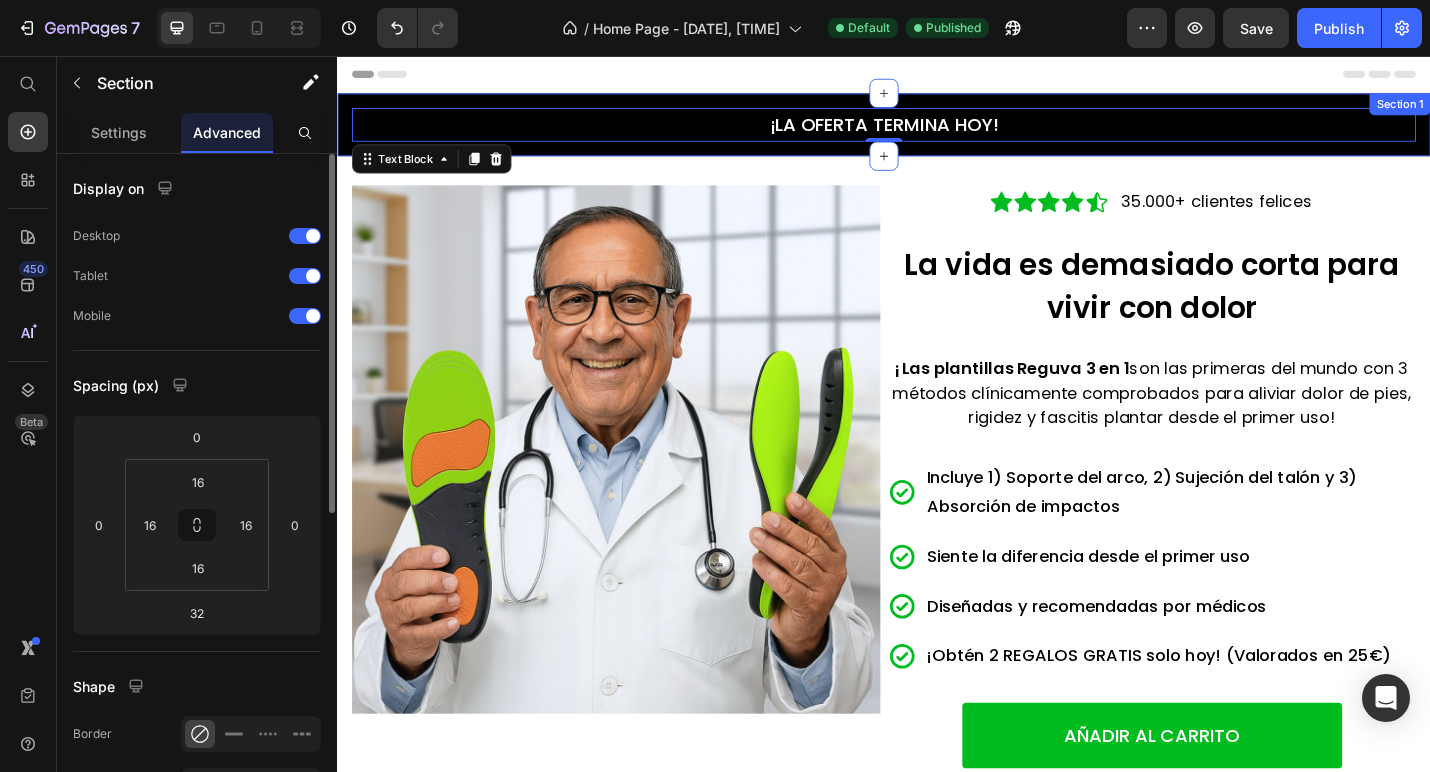 click on "¡LA OFERTA TERMINA HOY! Text Block   0 Section 1" at bounding box center (937, 131) 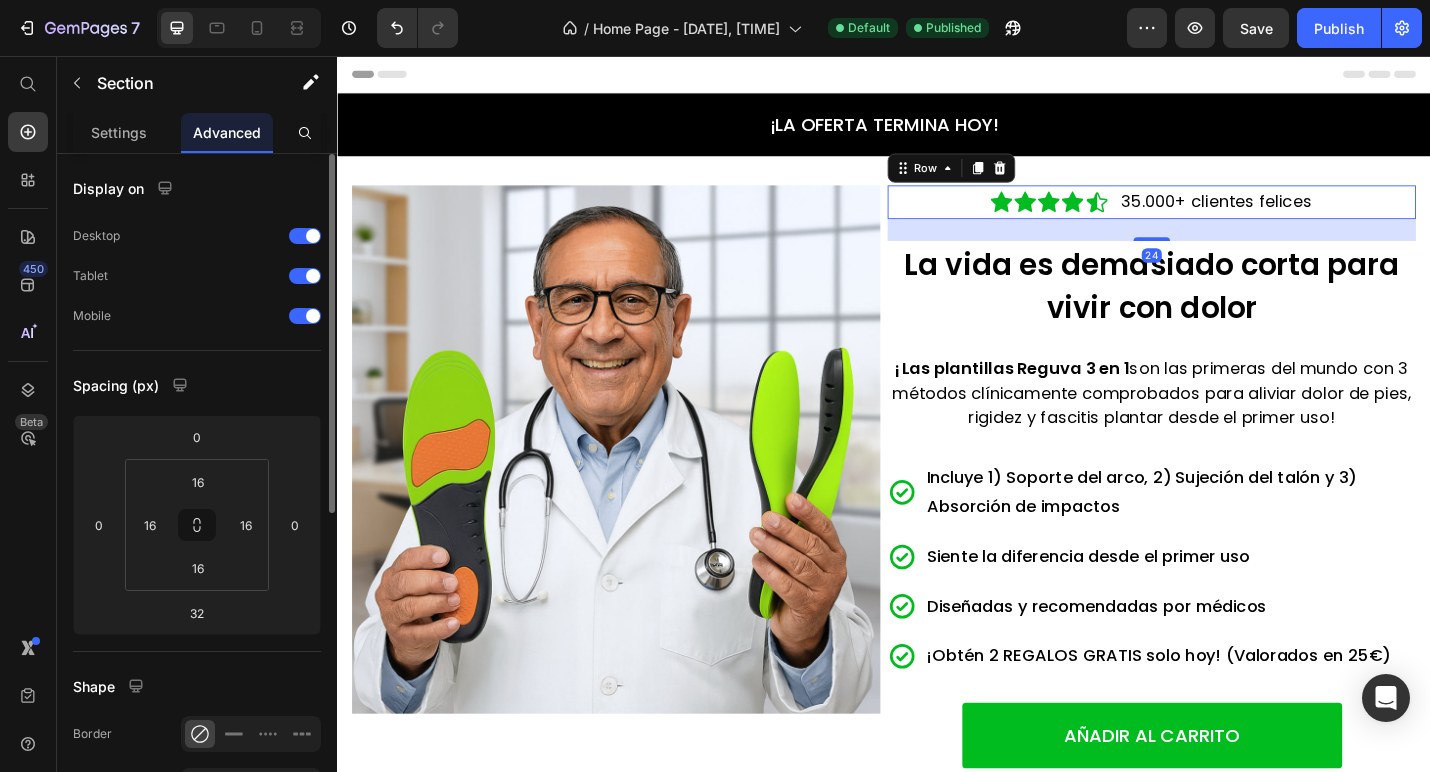 click on "Icon Icon Icon Icon
Icon Icon List 35.000+ clientes felices Text Block Row   24" at bounding box center (1231, 216) 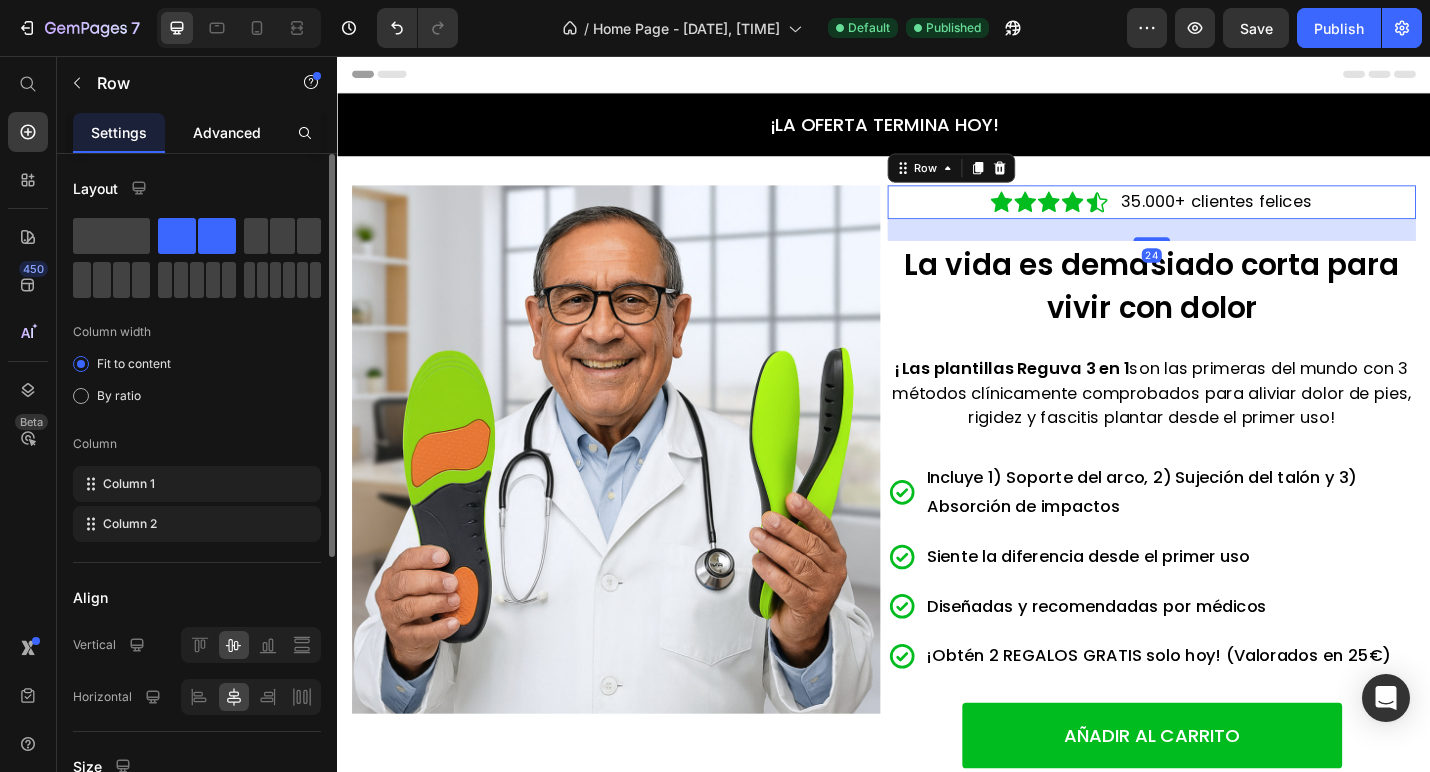 click on "Advanced" 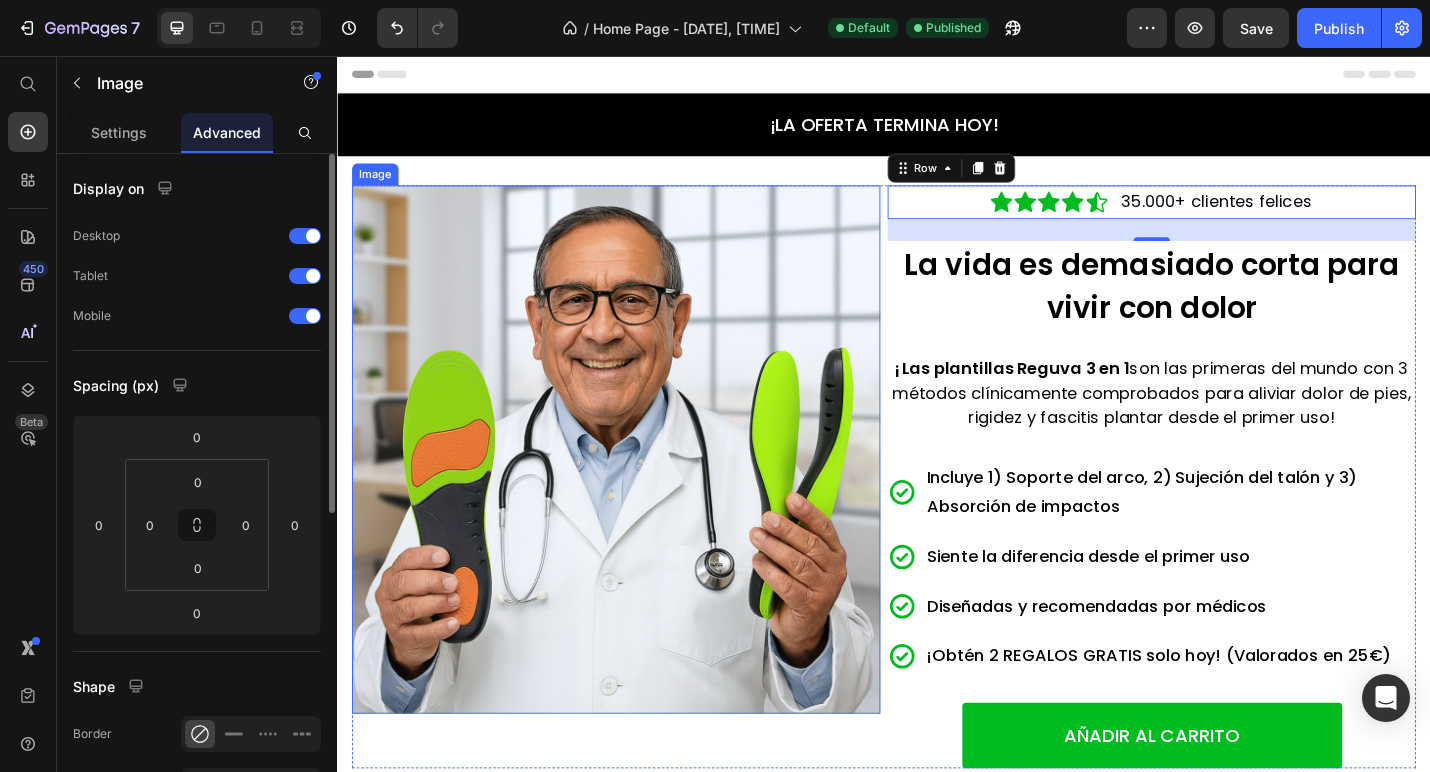 click at bounding box center [643, 488] 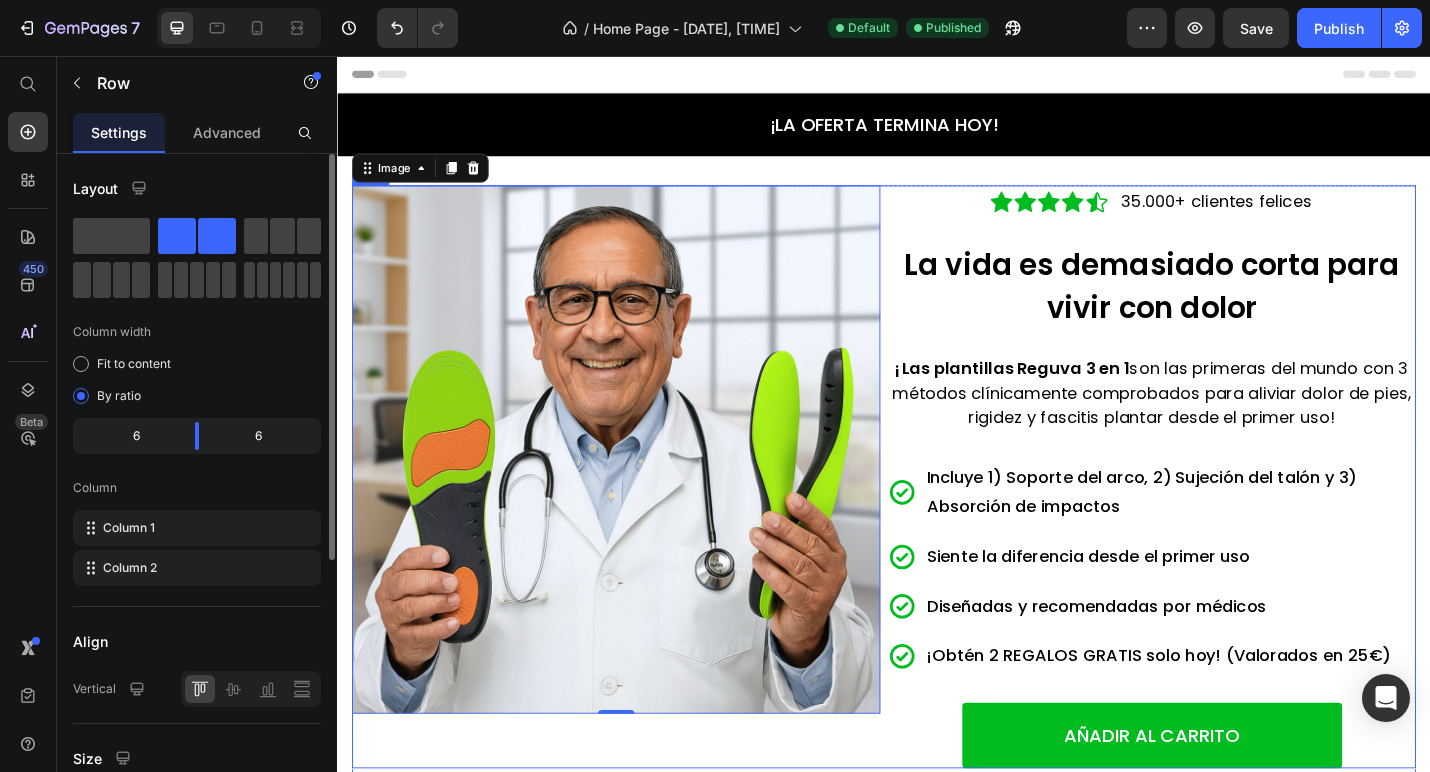 click on "Image   0 Icon Icon Icon Icon
Icon Icon List 35.000+ clientes felices Text Block Row La vida es demasiado corta para vivir con dolor Heading ¡Las plantillas Reguva 3 en 1  son las primeras del mundo con 3 métodos clínicamente comprobados para aliviar dolor de pies, rigidez y fascitis plantar desde el primer uso! Text block
Incluye 1) Soporte del arco, 2) Sujeción del talón y 3) Absorción de impactos
Siente la diferencia desde el primer uso
Diseñadas y recomendadas por médicos
¡Obtén 2 REGALOS GRATIS solo hoy! (Valorados en 25€) Item List AÑADIR AL CARRITO Button Row" at bounding box center [937, 517] 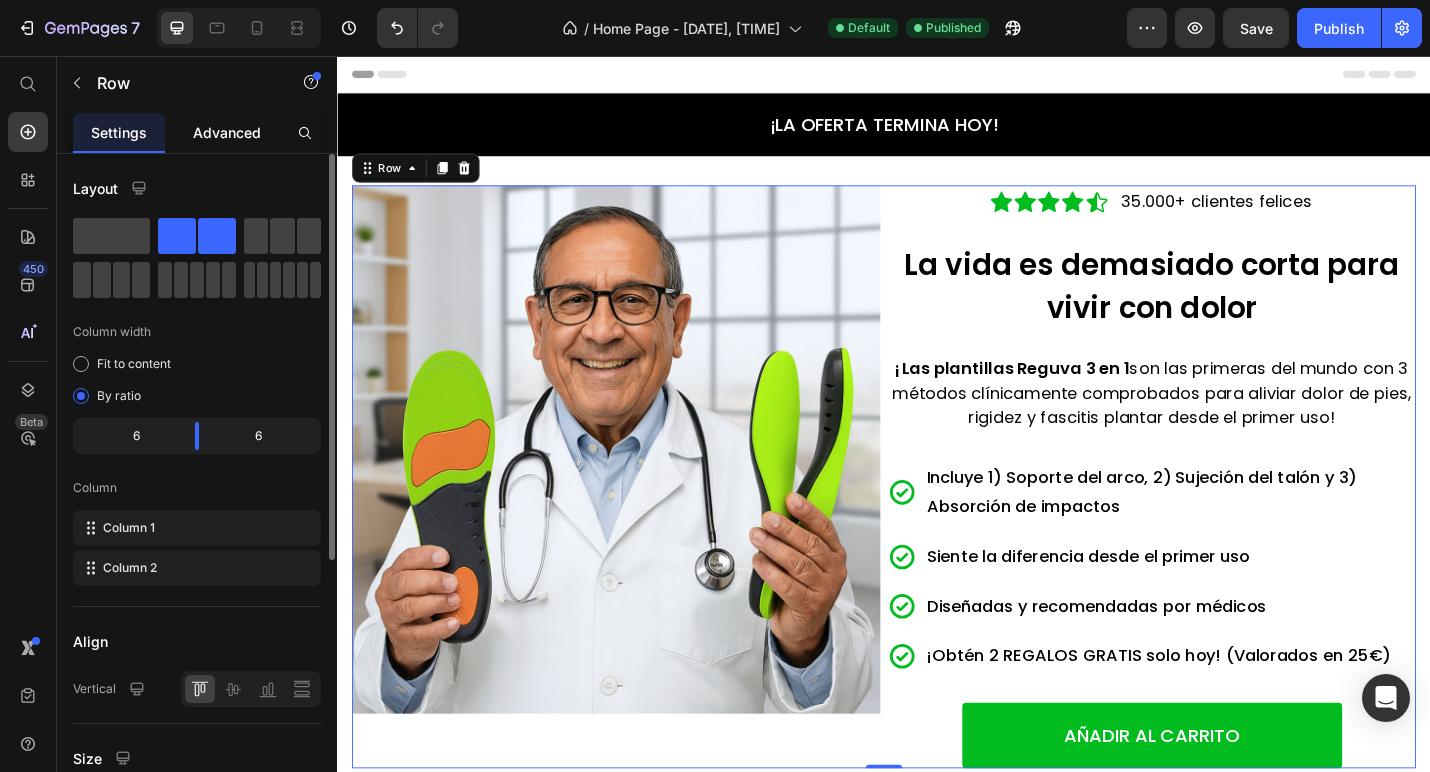 click on "Advanced" 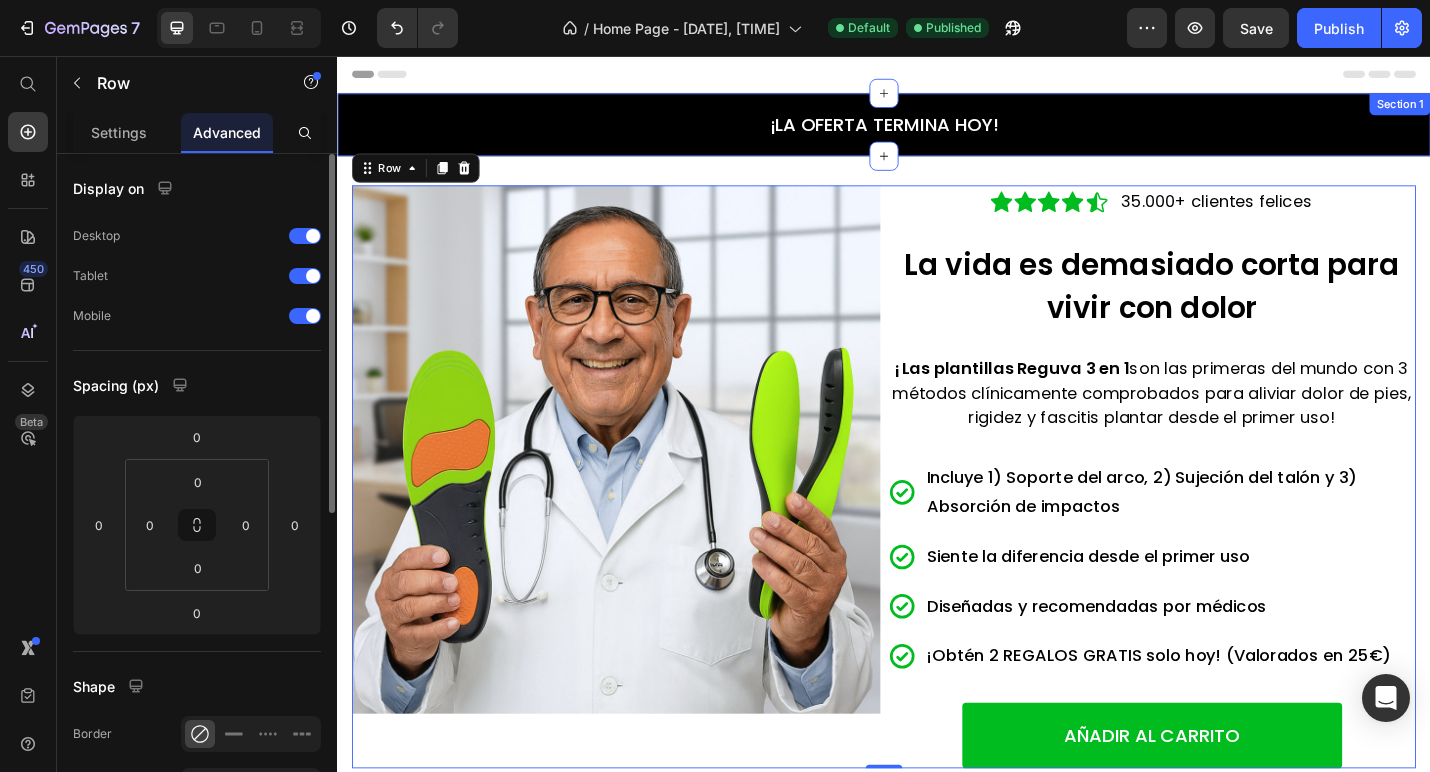 click on "¡LA OFERTA TERMINA HOY! Text Block Section 1" at bounding box center (937, 131) 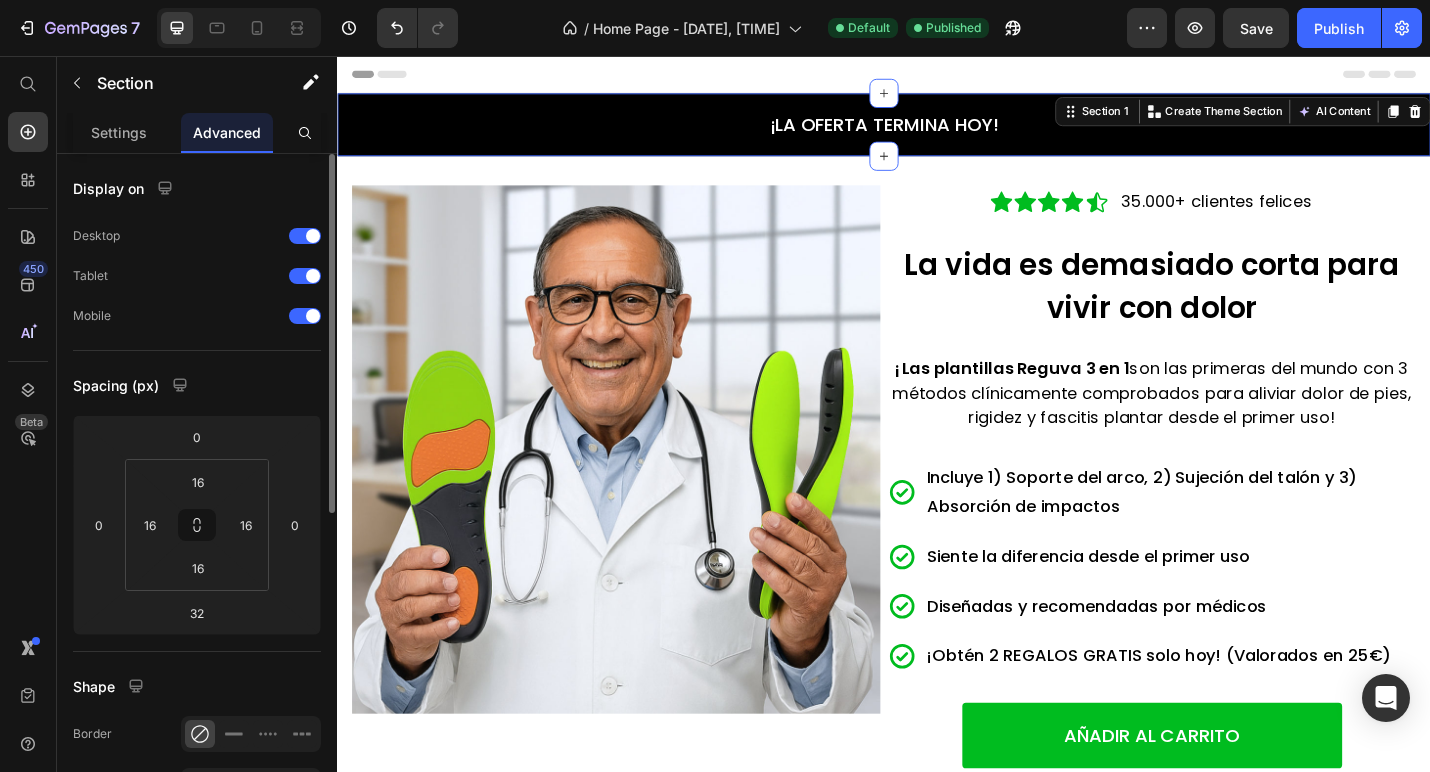 click on "Header" at bounding box center [937, 76] 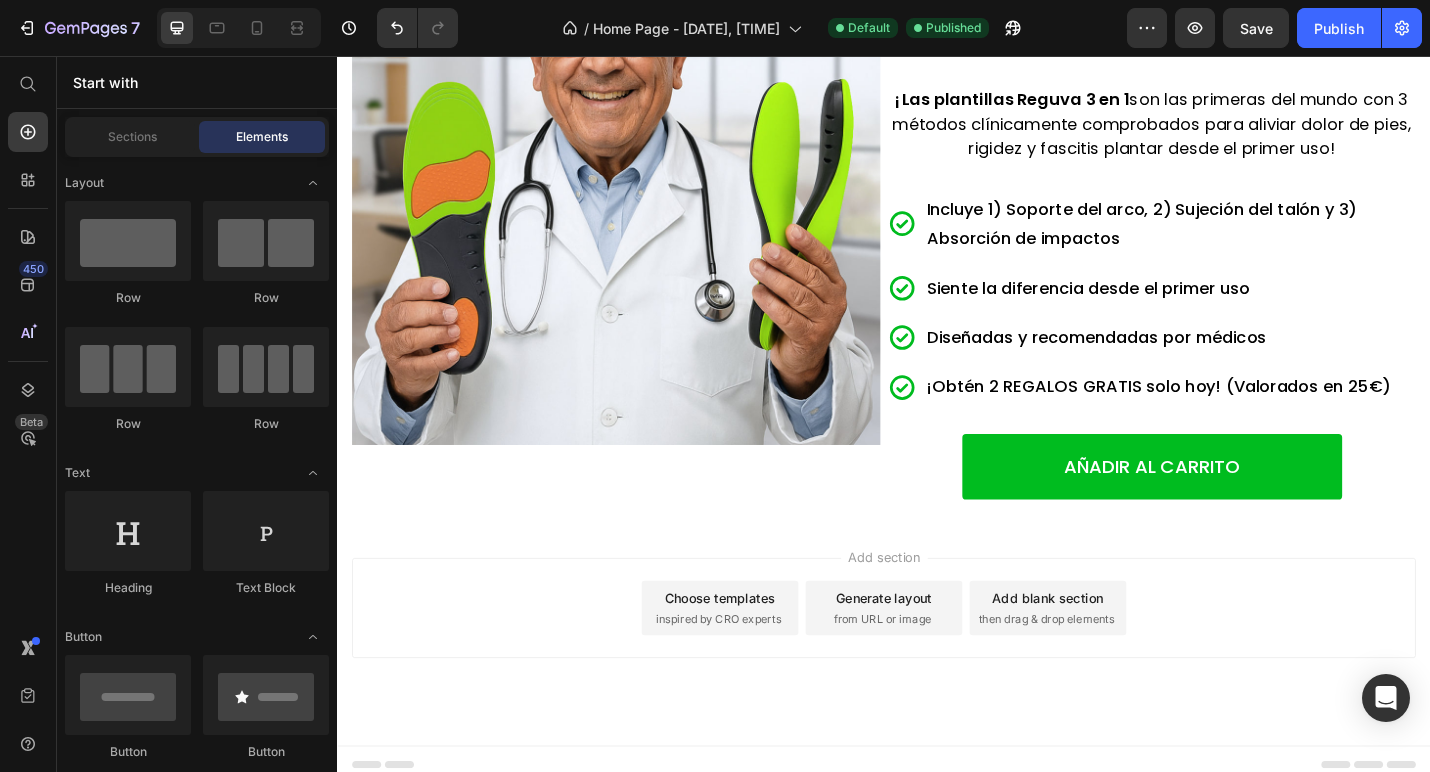scroll, scrollTop: 308, scrollLeft: 0, axis: vertical 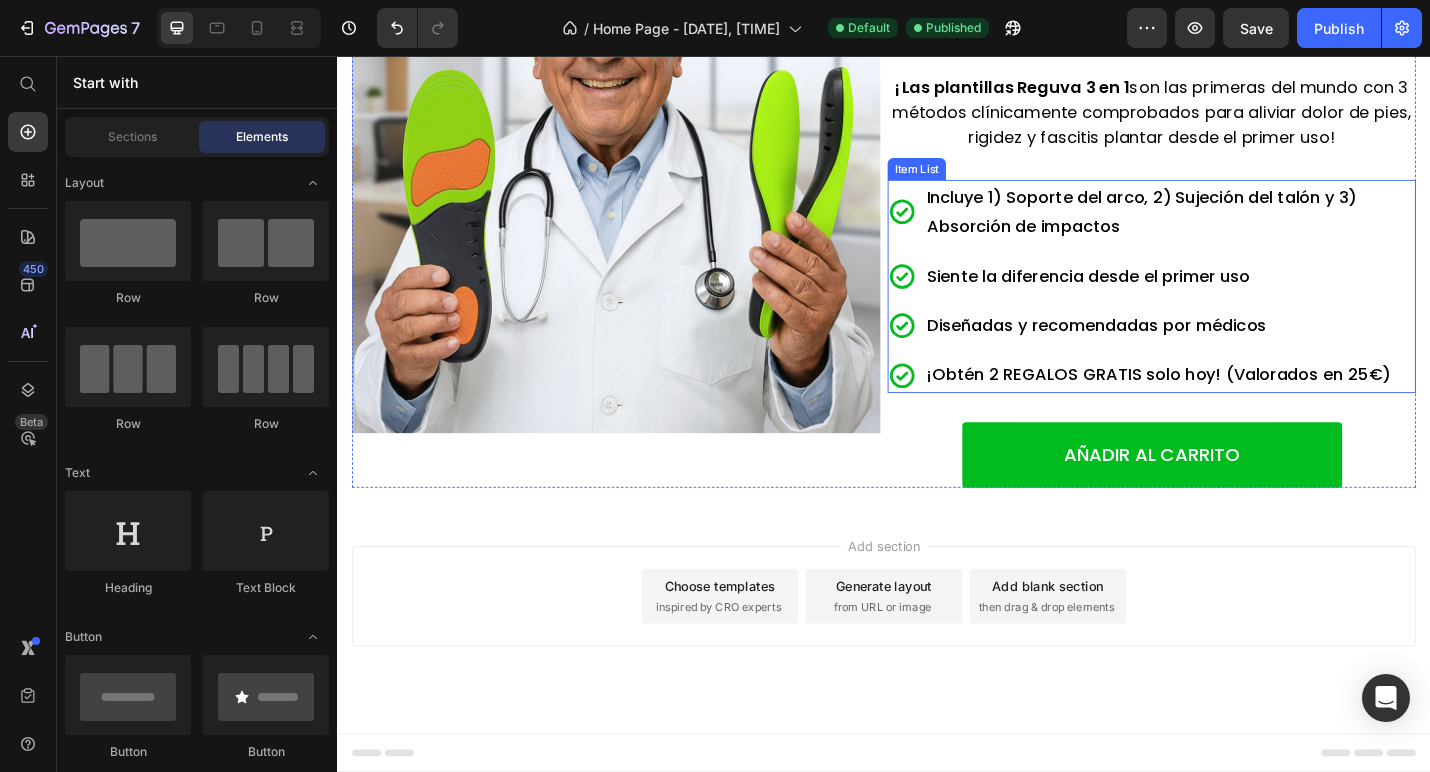 click on "¡Obtén 2 REGALOS GRATIS solo hoy! (Valorados en 25€)" at bounding box center [1251, 406] 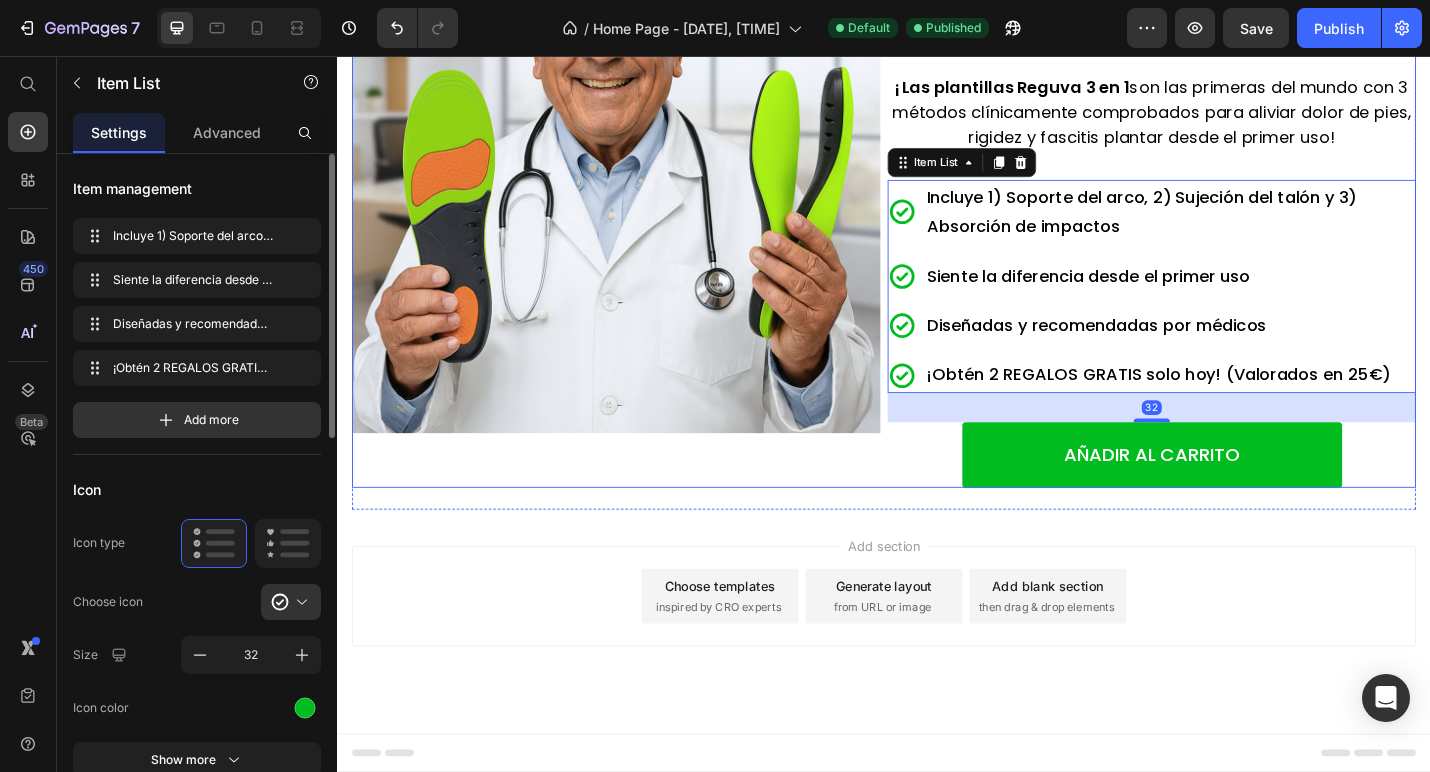 click on "Image" at bounding box center (643, 209) 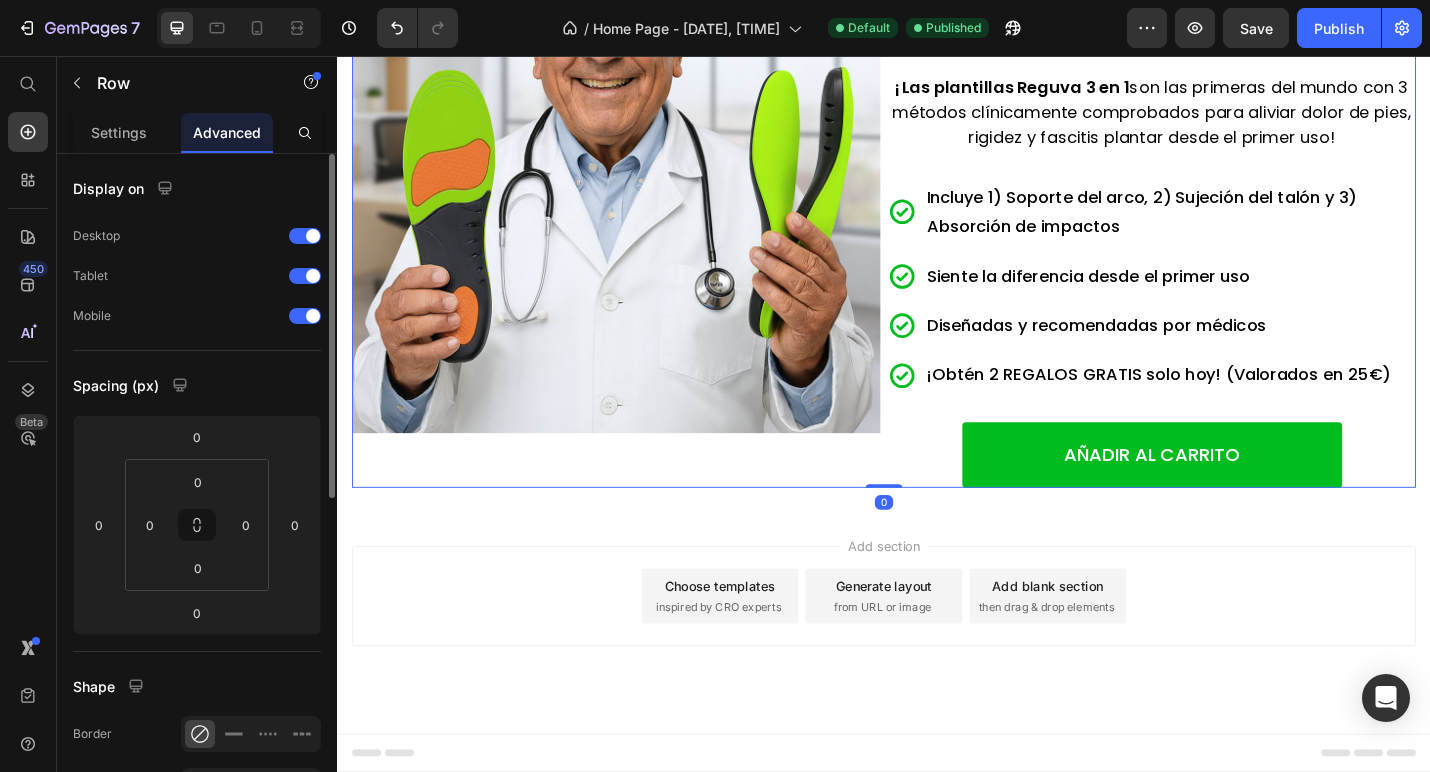 scroll, scrollTop: 172, scrollLeft: 0, axis: vertical 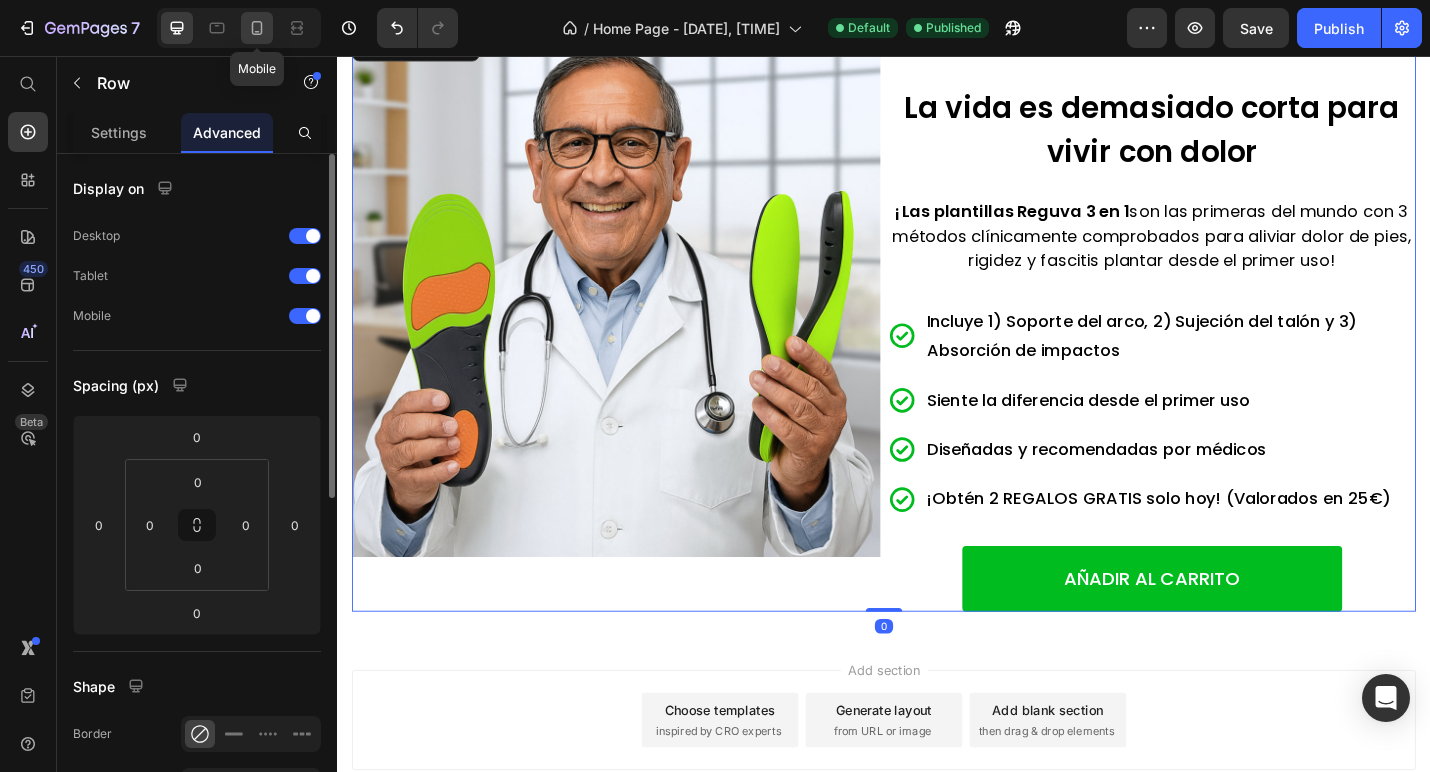 click 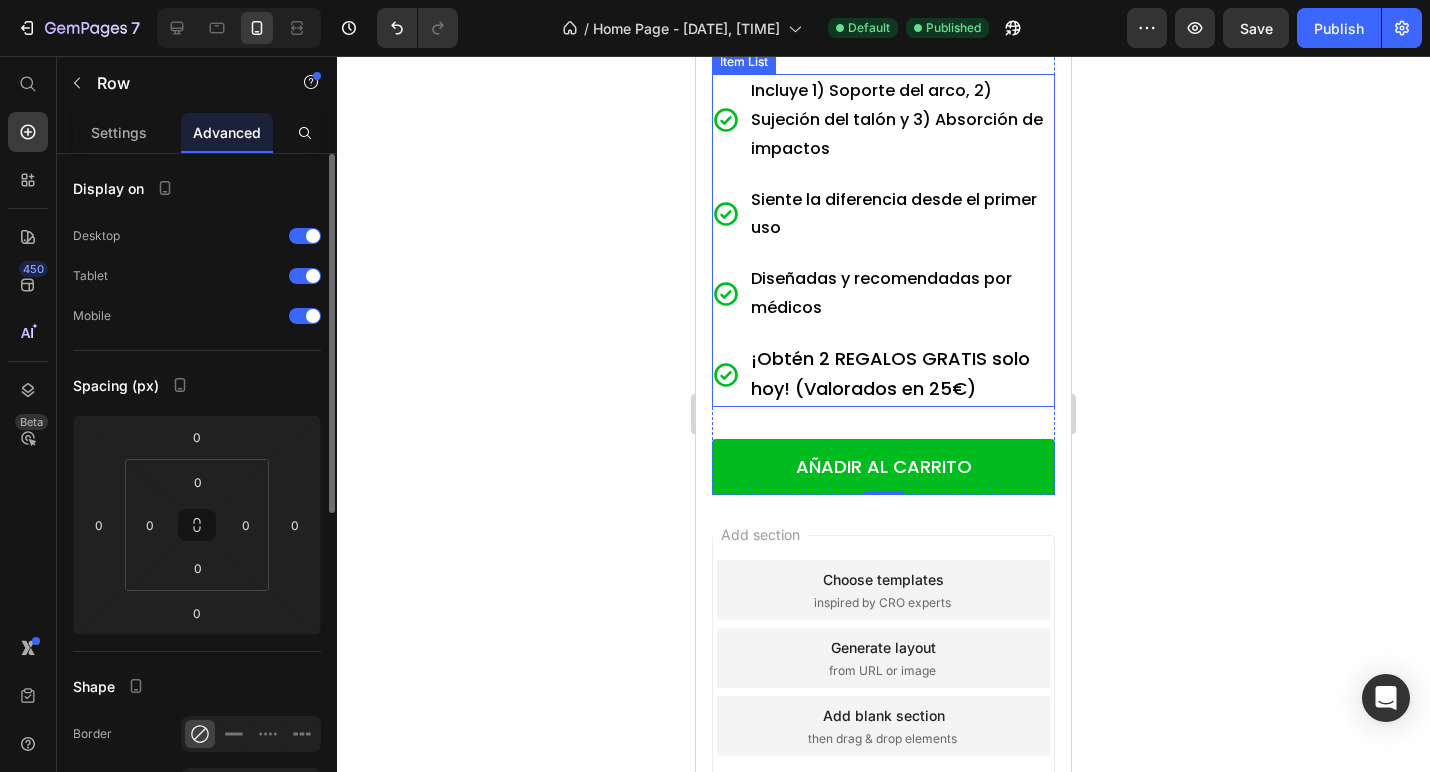 scroll, scrollTop: 856, scrollLeft: 0, axis: vertical 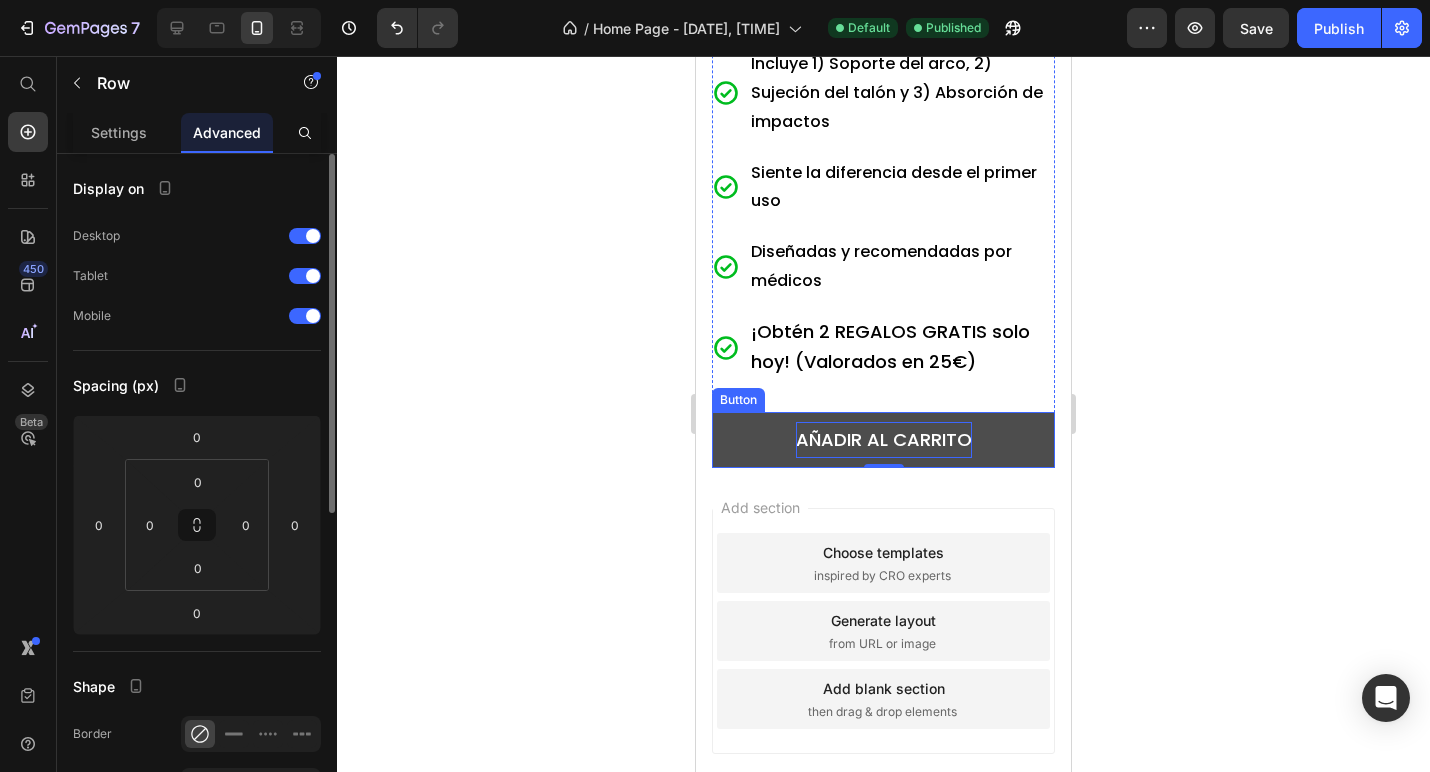 click on "AÑADIR AL CARRITO" at bounding box center [884, 440] 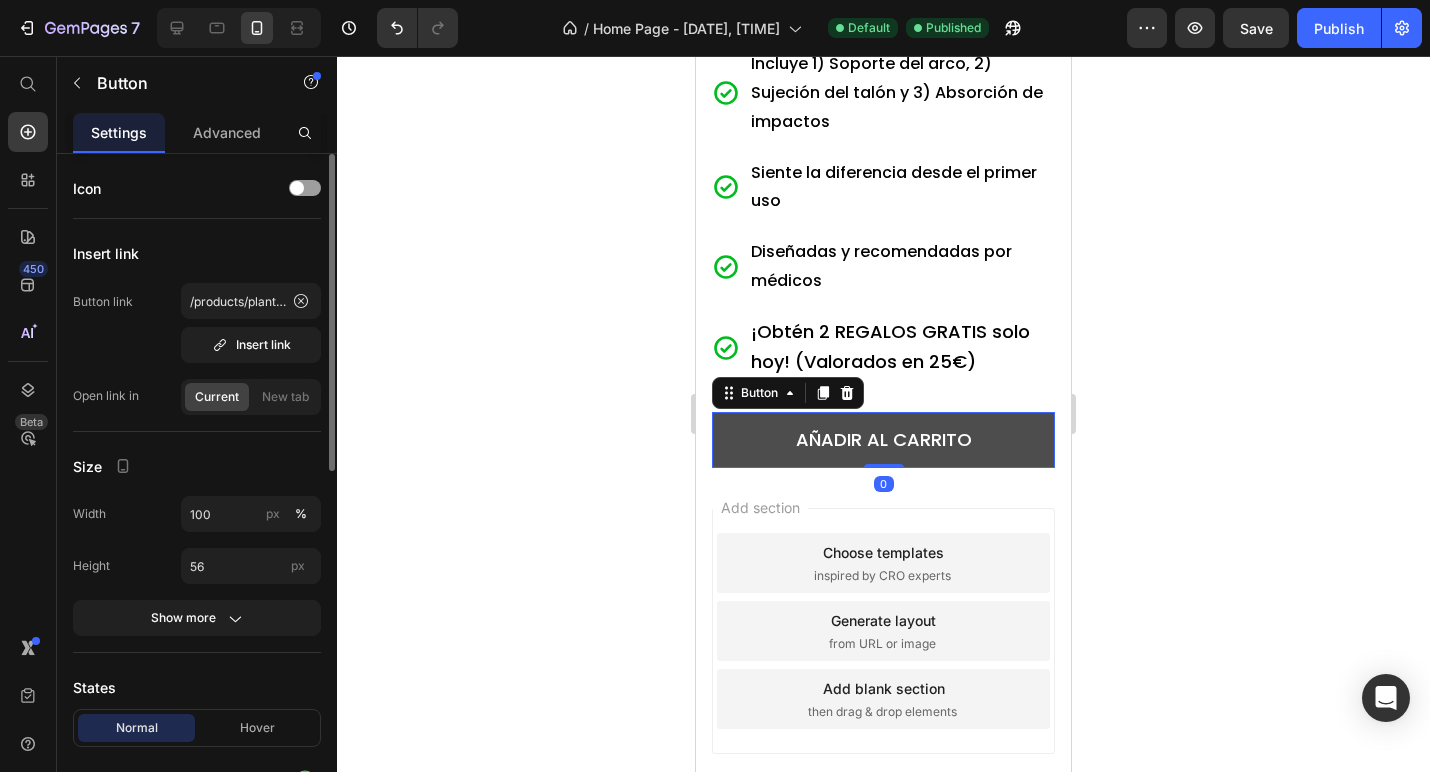 click on "AÑADIR AL CARRITO" at bounding box center (883, 440) 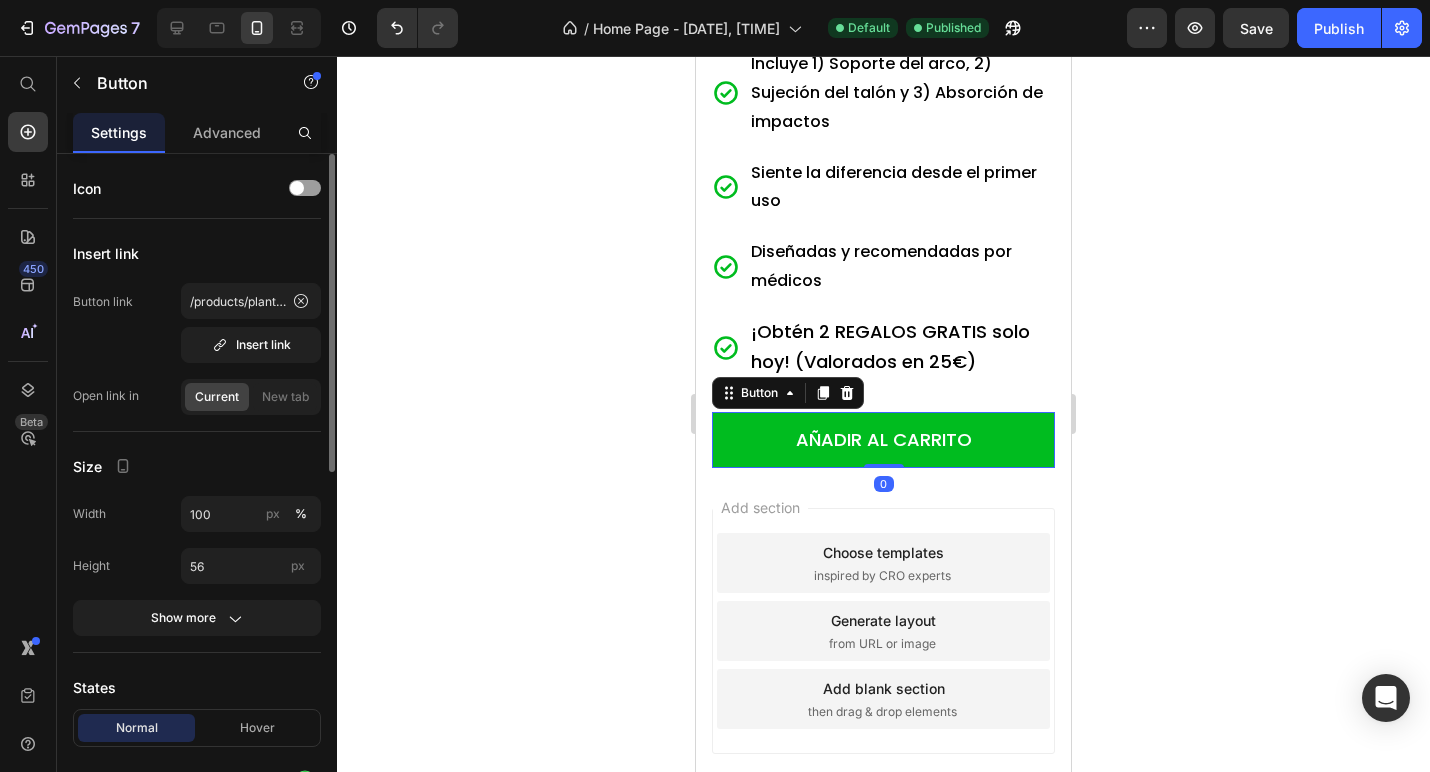 click 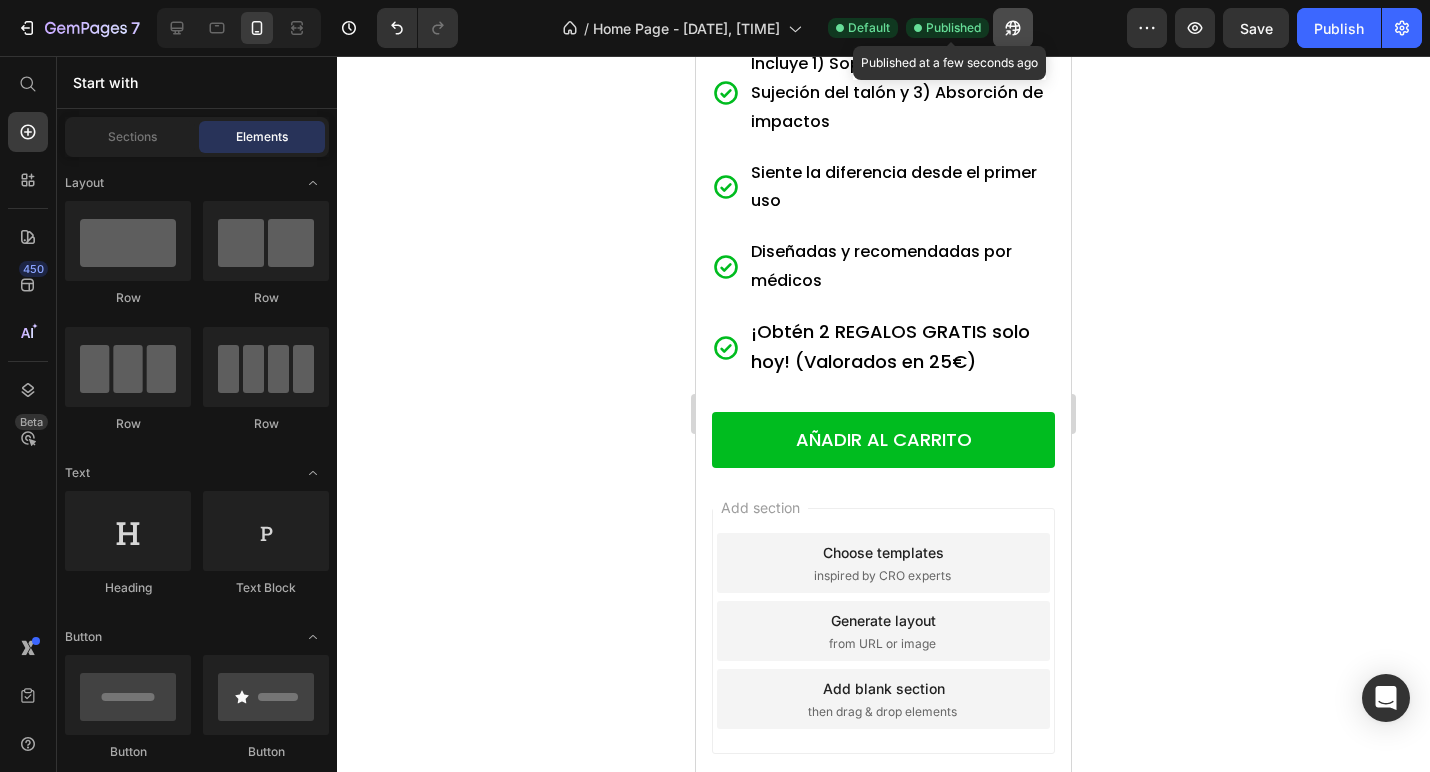 click 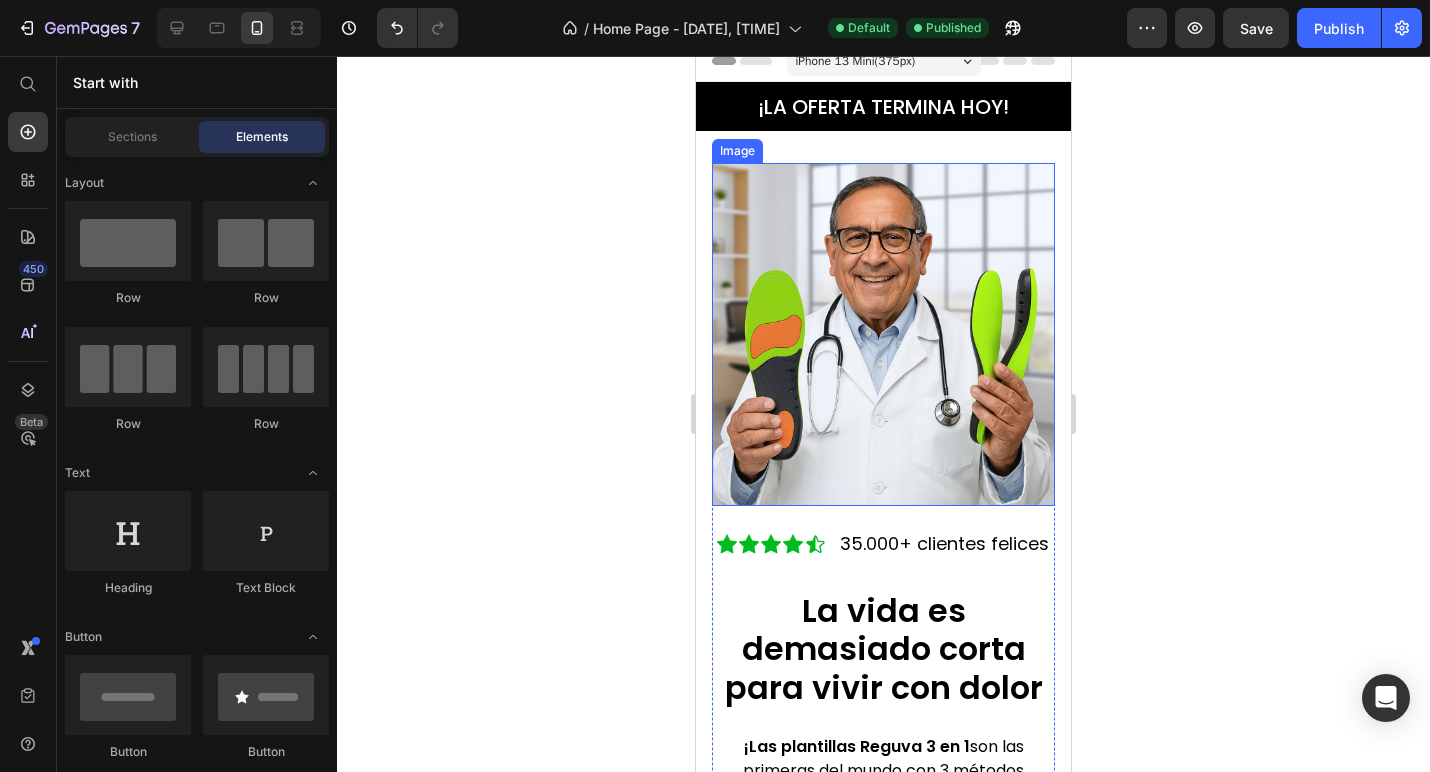 scroll, scrollTop: 0, scrollLeft: 0, axis: both 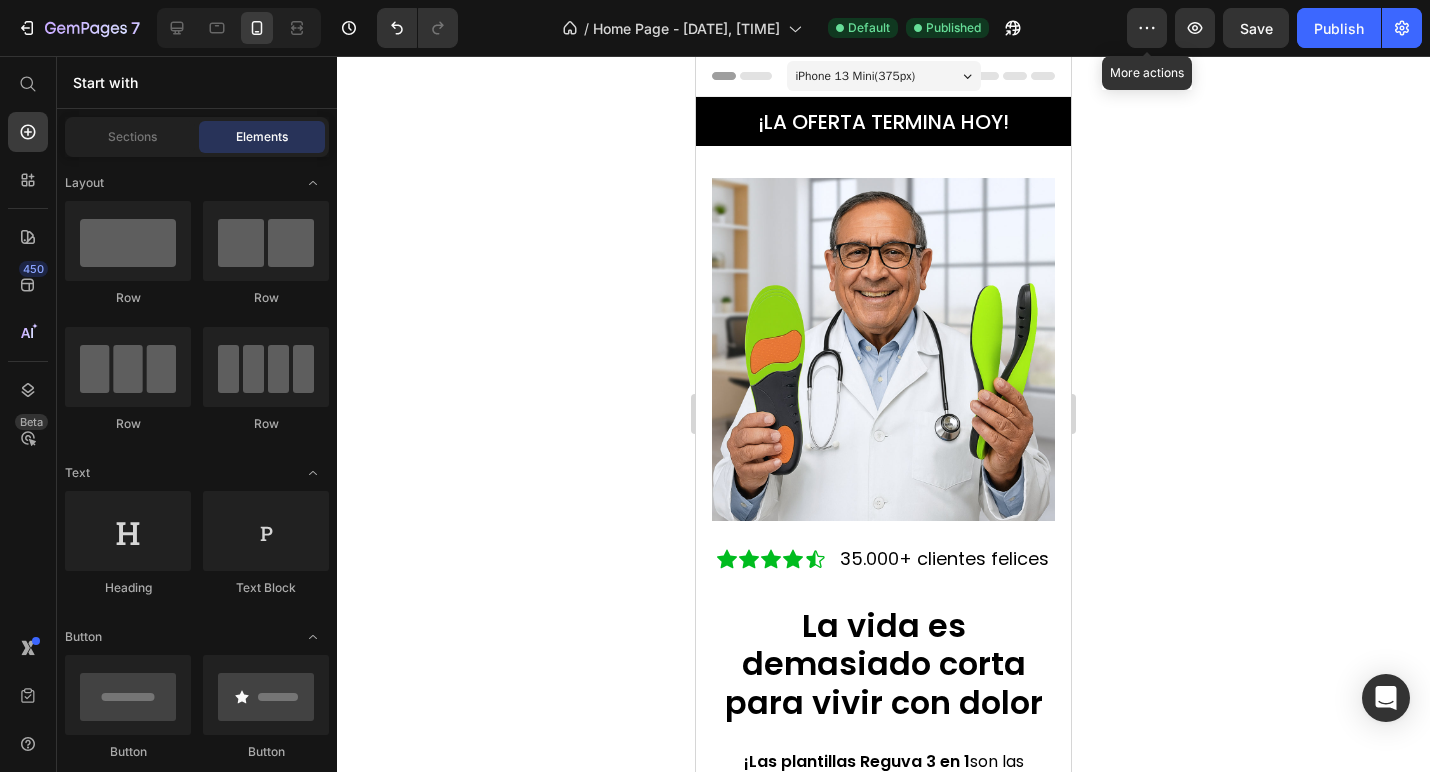 click 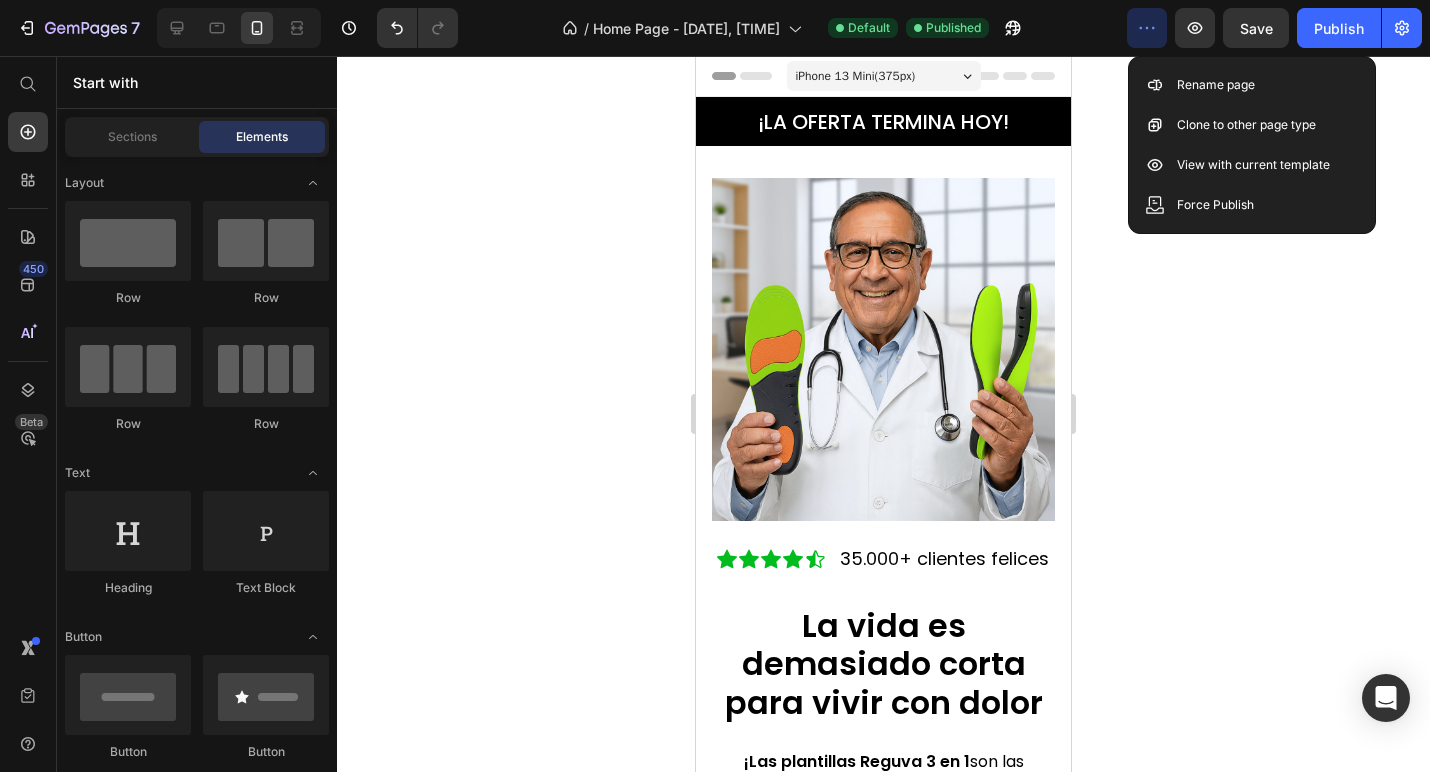 click 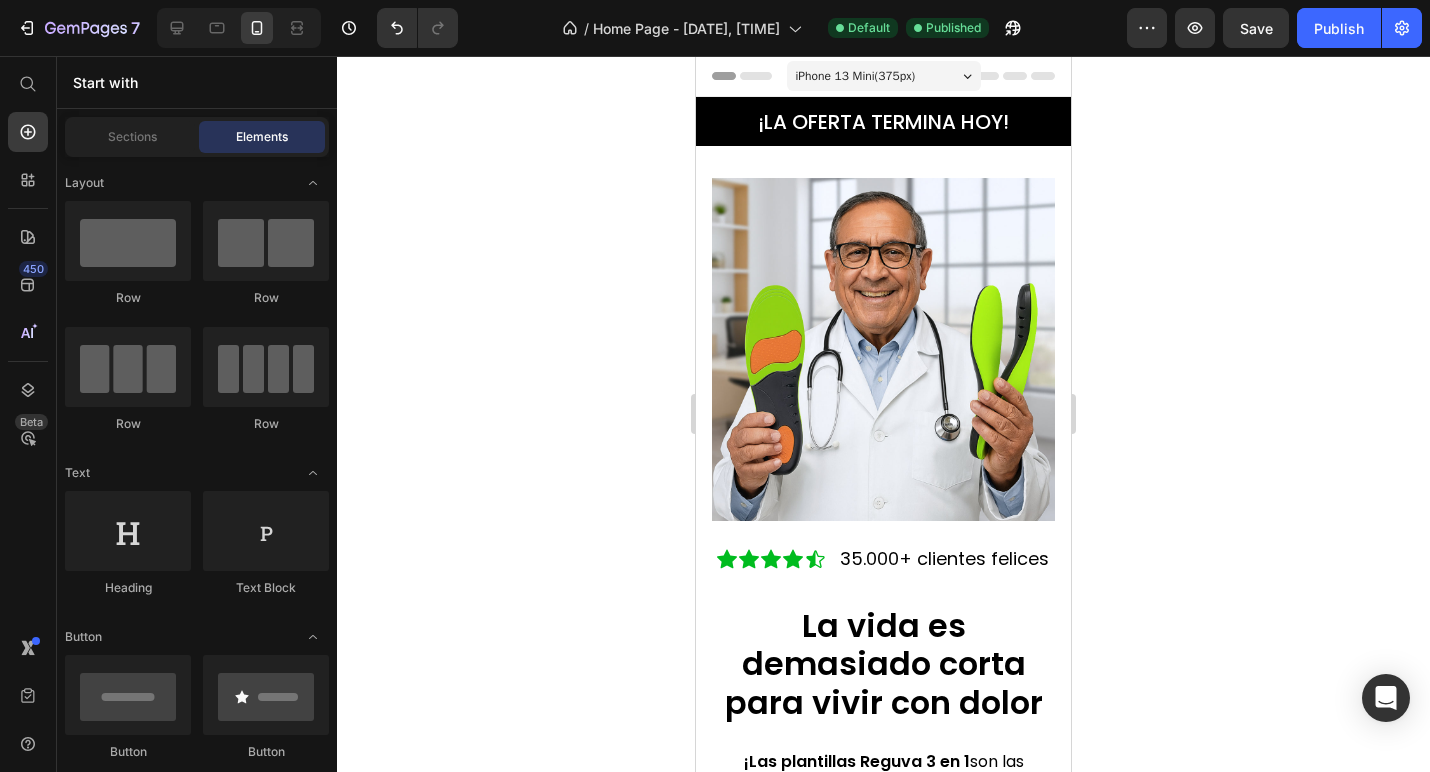 click on "¡LA OFERTA TERMINA HOY! Text Block Section 1 Image Icon Icon Icon Icon
Icon Icon List 35.000+ clientes felices Text Block Row La vida es demasiado corta para vivir con dolor Heading ¡Las plantillas Reguva 3 en 1  son las primeras del mundo con 3 métodos clínicamente comprobados para aliviar dolor de pies, rigidez y fascitis plantar desde el primer uso! Text block
Incluye 1) Soporte del arco, 2) Sujeción del talón y 3) Absorción de impactos
Siente la diferencia desde el primer uso
Diseñadas y recomendadas por médicos
¡Obtén 2 REGALOS GRATIS solo hoy! (Valorados en 25€) Item List AÑADIR AL CARRITO Button Row Section 2 Root" at bounding box center [883, 711] 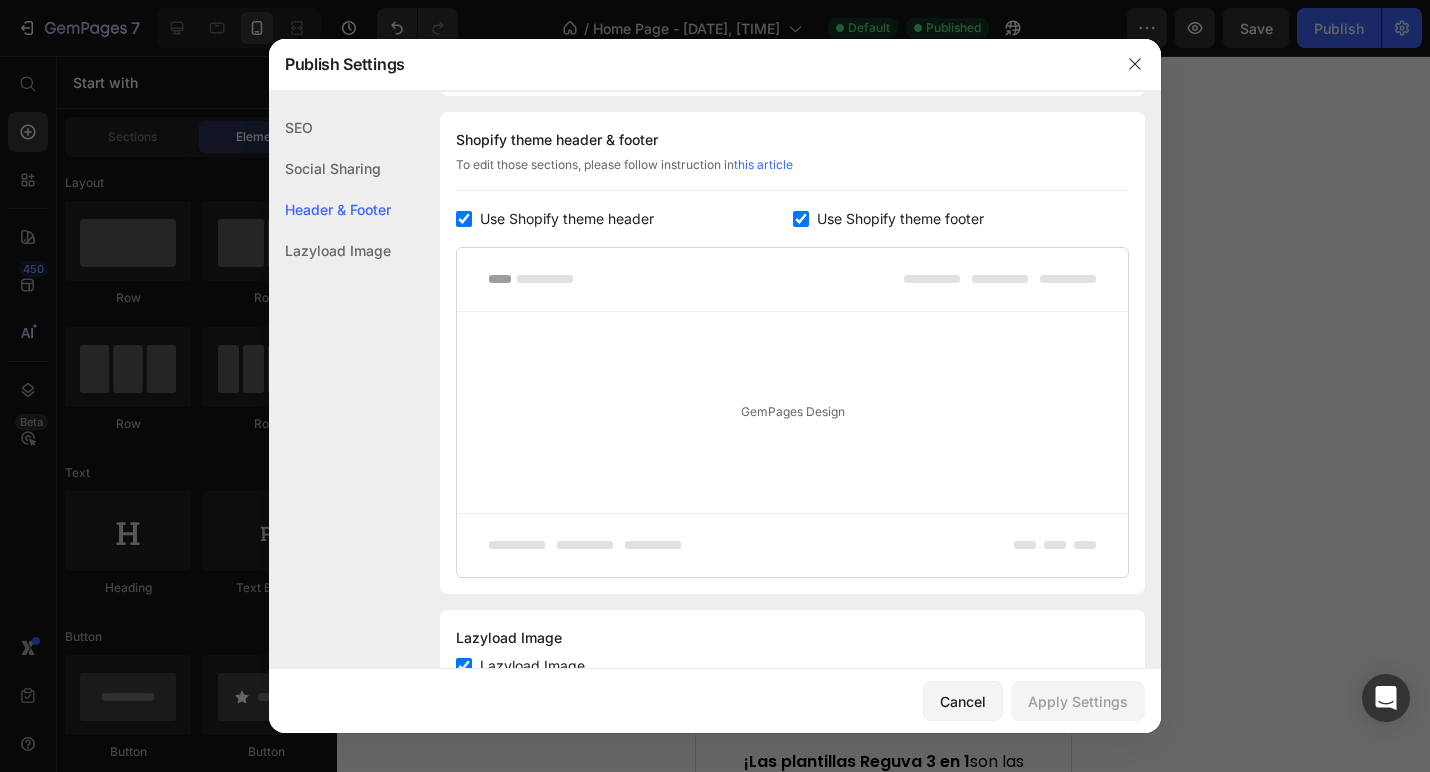 scroll, scrollTop: 270, scrollLeft: 0, axis: vertical 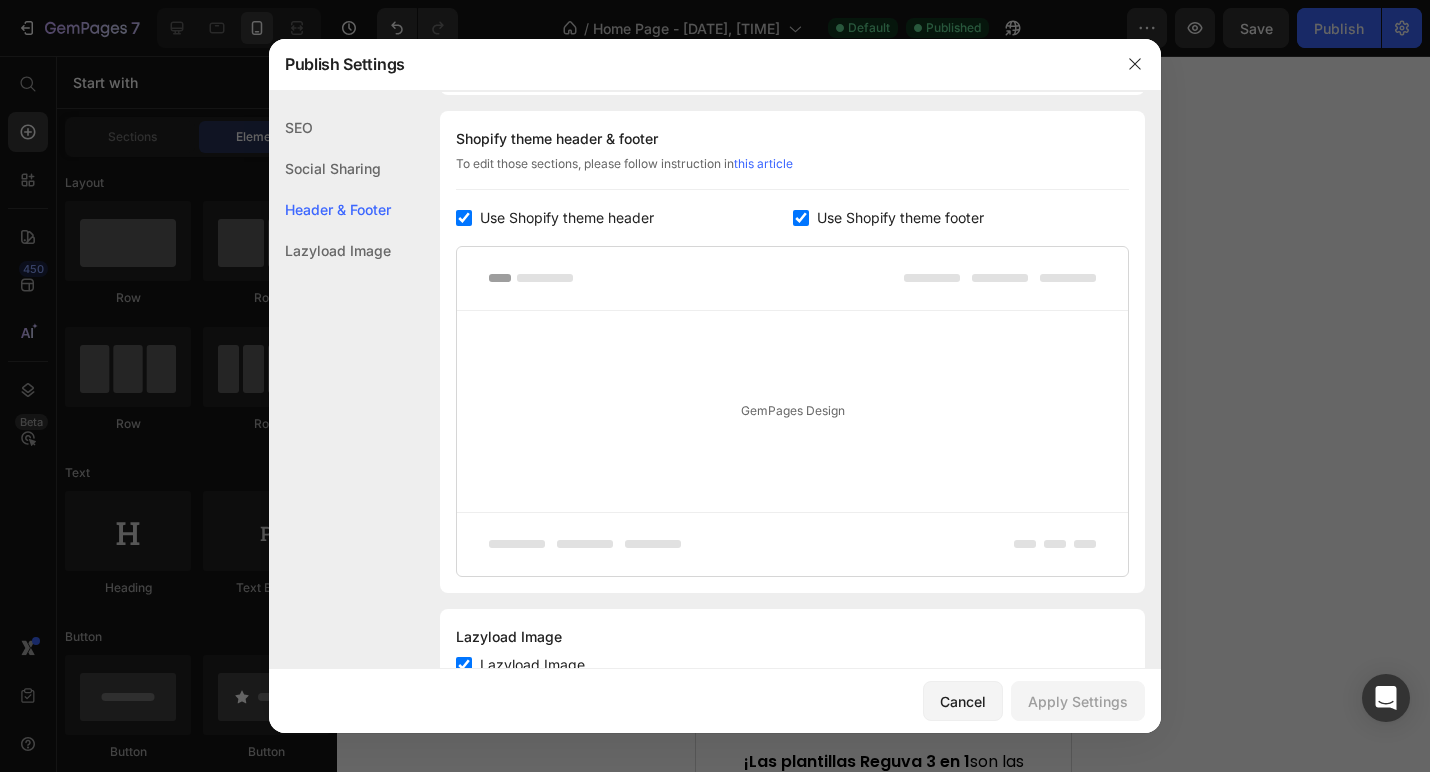 click at bounding box center (464, 218) 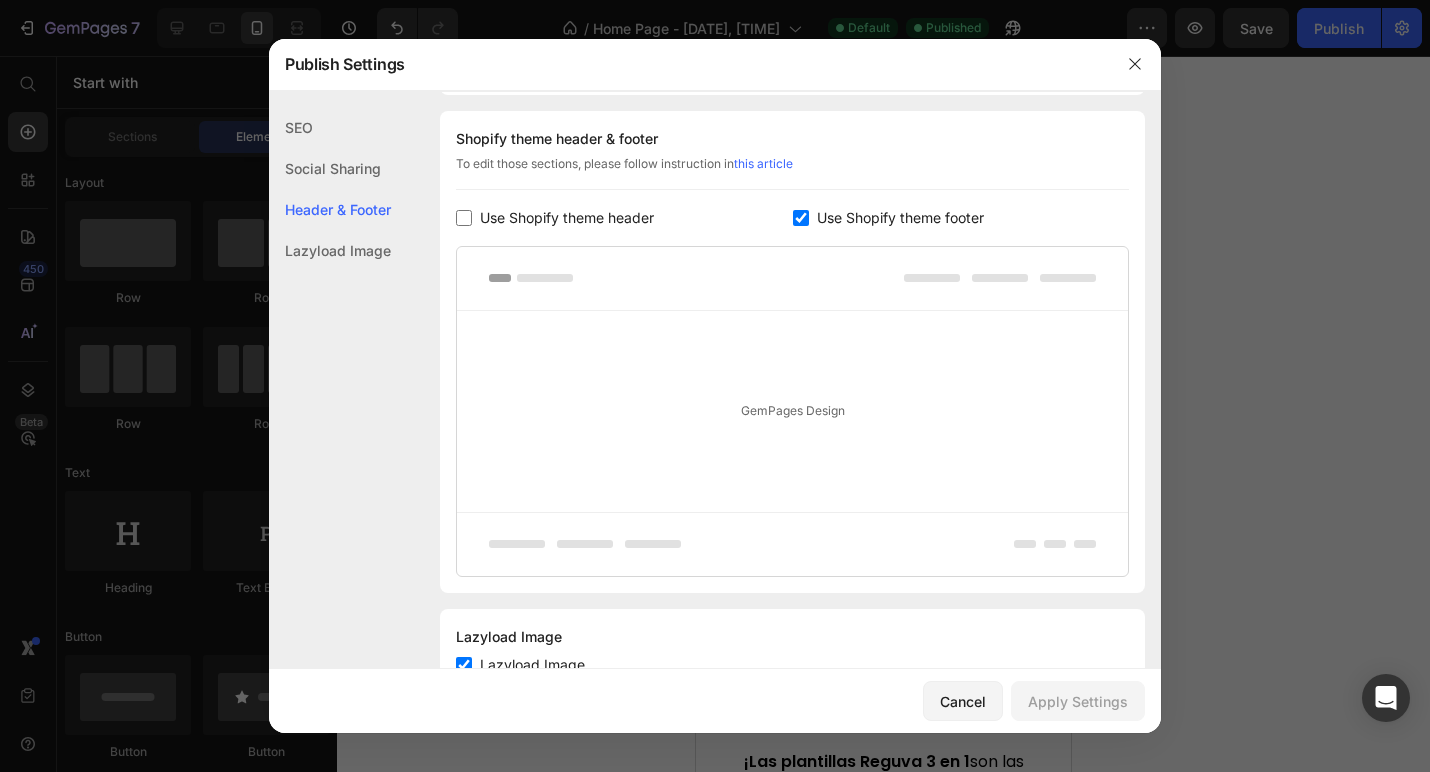 checkbox on "false" 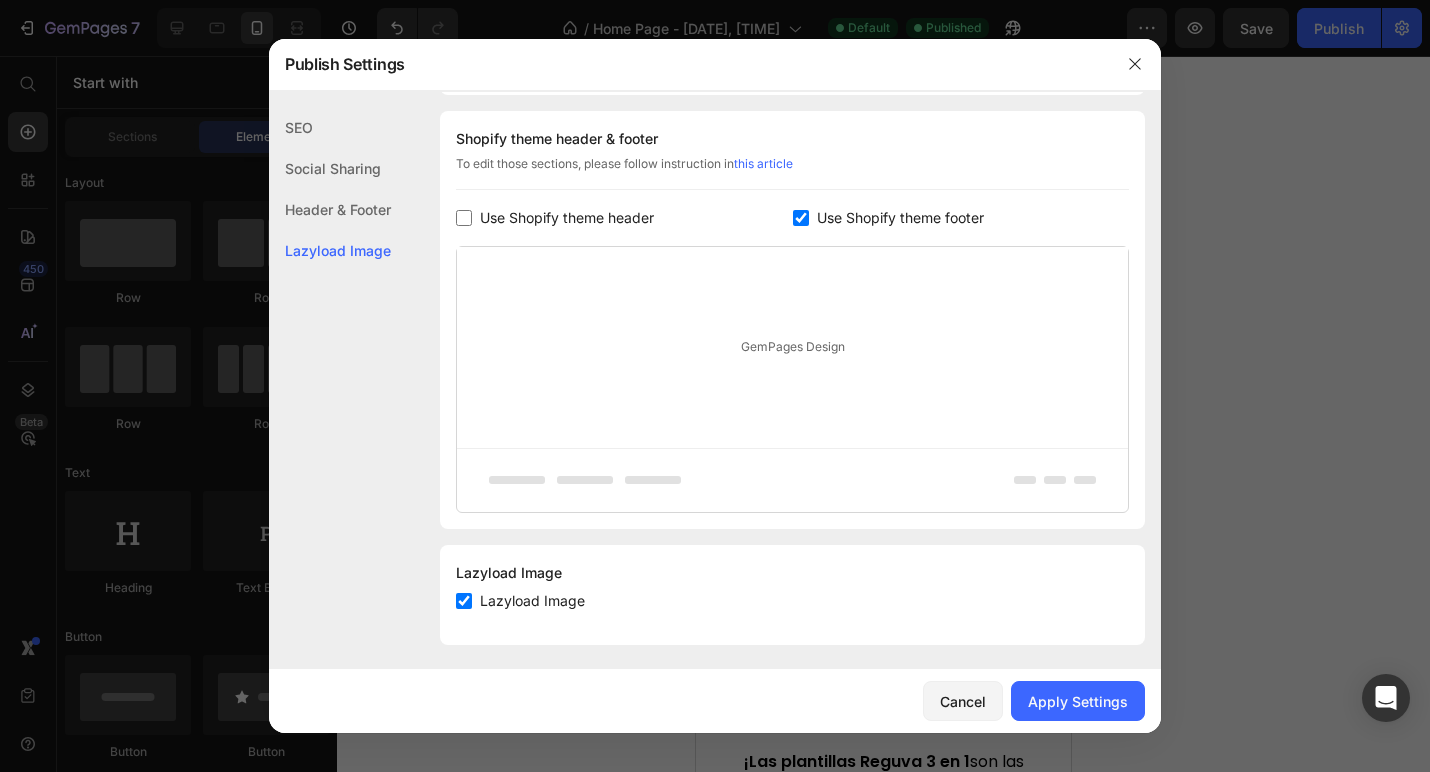 click at bounding box center (801, 218) 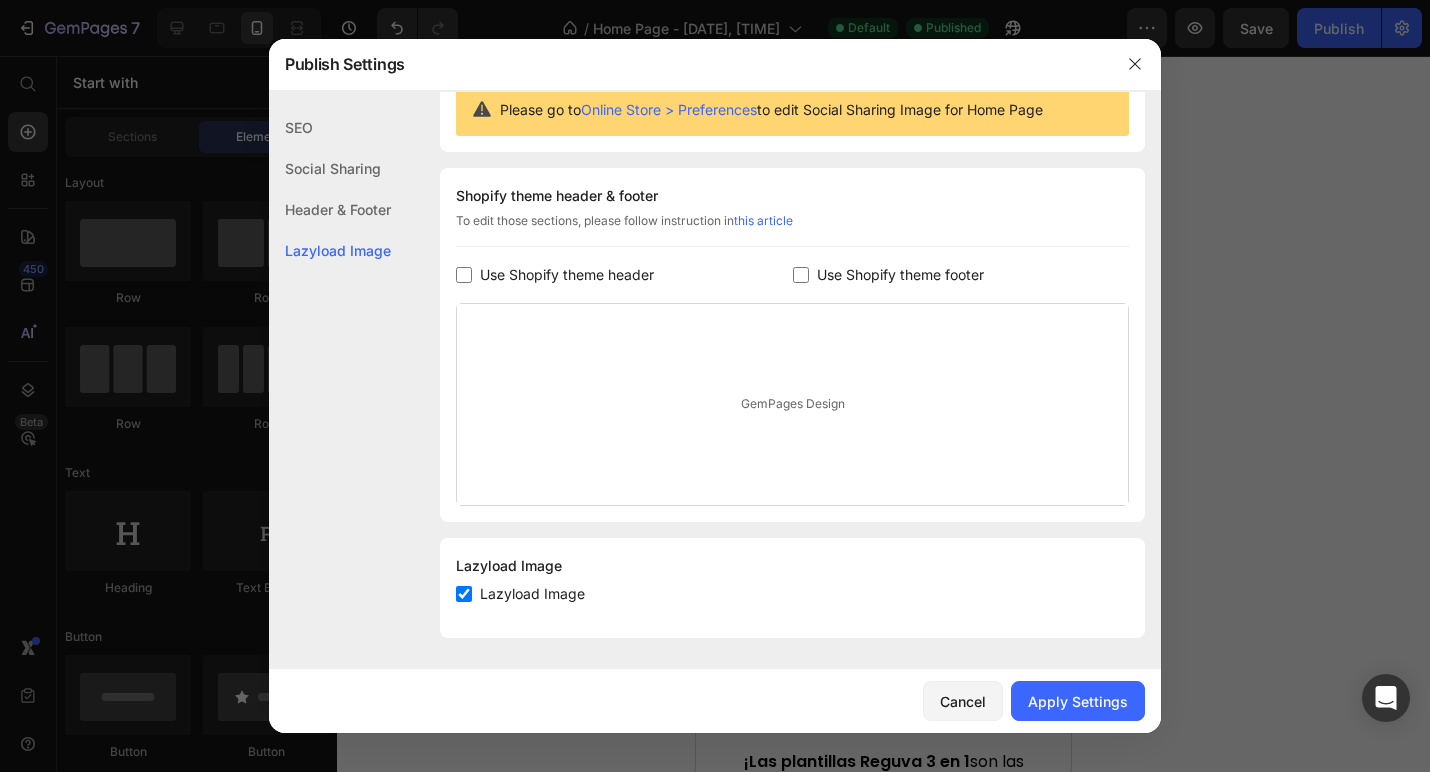 scroll, scrollTop: 213, scrollLeft: 0, axis: vertical 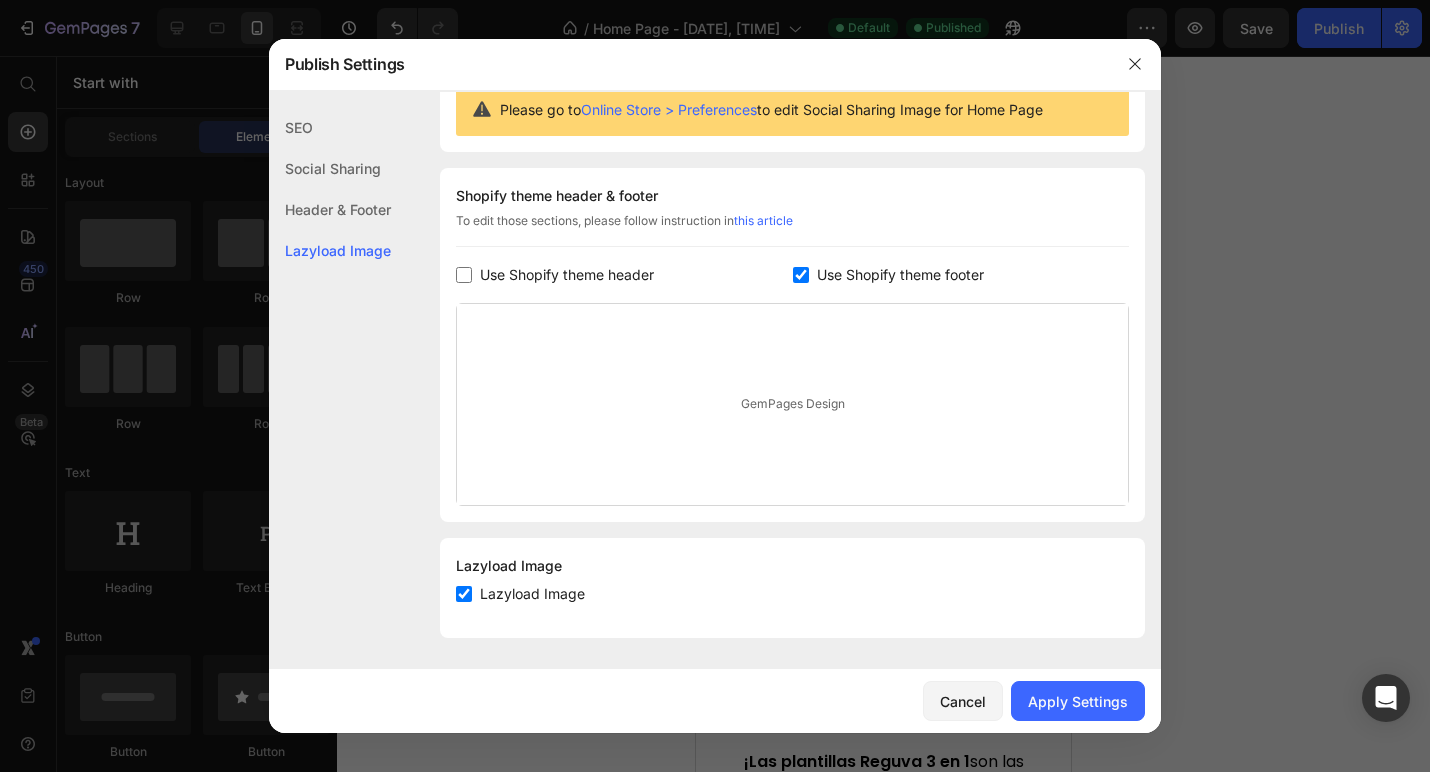 checkbox on "true" 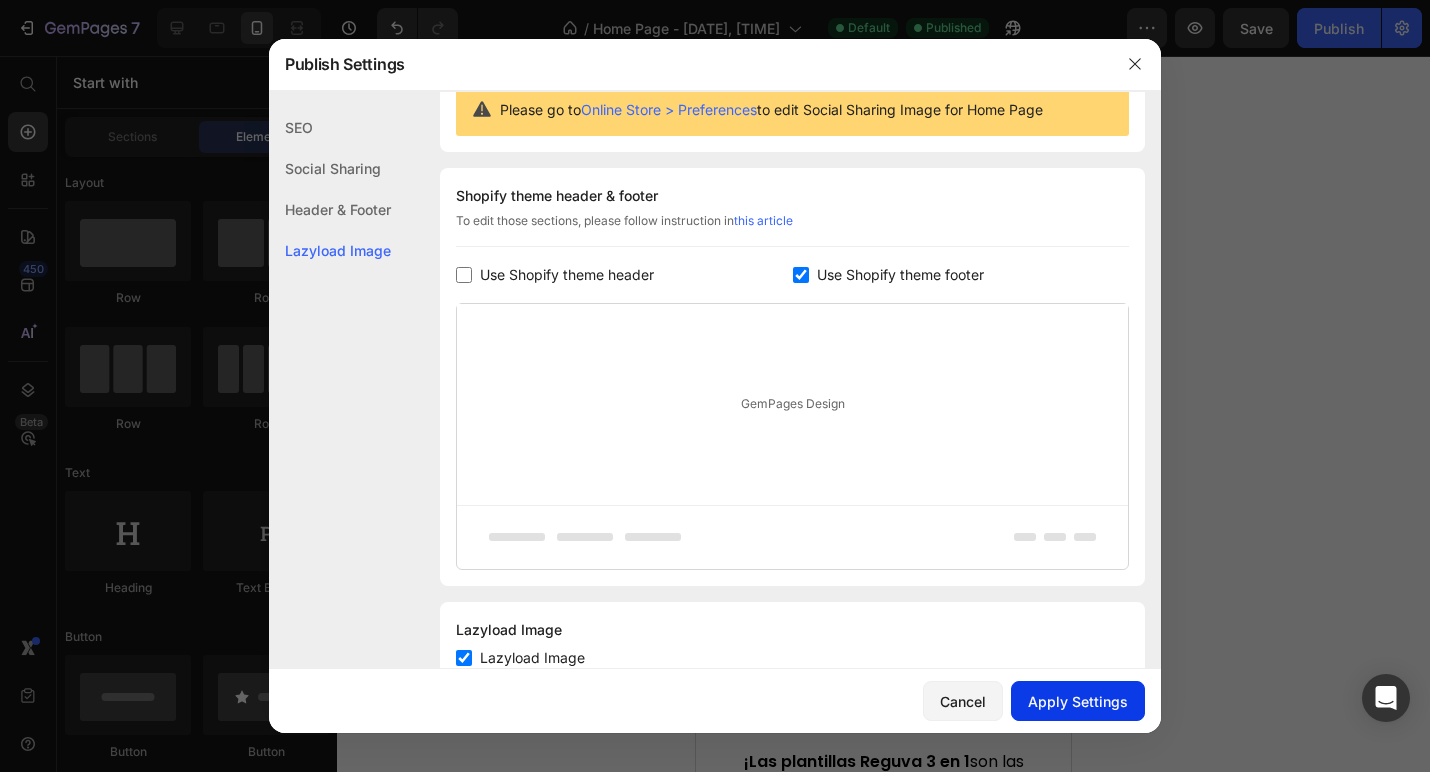 click on "Apply Settings" at bounding box center [1078, 701] 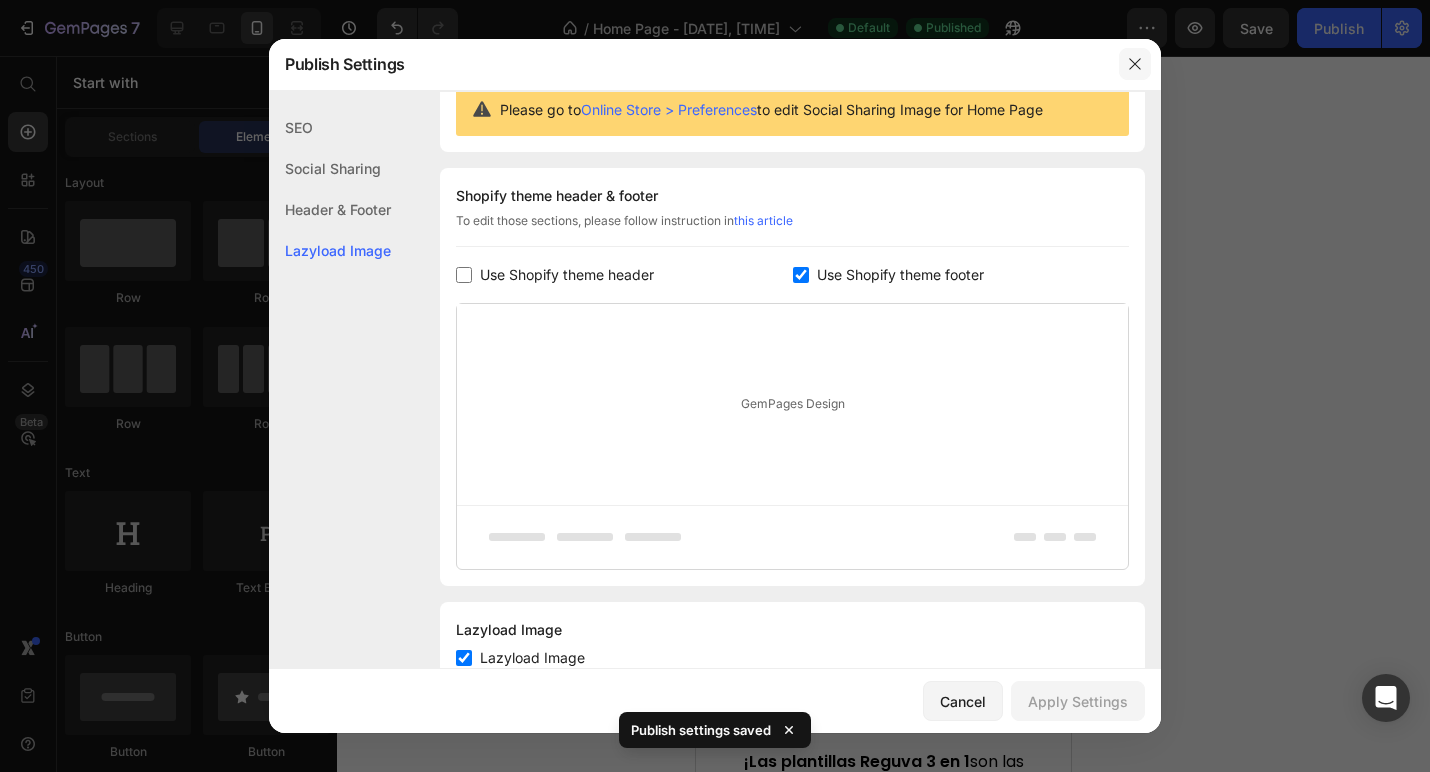 click at bounding box center [1135, 64] 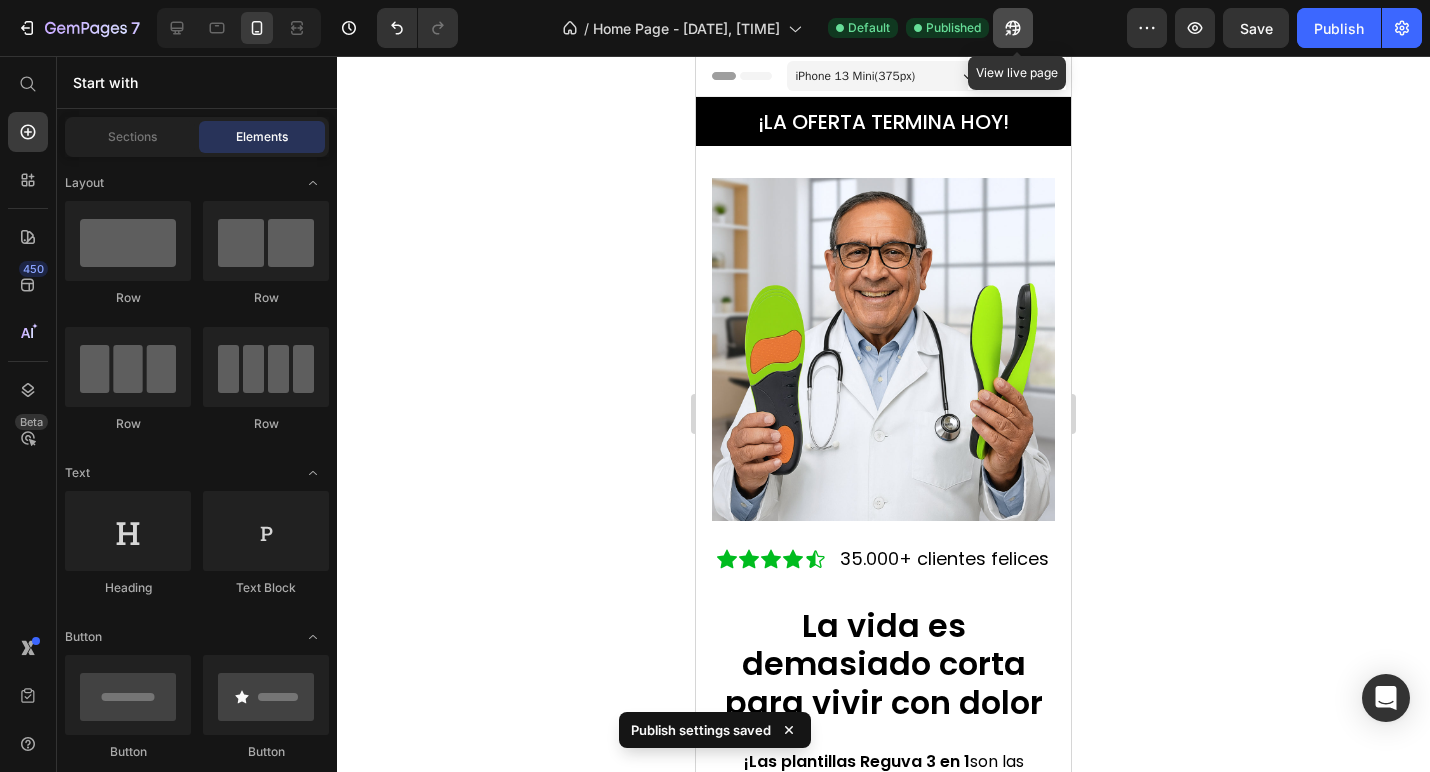 click 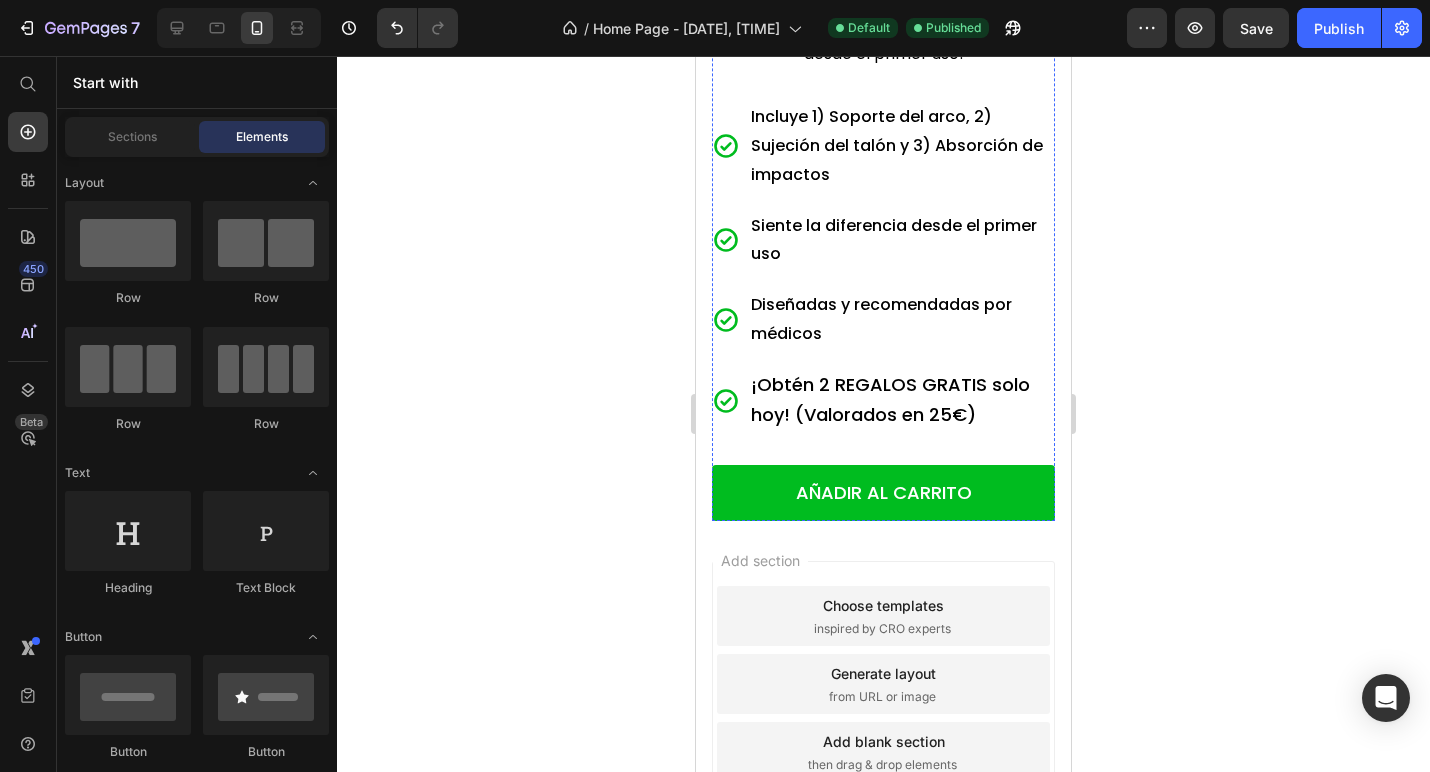 scroll, scrollTop: 795, scrollLeft: 0, axis: vertical 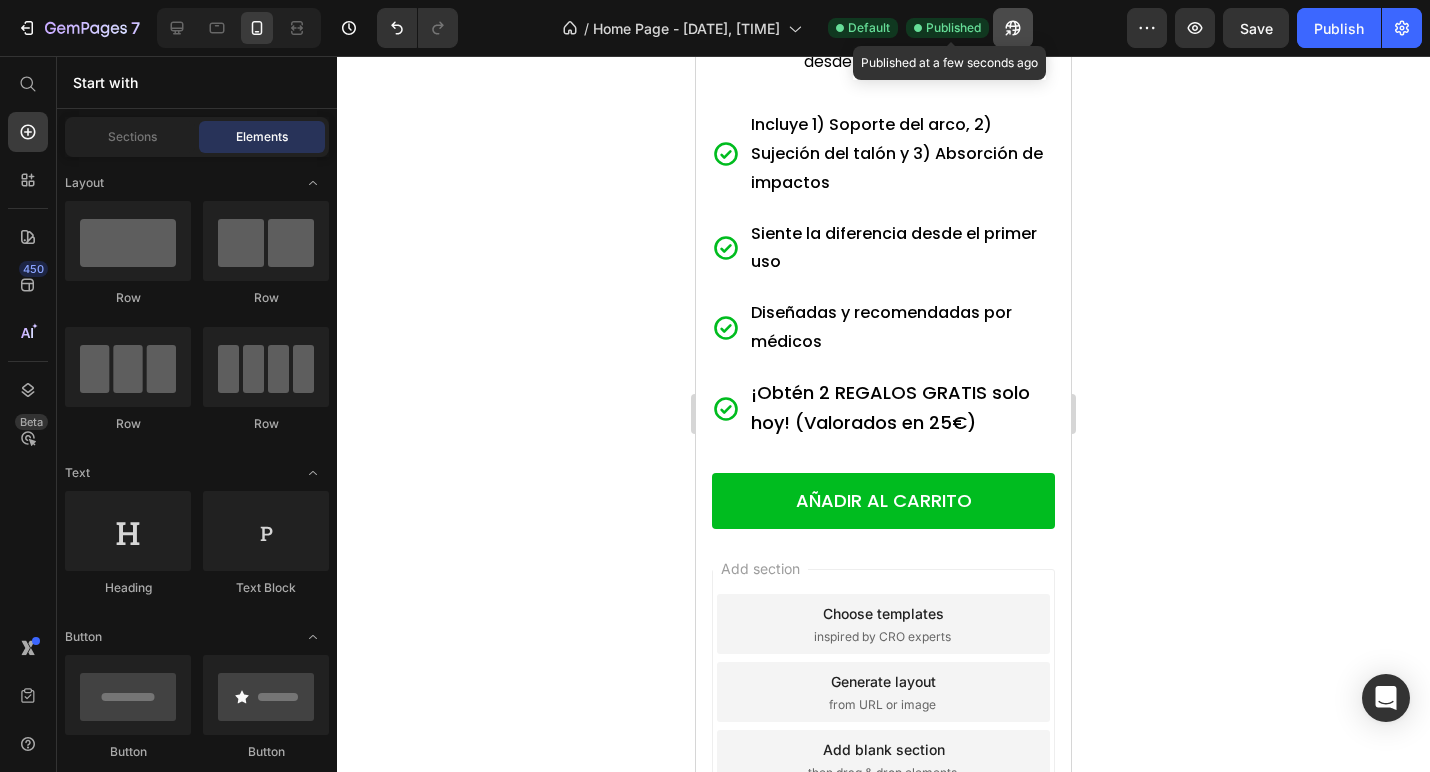click 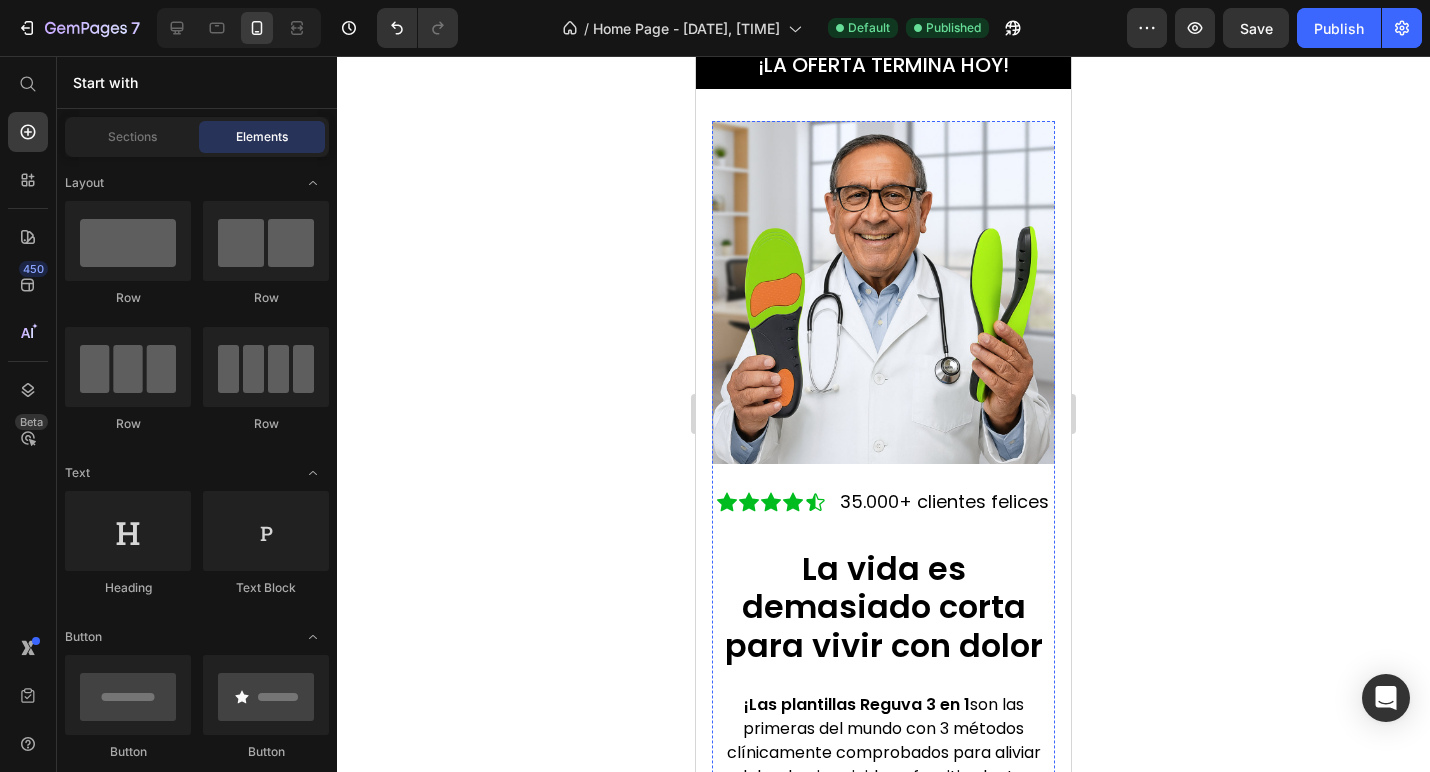 scroll, scrollTop: 0, scrollLeft: 0, axis: both 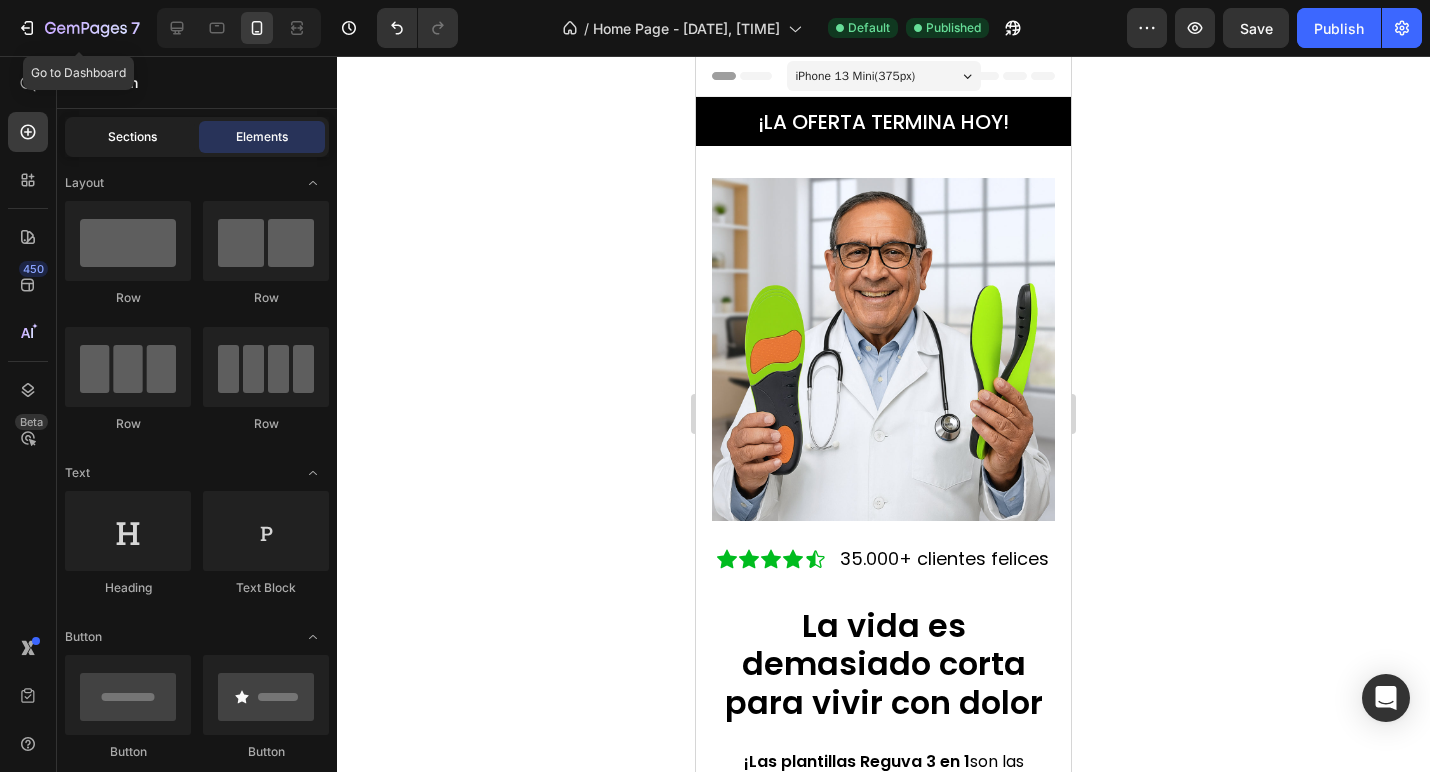 drag, startPoint x: 70, startPoint y: 24, endPoint x: 110, endPoint y: 135, distance: 117.98729 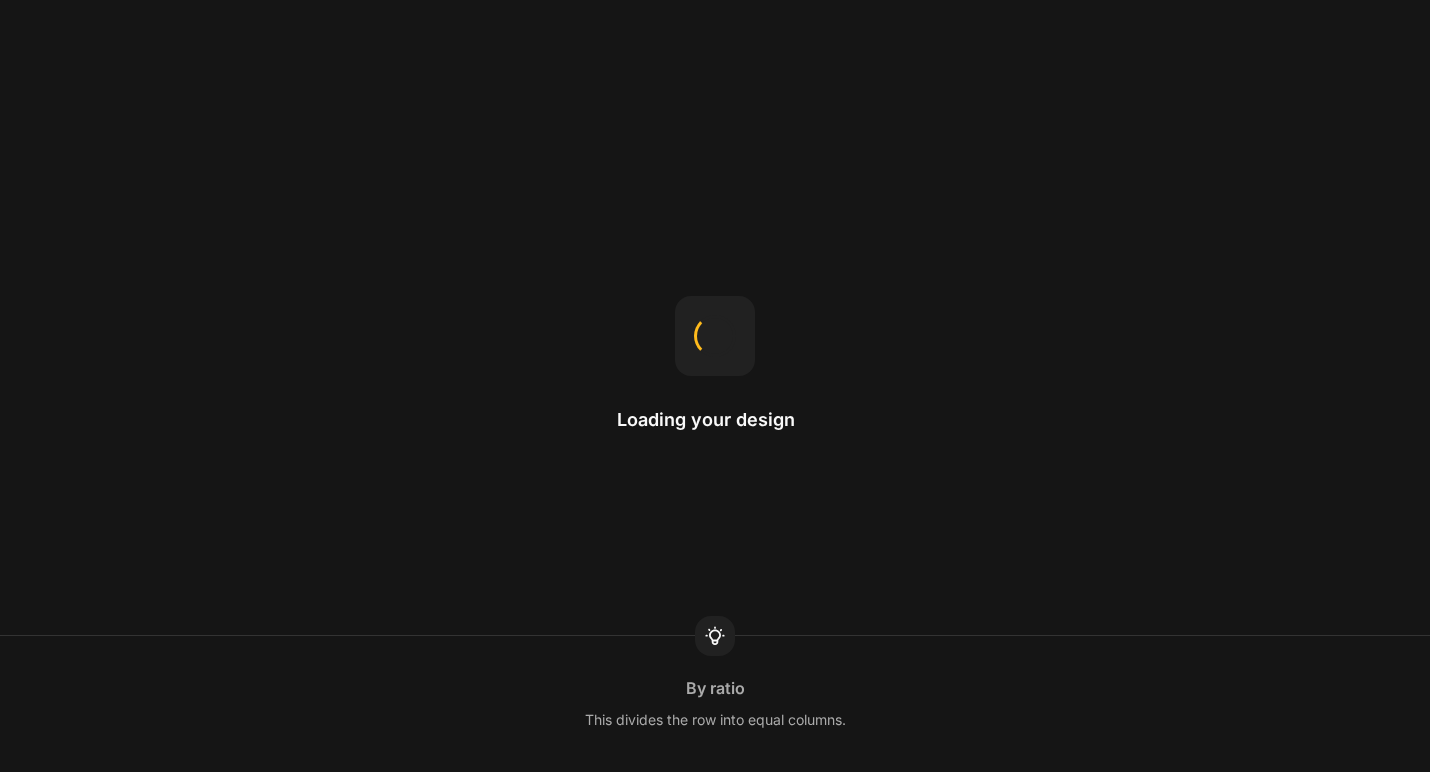 scroll, scrollTop: 0, scrollLeft: 0, axis: both 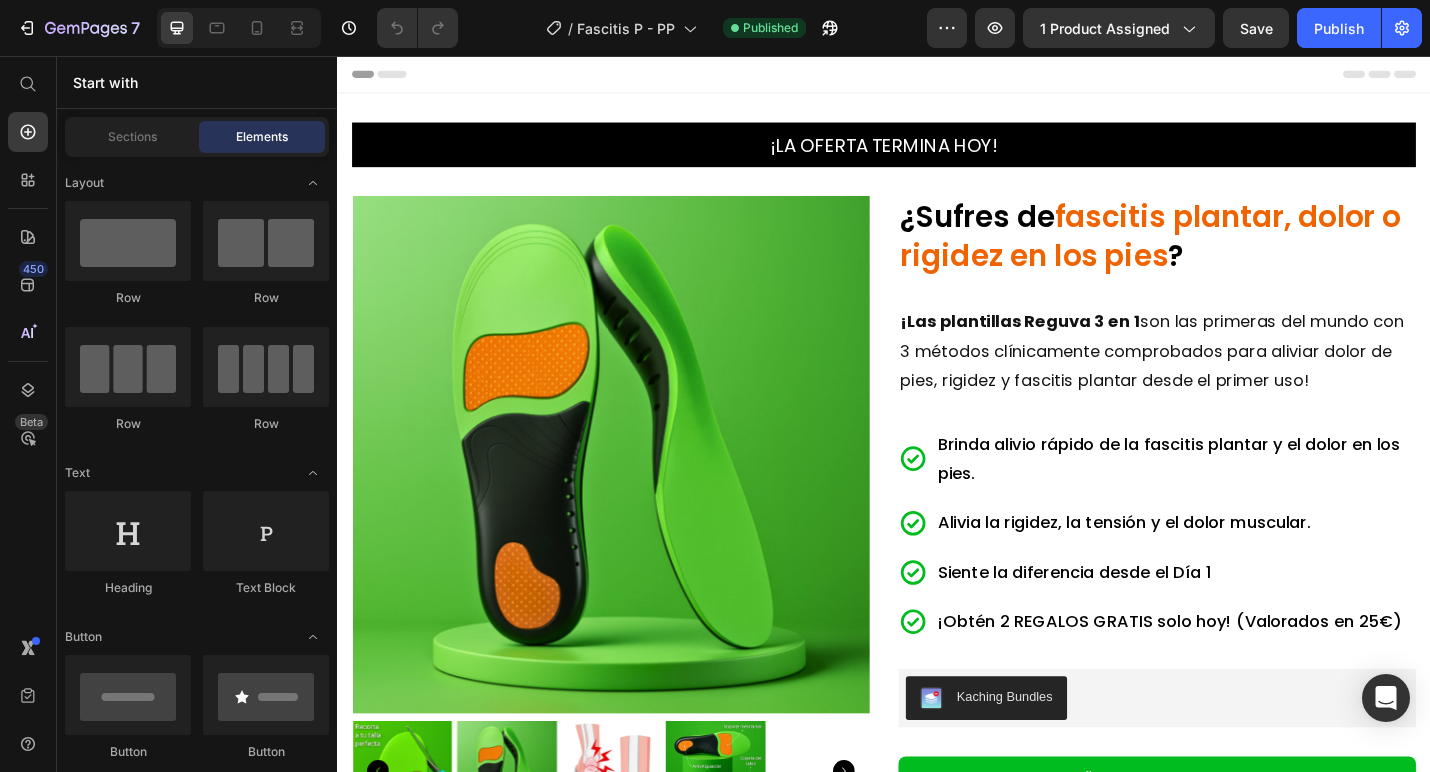 click 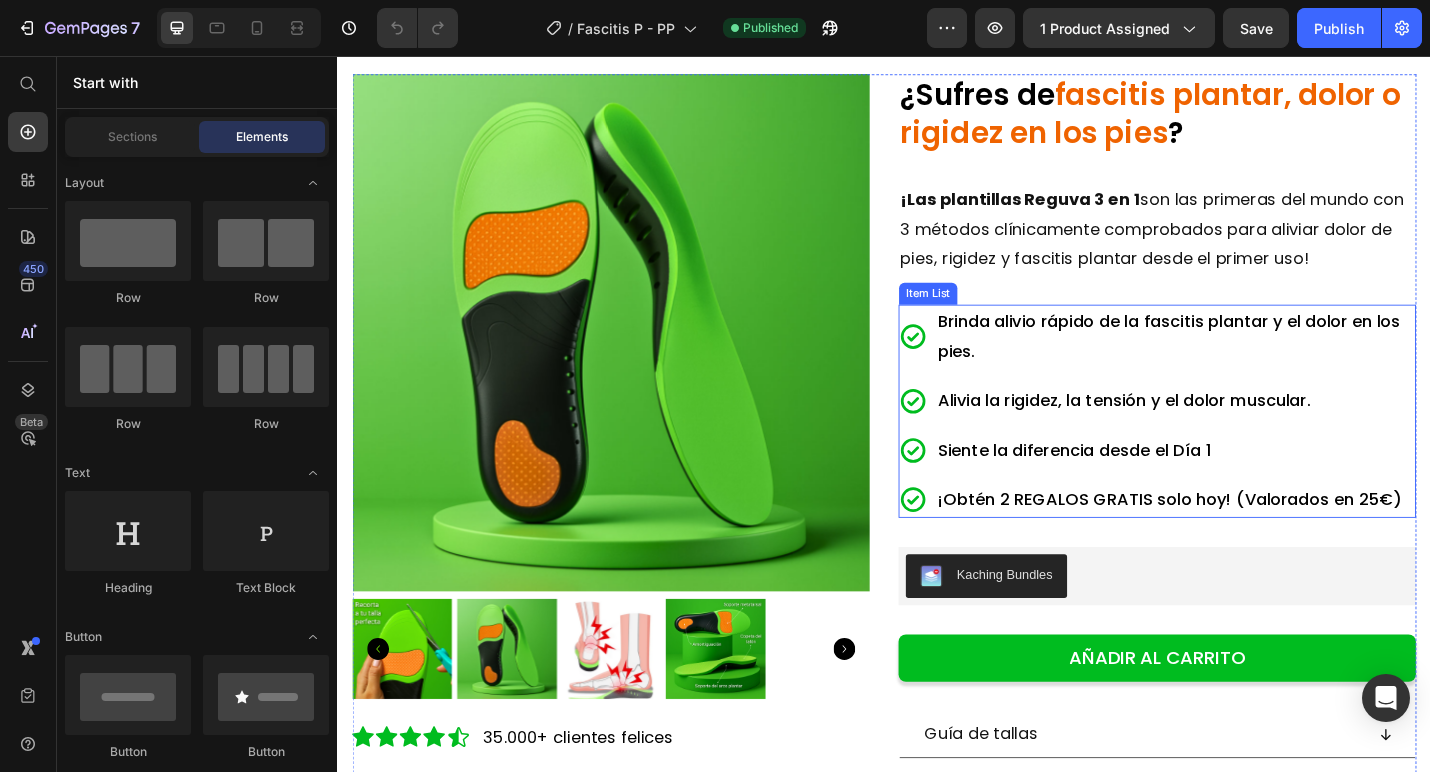 scroll, scrollTop: 145, scrollLeft: 0, axis: vertical 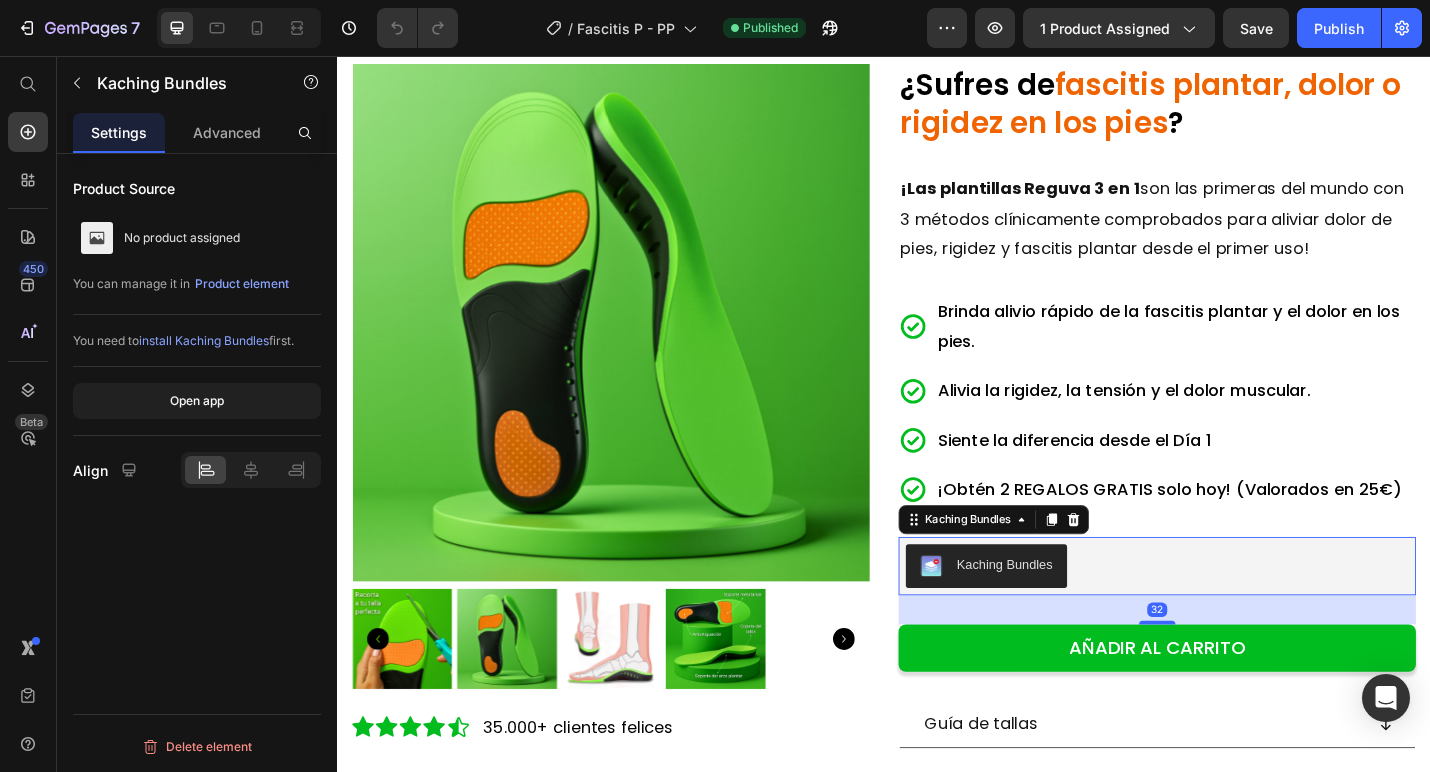 click on "Kaching Bundles" at bounding box center (1237, 616) 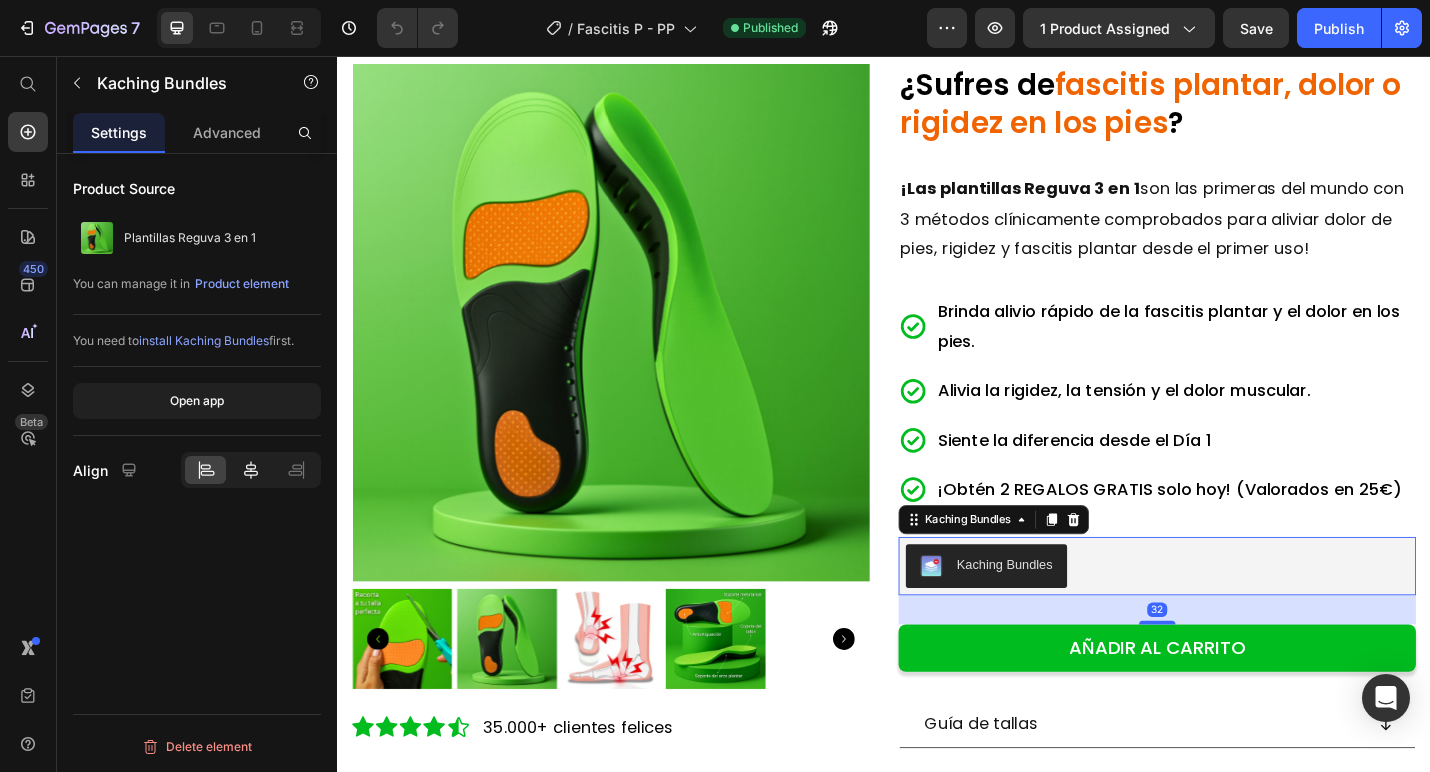 click 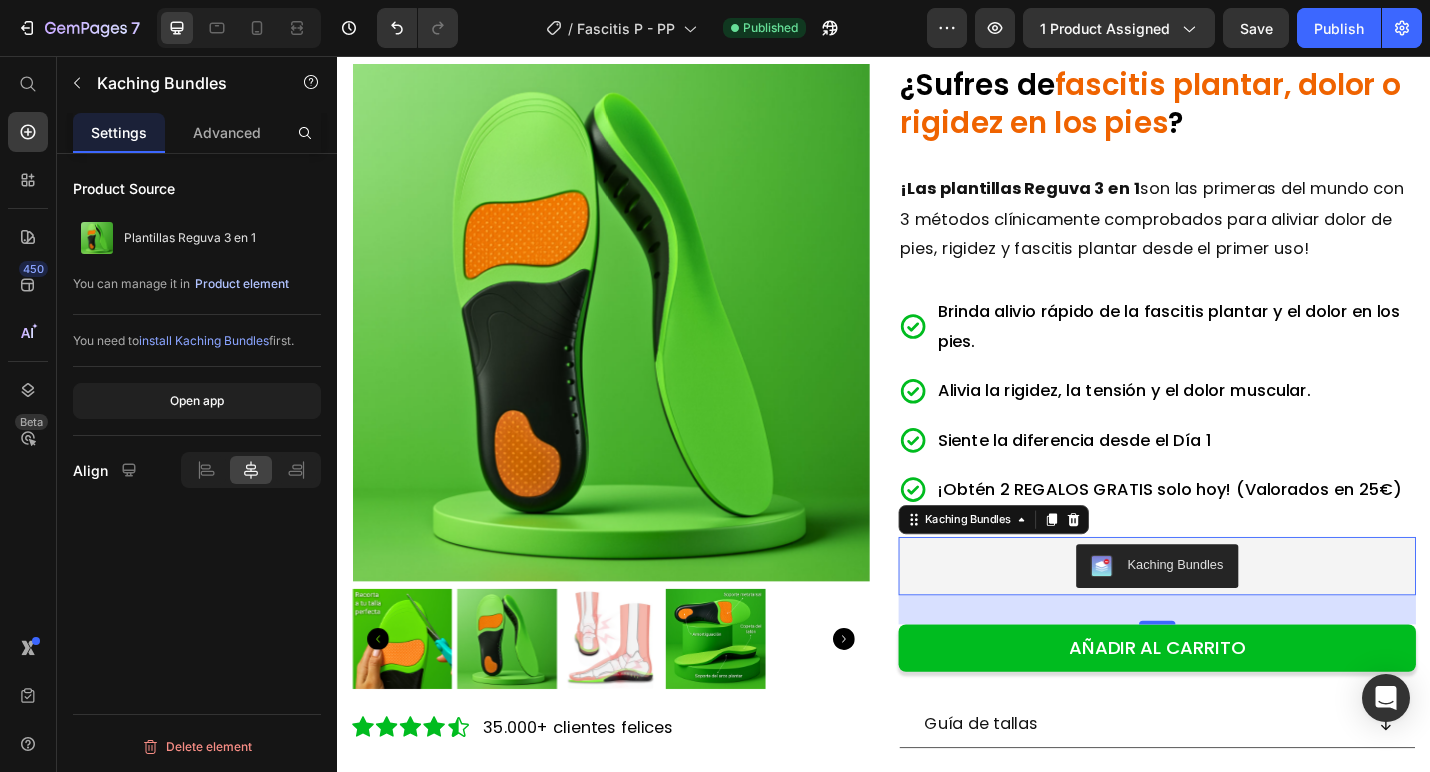 click on "Product element" at bounding box center (242, 284) 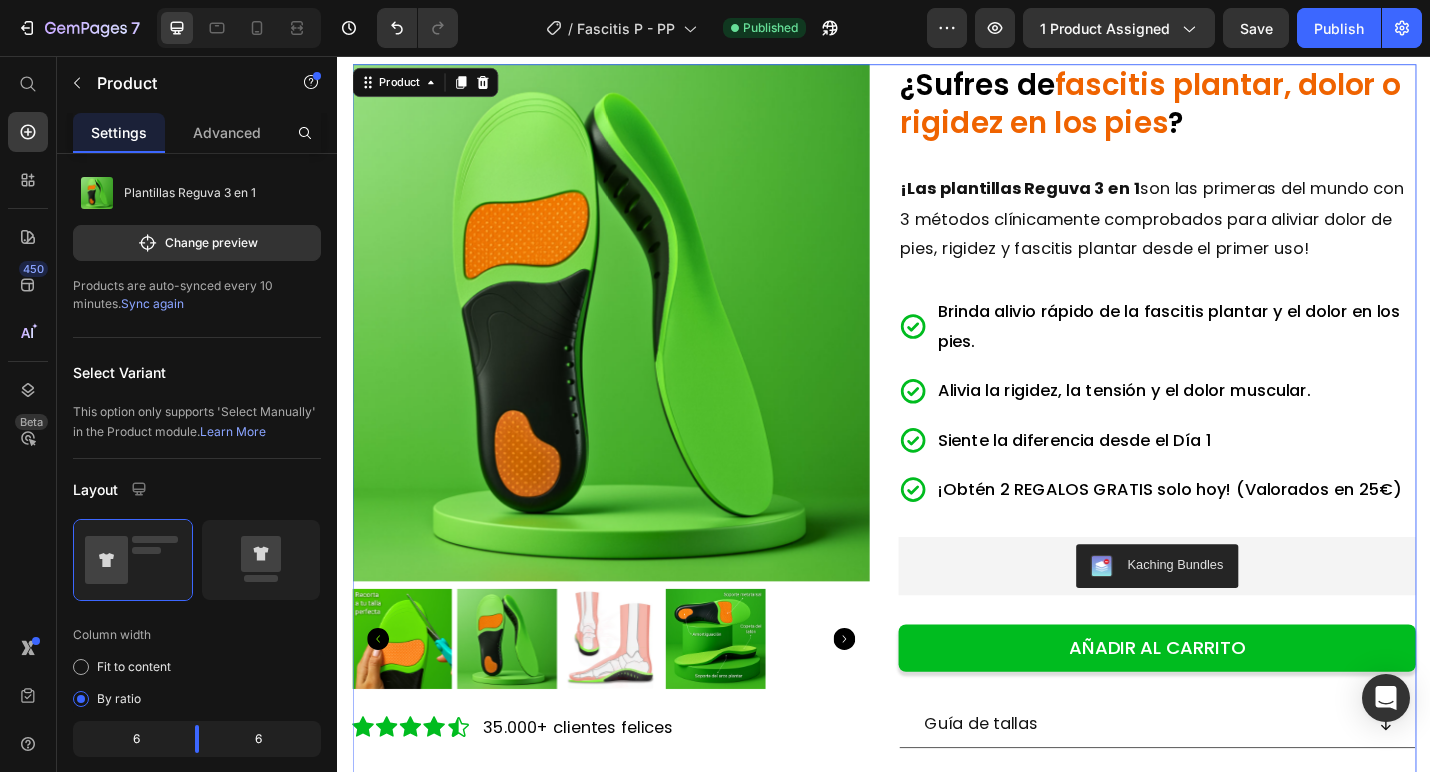 scroll, scrollTop: 0, scrollLeft: 0, axis: both 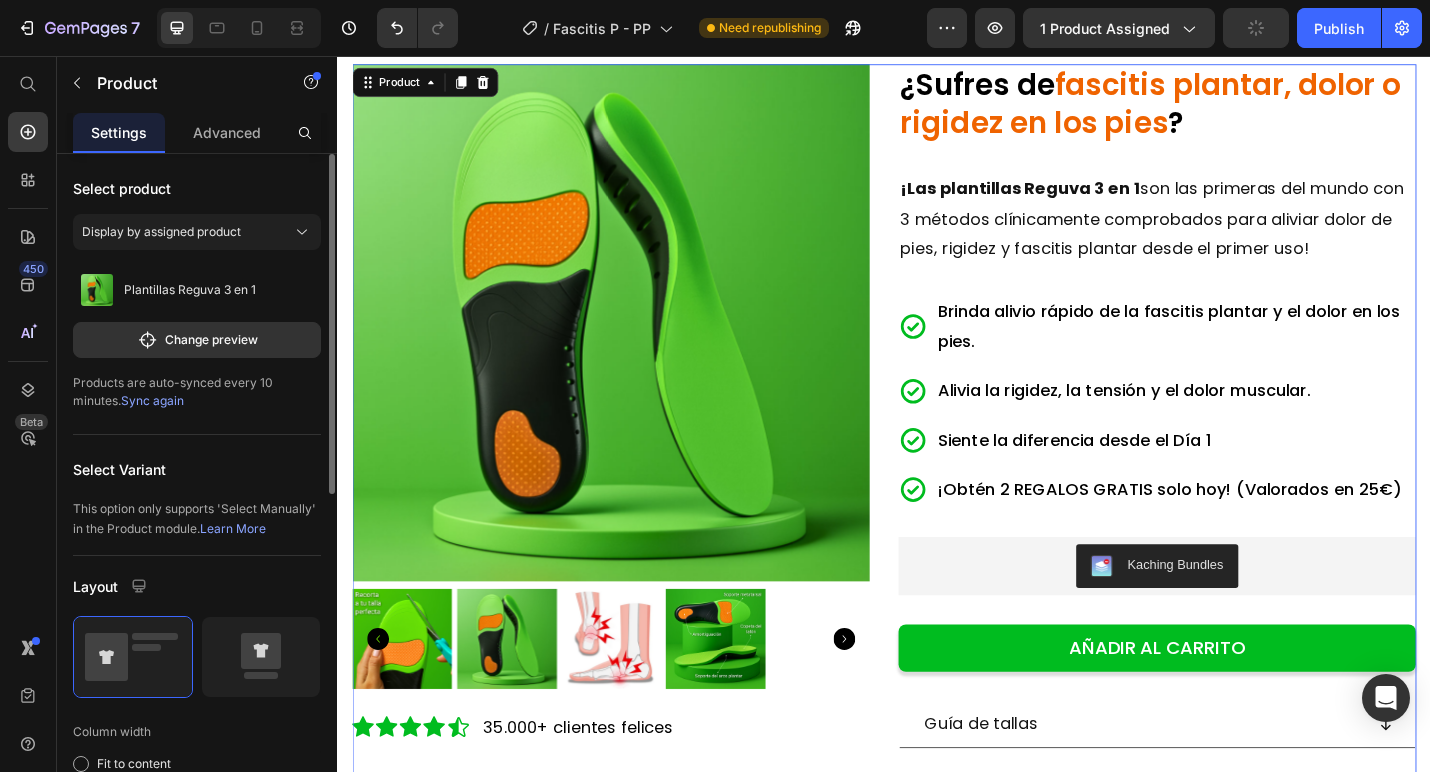 click on "Sync again" at bounding box center (152, 400) 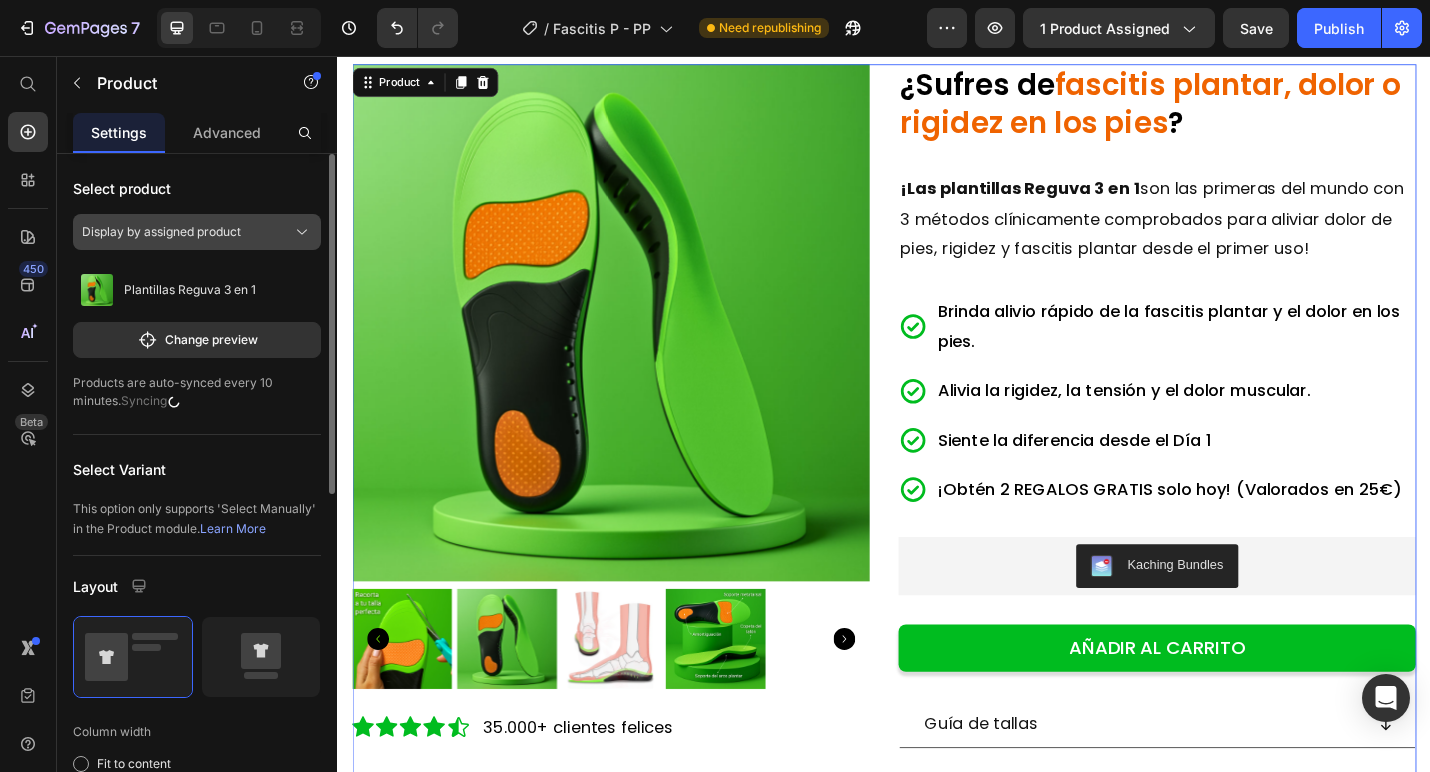 click 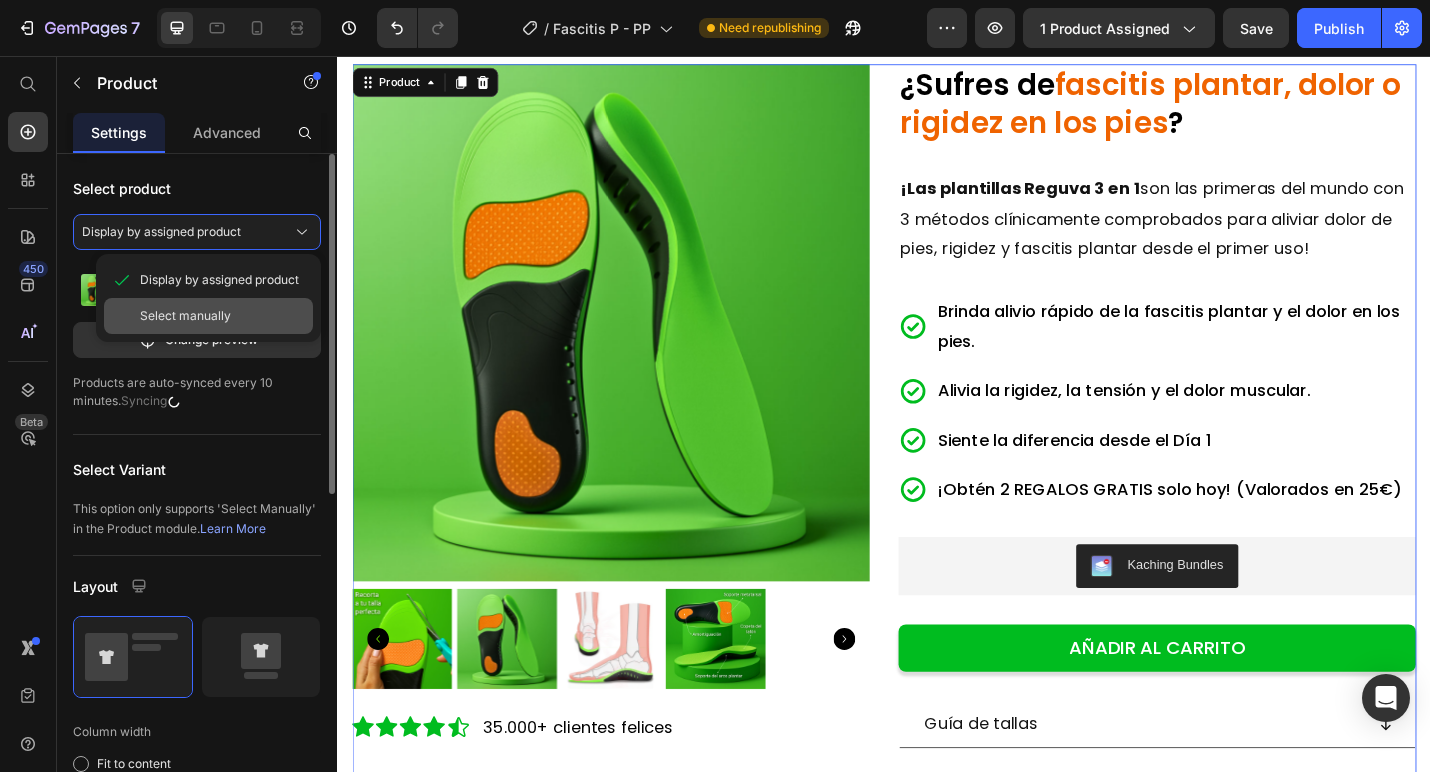 click on "Select manually" at bounding box center (222, 316) 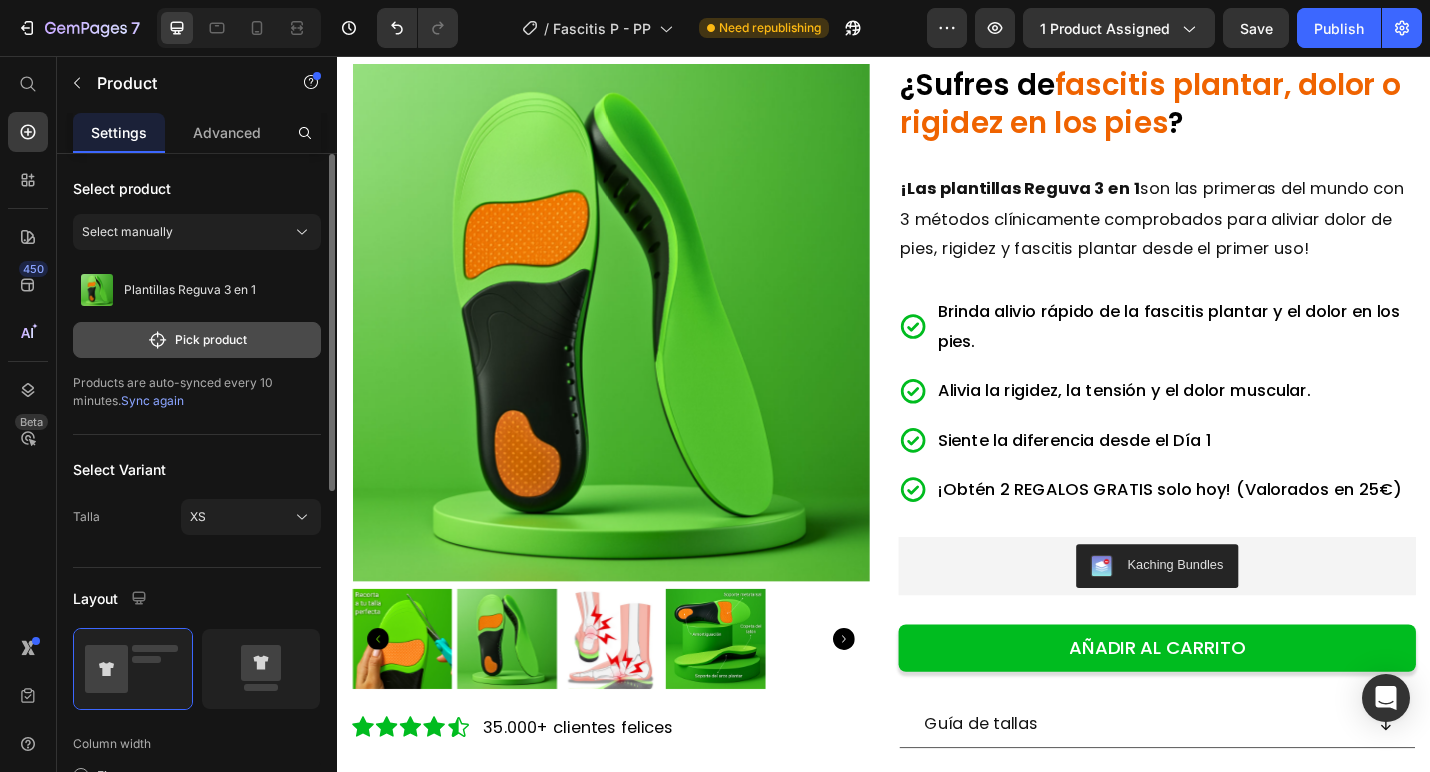 click on "Pick product" at bounding box center [197, 340] 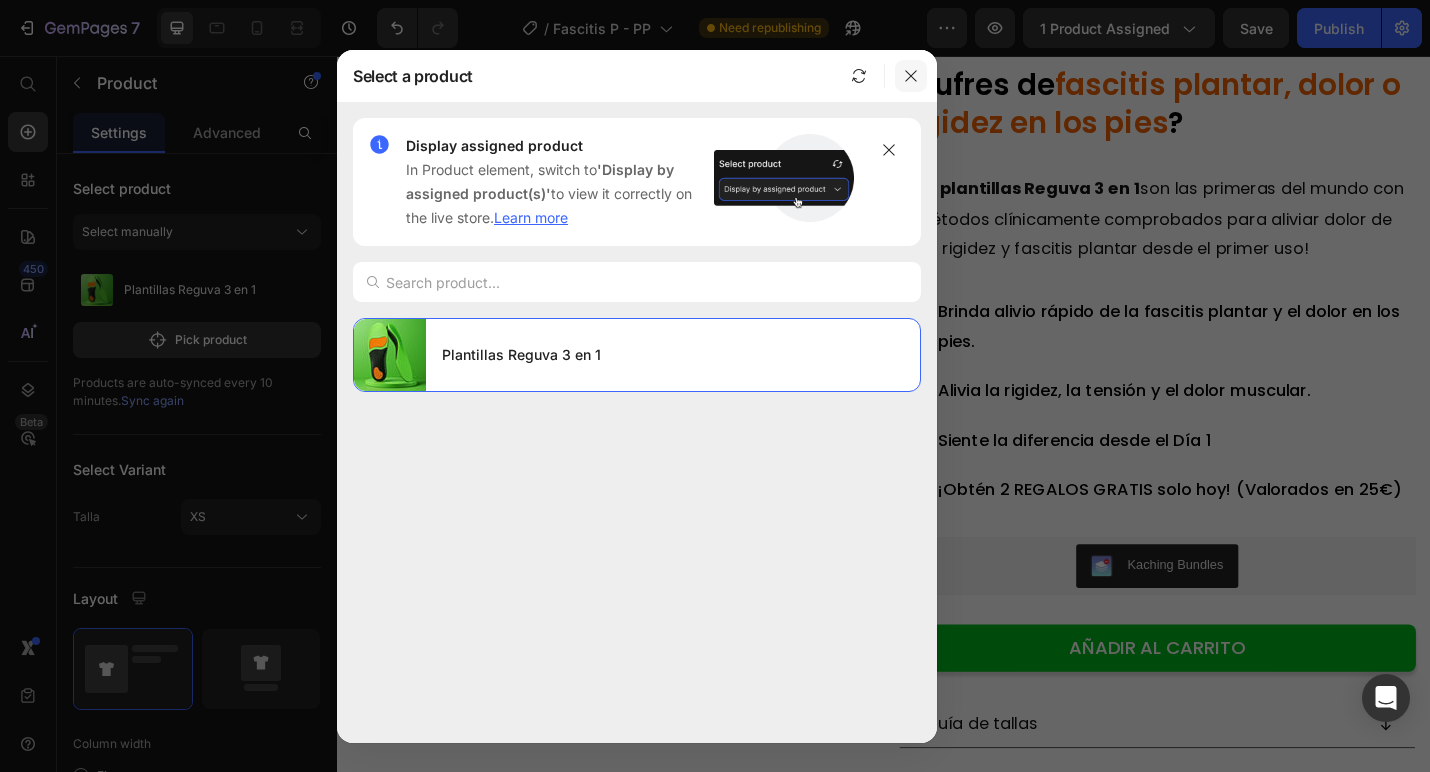 click at bounding box center (911, 76) 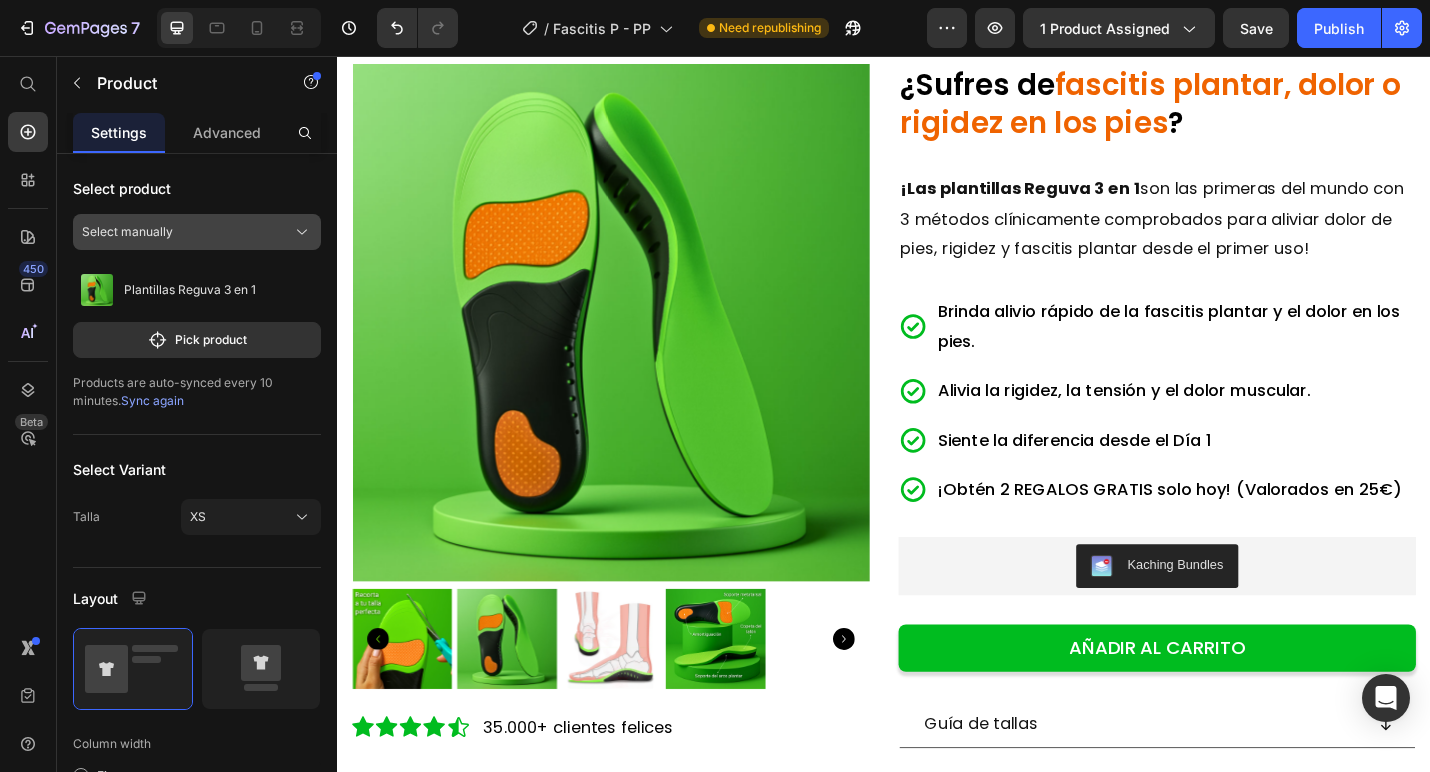 click on "Select manually" 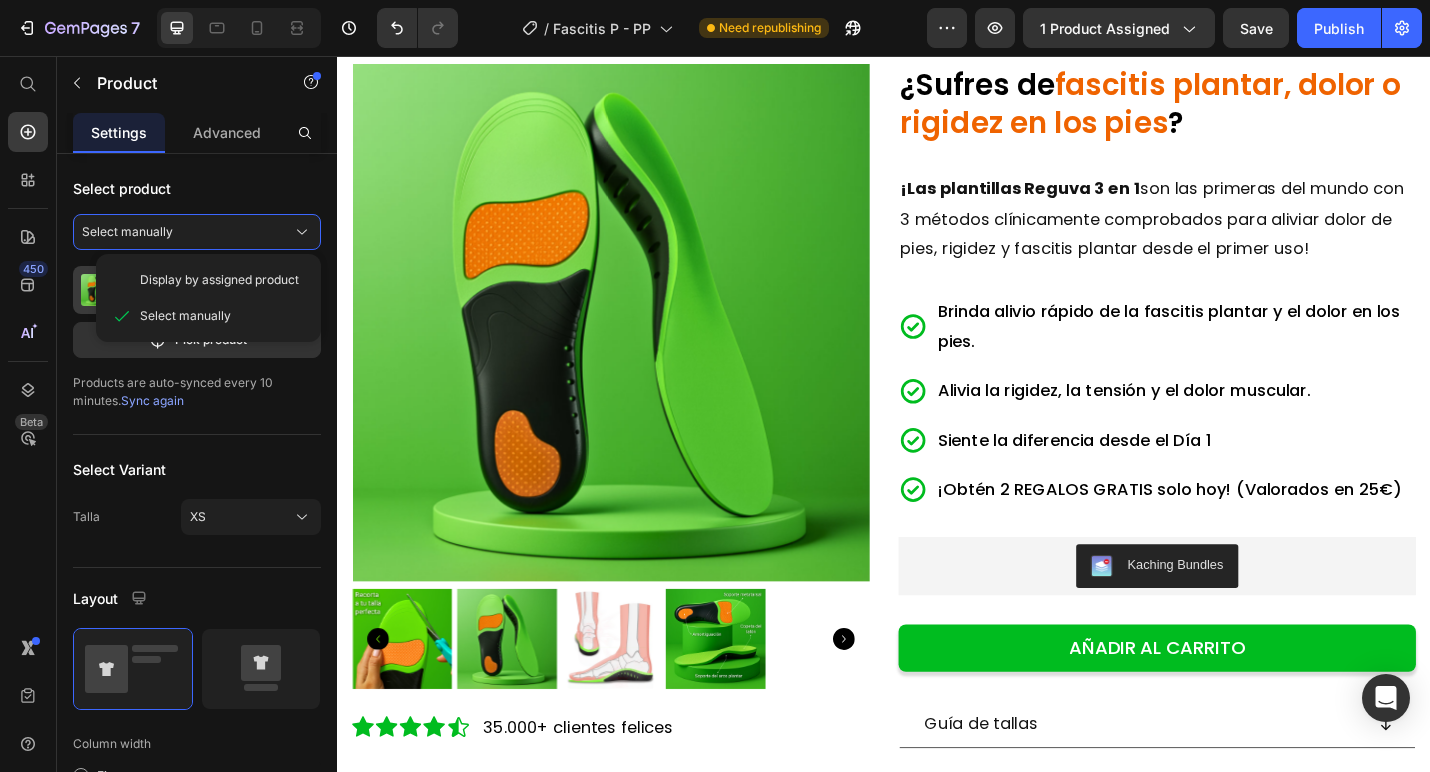 drag, startPoint x: 243, startPoint y: 286, endPoint x: 249, endPoint y: 310, distance: 24.738634 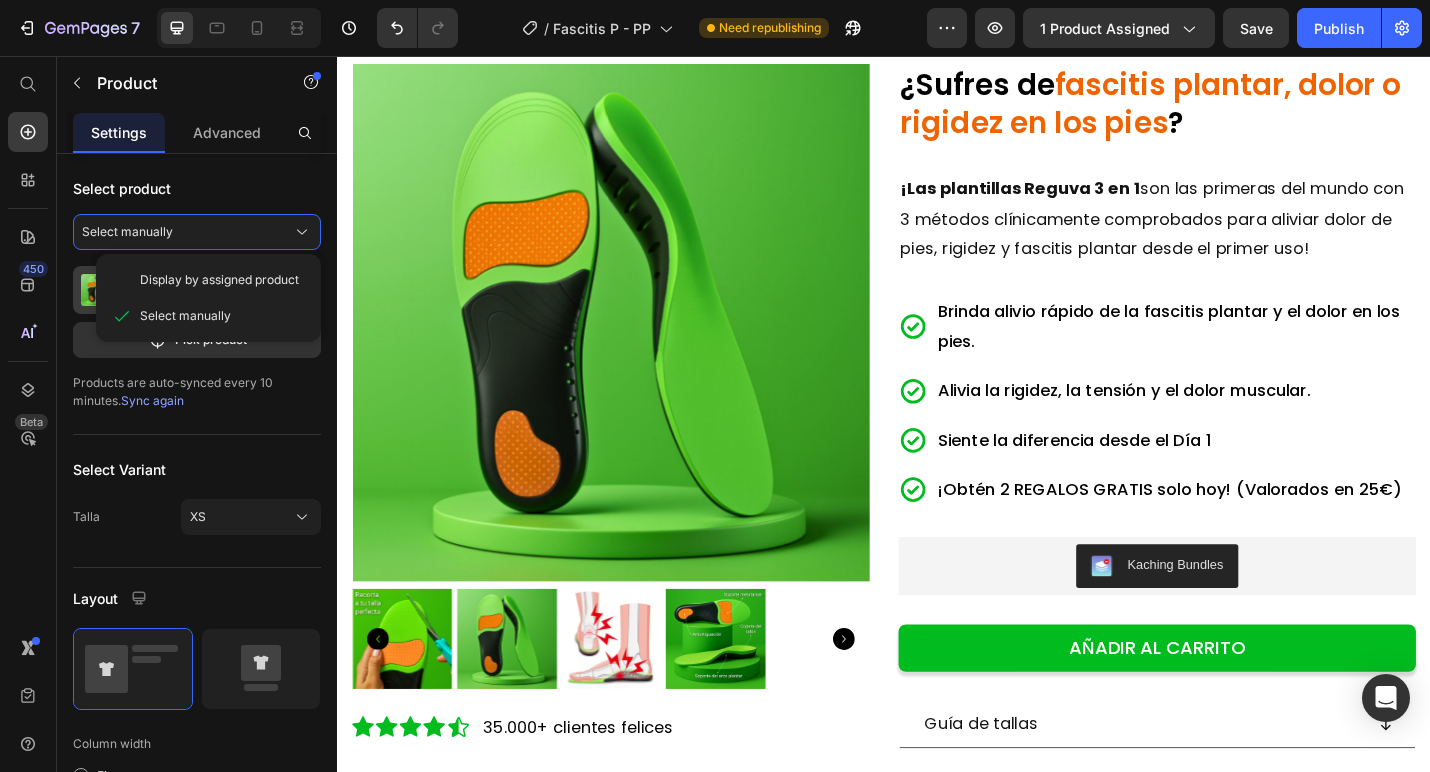 click on "Display by assigned product" at bounding box center (219, 280) 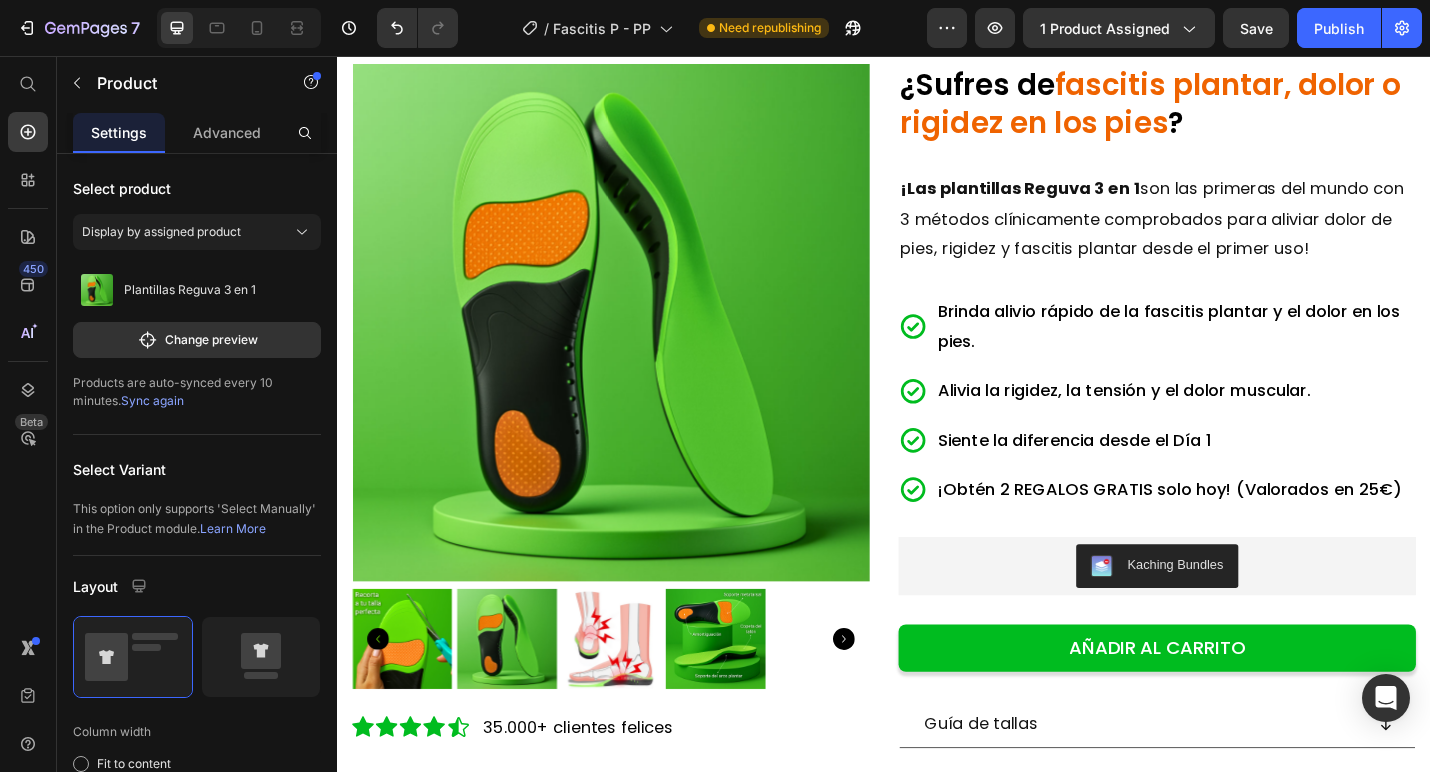 click on "Sync again" at bounding box center [152, 400] 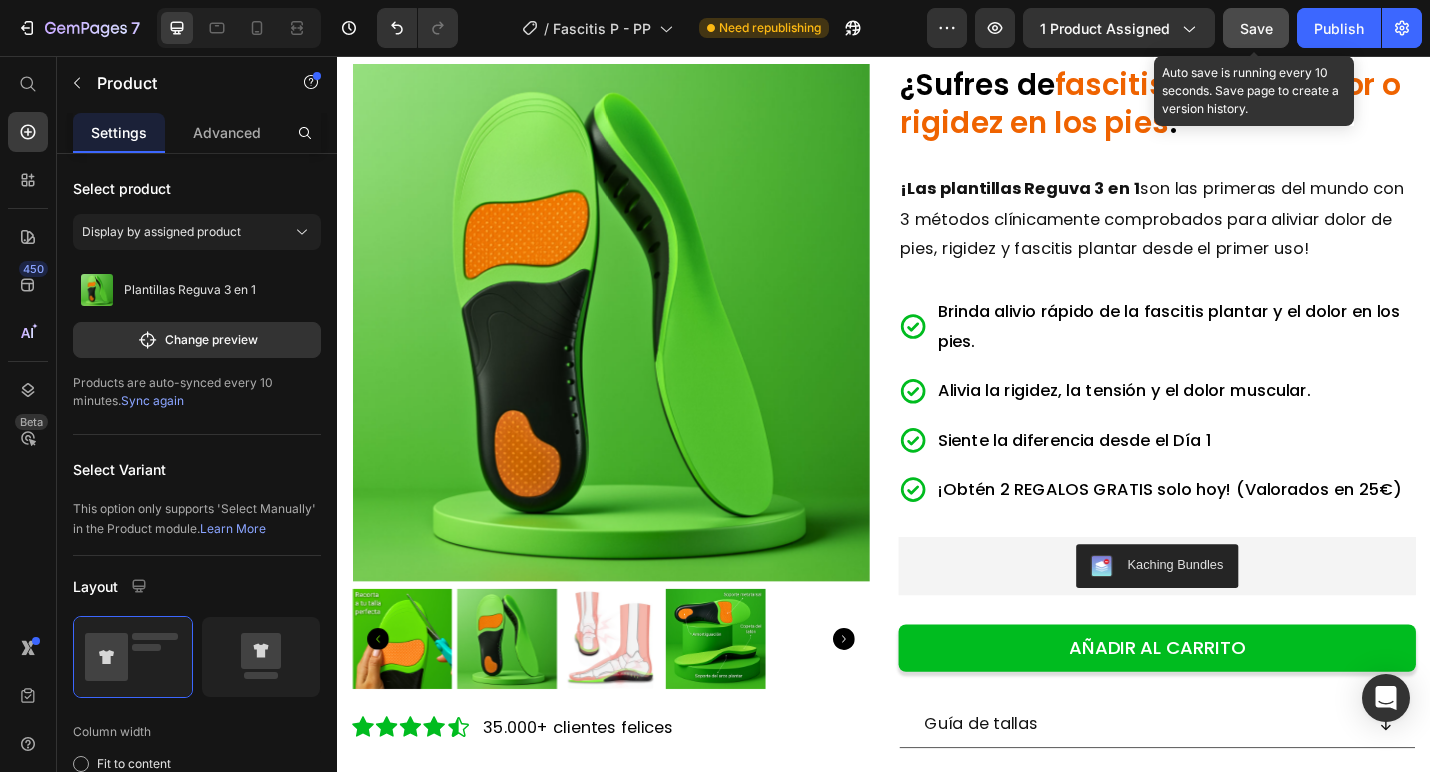 click on "Save" at bounding box center [1256, 28] 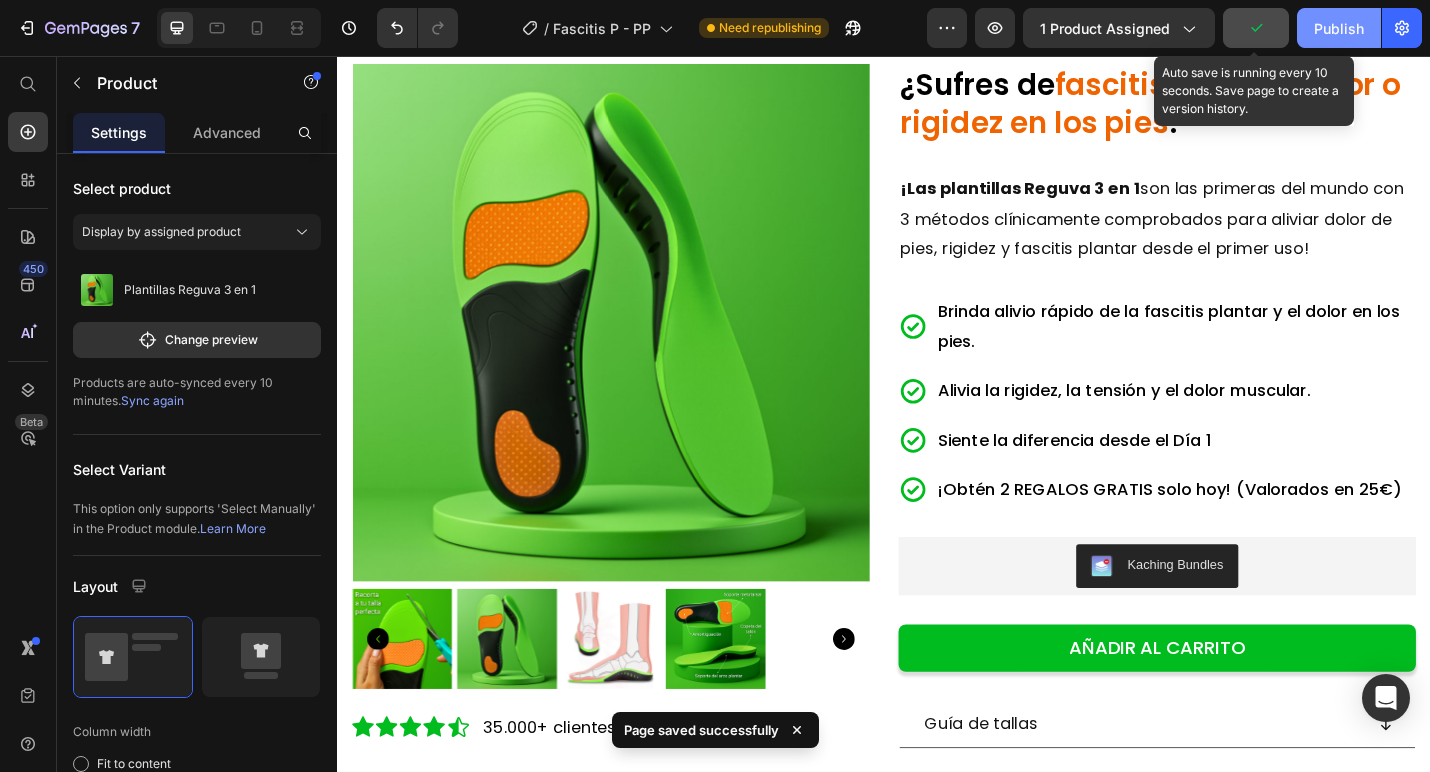 click on "Publish" 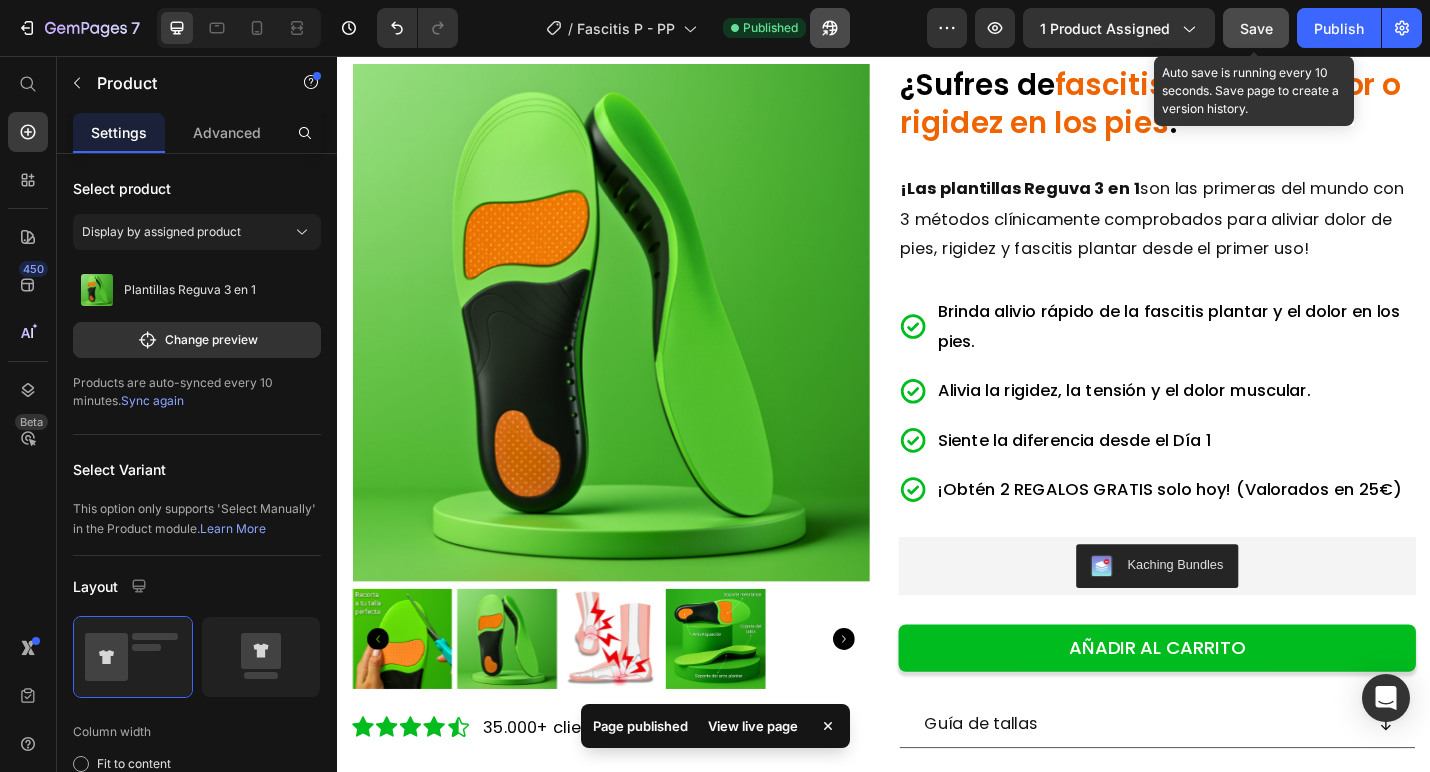 click 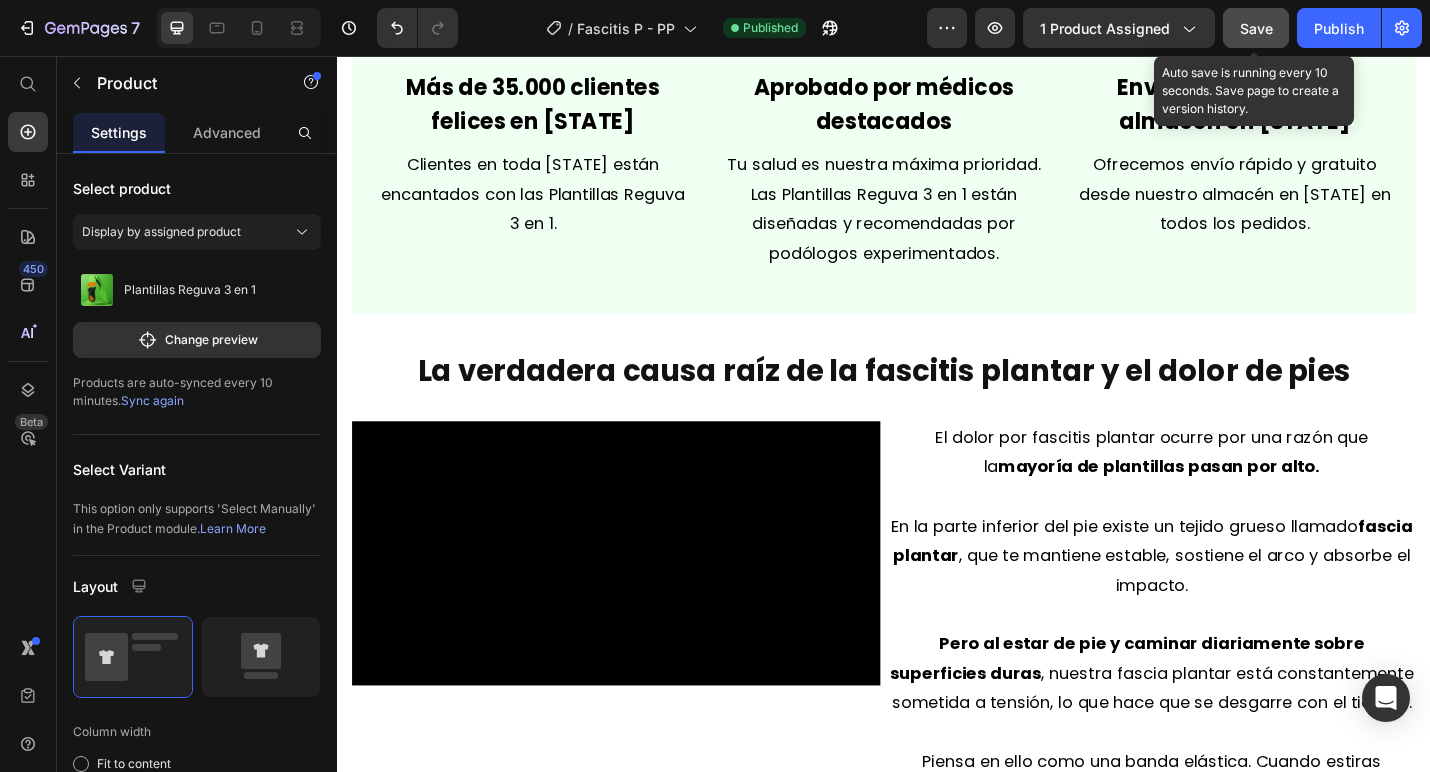 scroll, scrollTop: 1354, scrollLeft: 0, axis: vertical 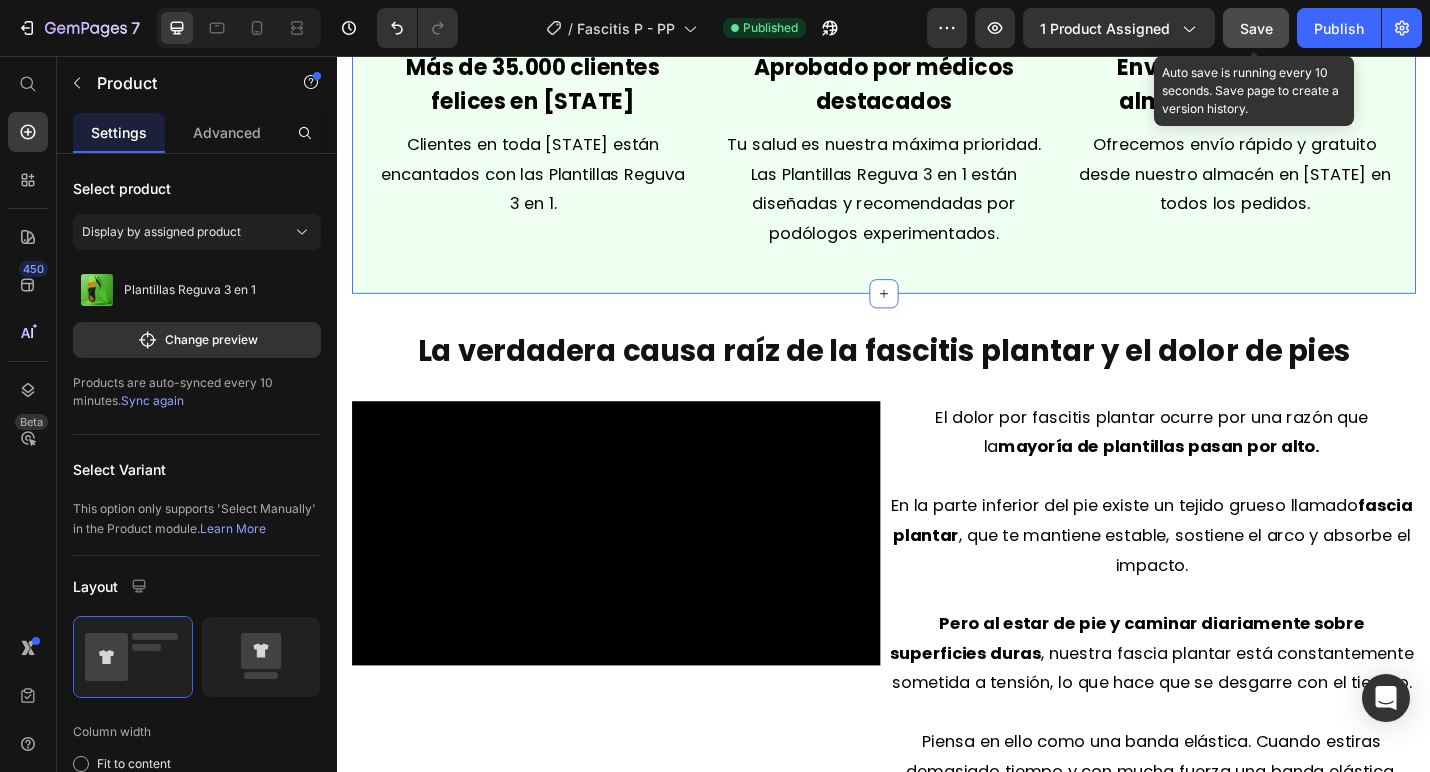 click on "Icon Más de 35.000 clientes felices en España Text Block Clientes en toda España están encantados con las Plantillas Reguva 3 en 1. Text Block
Icon Aprobado por médicos destacados Text Block Tu salud es nuestra máxima prioridad. Las Plantillas Reguva 3 en 1 están diseñadas y recomendadas por podólogos experimentados. Text Block
Icon Envío gratuito desde almacén en España Text Block Ofrecemos envío rápido y gratuito desde nuestro almacén en España en todos los pedidos. Text Block Section 2" at bounding box center (937, 119) 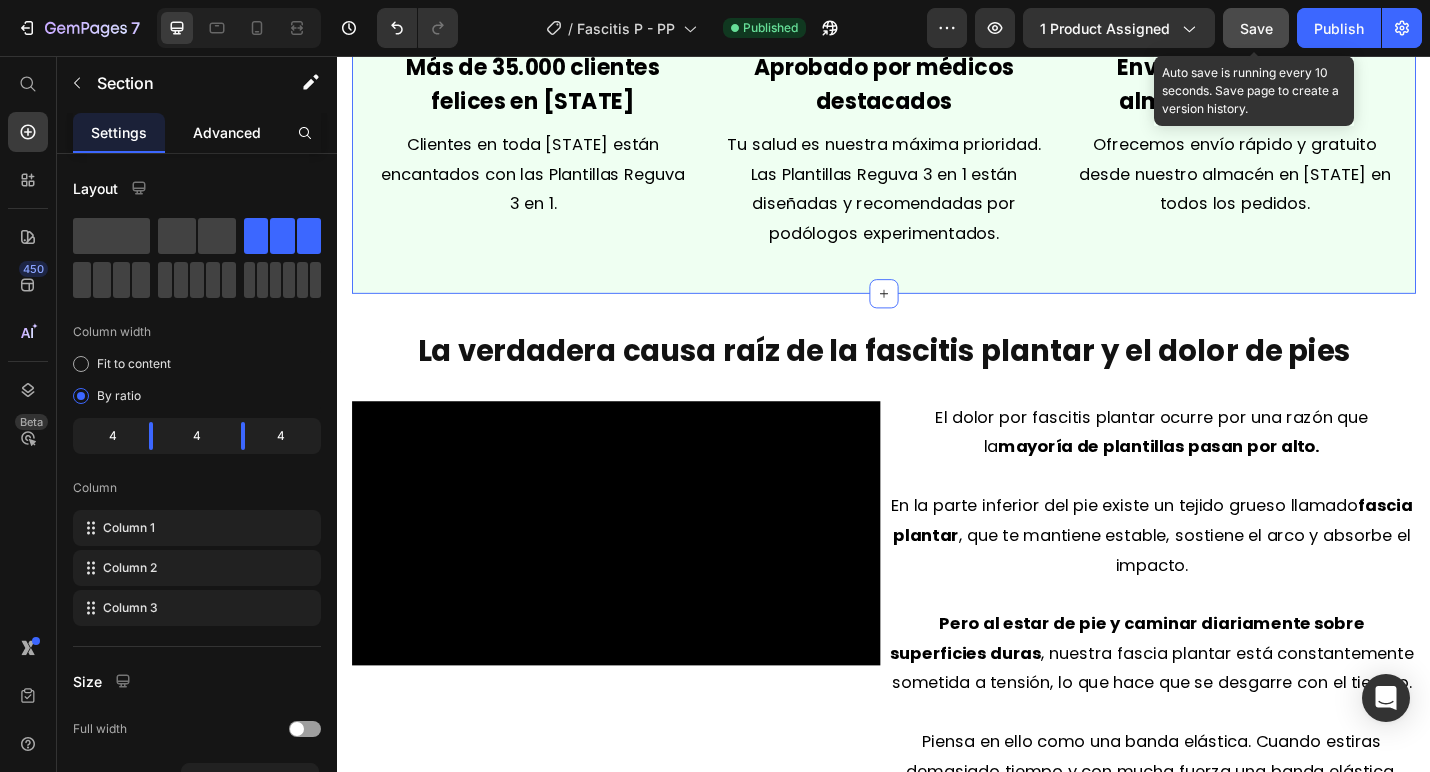 click on "Advanced" 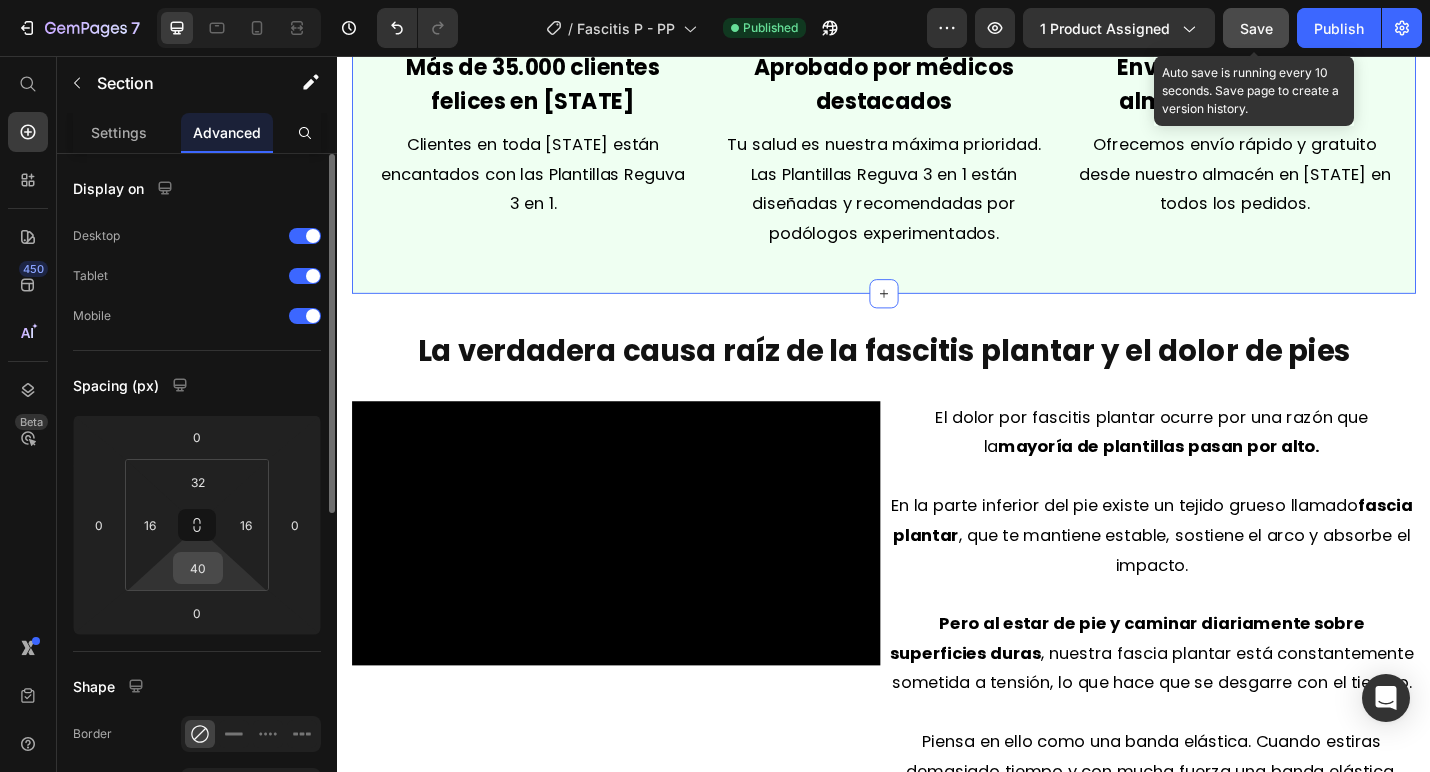 click on "40" at bounding box center [198, 568] 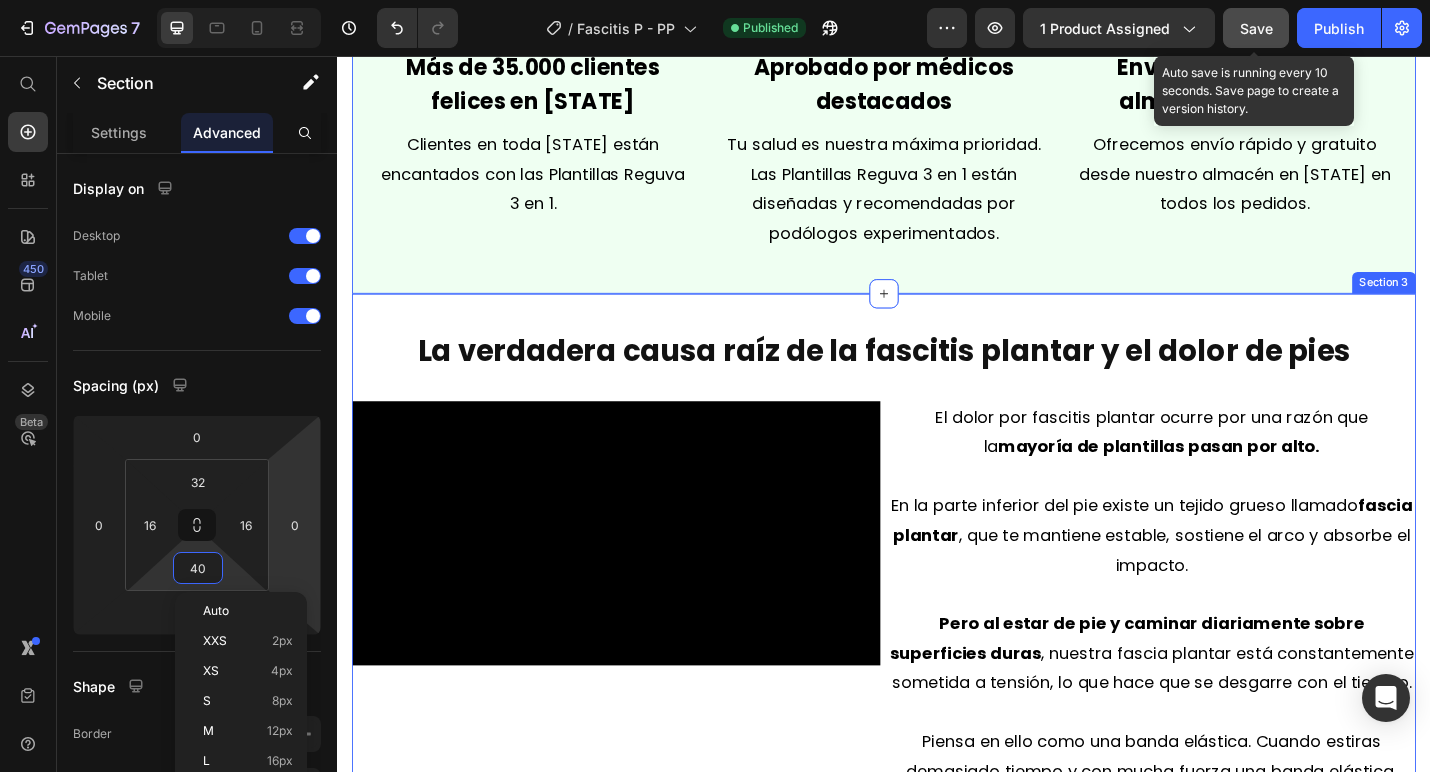 click on "La verdadera causa raíz de la fascitis plantar y el dolor de pies Heading Video El dolor por fascitis plantar ocurre por una razón que la  mayoría de plantillas pasan por alto.   En la parte inferior del pie existe un tejido grueso llamado  fascia plantar , que te mantiene estable, sostiene el arco y absorbe el impacto.   Pero al estar de pie y caminar diariamente sobre superficies duras , nuestra fascia plantar está constantemente sometida a tensión, lo que hace que se desgarre con el tiempo.   Piensa en ello como una banda elástica. Cuando estiras demasiado tiempo y con mucha fuerza una banda elástica, comienza a desgarrarse por la presión.   Con el paso del tiempo, estos pequeños desgarros generan inflamación,  produciendo un dolor debilitante en los pies conocido como fascitis plantar. Text Block Row Section 3" at bounding box center (937, 697) 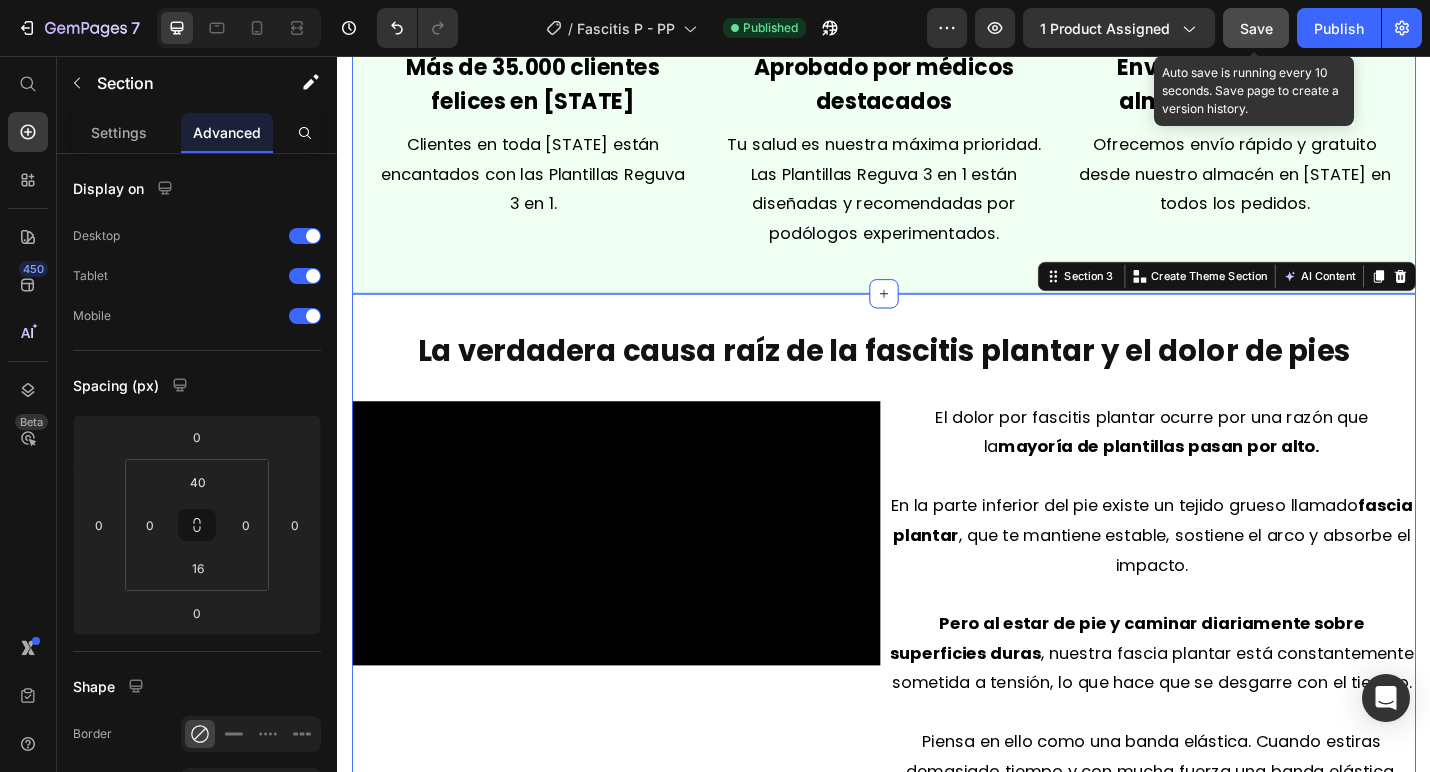 click on "Icon Más de 35.000 clientes felices en España Text Block Clientes en toda España están encantados con las Plantillas Reguva 3 en 1. Text Block
Icon Aprobado por médicos destacados Text Block Tu salud es nuestra máxima prioridad. Las Plantillas Reguva 3 en 1 están diseñadas y recomendadas por podólogos experimentados. Text Block
Icon Envío gratuito desde almacén en España Text Block Ofrecemos envío rápido y gratuito desde nuestro almacén en España en todos los pedidos. Text Block Section 2" at bounding box center (937, 119) 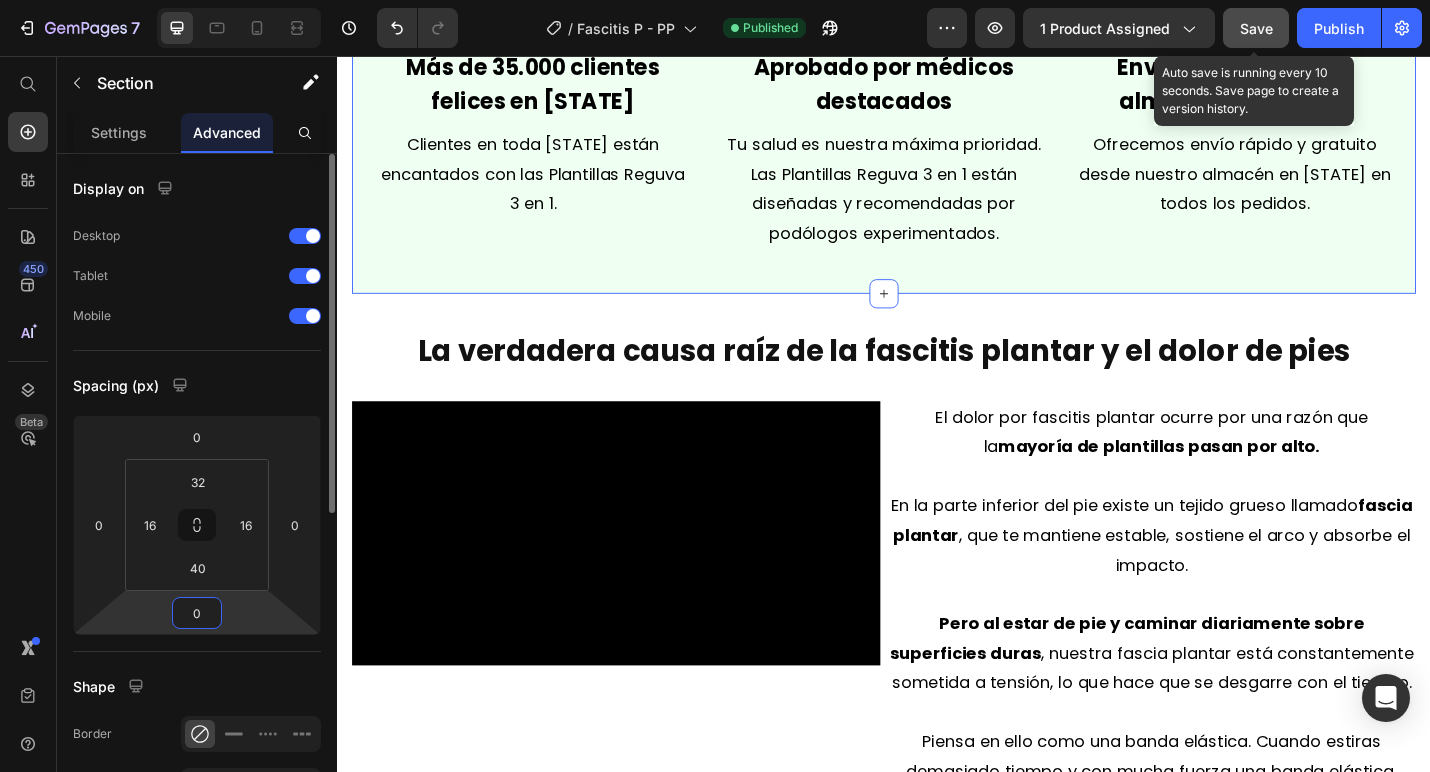 click on "0" at bounding box center (197, 613) 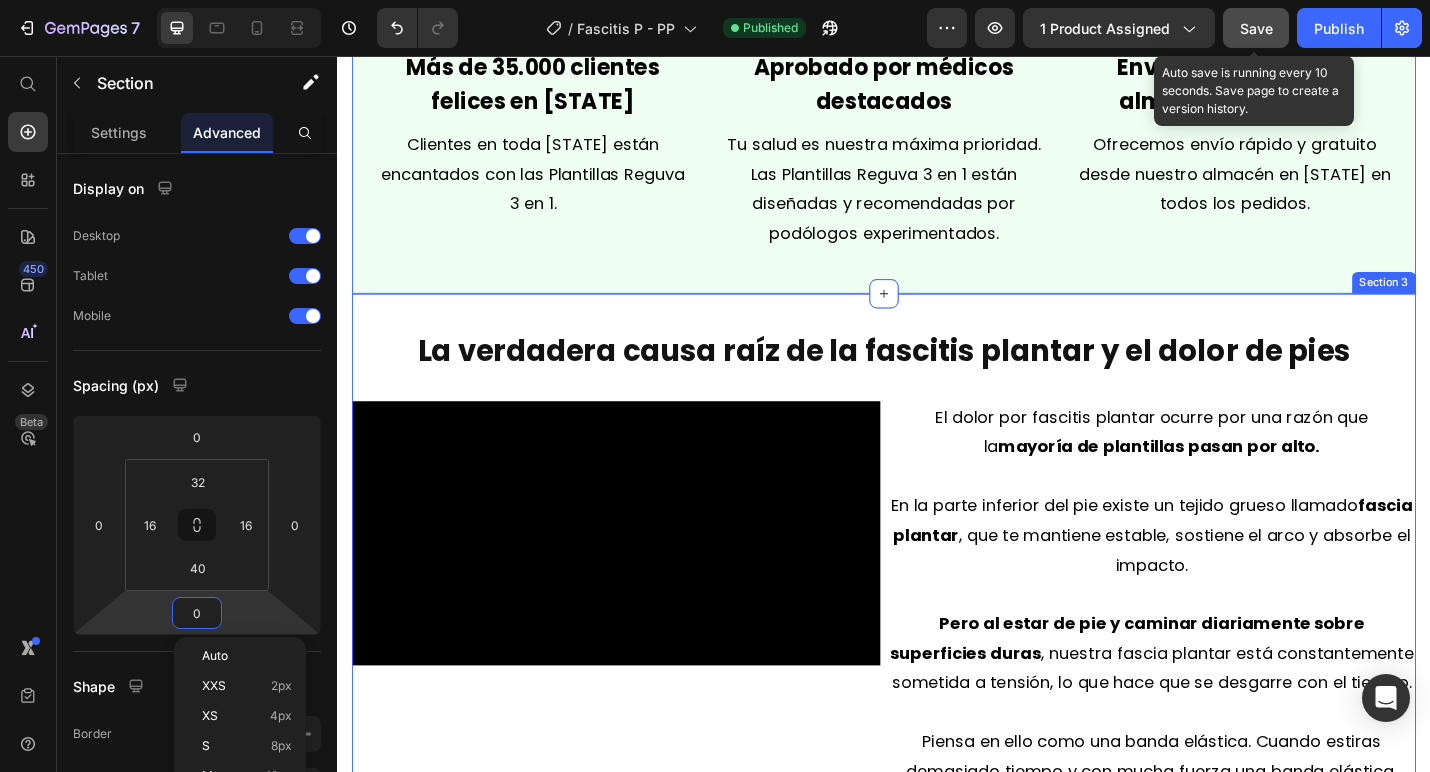 click on "La verdadera causa raíz de la fascitis plantar y el dolor de pies Heading Video El dolor por fascitis plantar ocurre por una razón que la  mayoría de plantillas pasan por alto.   En la parte inferior del pie existe un tejido grueso llamado  fascia plantar , que te mantiene estable, sostiene el arco y absorbe el impacto.   Pero al estar de pie y caminar diariamente sobre superficies duras , nuestra fascia plantar está constantemente sometida a tensión, lo que hace que se desgarre con el tiempo.   Piensa en ello como una banda elástica. Cuando estiras demasiado tiempo y con mucha fuerza una banda elástica, comienza a desgarrarse por la presión.   Con el paso del tiempo, estos pequeños desgarros generan inflamación,  produciendo un dolor debilitante en los pies conocido como fascitis plantar. Text Block Row Section 3" at bounding box center [937, 697] 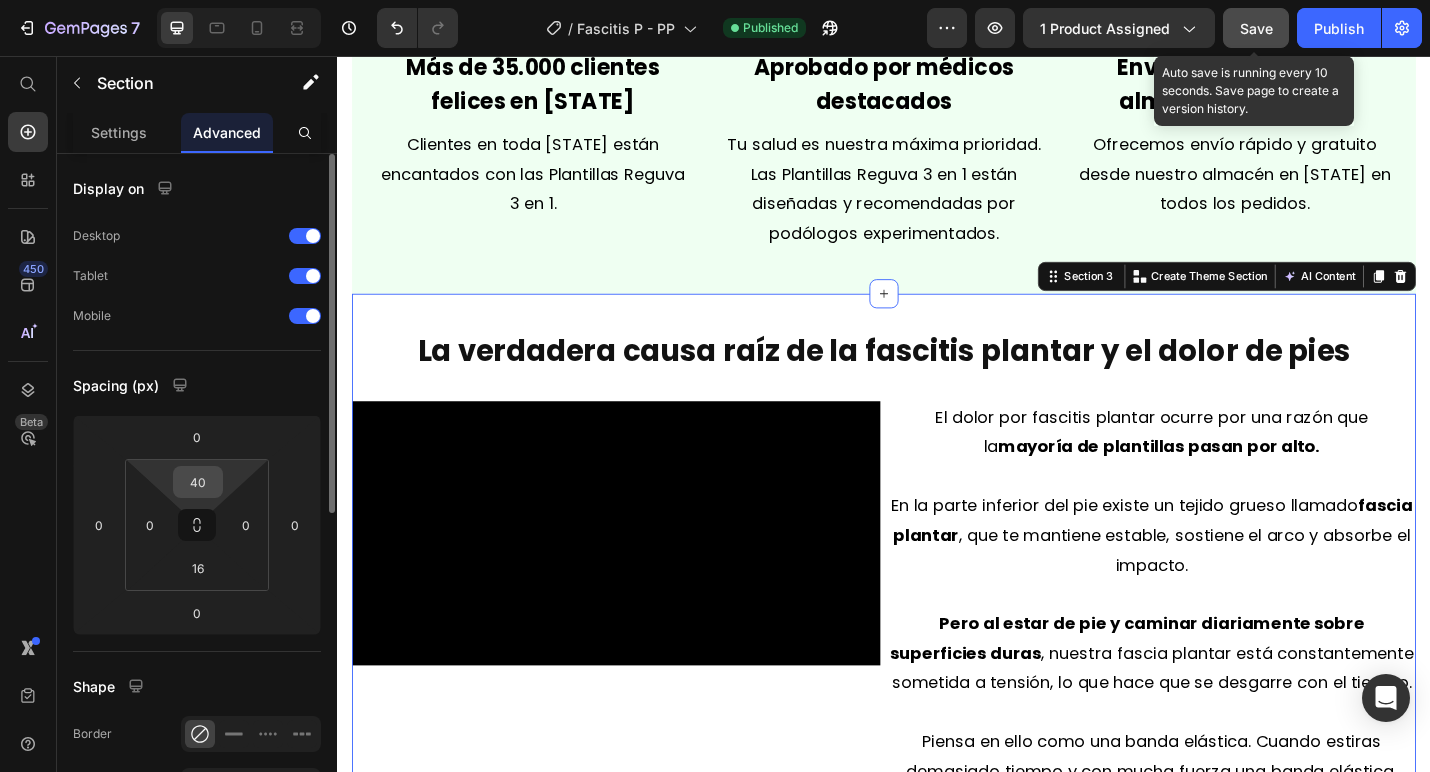 click on "40" at bounding box center (198, 482) 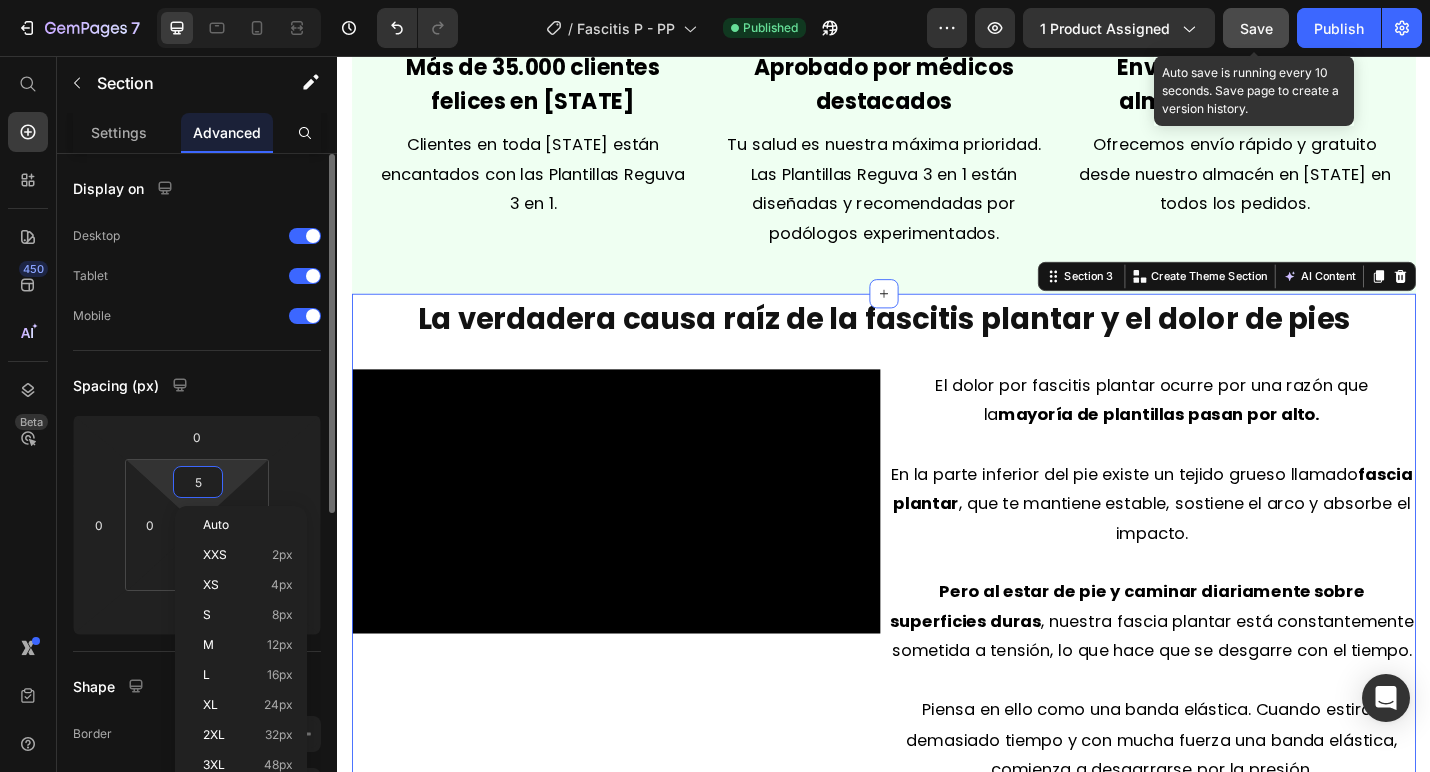 type on "56" 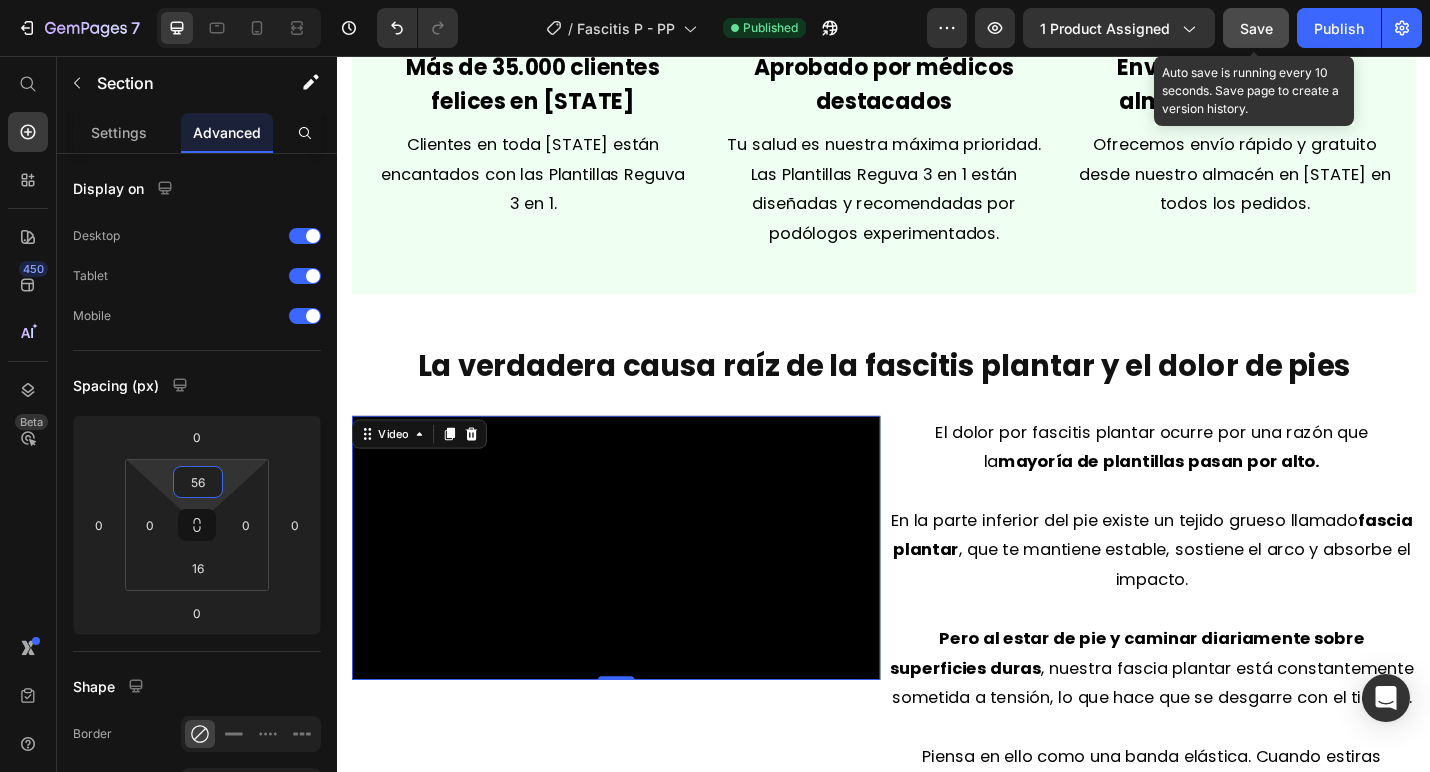 click at bounding box center (643, 596) 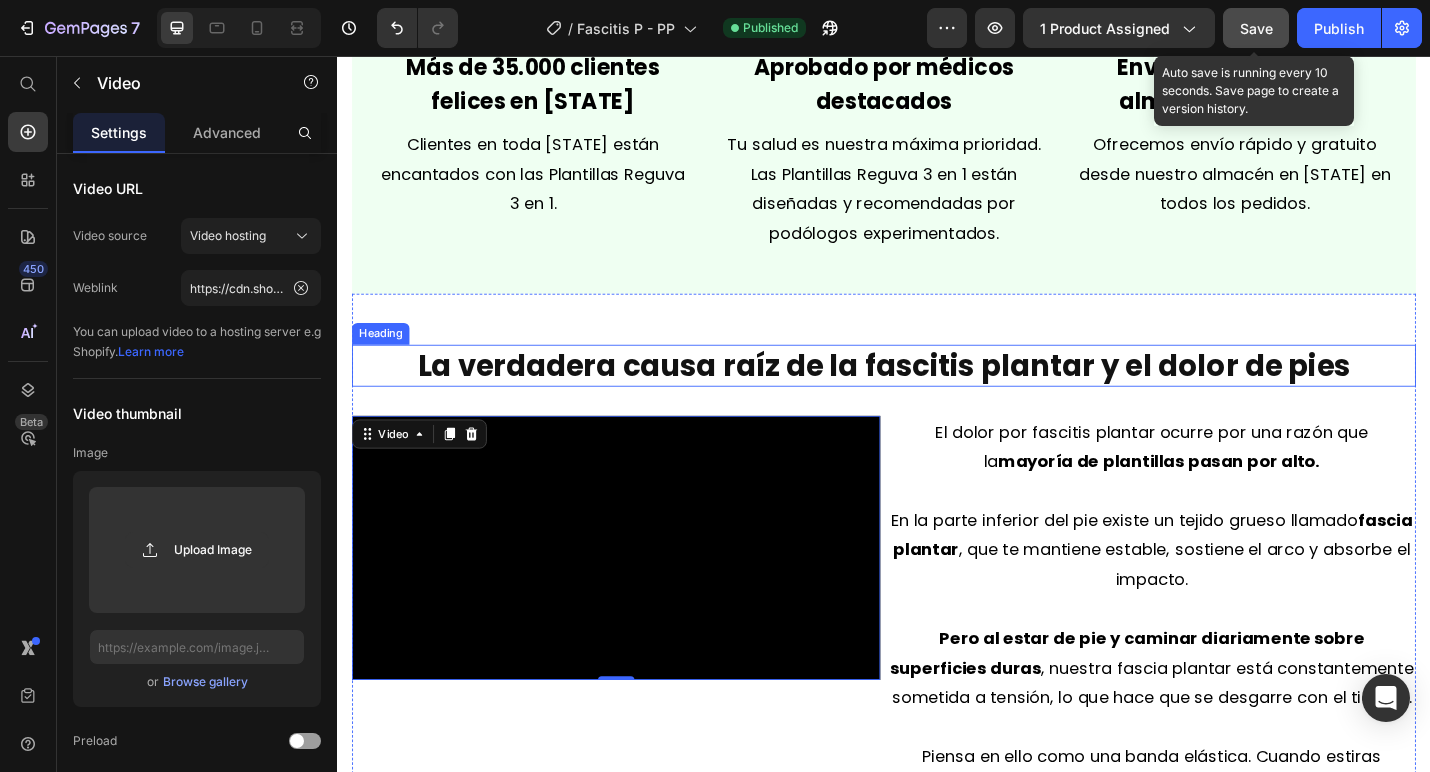 click on "La verdadera causa raíz de la fascitis plantar y el dolor de pies" at bounding box center (937, 395) 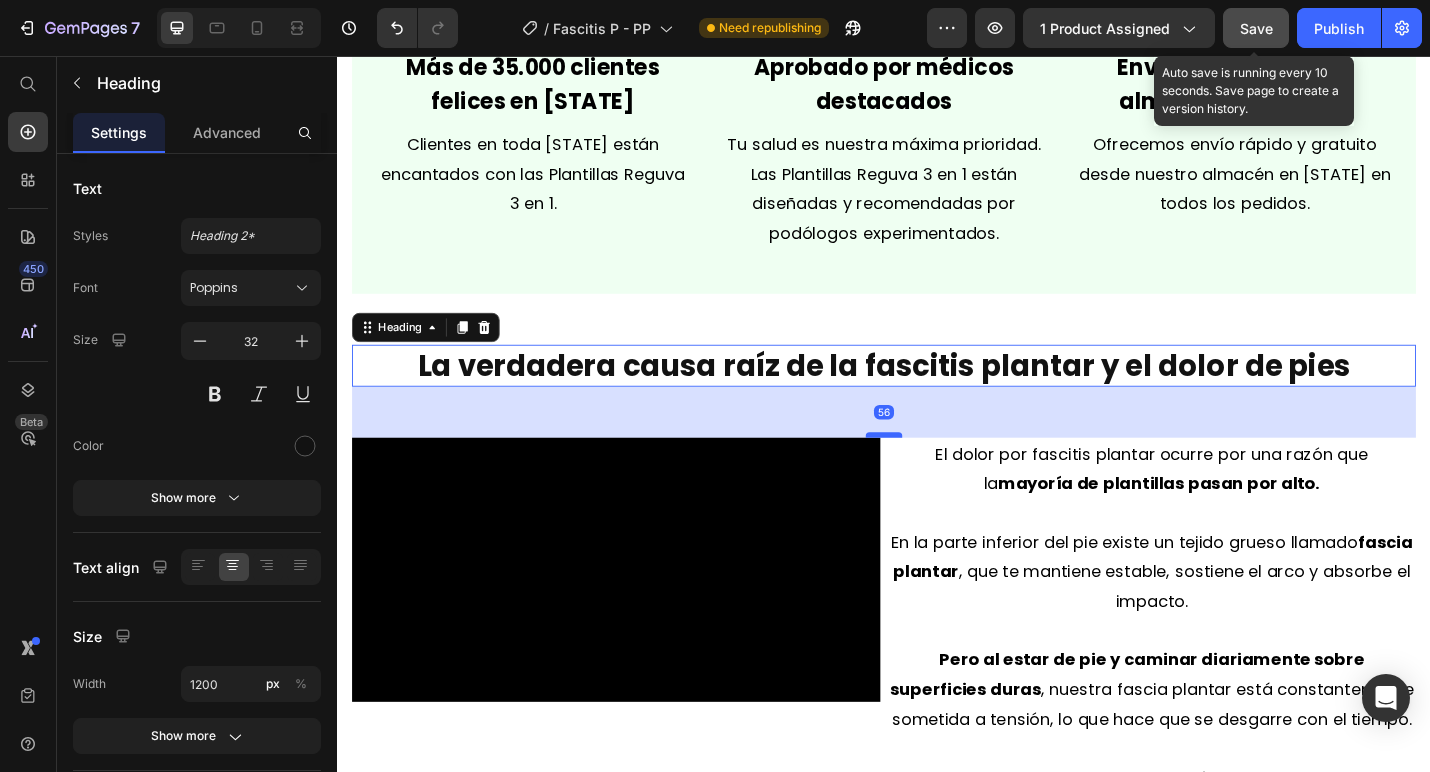 drag, startPoint x: 932, startPoint y: 443, endPoint x: 932, endPoint y: 467, distance: 24 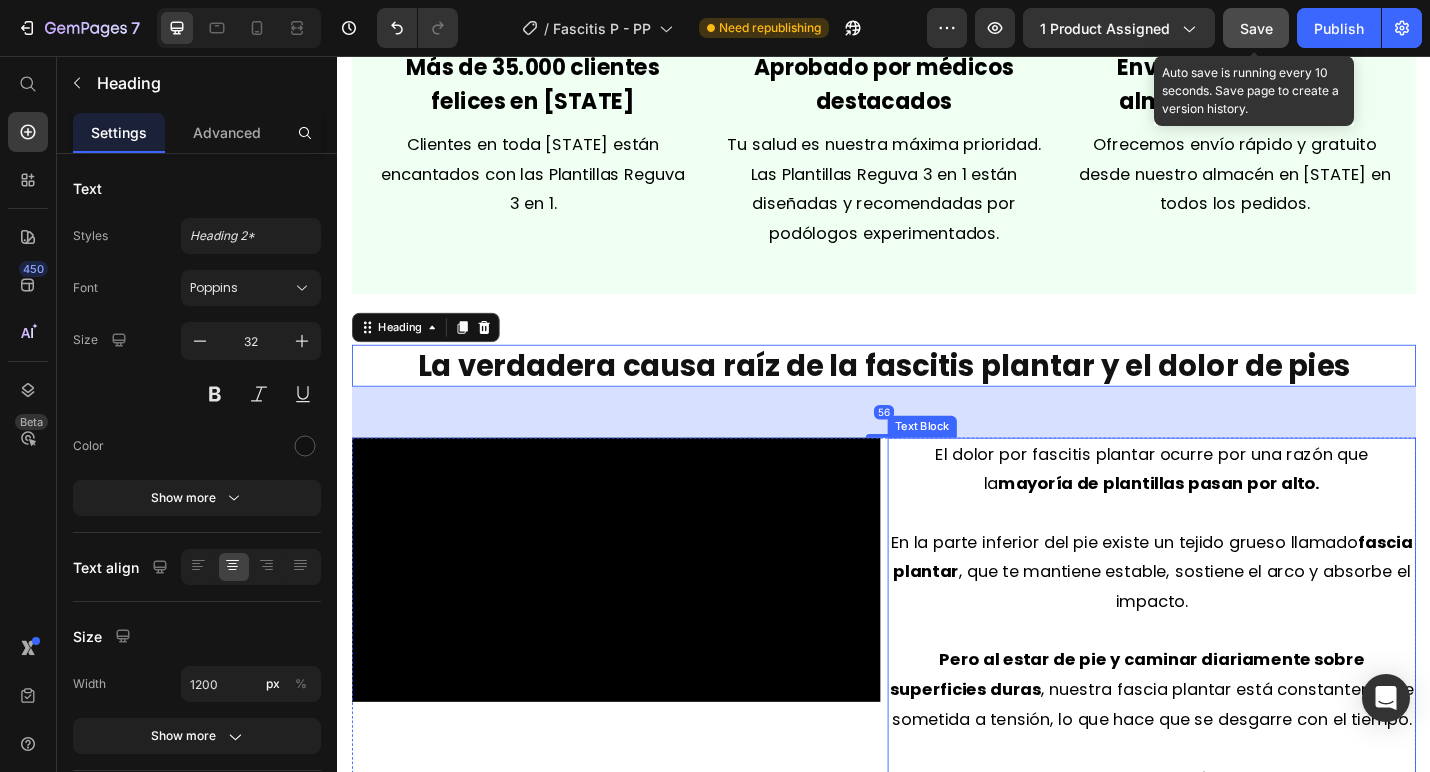 drag, startPoint x: 999, startPoint y: 521, endPoint x: 999, endPoint y: 566, distance: 45 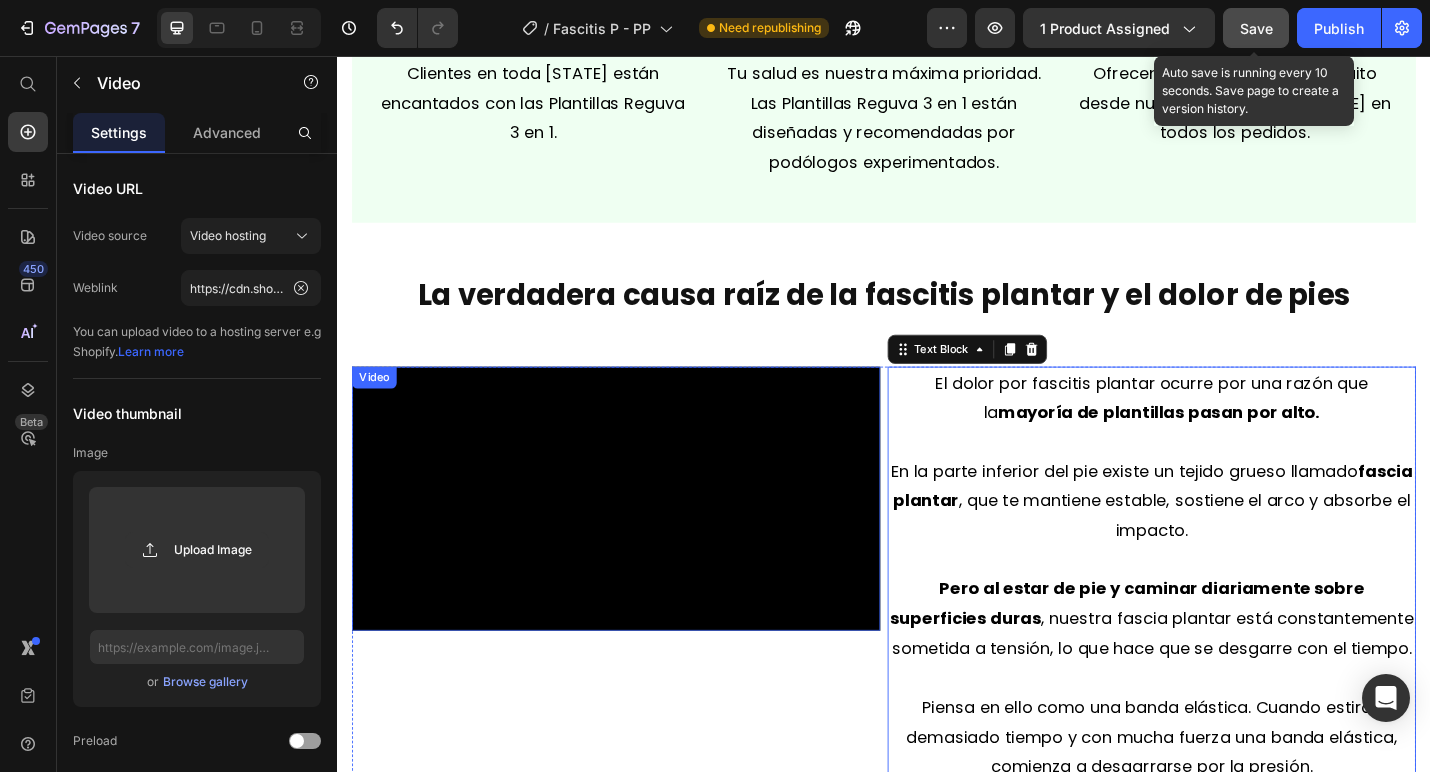 click at bounding box center (643, 542) 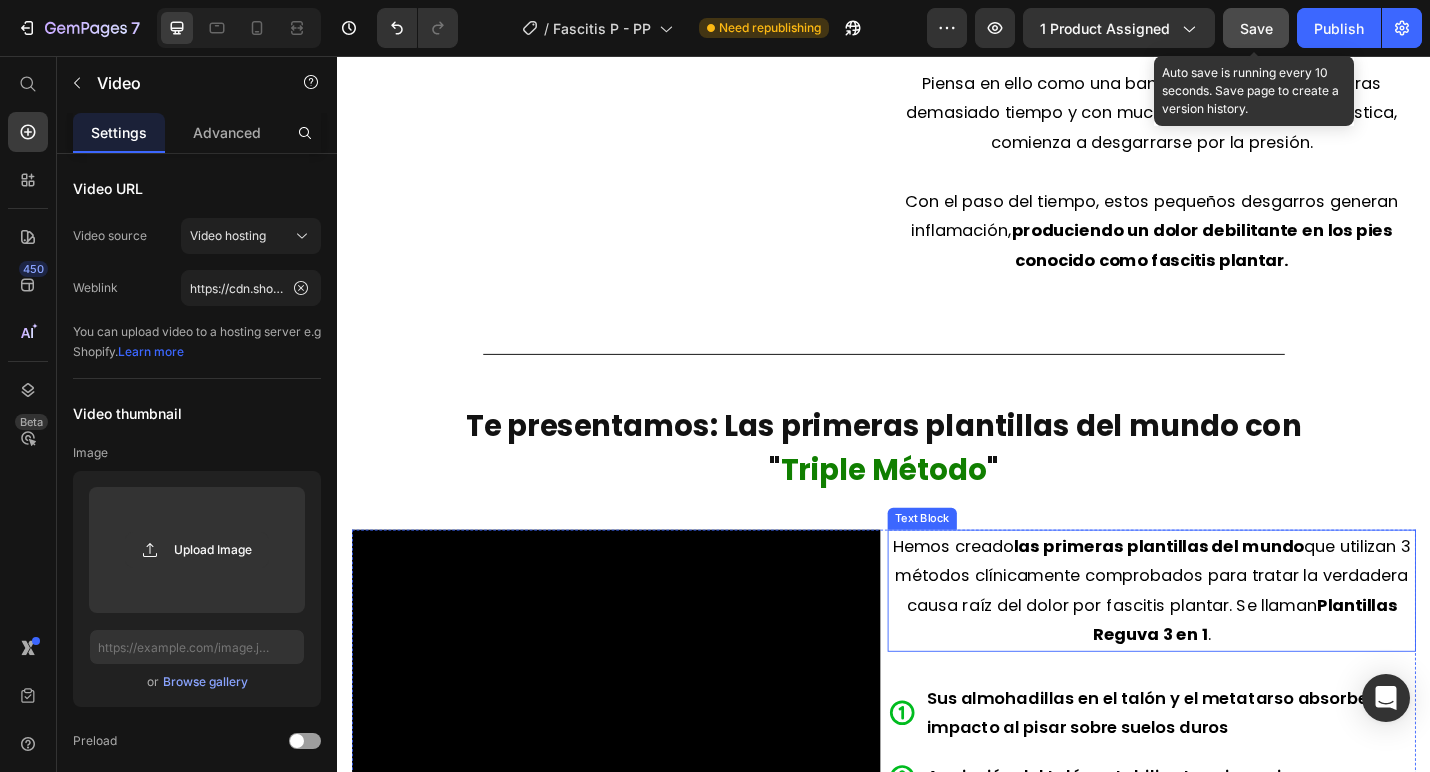 click on "Hemos creado  las primeras plantillas del mundo  que utilizan 3 métodos clínicamente comprobados para tratar la verdadera causa raíz del dolor por fascitis plantar. Se llaman  Plantillas Reguva 3 en 1 ." at bounding box center (1231, 643) 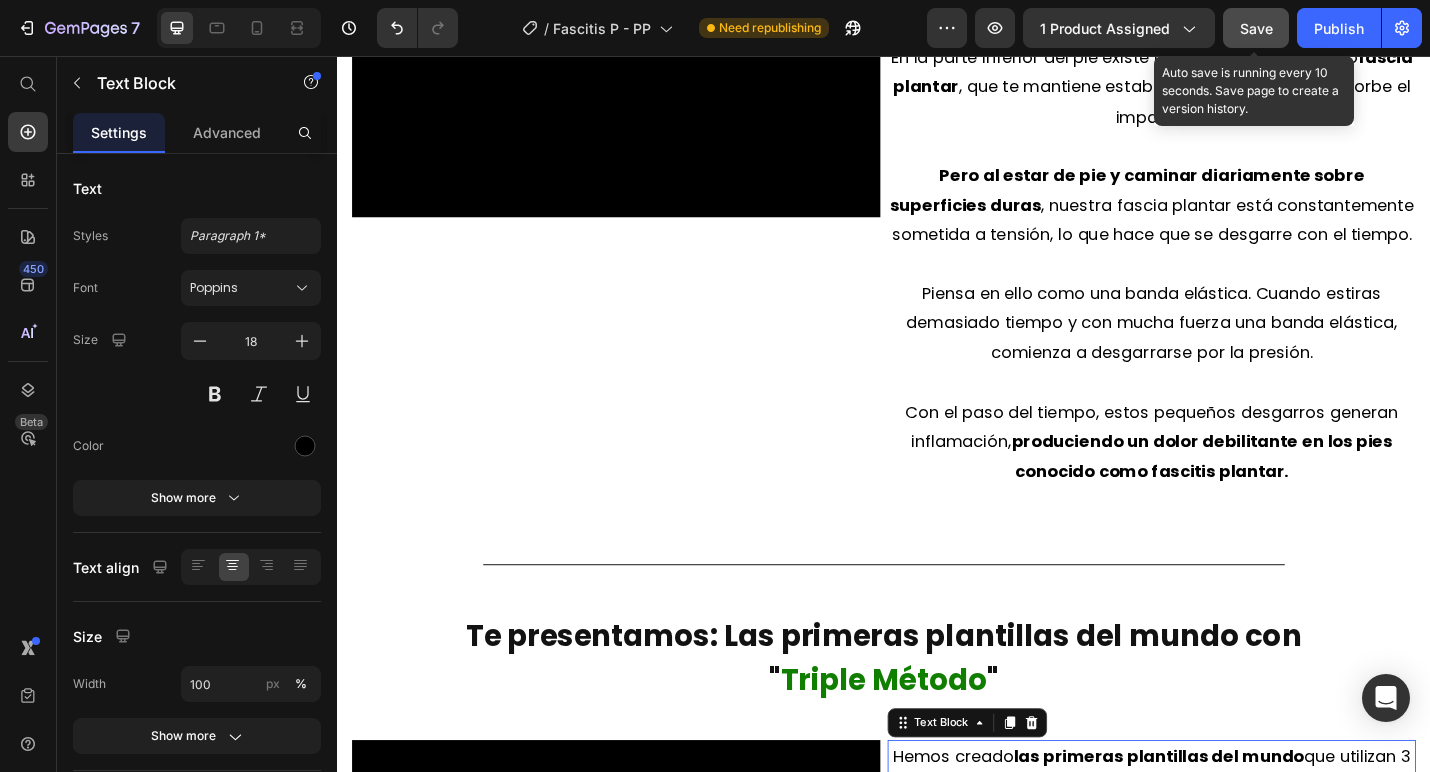 scroll, scrollTop: 1785, scrollLeft: 0, axis: vertical 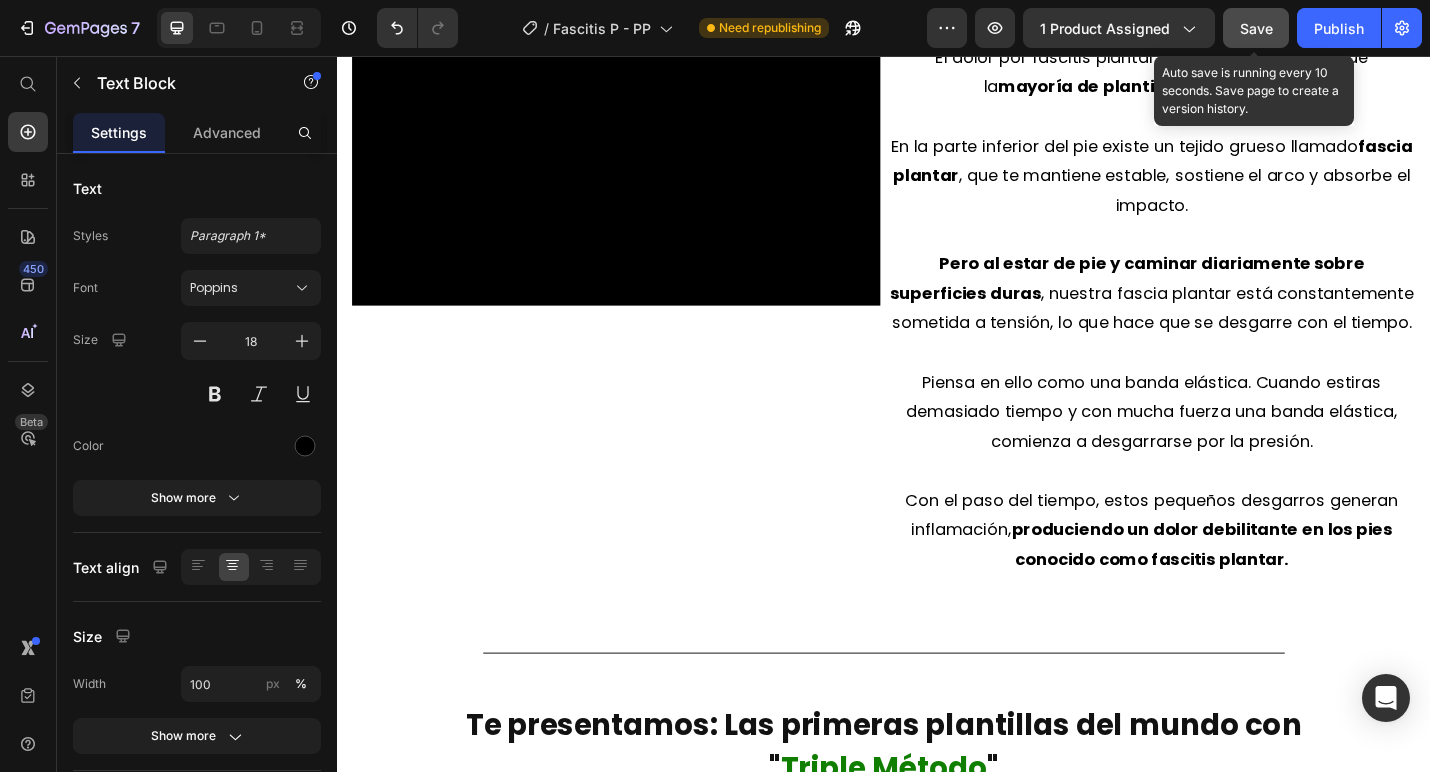 click on "Save" at bounding box center [1256, 28] 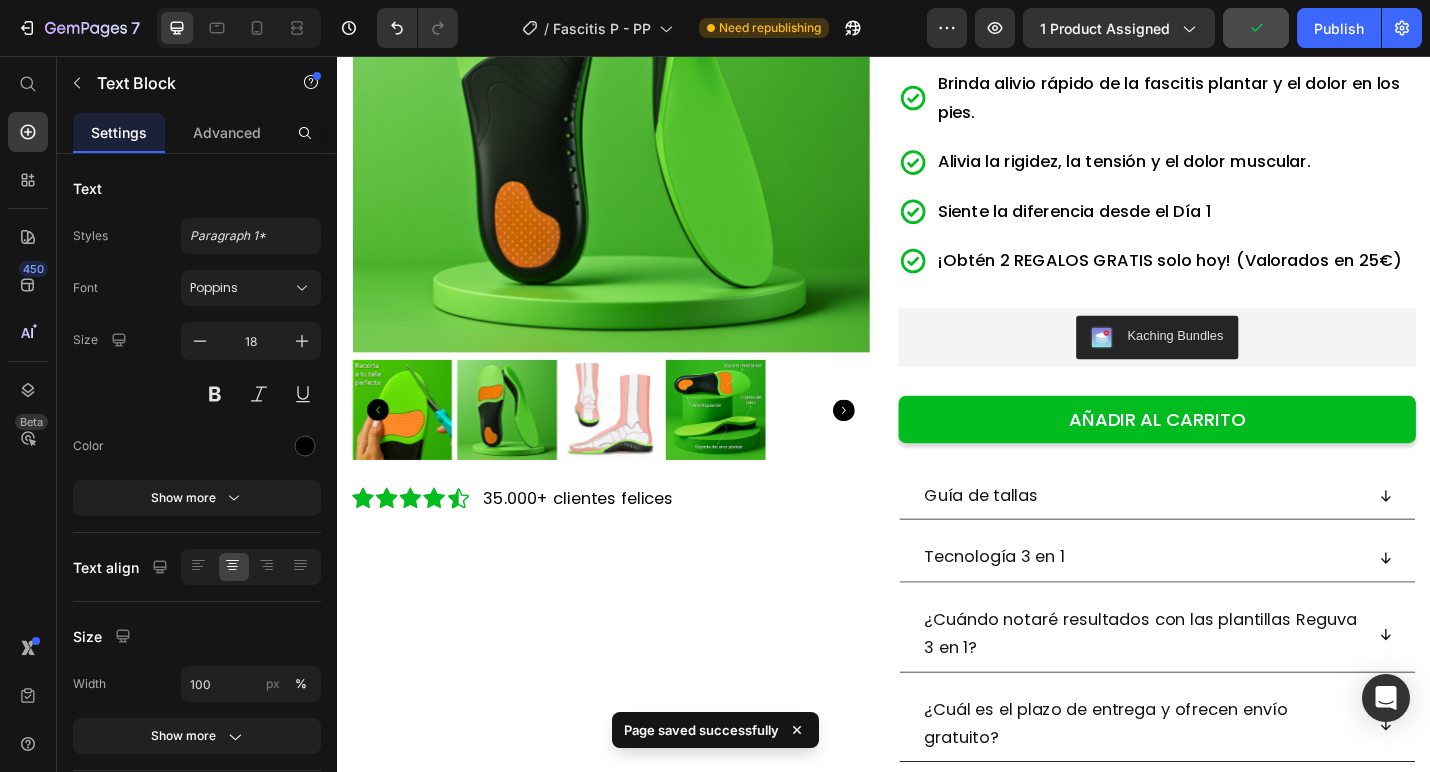 scroll, scrollTop: 336, scrollLeft: 0, axis: vertical 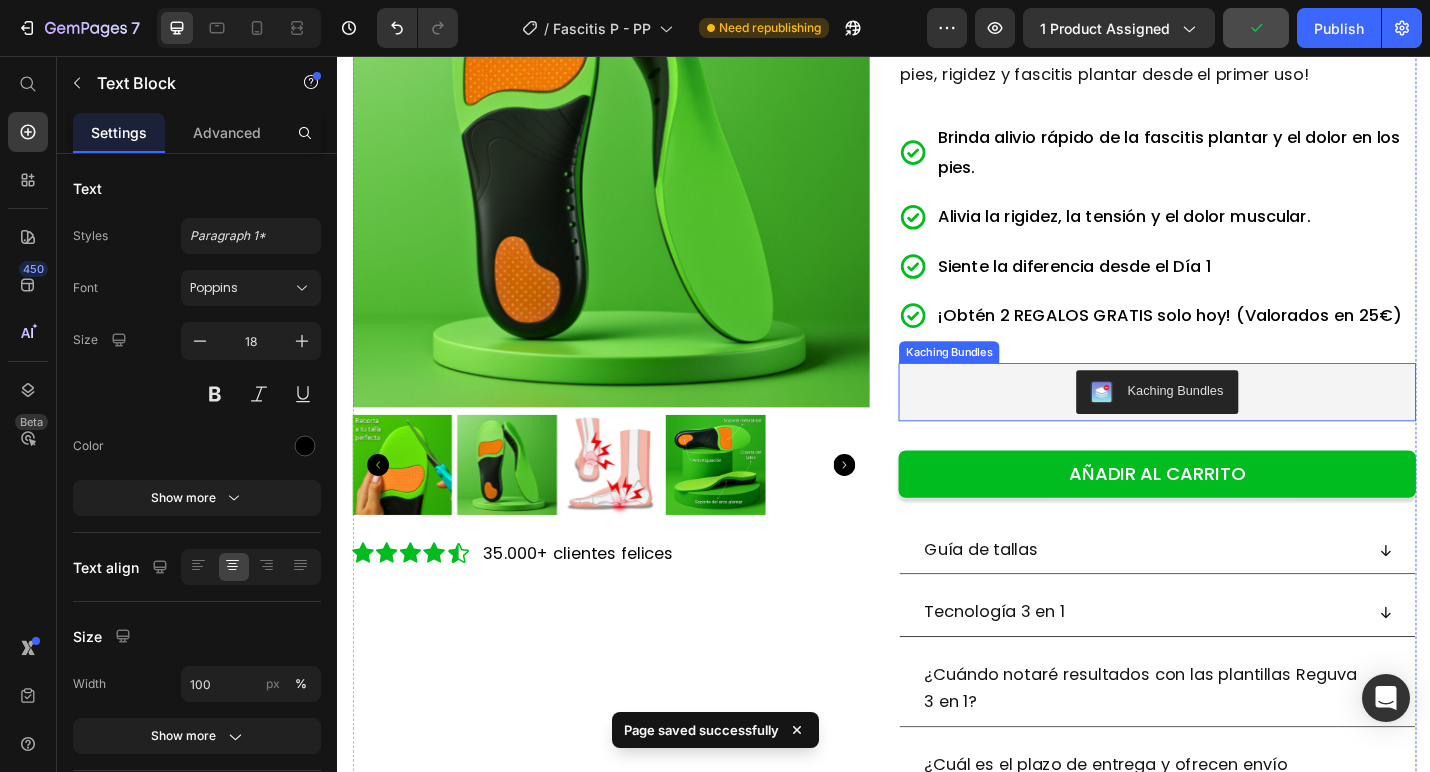 click on "Kaching Bundles" at bounding box center [1237, 425] 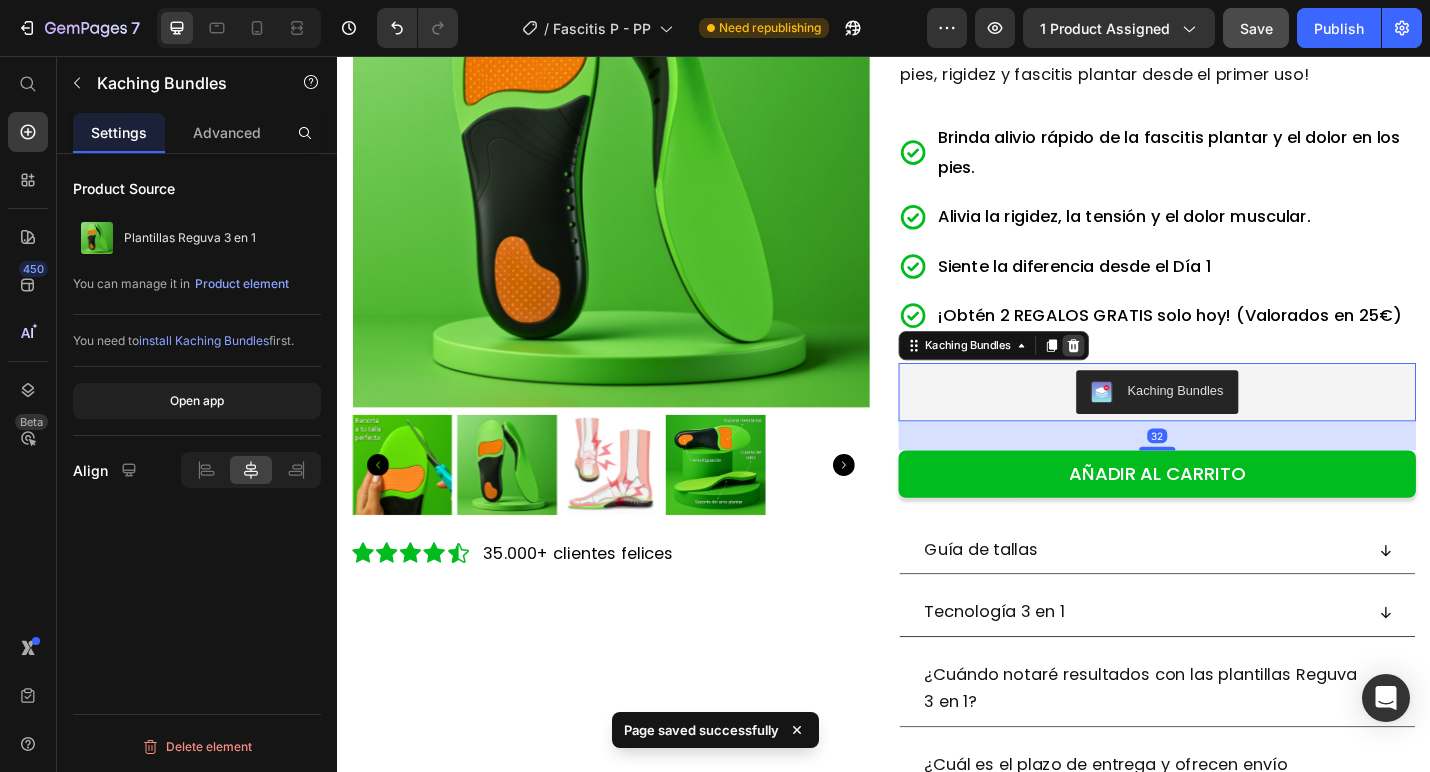 click 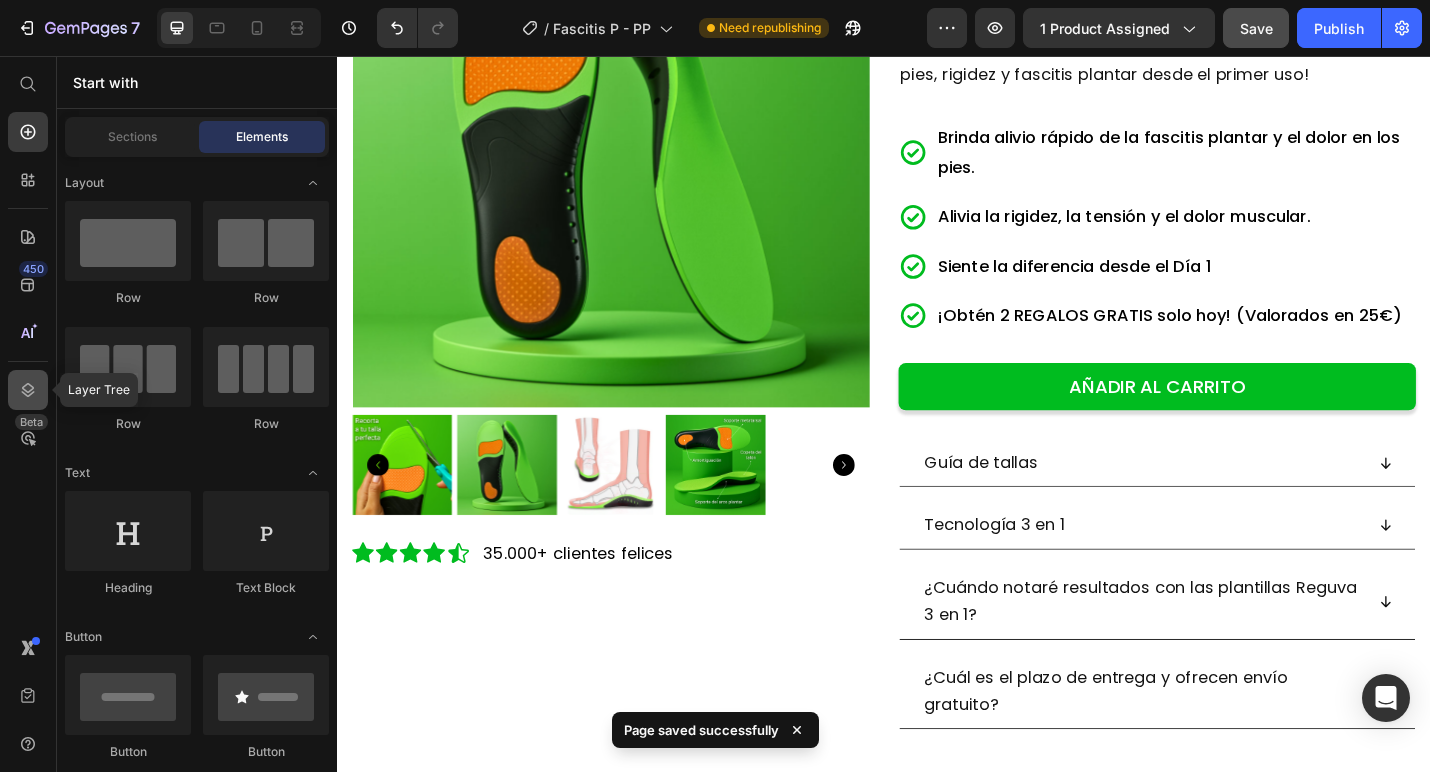 click 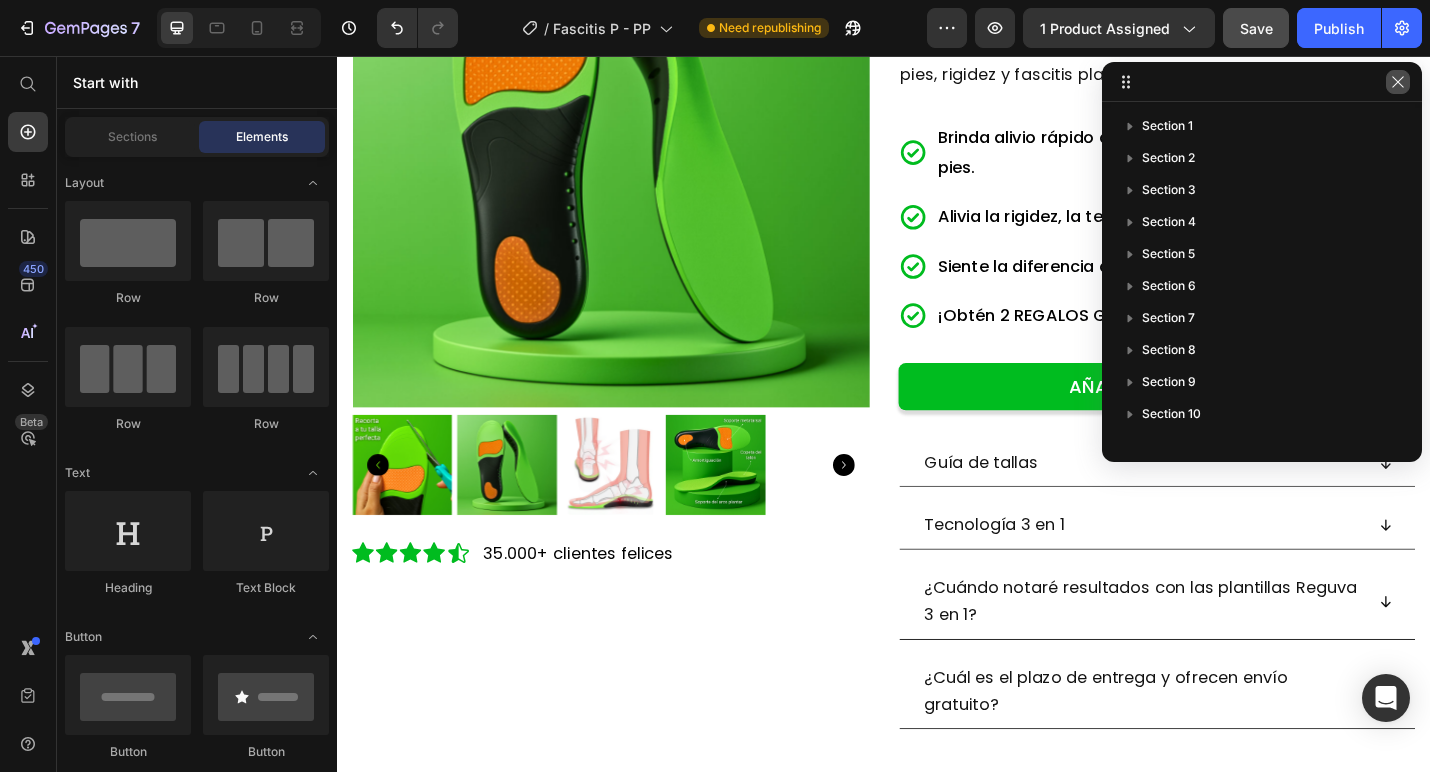click 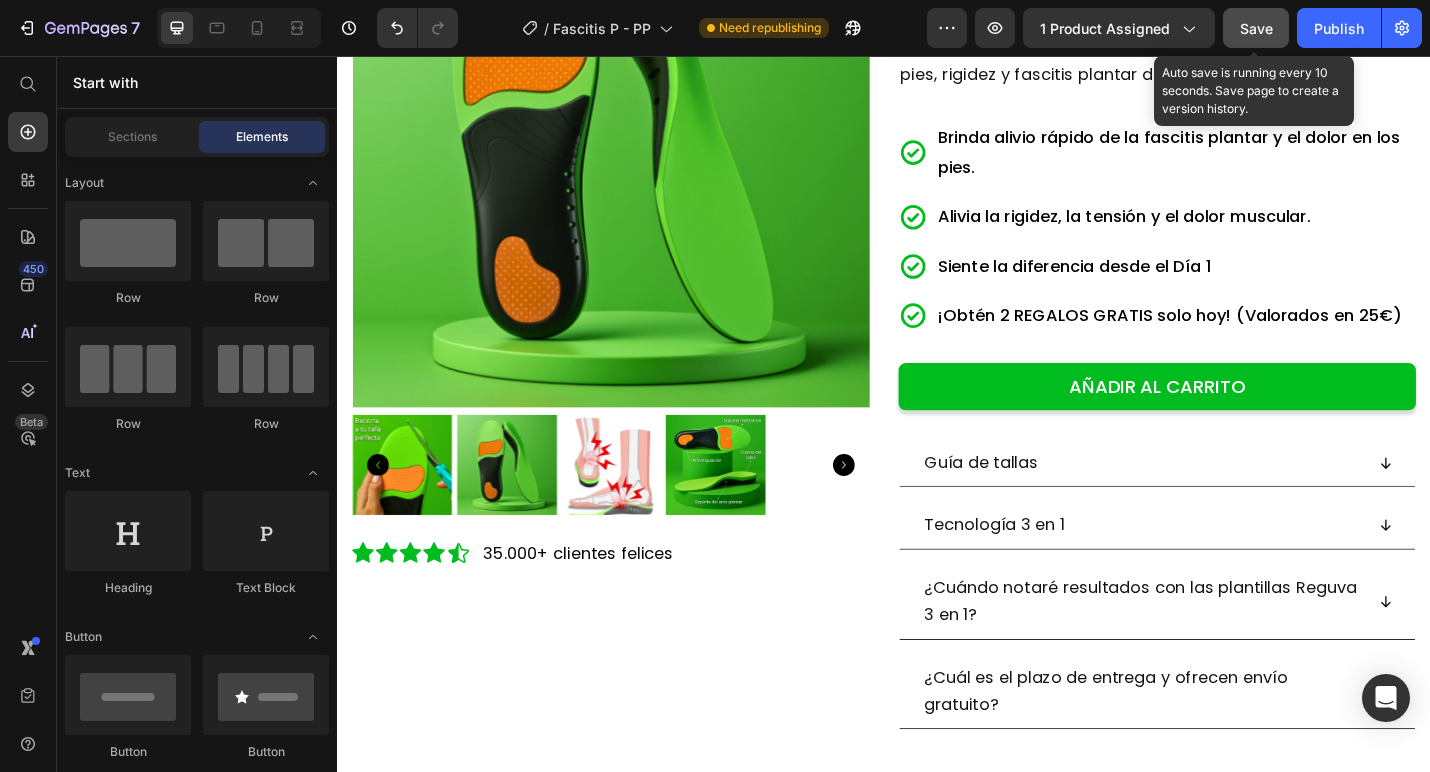 click on "Save" at bounding box center [1256, 28] 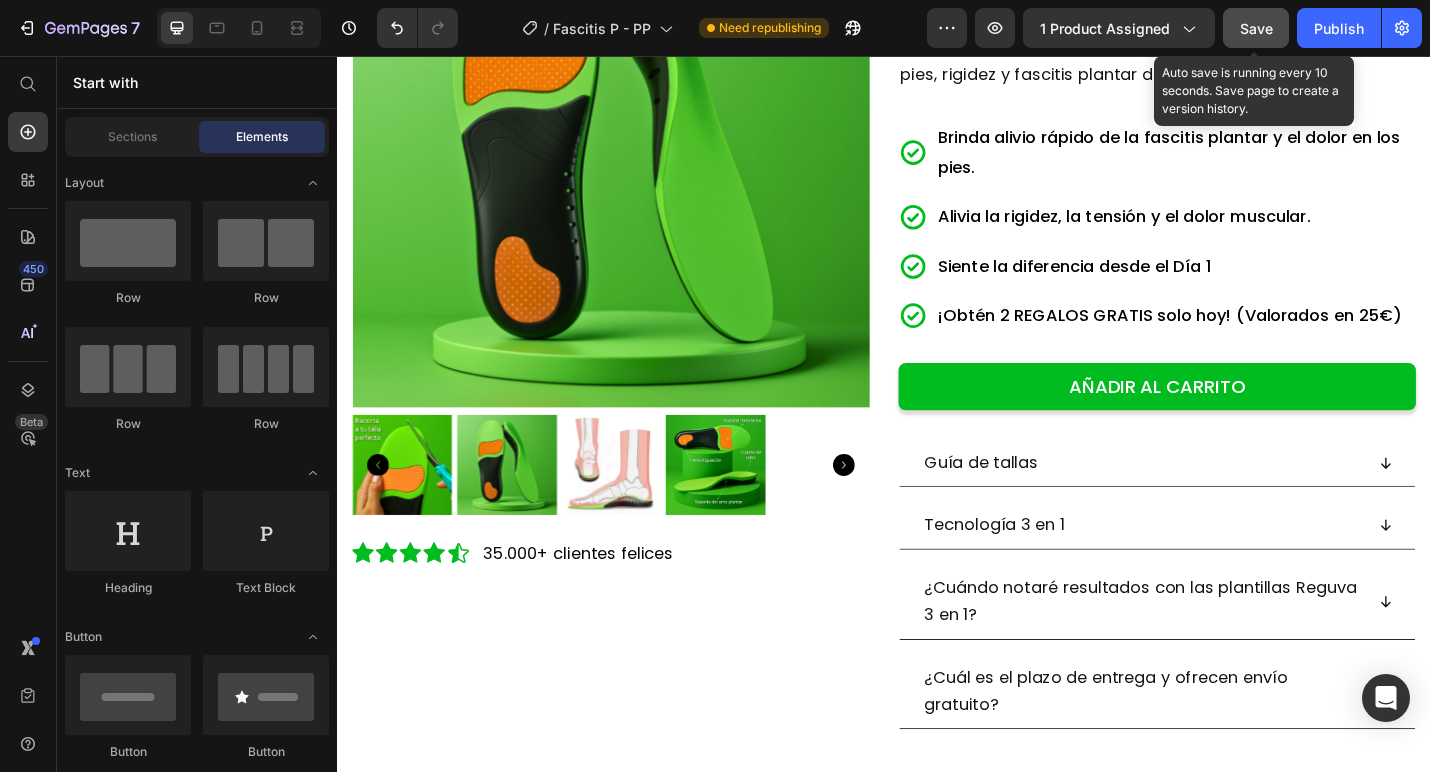 click on "7  Version history  /  Fascitis P - PP Need republishing Preview 1 product assigned  Save  Auto save is running every 10 seconds. Save page to create a version history.  Publish" 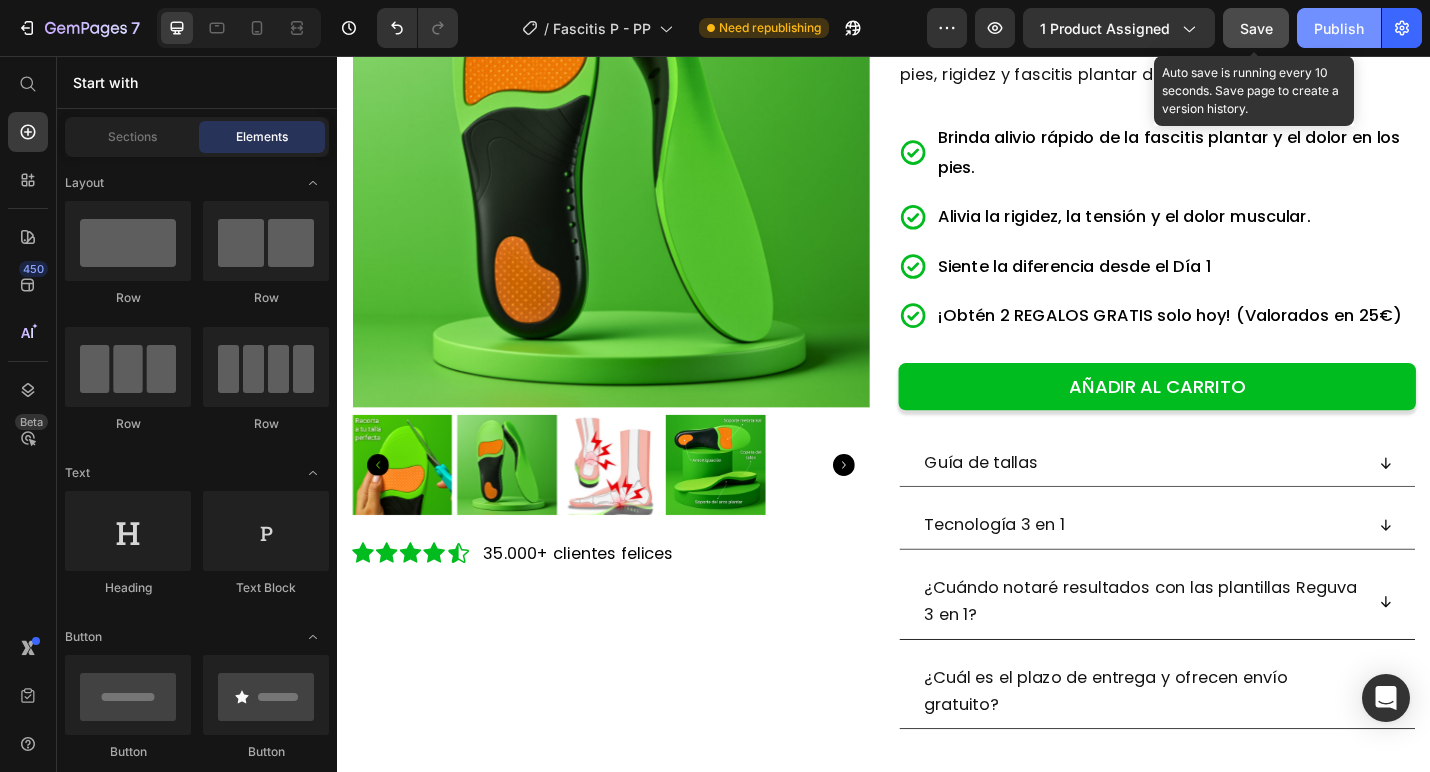 click on "Publish" 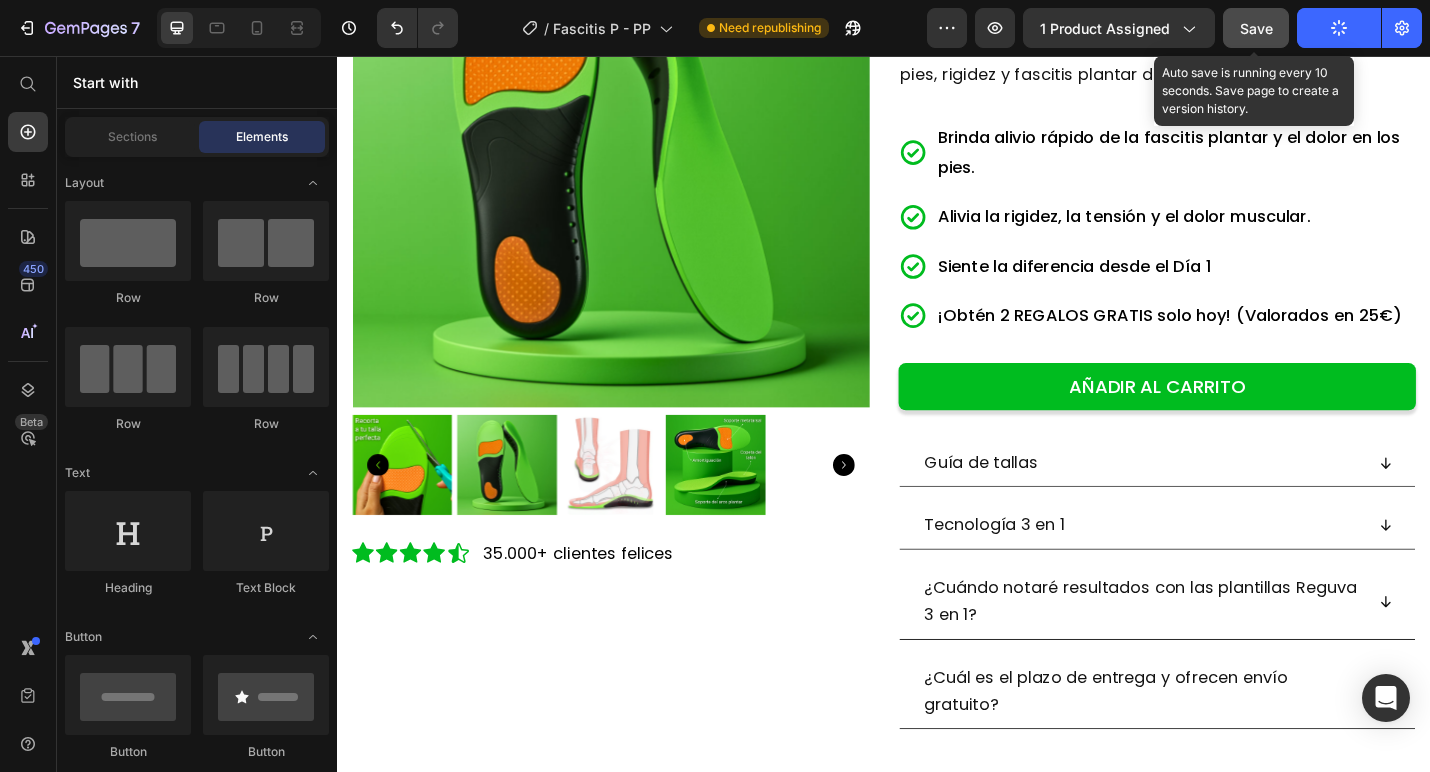 click on "/  Fascitis P - PP Need republishing" 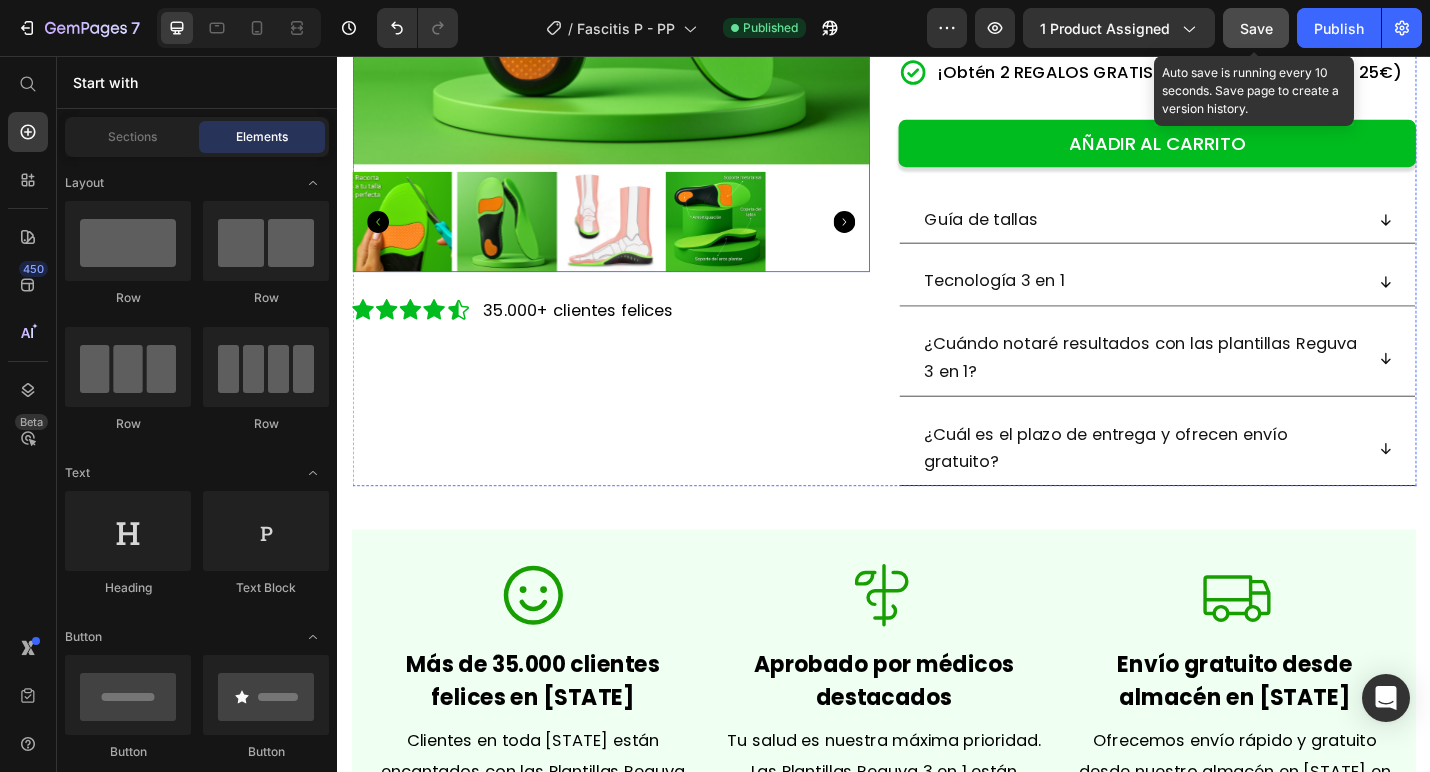 scroll, scrollTop: 605, scrollLeft: 0, axis: vertical 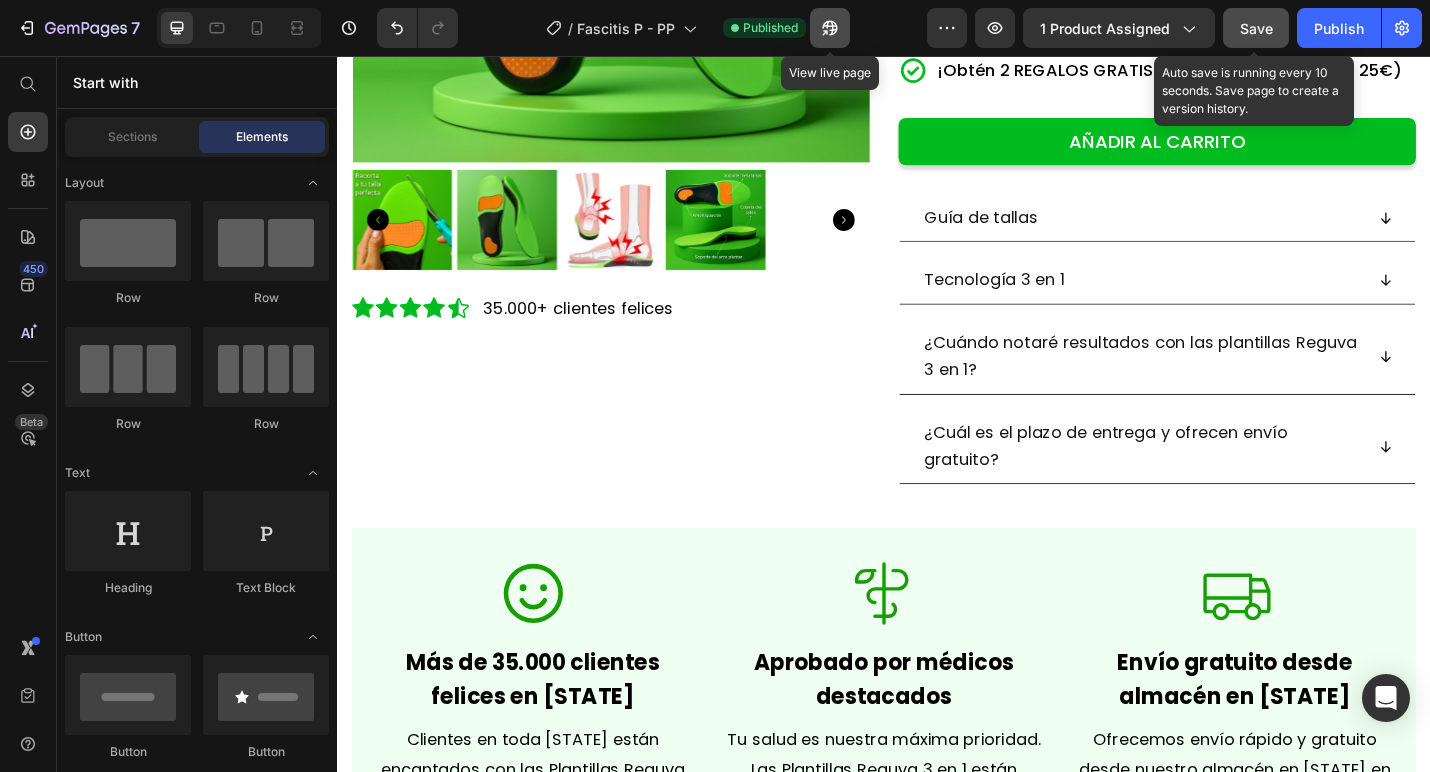 click 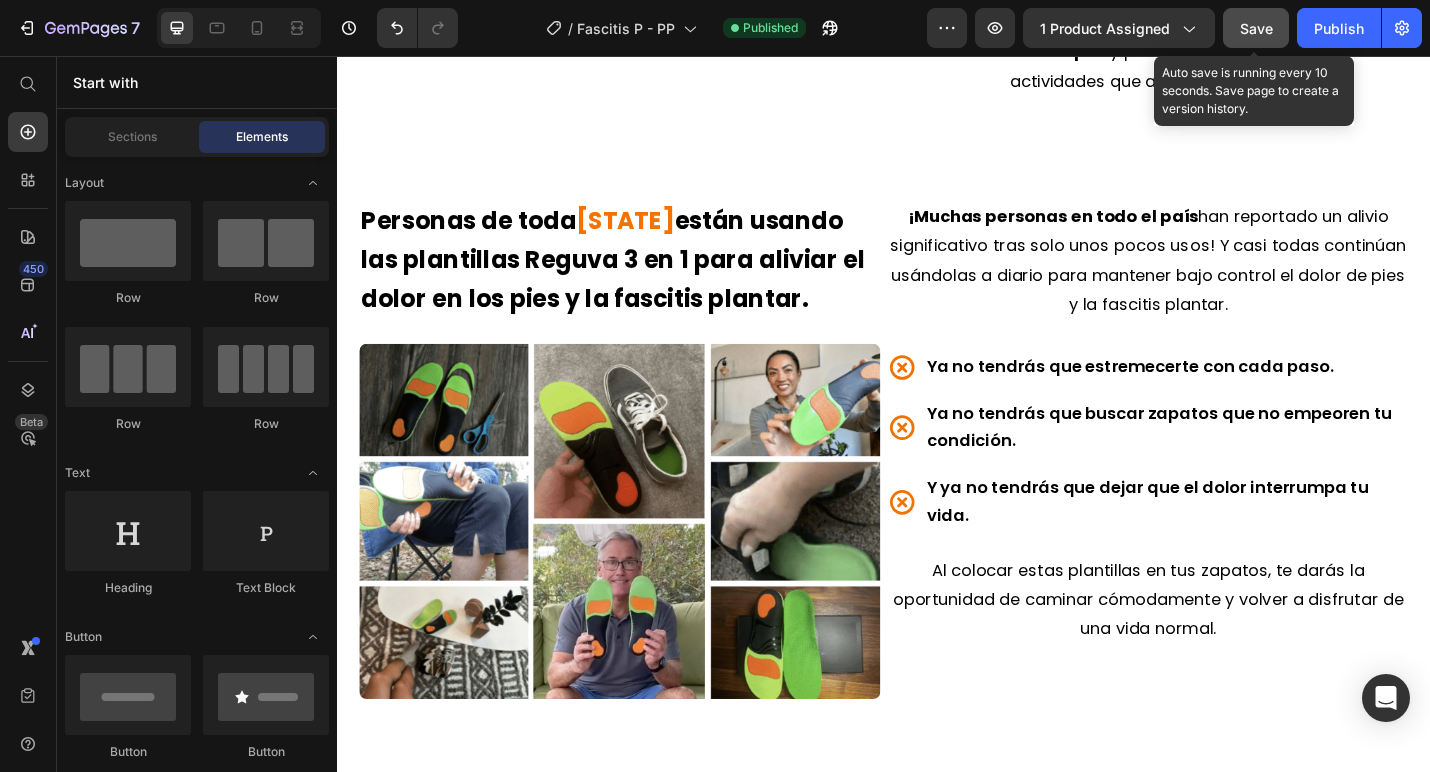 scroll, scrollTop: 3015, scrollLeft: 0, axis: vertical 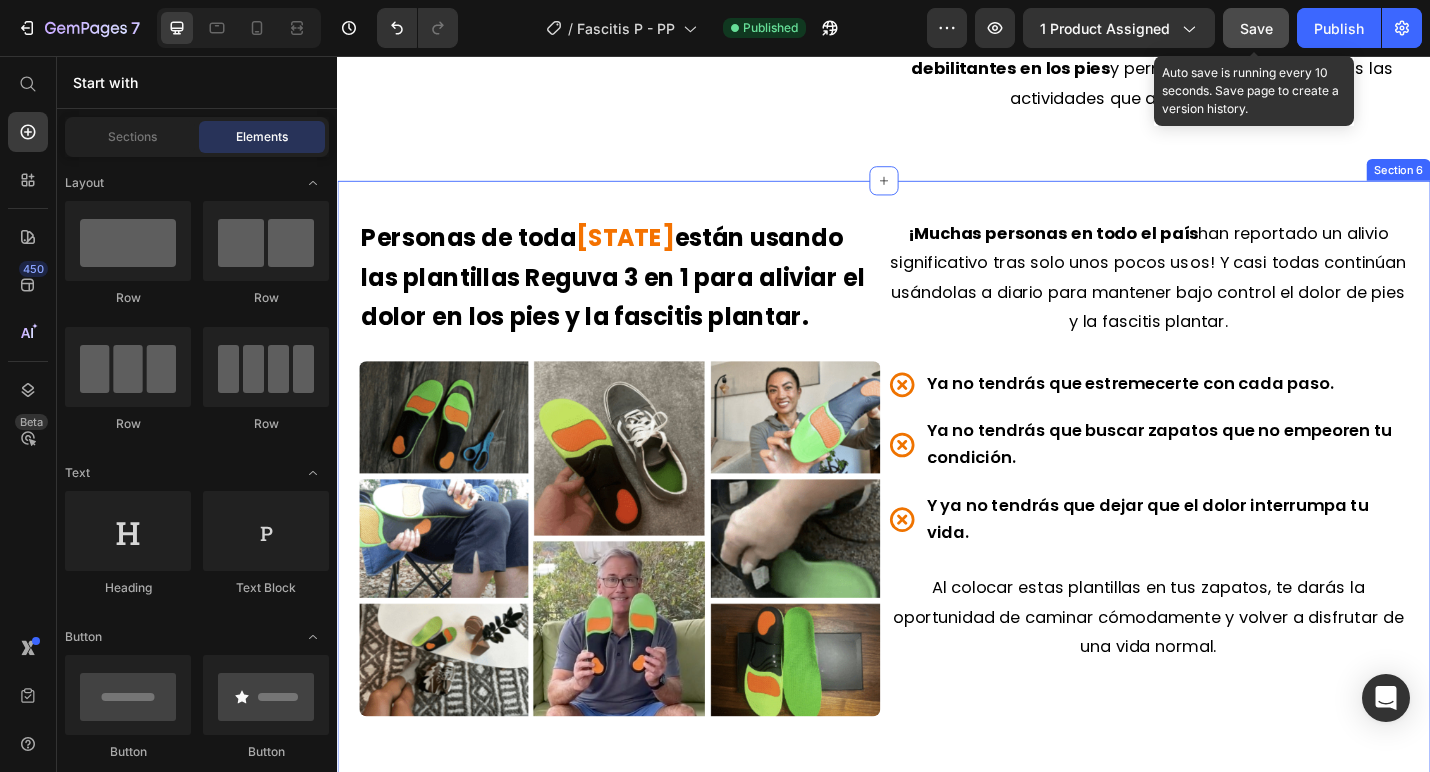 click on "Personas de toda  España  están usando las plantillas Reguva 3 en 1 para aliviar el dolor en los pies y la fascitis plantar. Text Block Image ¡Muchas personas en todo el país  han reportado un alivio significativo tras solo unos pocos usos! Y casi todas continúan usándolas a diario para mantener bajo control el dolor de pies y la fascitis plantar. Text Block
Ya no tendrás que estremecerte con cada paso.
Ya no tendrás que buscar zapatos que no empeoren tu condición.
Y ya no tendrás que dejar que el dolor interrumpa tu vida. Item List Al colocar estas plantillas en tus zapatos, te darás la oportunidad de caminar cómodamente y volver a disfrutar de una vida normal. Text Block Row Section 6" at bounding box center (937, 531) 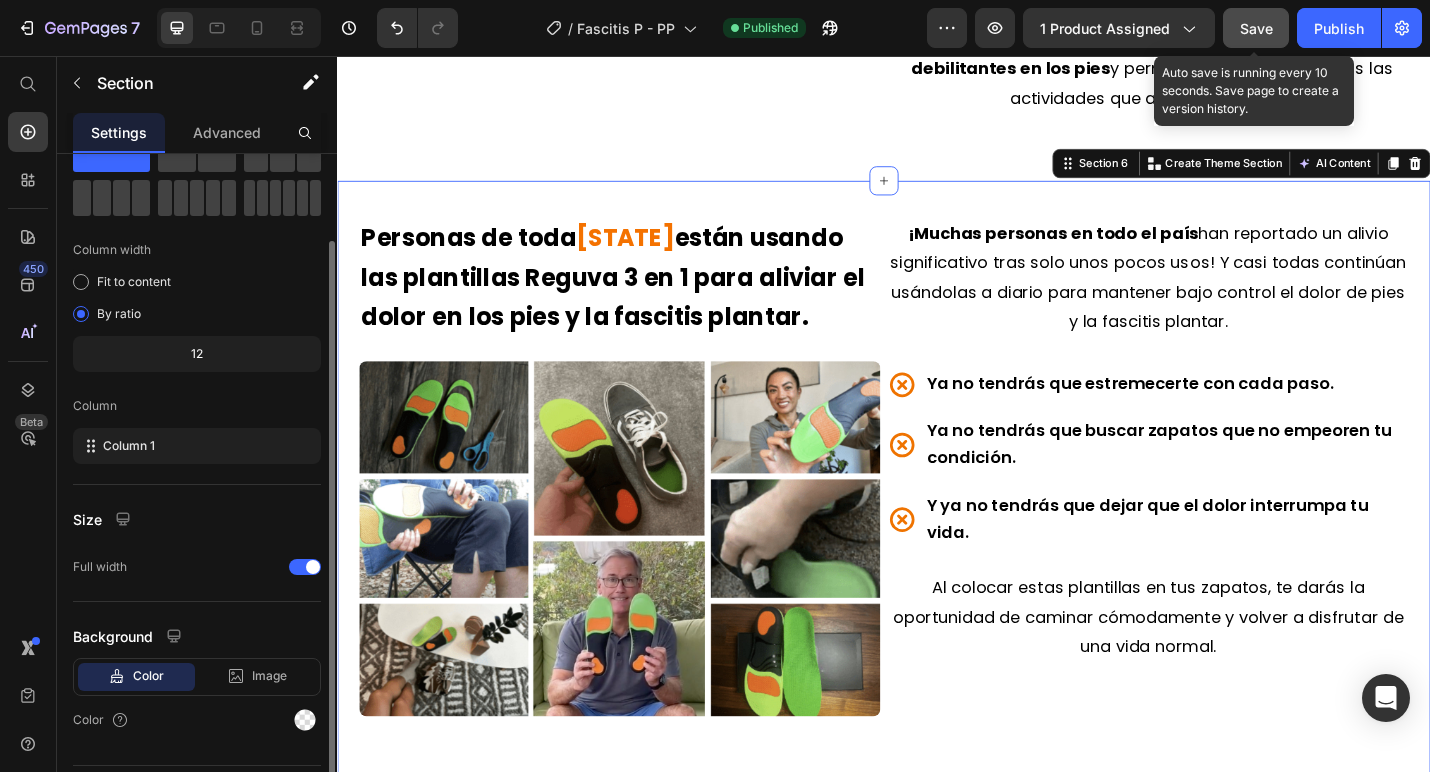 scroll, scrollTop: 133, scrollLeft: 0, axis: vertical 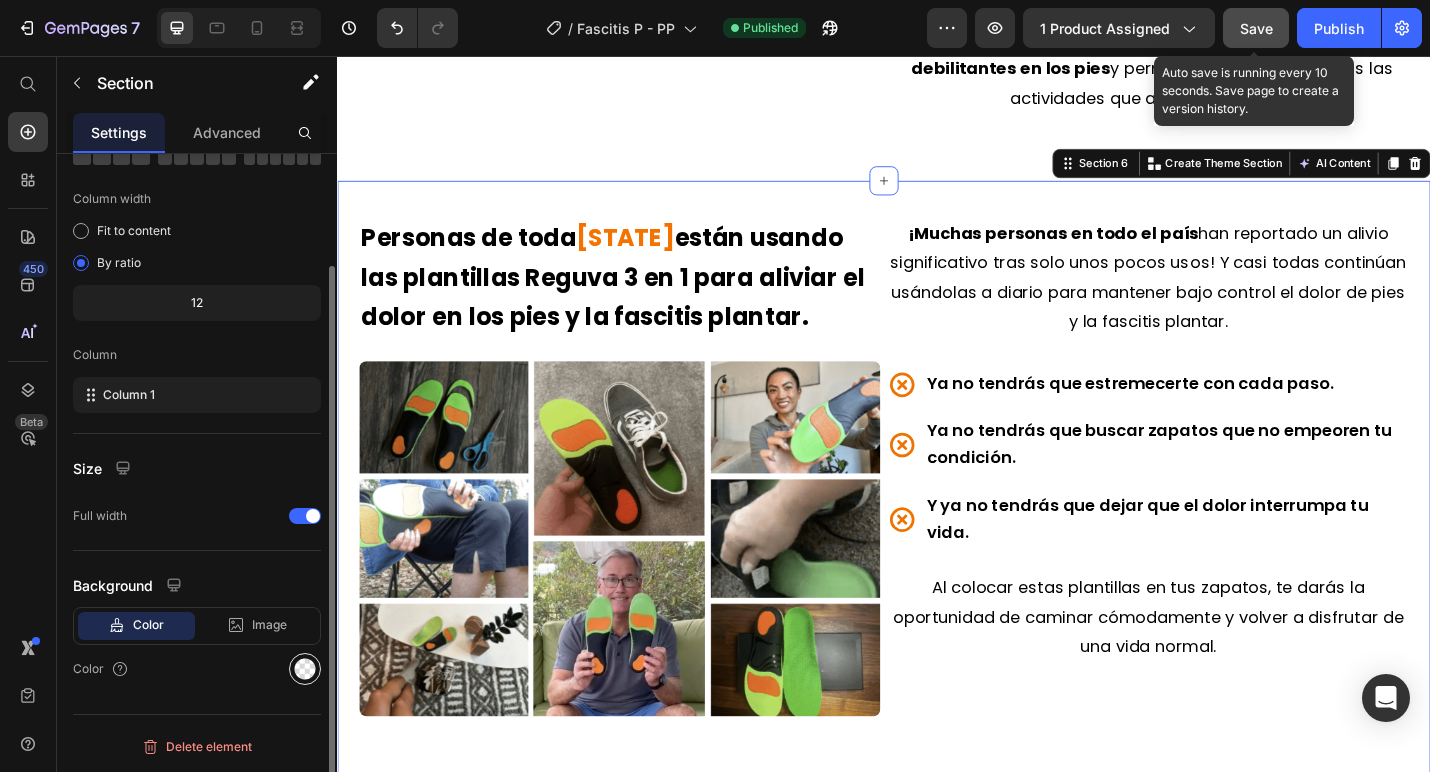 click at bounding box center [305, 669] 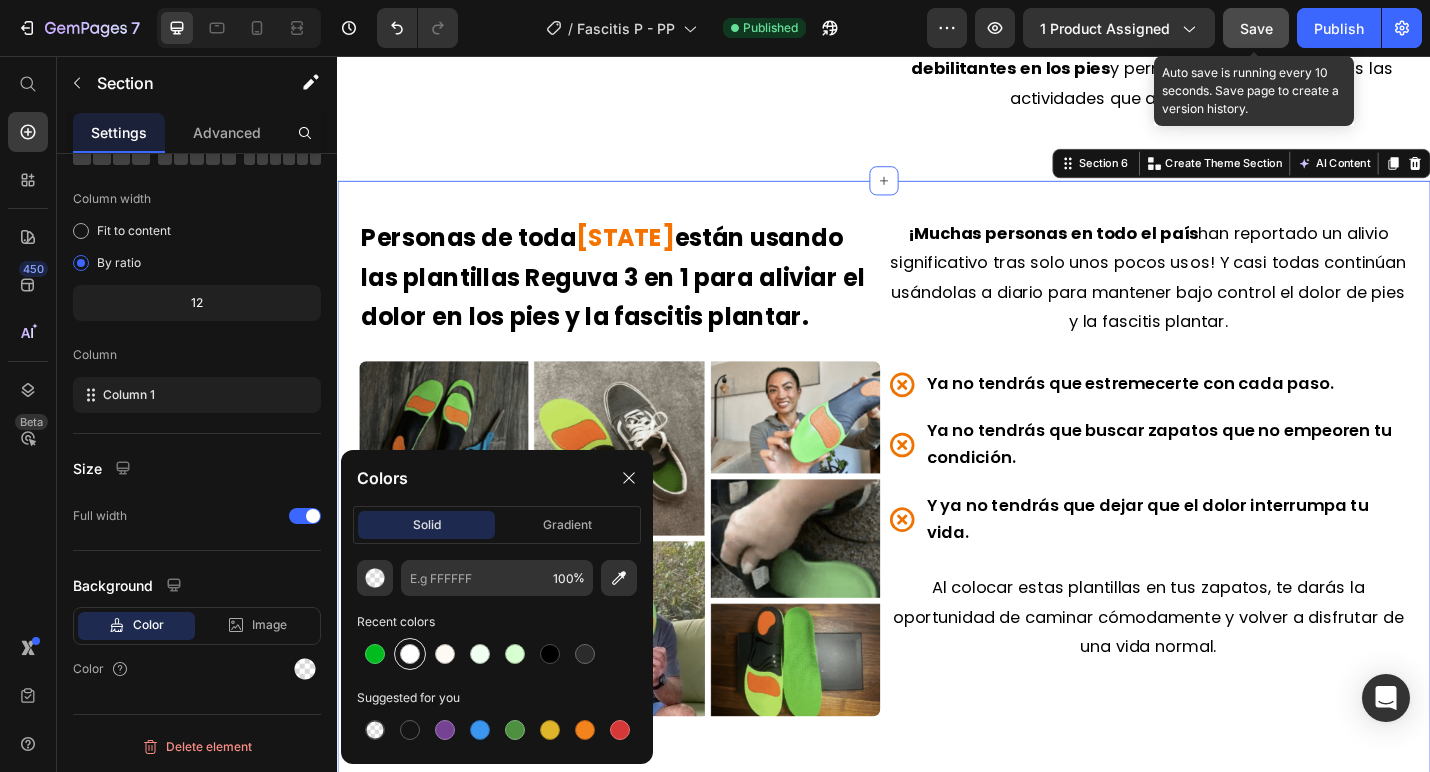 click at bounding box center (410, 654) 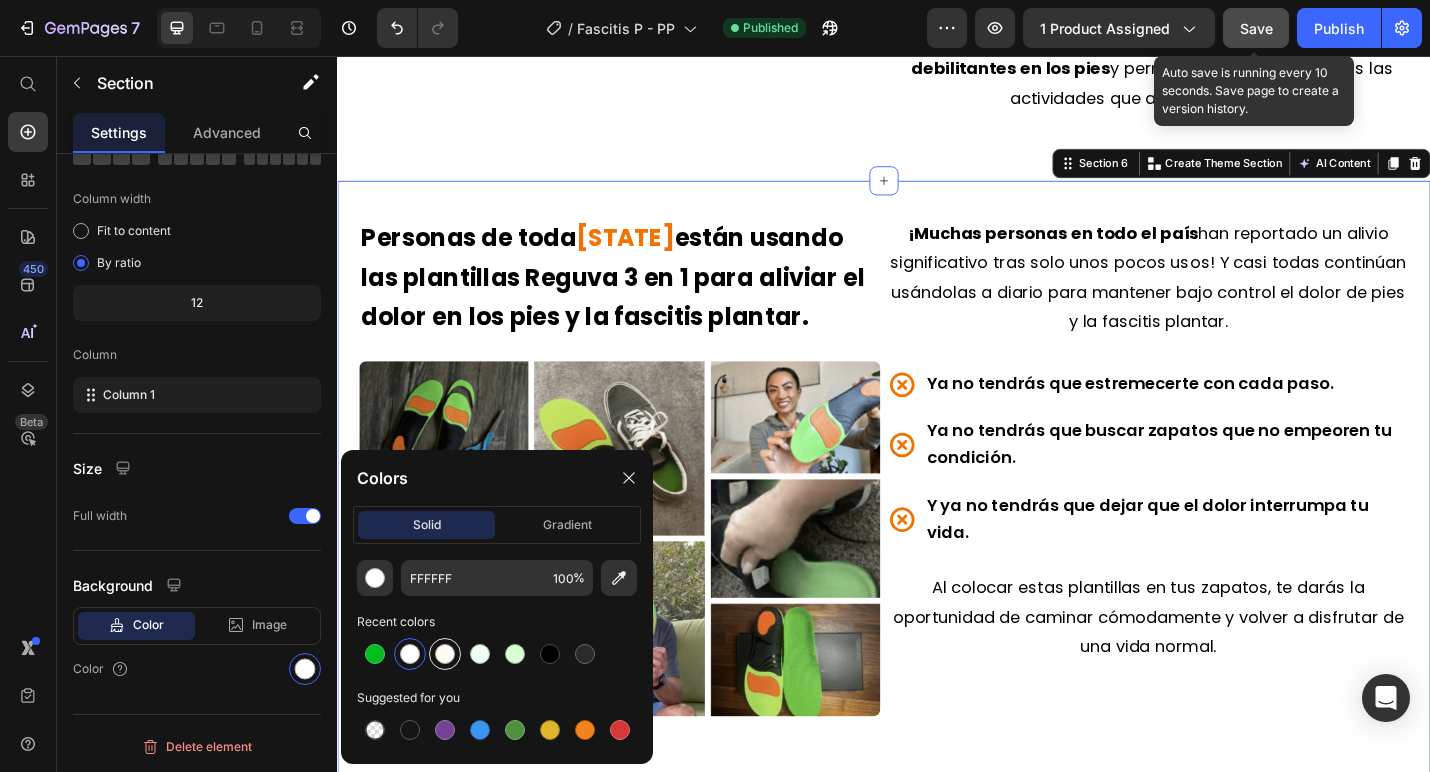 click at bounding box center (445, 654) 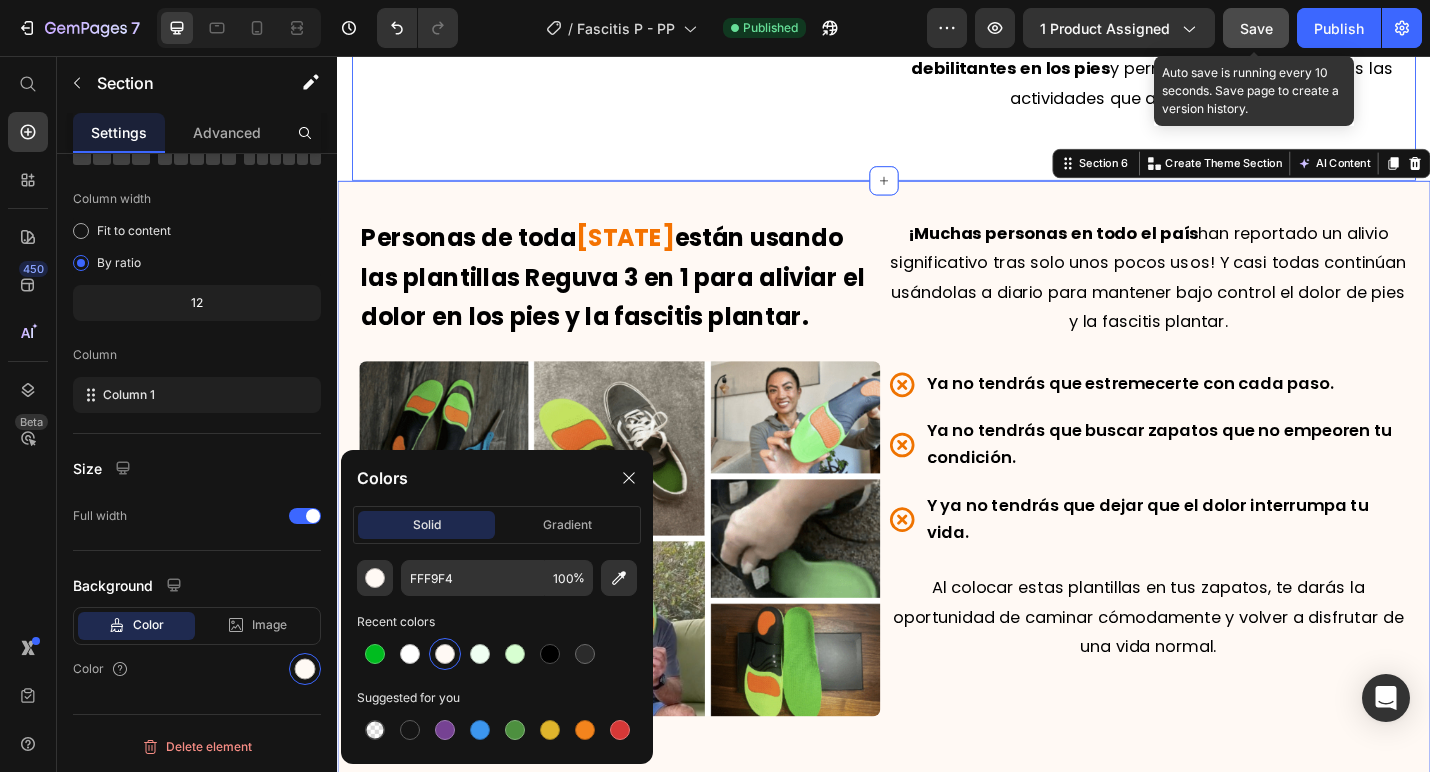 click on "Te presentamos: Las primeras plantillas del mundo con " Triple Método " Heading Video Hemos creado  las primeras plantillas del mundo  que utilizan 3 métodos clínicamente comprobados para tratar la verdadera causa raíz del dolor por fascitis plantar. Se llaman  Plantillas Reguva 3 en 1 . Text Block
Sus almohadillas en el talón y el metatarso absorben el impacto al pisar sobre suelos duros
A sujeción del talón estabiliza tus pies y piernas
- Y el soporte del arco devuelve tu fascia plantar sobrecargada a su posición natural. Item List Esto permite que la fascia plantar dañada pueda finalmente repararse y sanar,  reduciendo así el dolor y la rigidez debilitantes en los pies  y permitiéndote retomar todas las actividades que antes disfrutabas. Text Block Row" at bounding box center [937, -201] 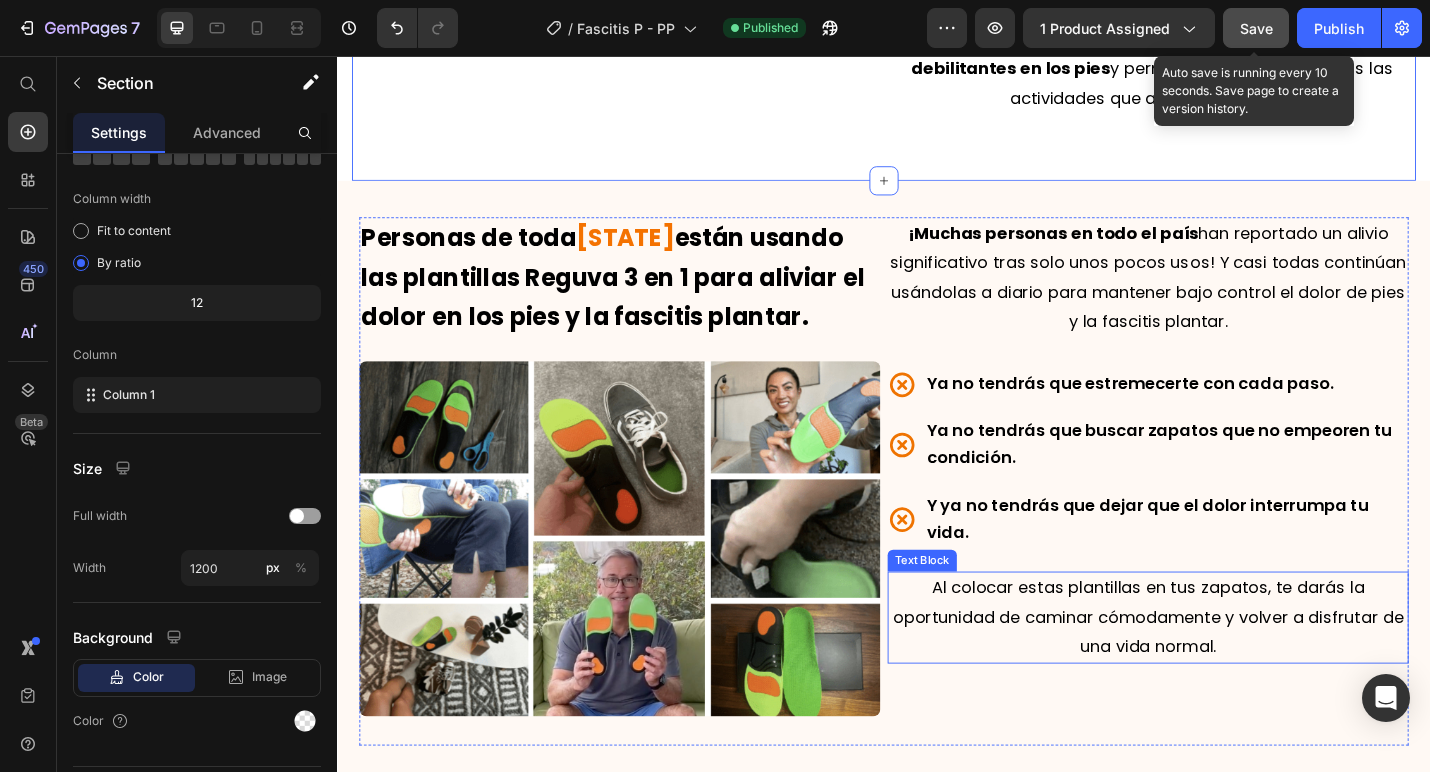 click on "Al colocar estas plantillas en tus zapatos, te darás la oportunidad de caminar cómodamente y volver a disfrutar de una vida normal." at bounding box center (1227, 672) 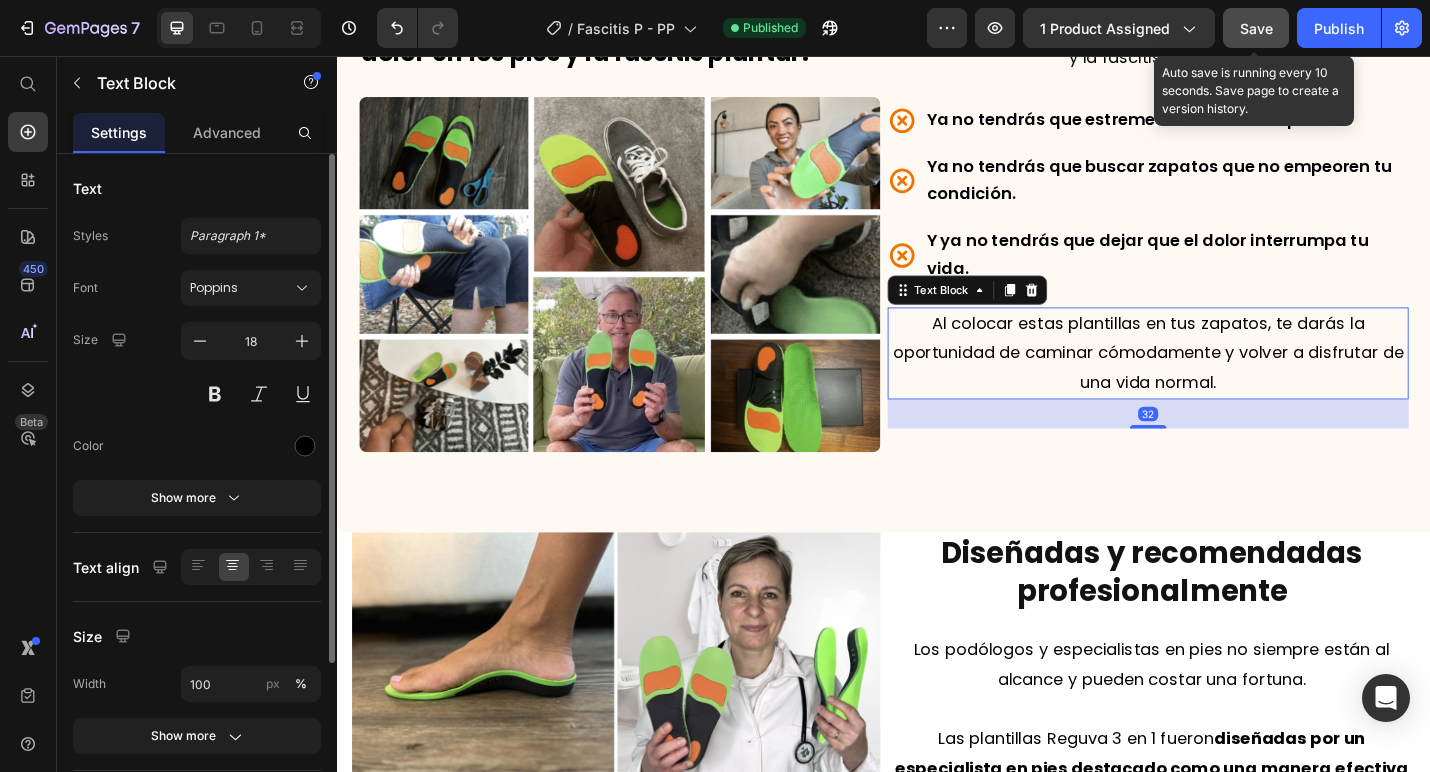 scroll, scrollTop: 3344, scrollLeft: 0, axis: vertical 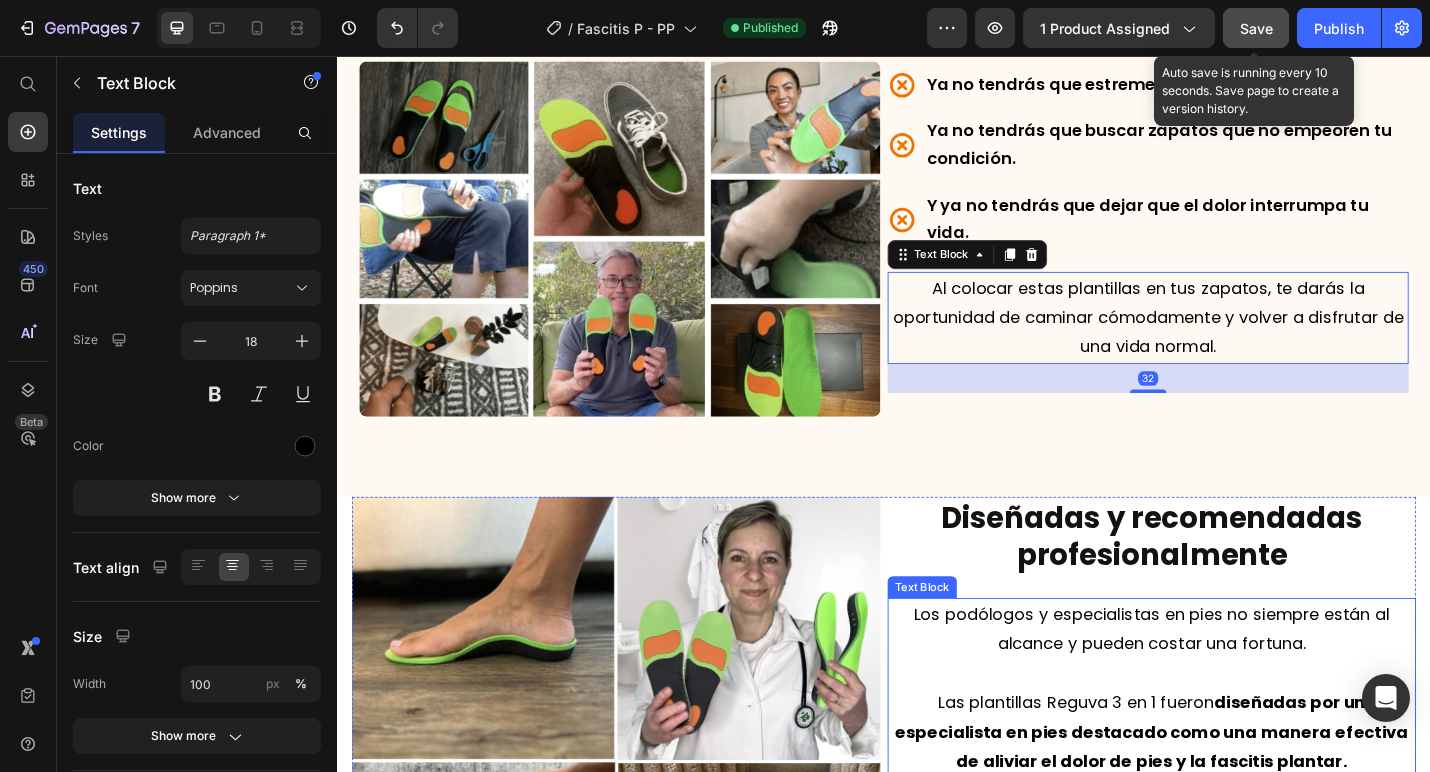 click on "Las plantillas Reguva 3 en 1 fueron  diseñadas por un especialista en pies destacado como una manera   efectiva de aliviar el dolor de pies y la fascitis plantar." at bounding box center [1231, 798] 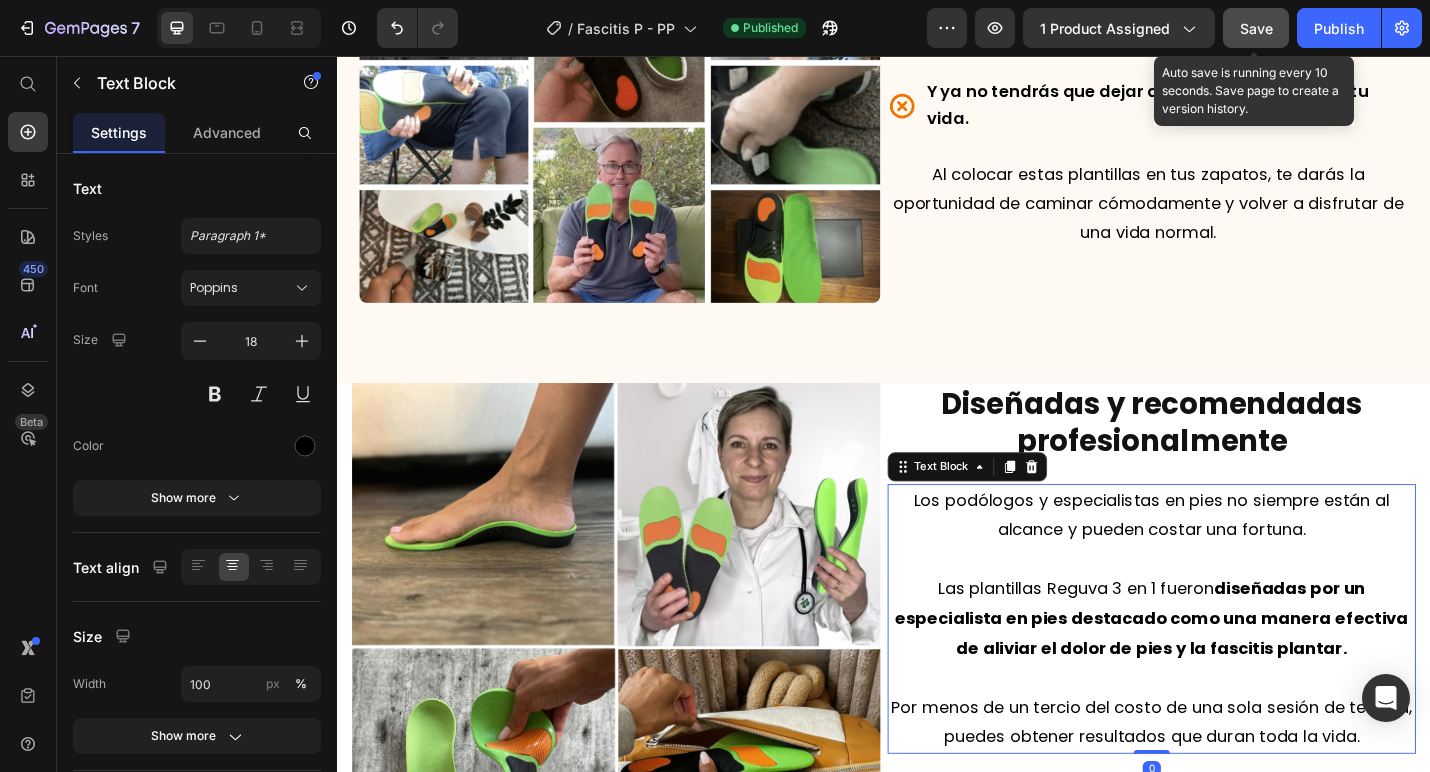 scroll, scrollTop: 3583, scrollLeft: 0, axis: vertical 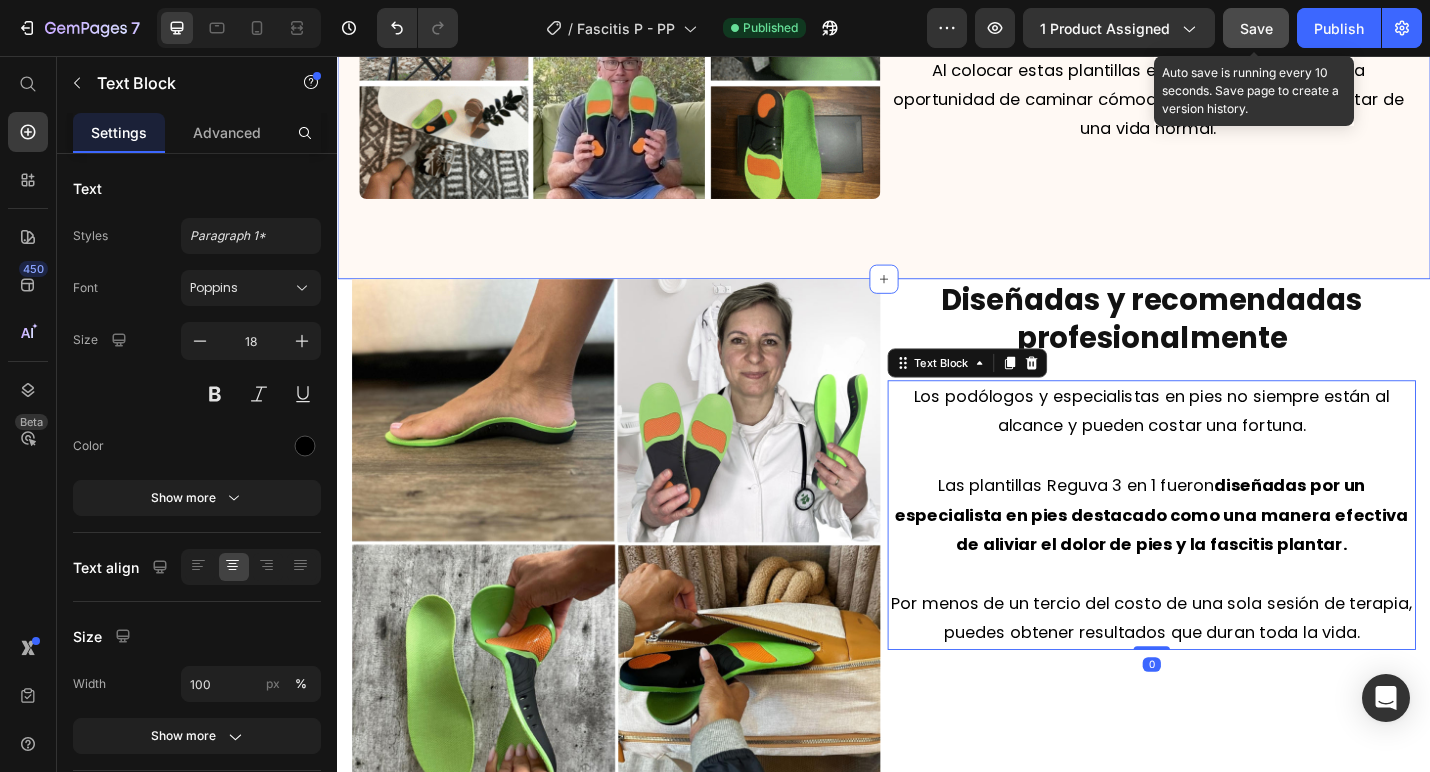 click on "Personas de toda  España  están usando las plantillas Reguva 3 en 1 para aliviar el dolor en los pies y la fascitis plantar. Text Block Image ¡Muchas personas en todo el país  han reportado un alivio significativo tras solo unos pocos usos! Y casi todas continúan usándolas a diario para mantener bajo control el dolor de pies y la fascitis plantar. Text Block
Ya no tendrás que estremecerte con cada paso.
Ya no tendrás que buscar zapatos que no empeoren tu condición.
Y ya no tendrás que dejar que el dolor interrumpa tu vida. Item List Al colocar estas plantillas en tus zapatos, te darás la oportunidad de caminar cómodamente y volver a disfrutar de una vida normal. Text Block Row" at bounding box center (937, -33) 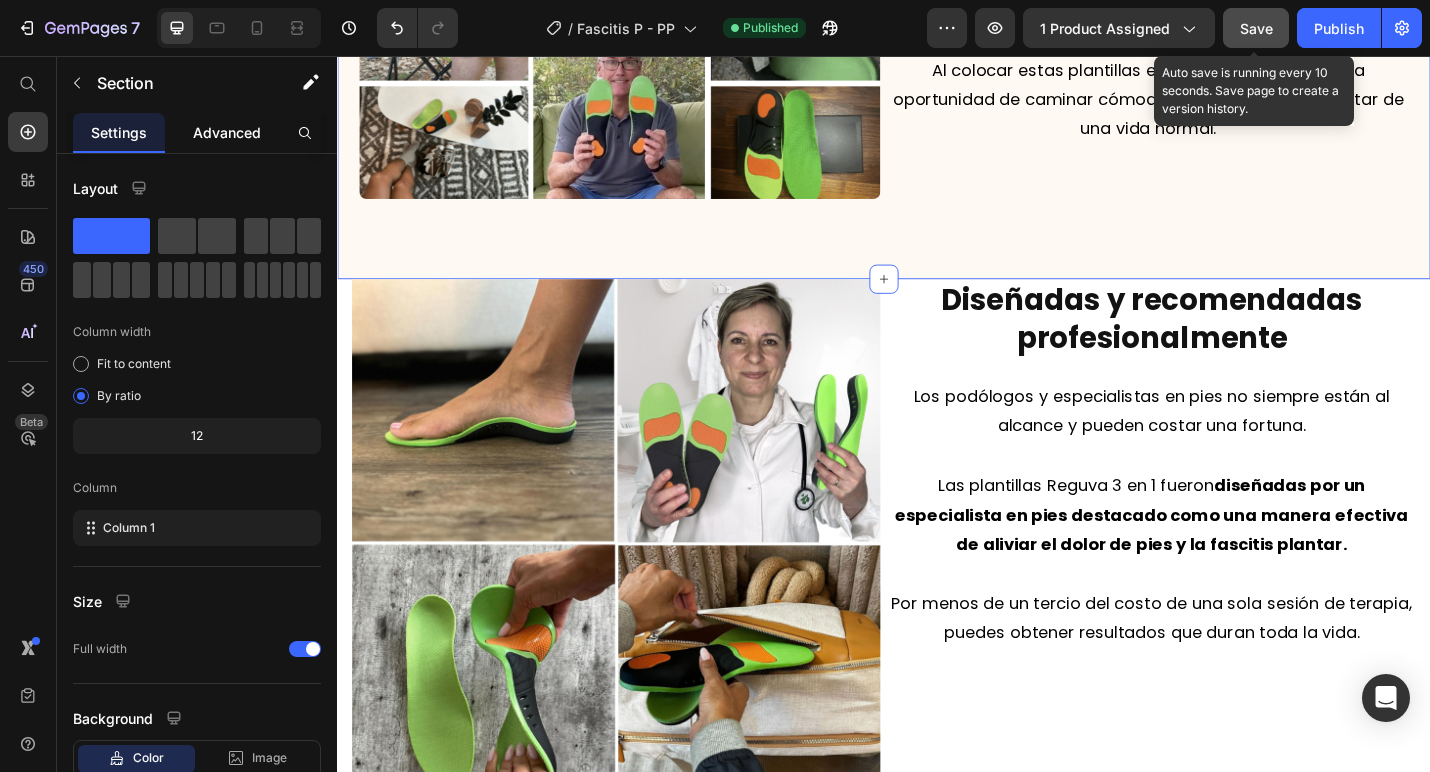 click on "Advanced" at bounding box center (227, 132) 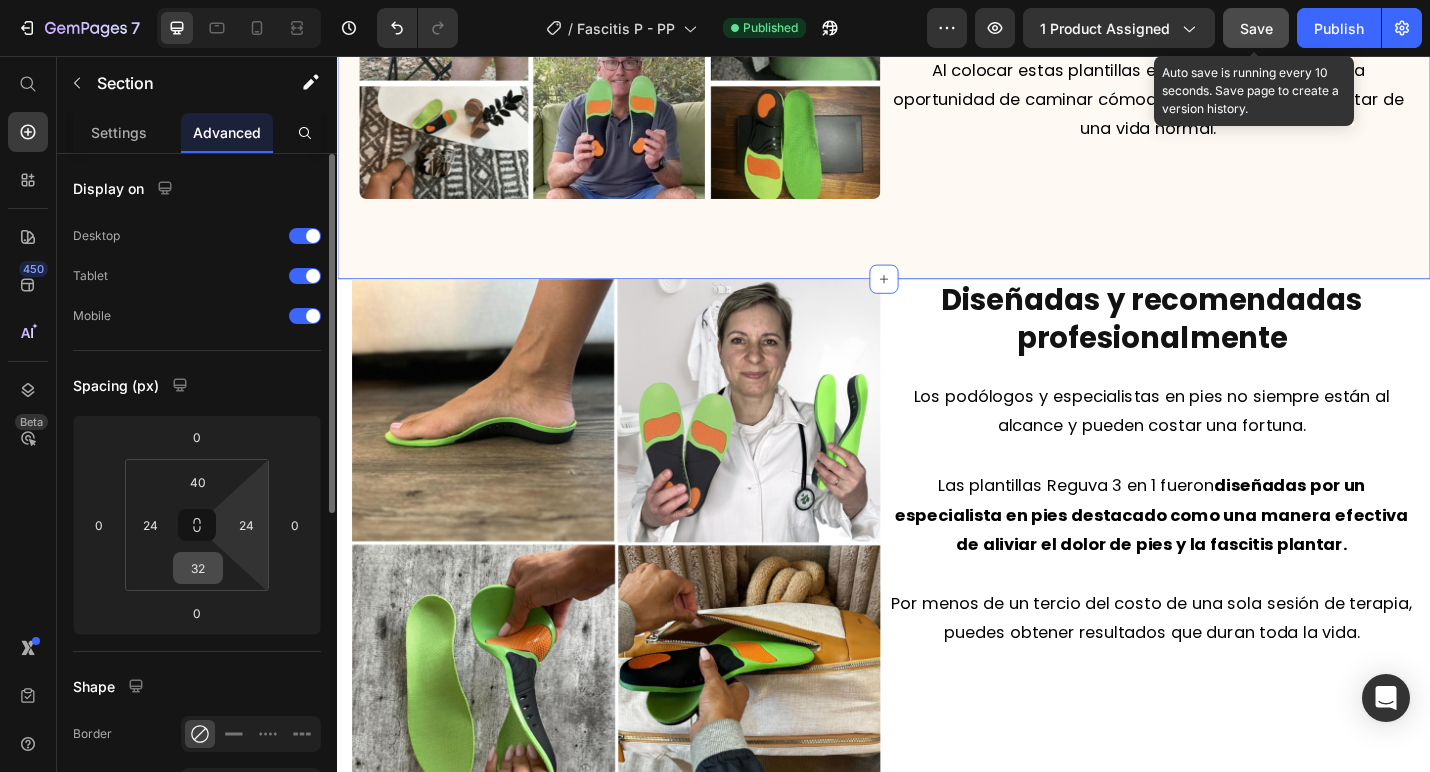 click on "32" at bounding box center [198, 568] 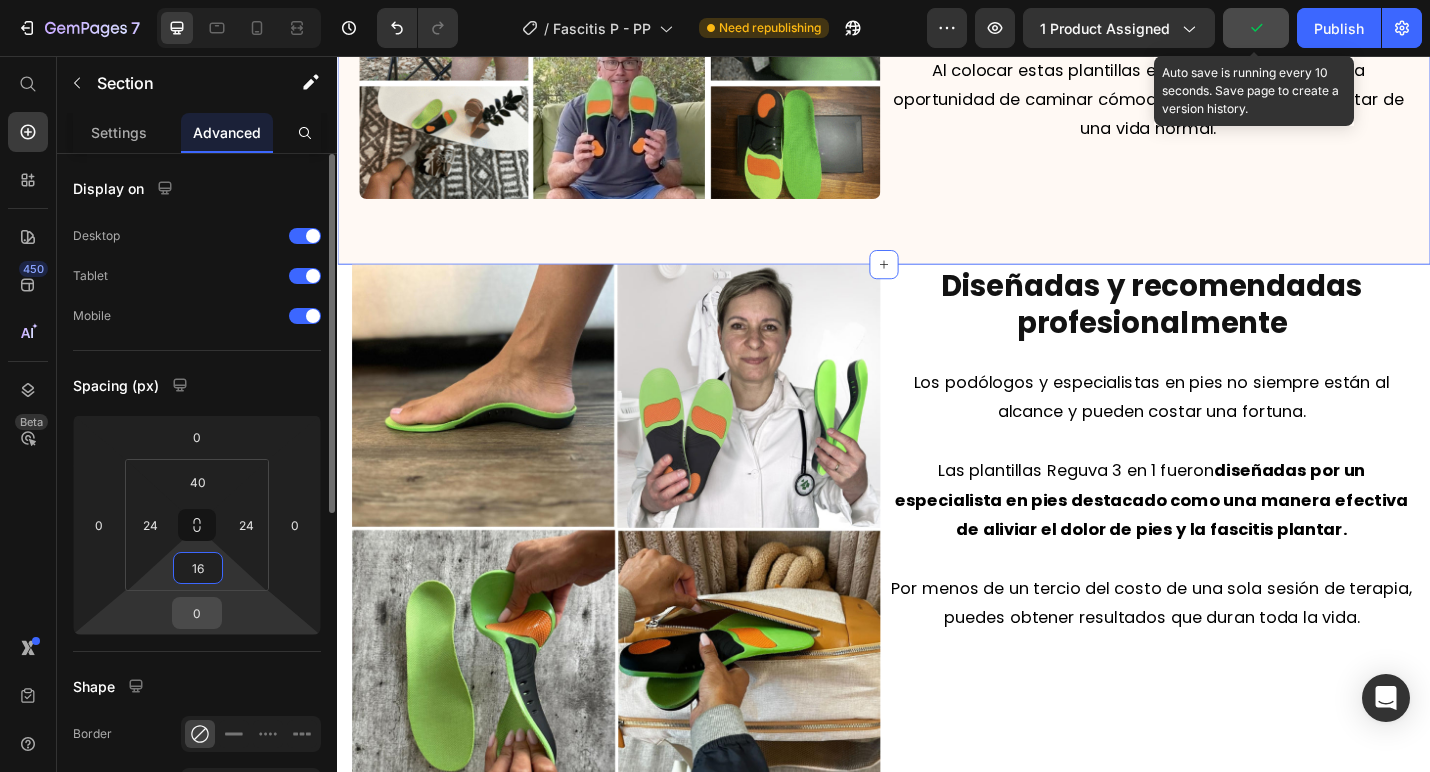 type on "16" 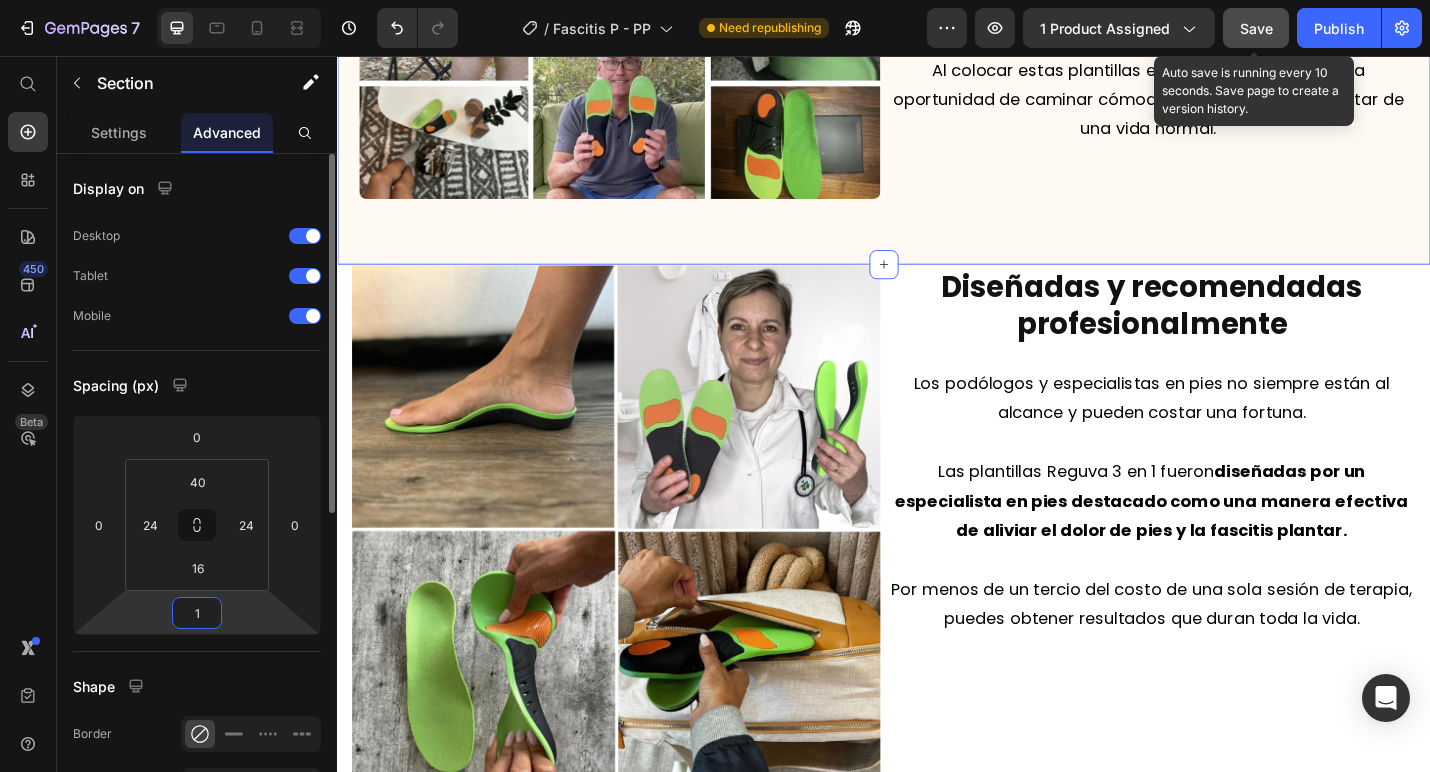 type on "16" 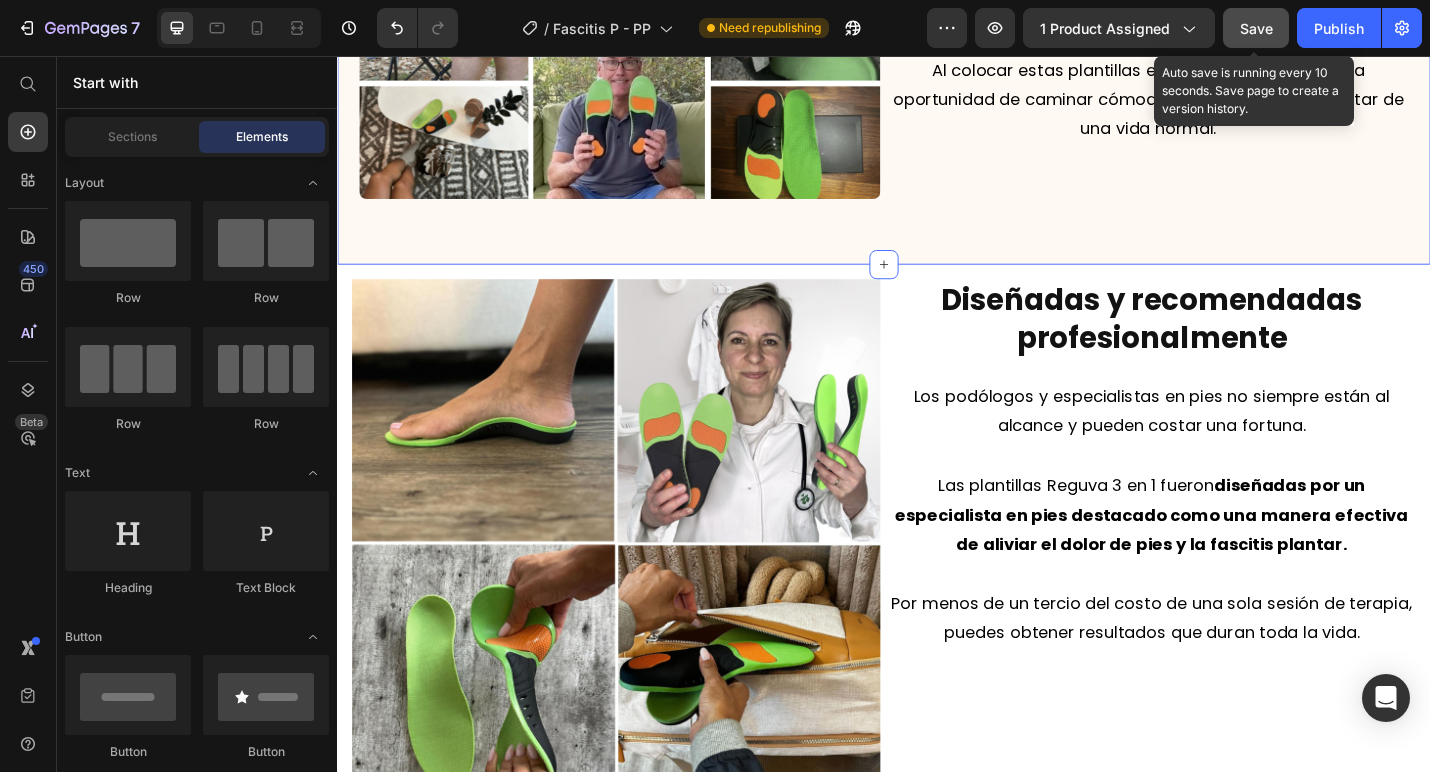 click on "Te presentamos: Las primeras plantillas del mundo con " Triple Método " Heading Video Hemos creado  las primeras plantillas del mundo  que utilizan 3 métodos clínicamente comprobados para tratar la verdadera causa raíz del dolor por fascitis plantar. Se llaman  Plantillas Reguva 3 en 1 . Text Block
Sus almohadillas en el talón y el metatarso absorben el impacto al pisar sobre suelos duros
A sujeción del talón estabiliza tus pies y piernas
- Y el soporte del arco devuelve tu fascia plantar sobrecargada a su posición natural. Item List Esto permite que la fascia plantar dañada pueda finalmente repararse y sanar,  reduciendo así el dolor y la rigidez debilitantes en los pies  y permitiéndote retomar todas las actividades que antes disfrutabas. Text Block Row Section 5 Personas de toda  España  están usando las plantillas Reguva 3 en 1 para aliviar el dolor en los pies y la fascitis plantar. Text Block Image ¡Muchas personas en todo el país Text Block" at bounding box center (937, 87) 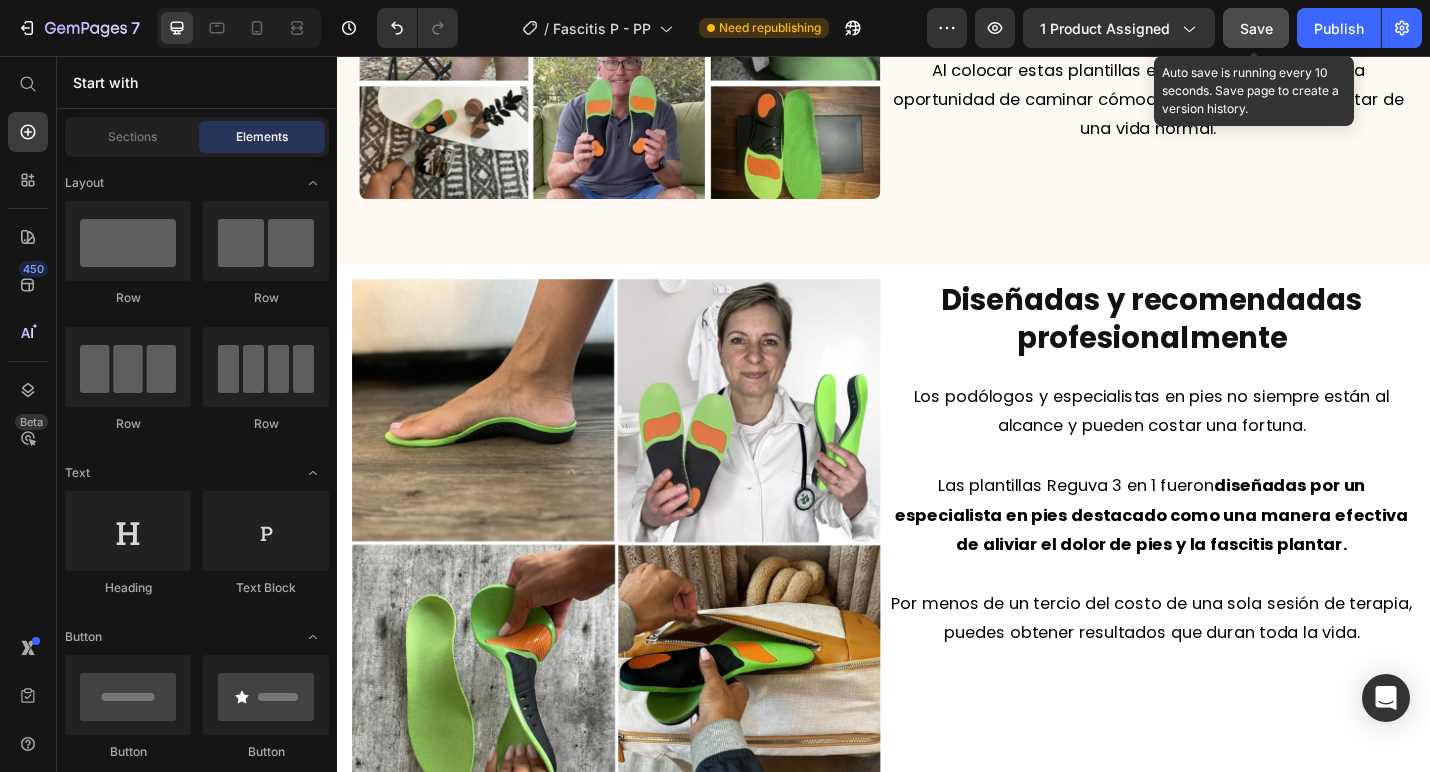 click on "Elements" at bounding box center [262, 137] 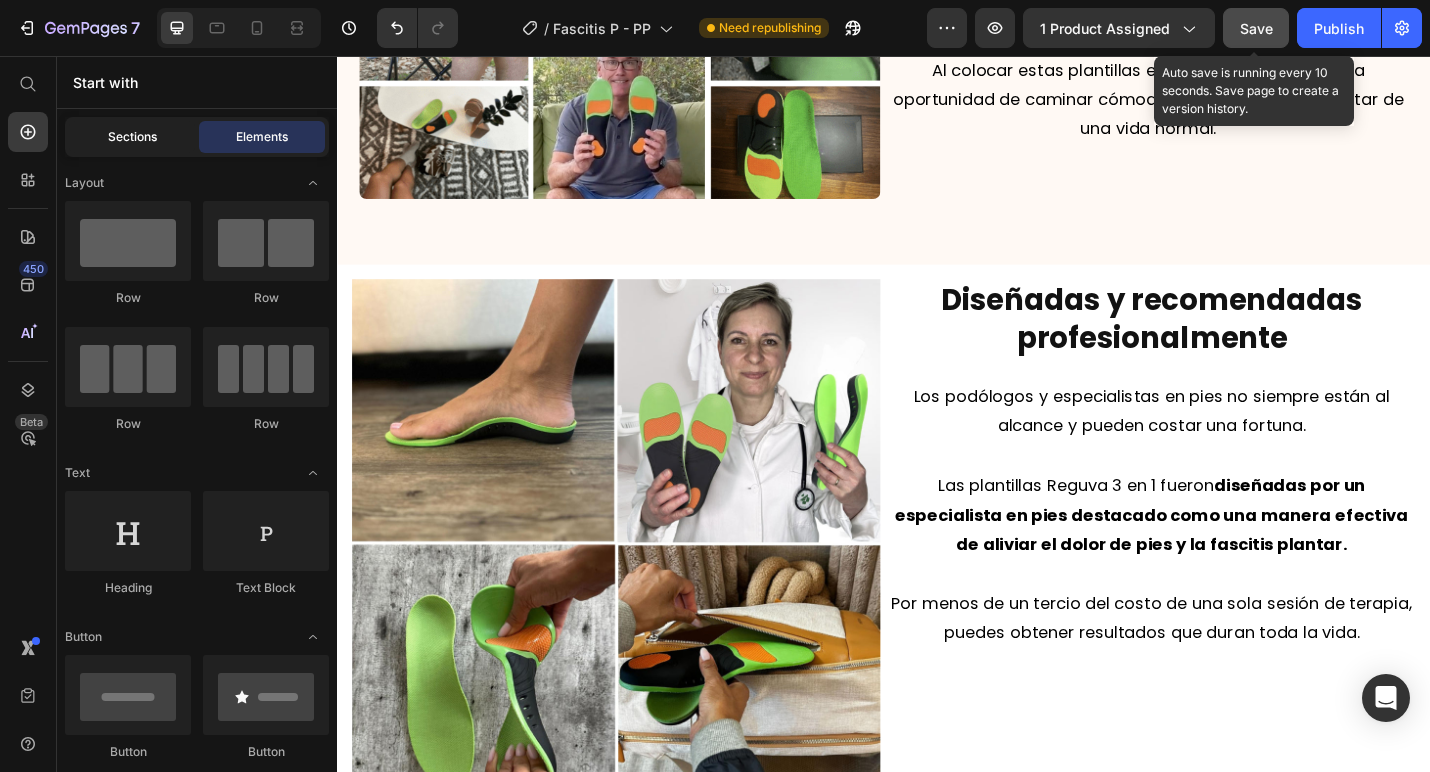 click on "Sections" at bounding box center [132, 137] 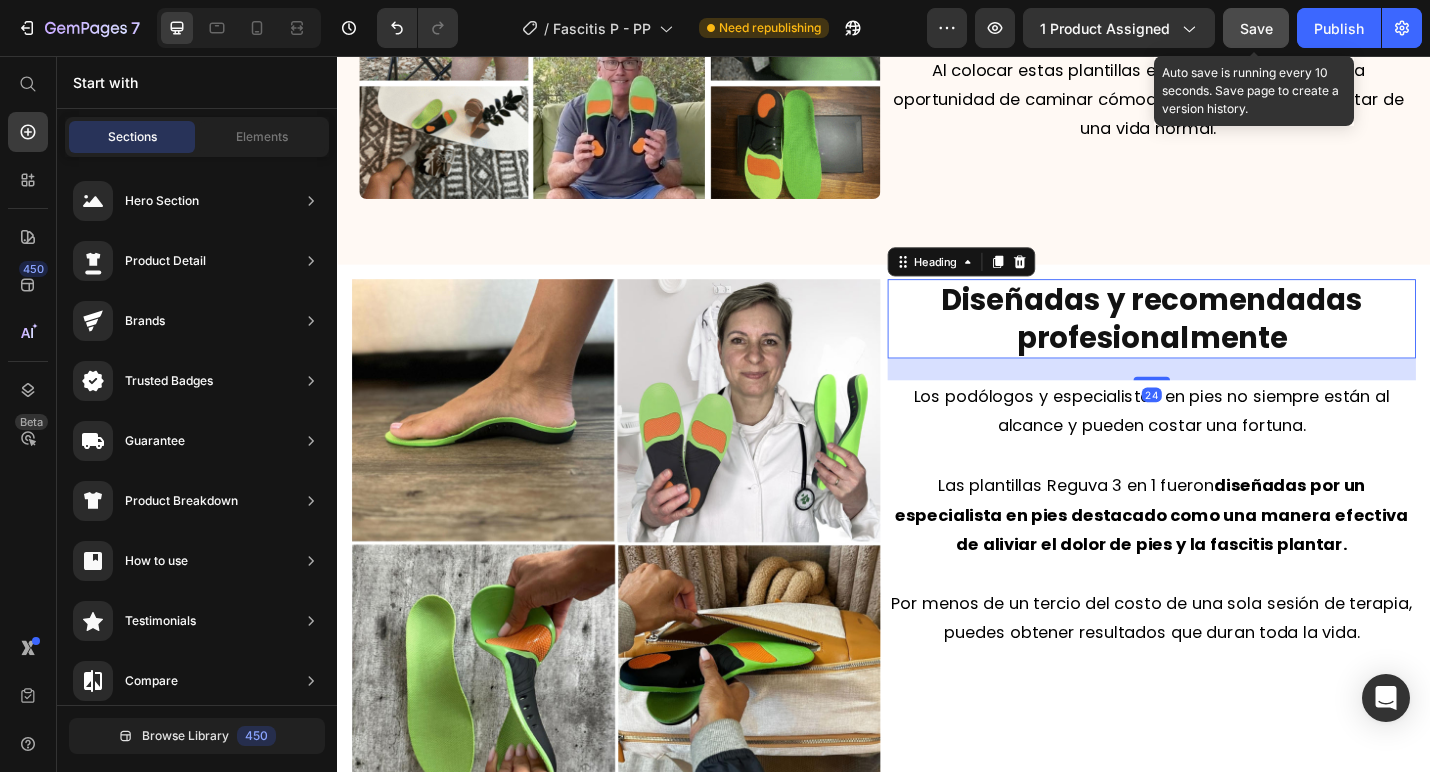 click on "Te presentamos: Las primeras plantillas del mundo con " Triple Método " Heading Video Hemos creado  las primeras plantillas del mundo  que utilizan 3 métodos clínicamente comprobados para tratar la verdadera causa raíz del dolor por fascitis plantar. Se llaman  Plantillas Reguva 3 en 1 . Text Block
Sus almohadillas en el talón y el metatarso absorben el impacto al pisar sobre suelos duros
A sujeción del talón estabiliza tus pies y piernas
- Y el soporte del arco devuelve tu fascia plantar sobrecargada a su posición natural. Item List Esto permite que la fascia plantar dañada pueda finalmente repararse y sanar,  reduciendo así el dolor y la rigidez debilitantes en los pies  y permitiéndote retomar todas las actividades que antes disfrutabas. Text Block Row Section 5 Personas de toda  España  están usando las plantillas Reguva 3 en 1 para aliviar el dolor en los pies y la fascitis plantar. Text Block Image ¡Muchas personas en todo el país Text Block" at bounding box center [937, 87] 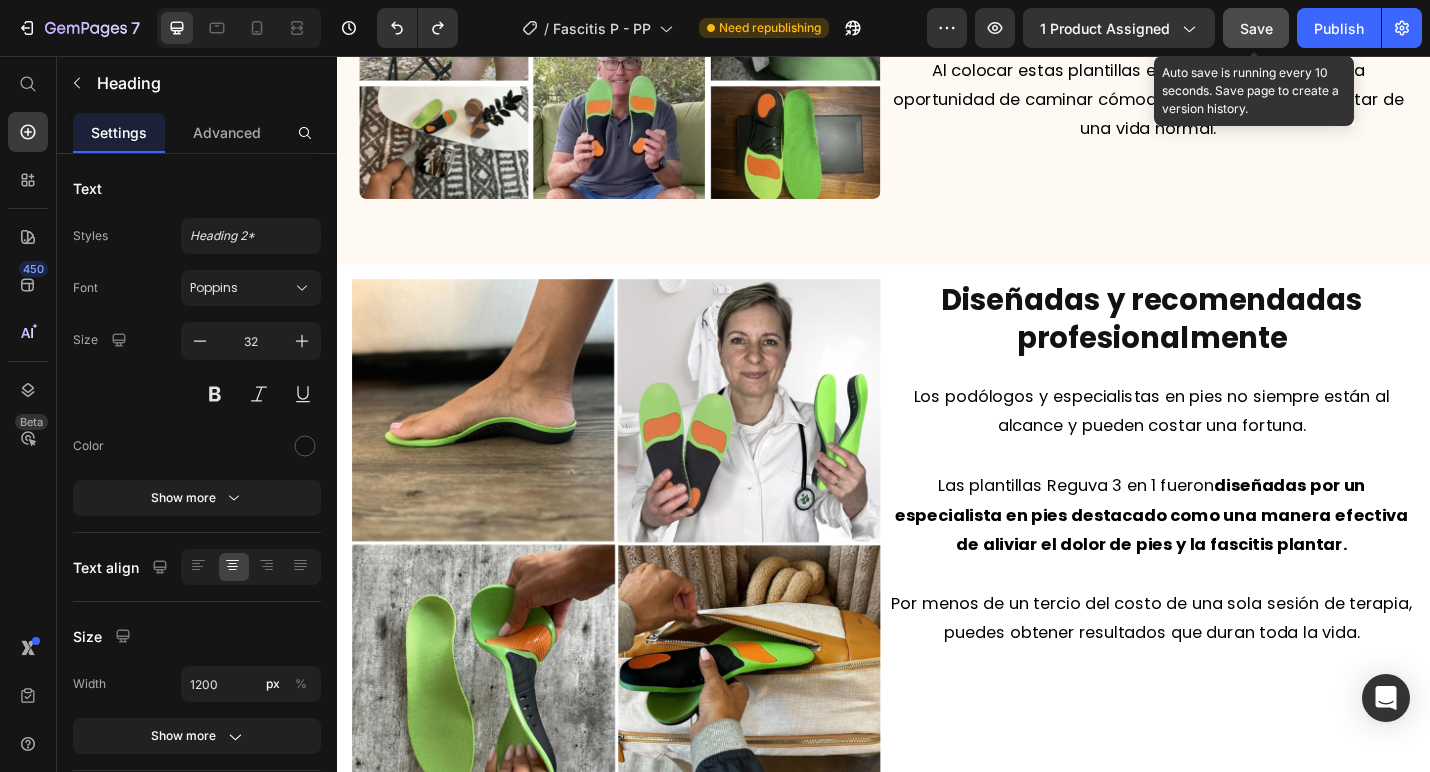 click on "Te presentamos: Las primeras plantillas del mundo con " Triple Método " Heading Video Hemos creado  las primeras plantillas del mundo  que utilizan 3 métodos clínicamente comprobados para tratar la verdadera causa raíz del dolor por fascitis plantar. Se llaman  Plantillas Reguva 3 en 1 . Text Block
Sus almohadillas en el talón y el metatarso absorben el impacto al pisar sobre suelos duros
A sujeción del talón estabiliza tus pies y piernas
- Y el soporte del arco devuelve tu fascia plantar sobrecargada a su posición natural. Item List Esto permite que la fascia plantar dañada pueda finalmente repararse y sanar,  reduciendo así el dolor y la rigidez debilitantes en los pies  y permitiéndote retomar todas las actividades que antes disfrutabas. Text Block Row Section 5 Personas de toda  España  están usando las plantillas Reguva 3 en 1 para aliviar el dolor en los pies y la fascitis plantar. Text Block Image ¡Muchas personas en todo el país Text Block" at bounding box center (937, 87) 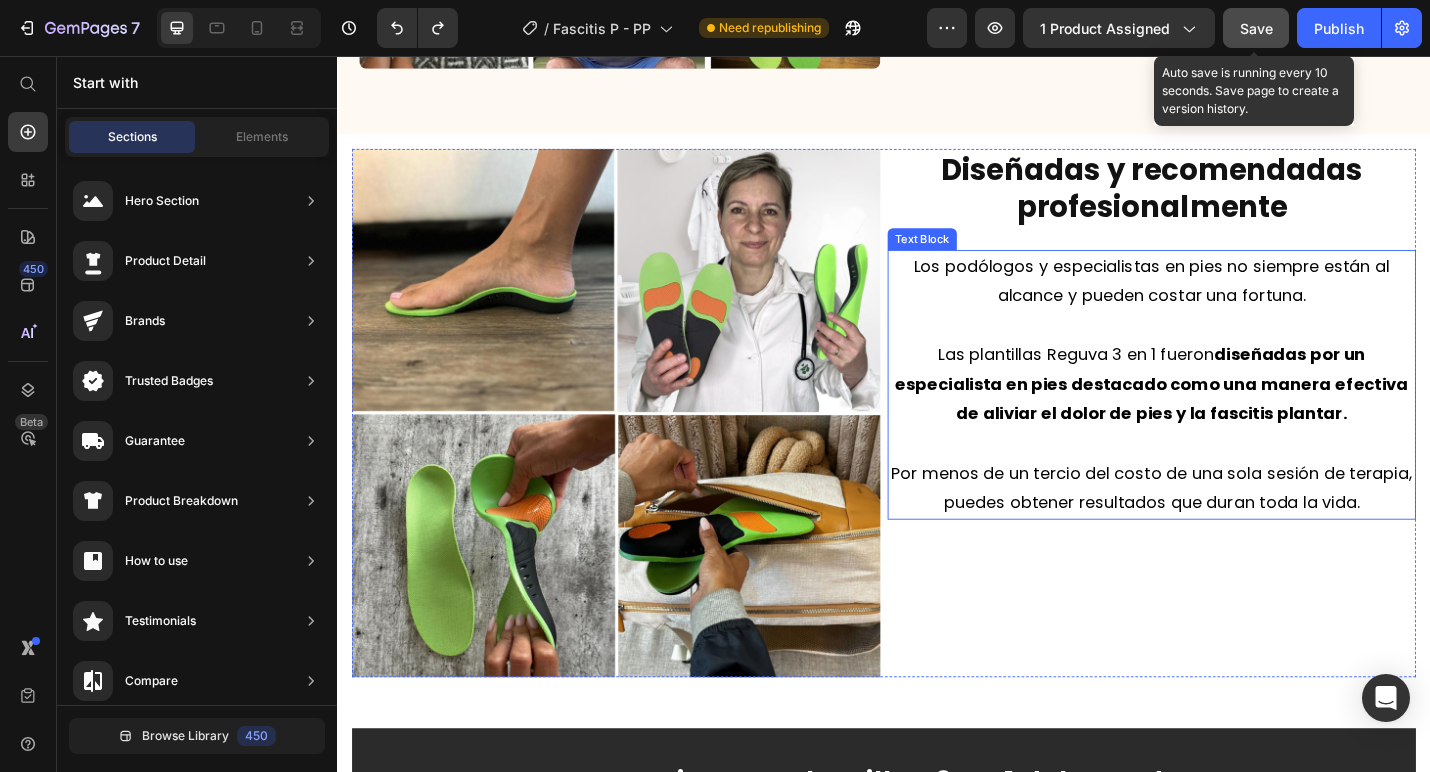 scroll, scrollTop: 3729, scrollLeft: 0, axis: vertical 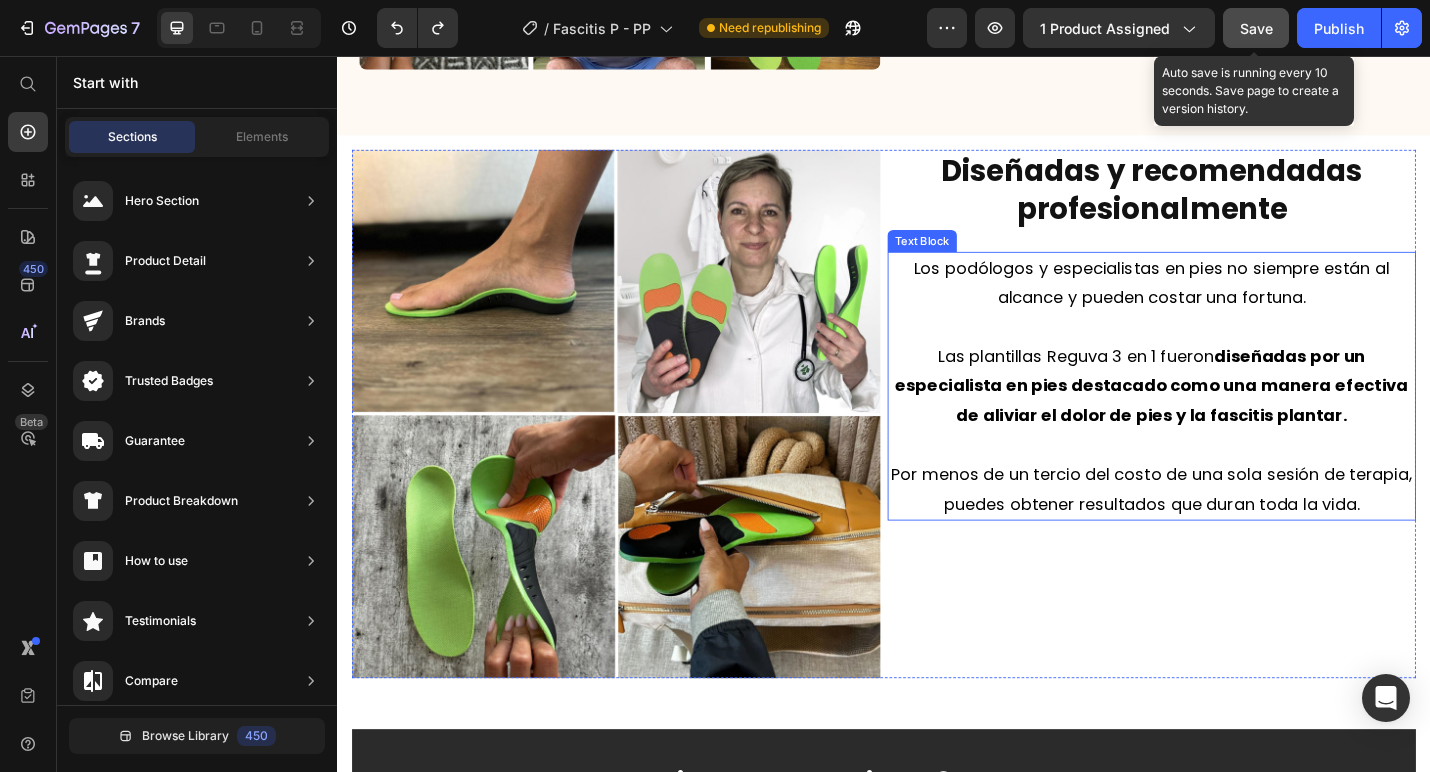 click on "Diseñadas y recomendadas profesionalmente Heading Los podólogos y especialistas en pies no siempre están al alcance y pueden costar una fortuna.   Las plantillas Reguva 3 en 1 fueron  diseñadas por un especialista en pies destacado como una manera   efectiva de aliviar el dolor de pies y la fascitis plantar.   Por menos de un tercio del costo de una sola sesión de terapia, puedes obtener resultados que duran toda la vida. Text Block" at bounding box center (1231, 449) 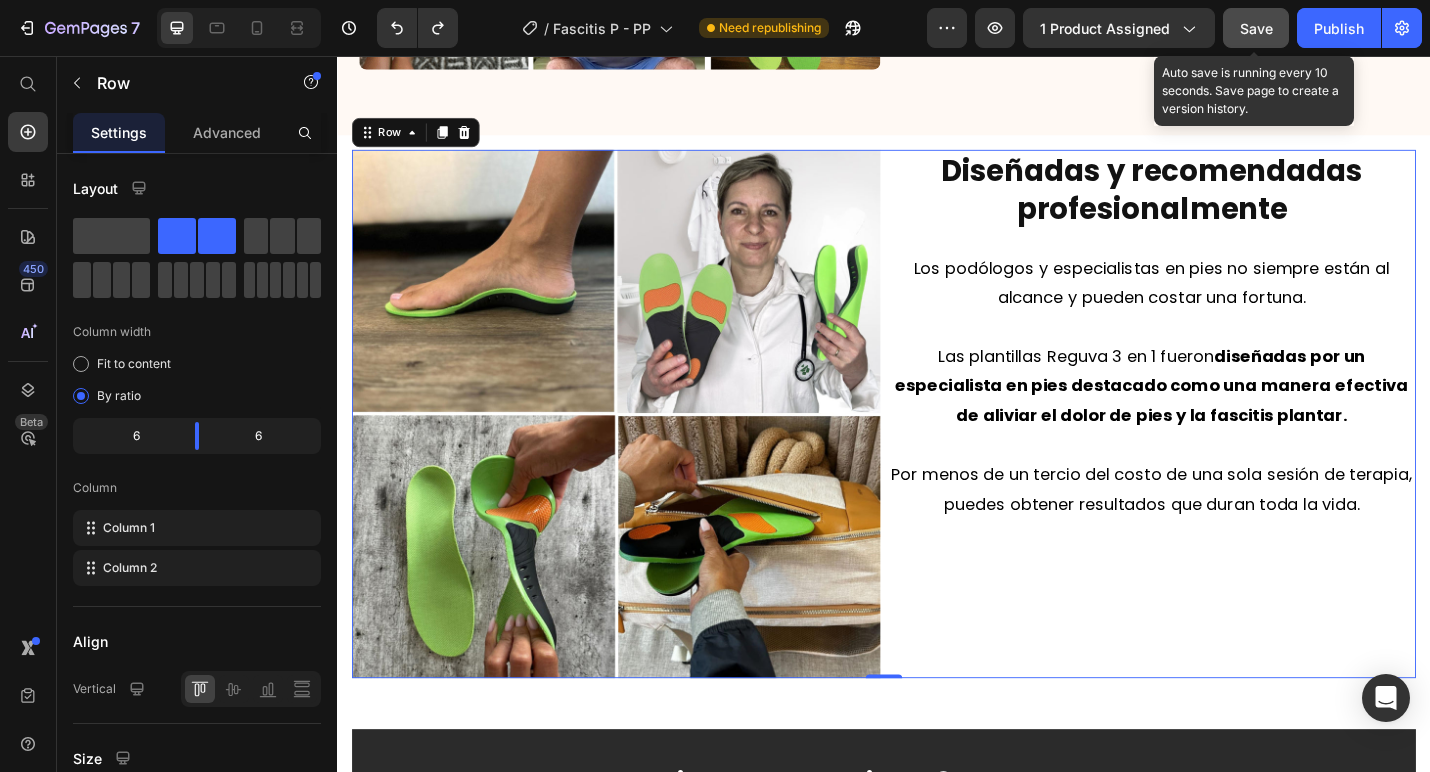 click on "Personas de toda  España  están usando las plantillas Reguva 3 en 1 para aliviar el dolor en los pies y la fascitis plantar. Text Block Image ¡Muchas personas en todo el país  han reportado un alivio significativo tras solo unos pocos usos! Y casi todas continúan usándolas a diario para mantener bajo control el dolor de pies y la fascitis plantar. Text Block
Ya no tendrás que estremecerte con cada paso.
Ya no tendrás que buscar zapatos que no empeoren tu condición.
Y ya no tendrás que dejar que el dolor interrumpa tu vida. Item List Al colocar estas plantillas en tus zapatos, te darás la oportunidad de caminar cómodamente y volver a disfrutar de una vida normal. Text Block Row Section 6 Image Diseñadas y recomendadas profesionalmente Heading Los podólogos y especialistas en pies no siempre están al alcance y pueden costar una fortuna.   Las plantillas Reguva 3 en 1 fueron  diseñadas por un especialista en pies destacado como una manera     Row" at bounding box center (937, -57) 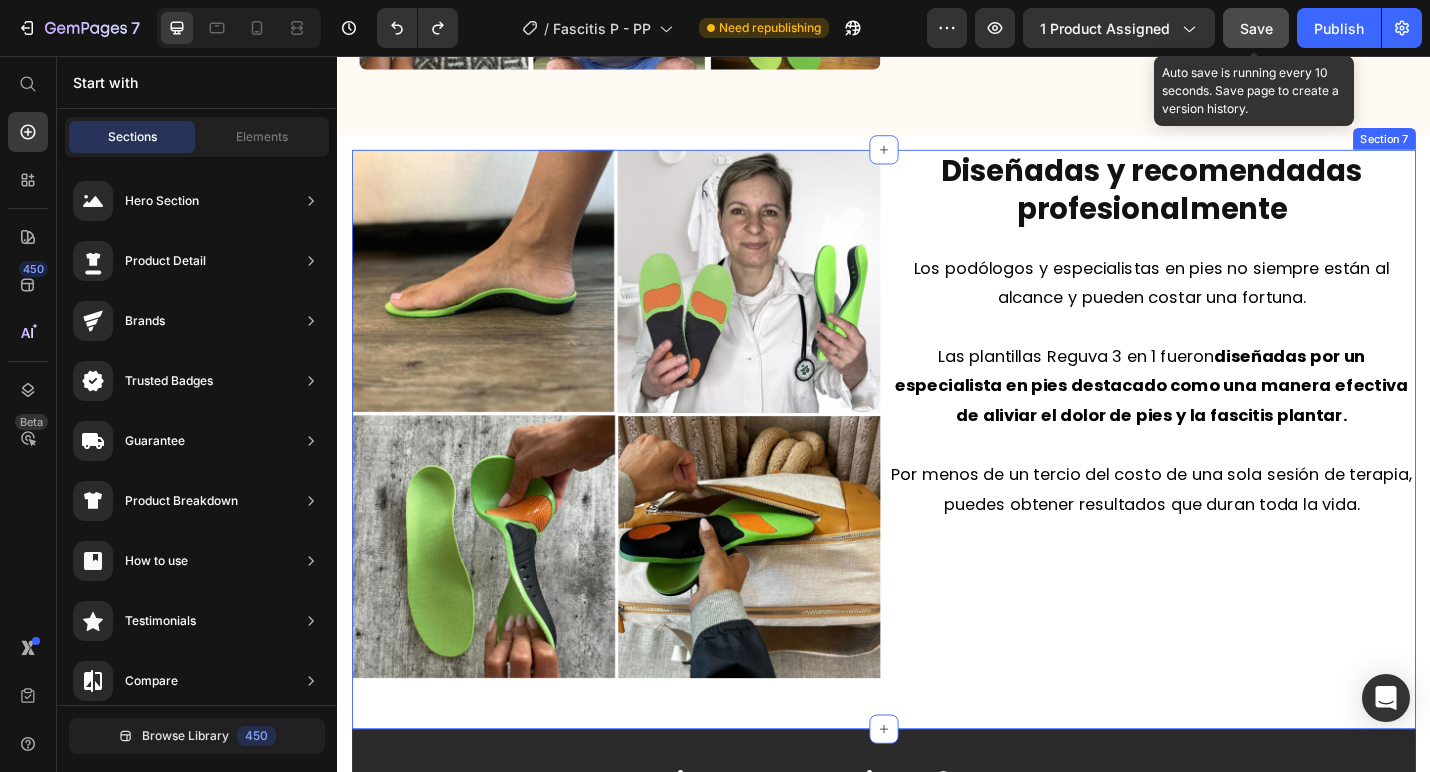 click on "Image Diseñadas y recomendadas profesionalmente Heading Los podólogos y especialistas en pies no siempre están al alcance y pueden costar una fortuna.   Las plantillas Reguva 3 en 1 fueron  diseñadas por un especialista en pies destacado como una manera   efectiva de aliviar el dolor de pies y la fascitis plantar.   Por menos de un tercio del costo de una sola sesión de terapia, puedes obtener resultados que duran toda la vida. Text Block Row Section 7" at bounding box center (937, 477) 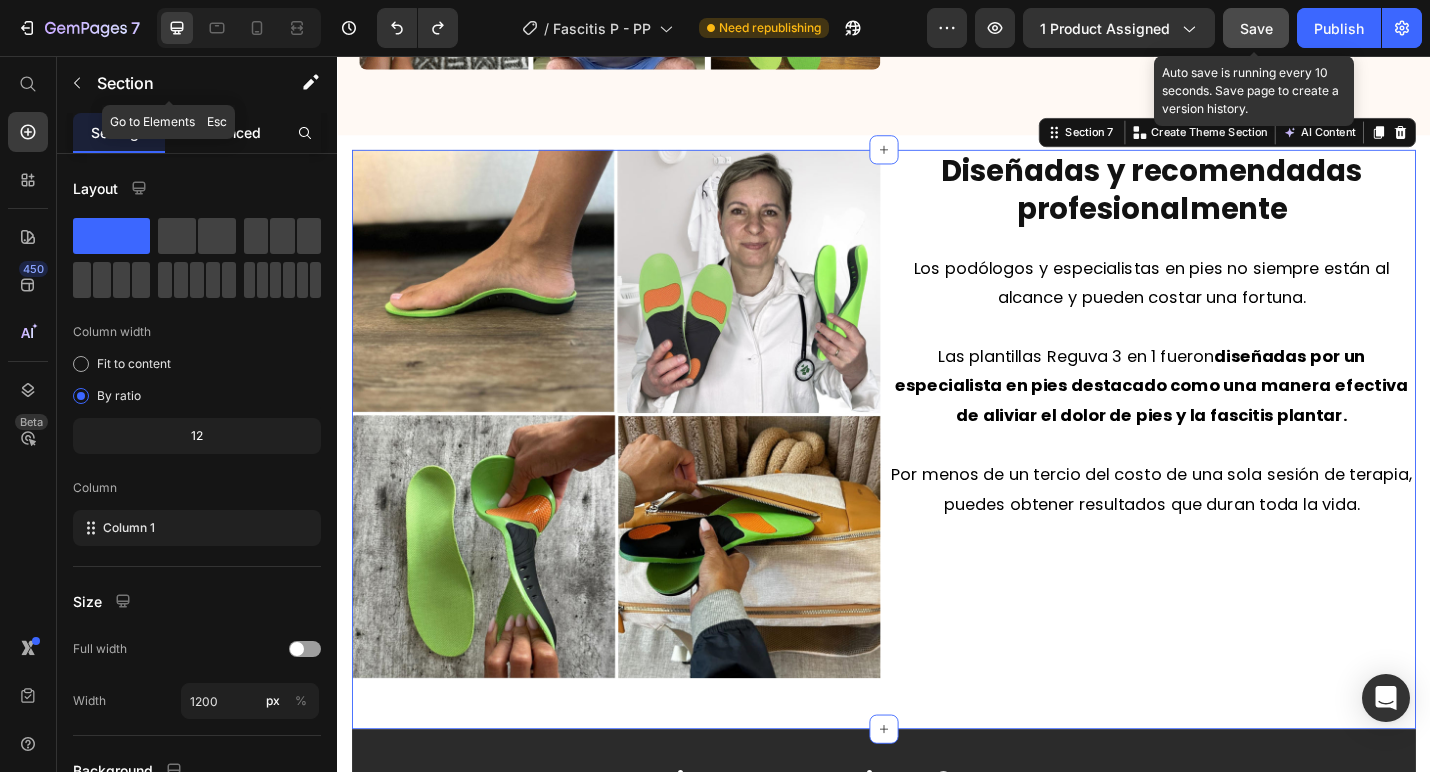click on "Advanced" at bounding box center [227, 132] 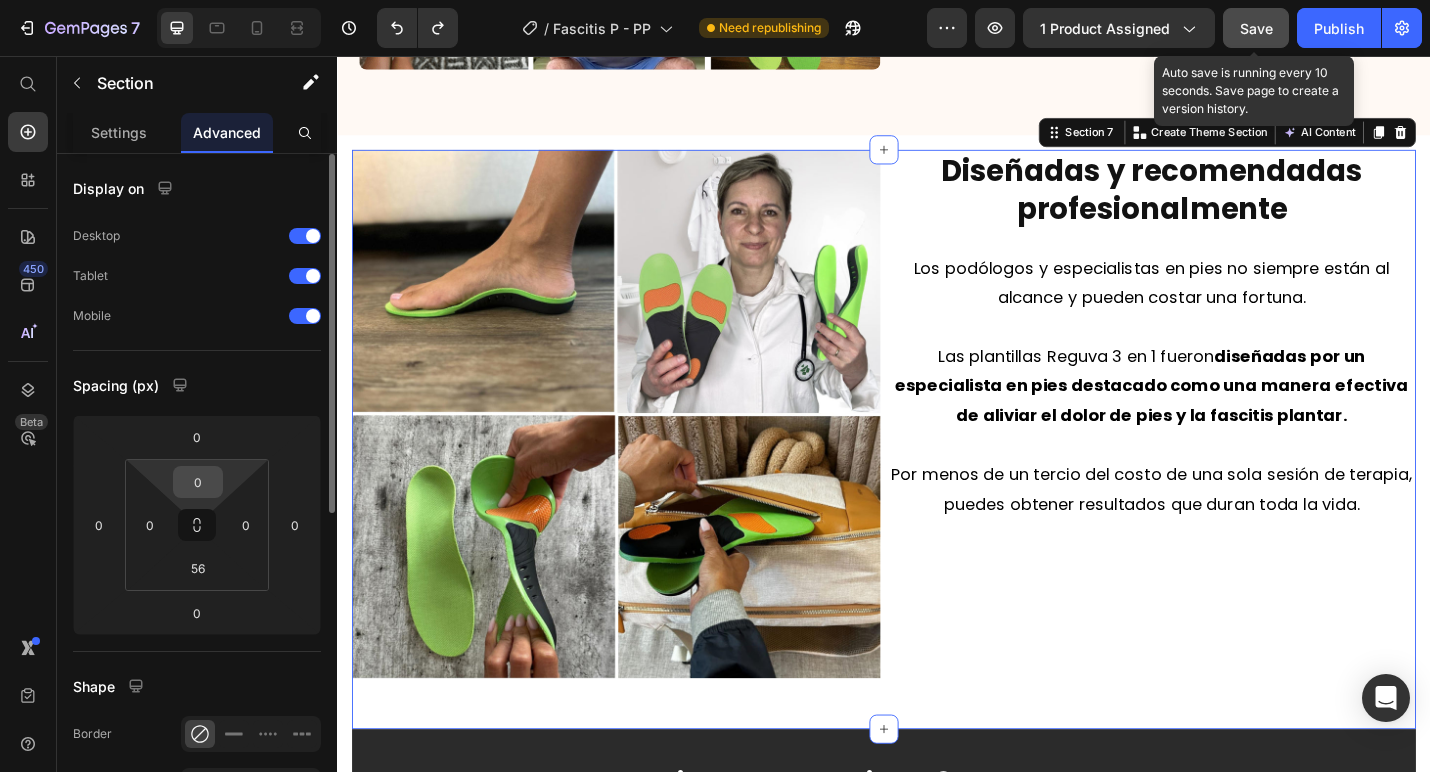 click on "0" at bounding box center [198, 482] 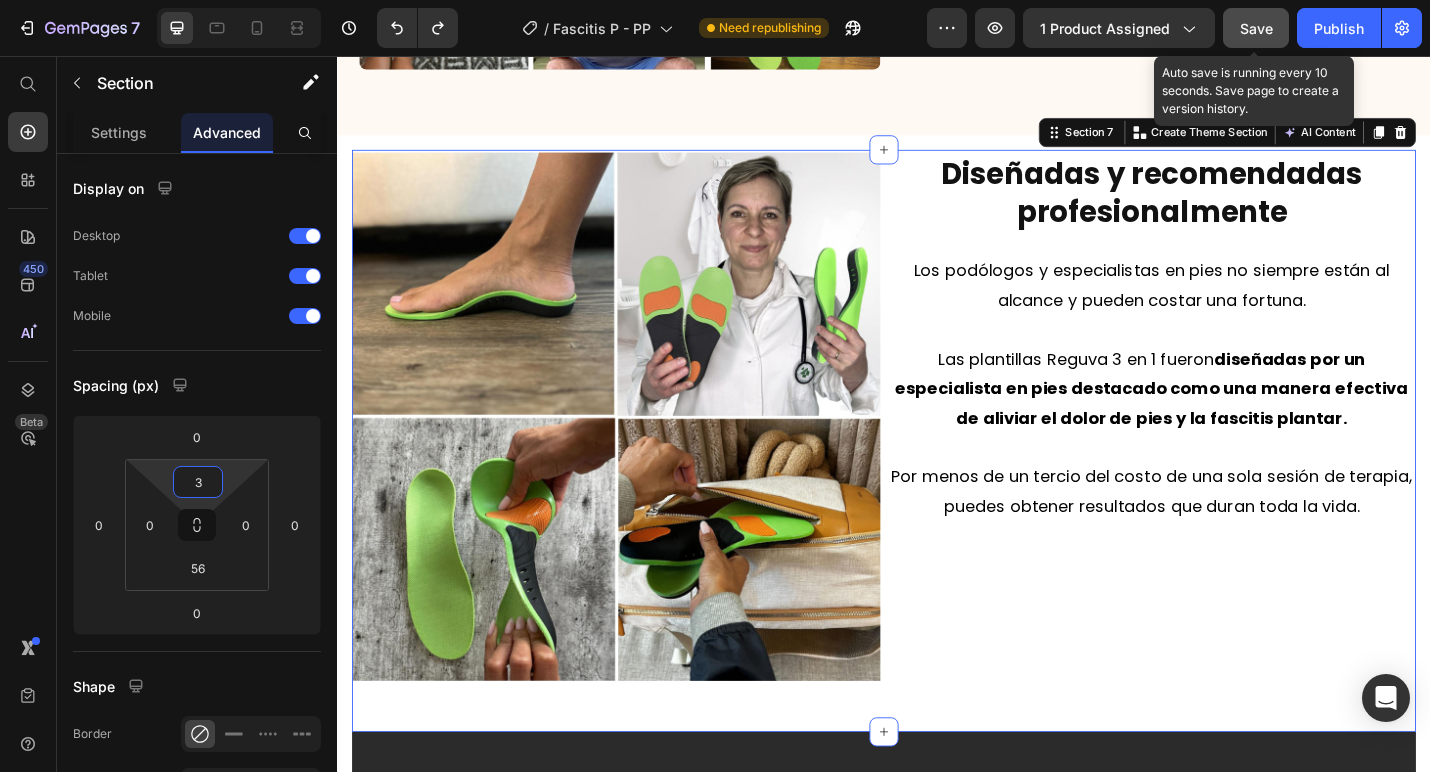 type on "32" 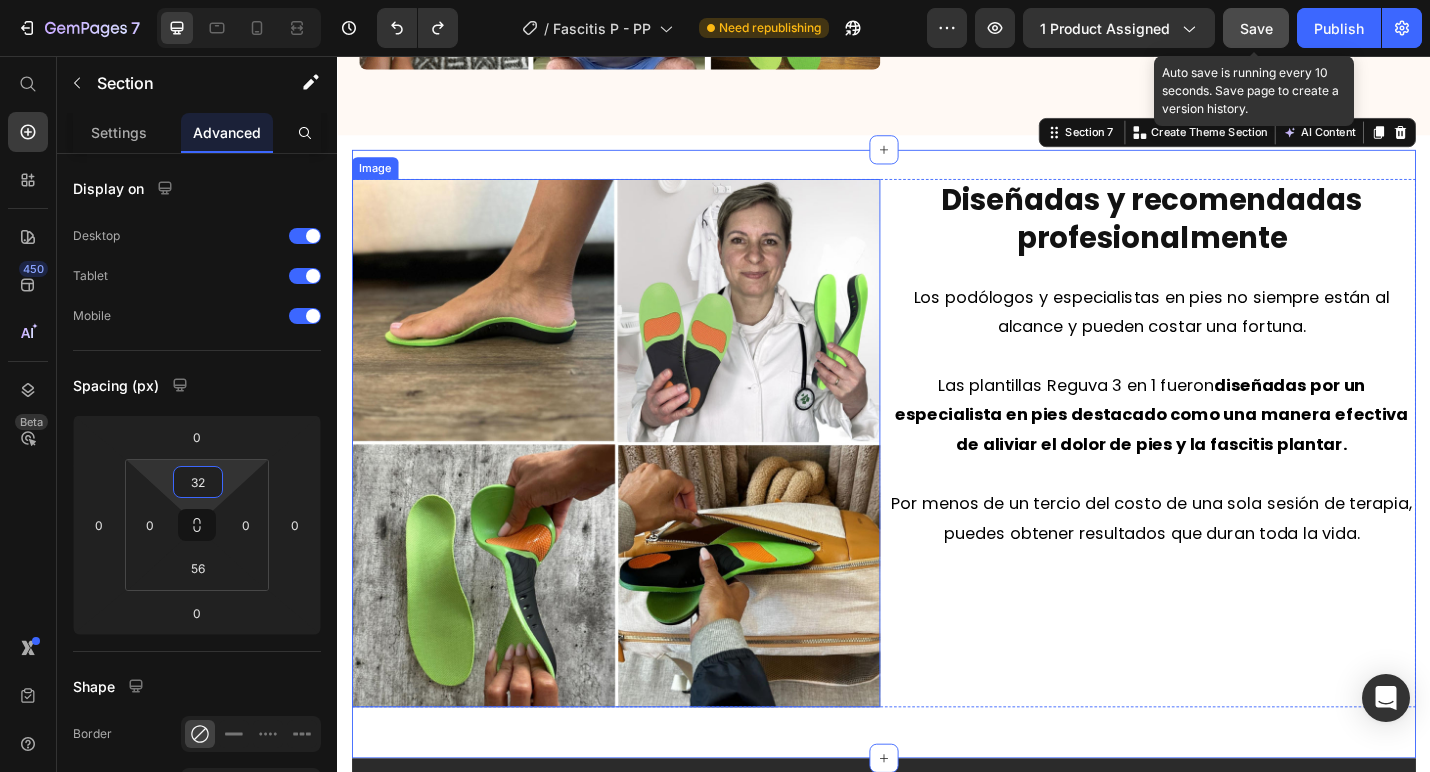 click on "Las plantillas Reguva 3 en 1 fueron  diseñadas por un especialista en pies destacado como una manera   efectiva de aliviar el dolor de pies y la fascitis plantar." at bounding box center [1231, 450] 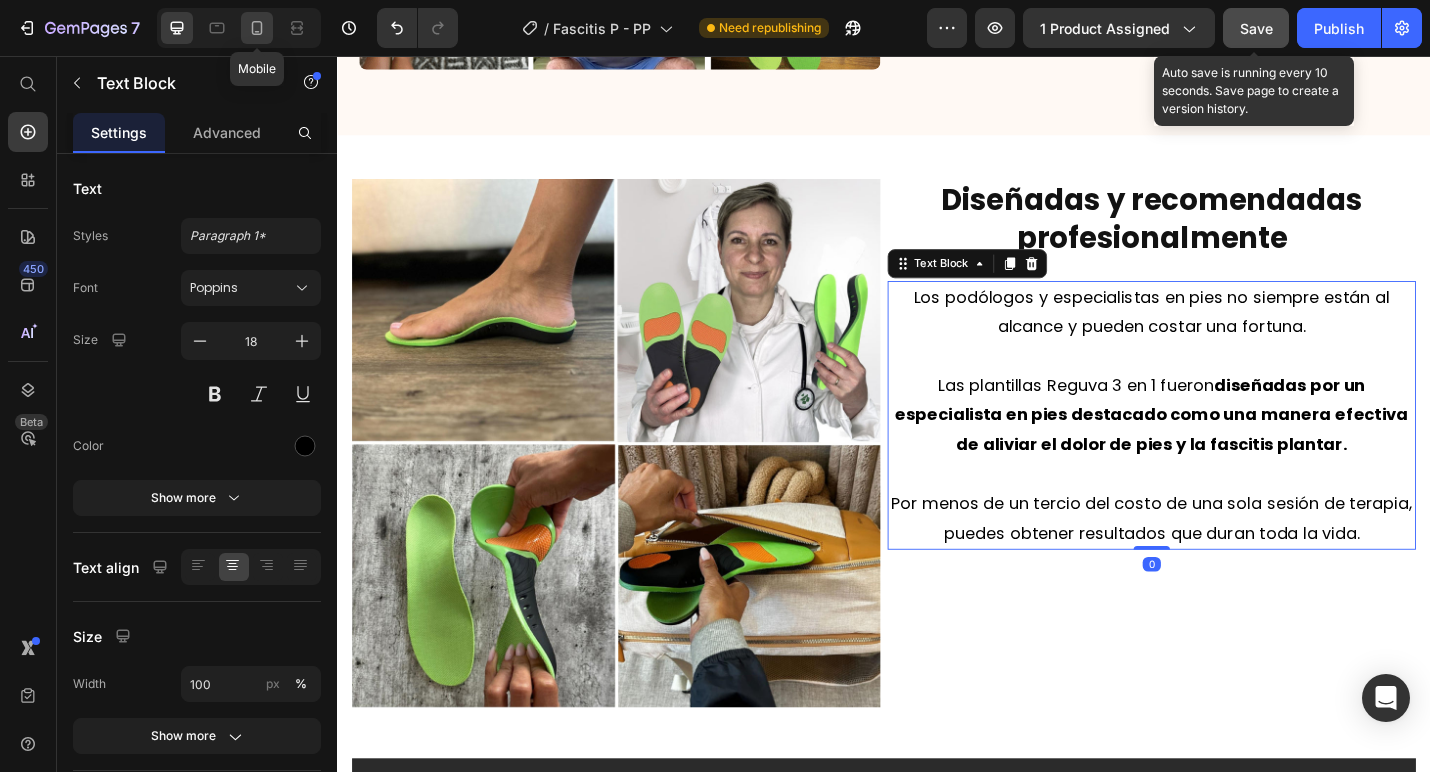 click 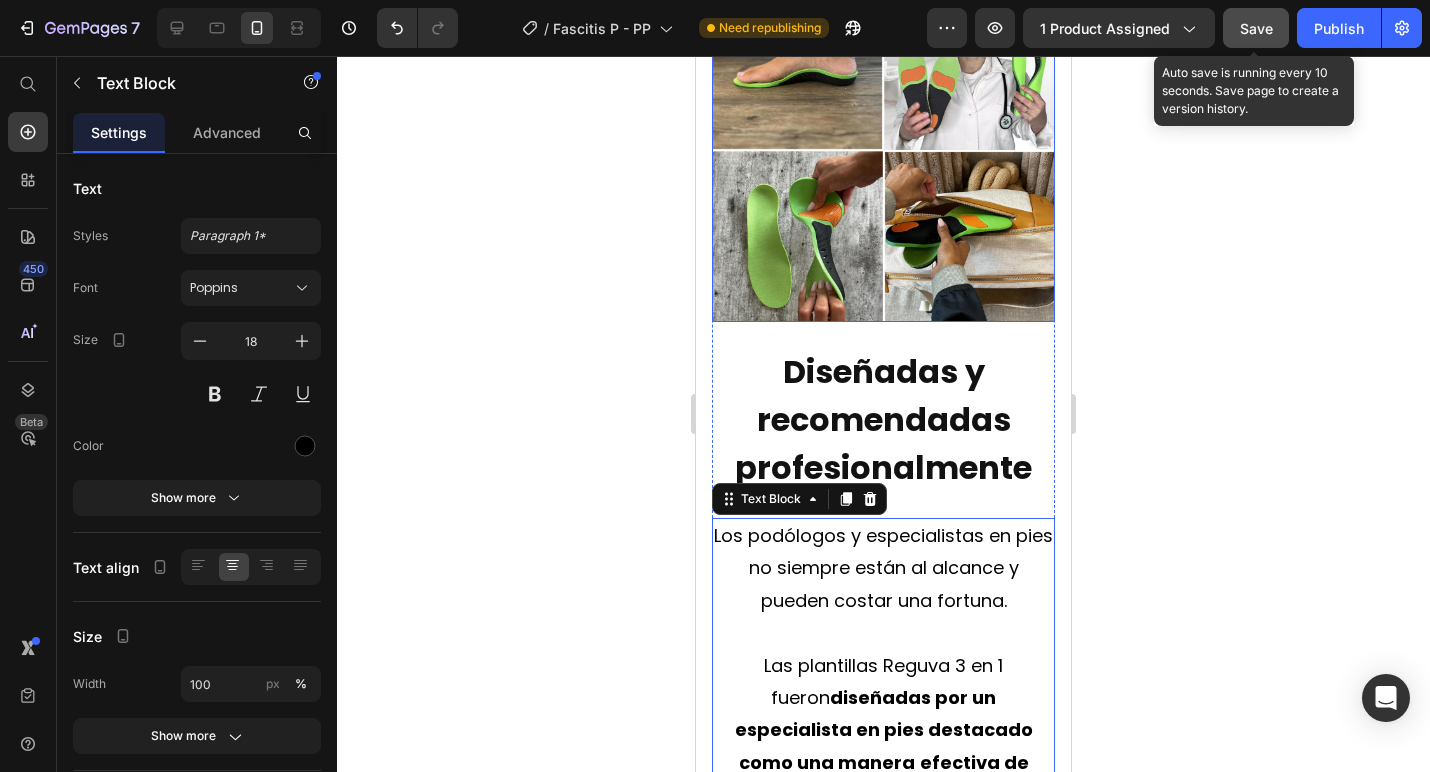 click 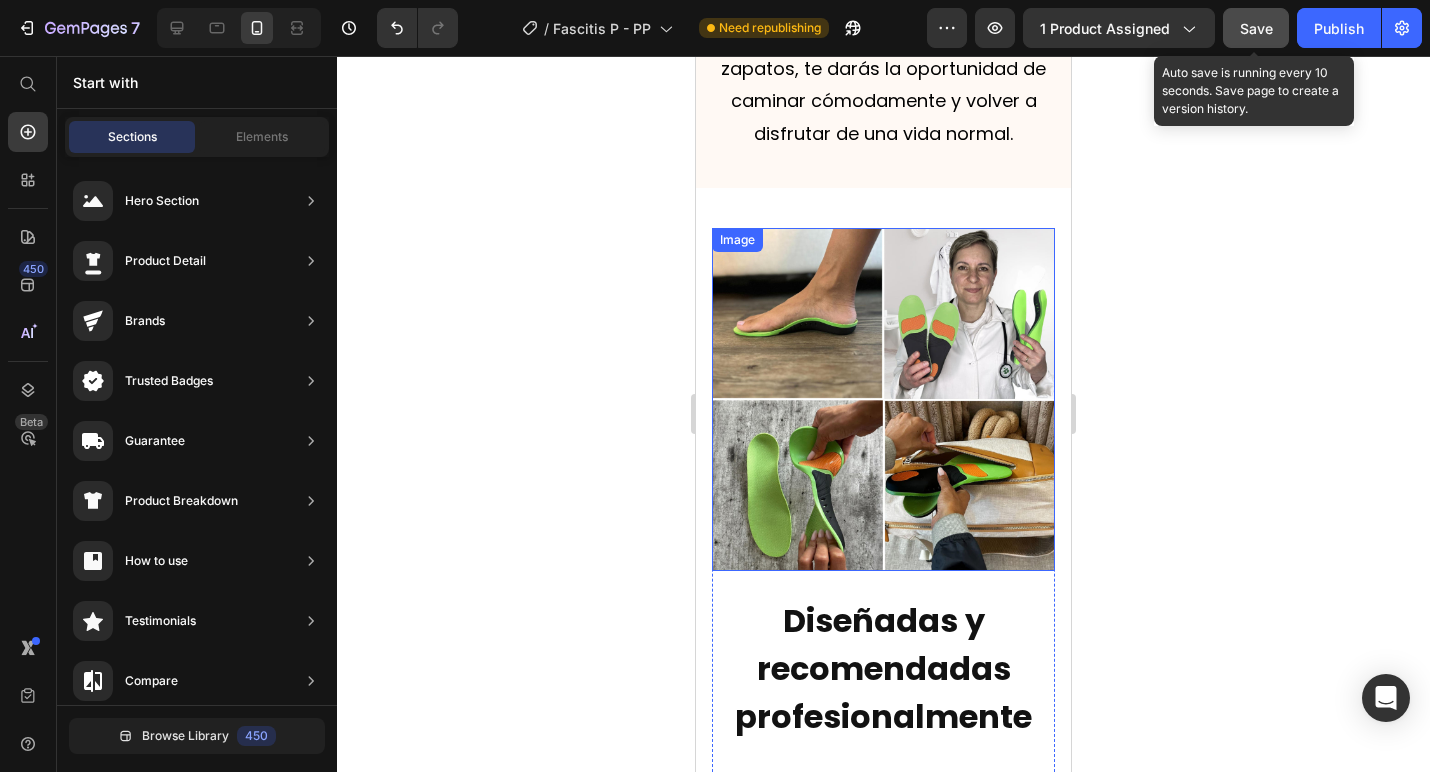 scroll, scrollTop: 4110, scrollLeft: 0, axis: vertical 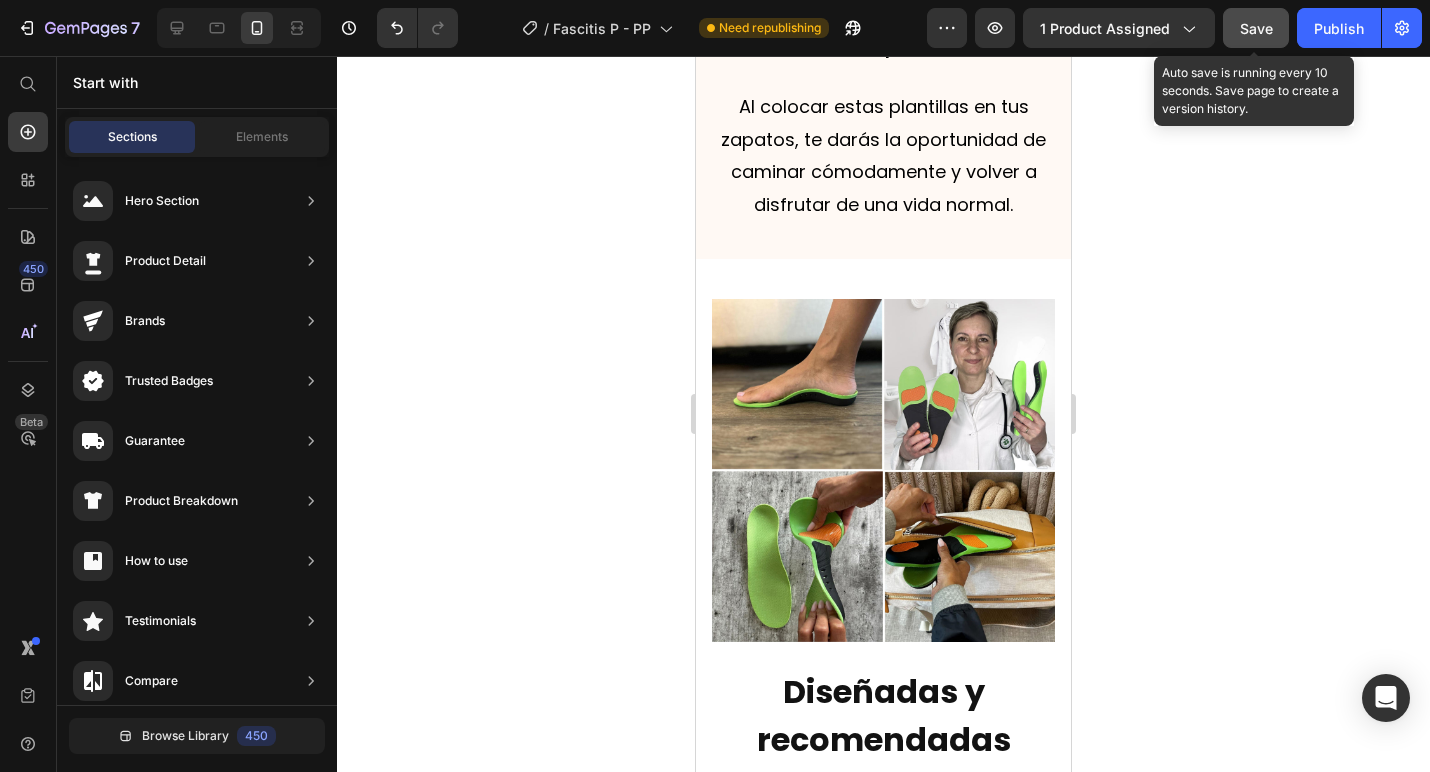 click 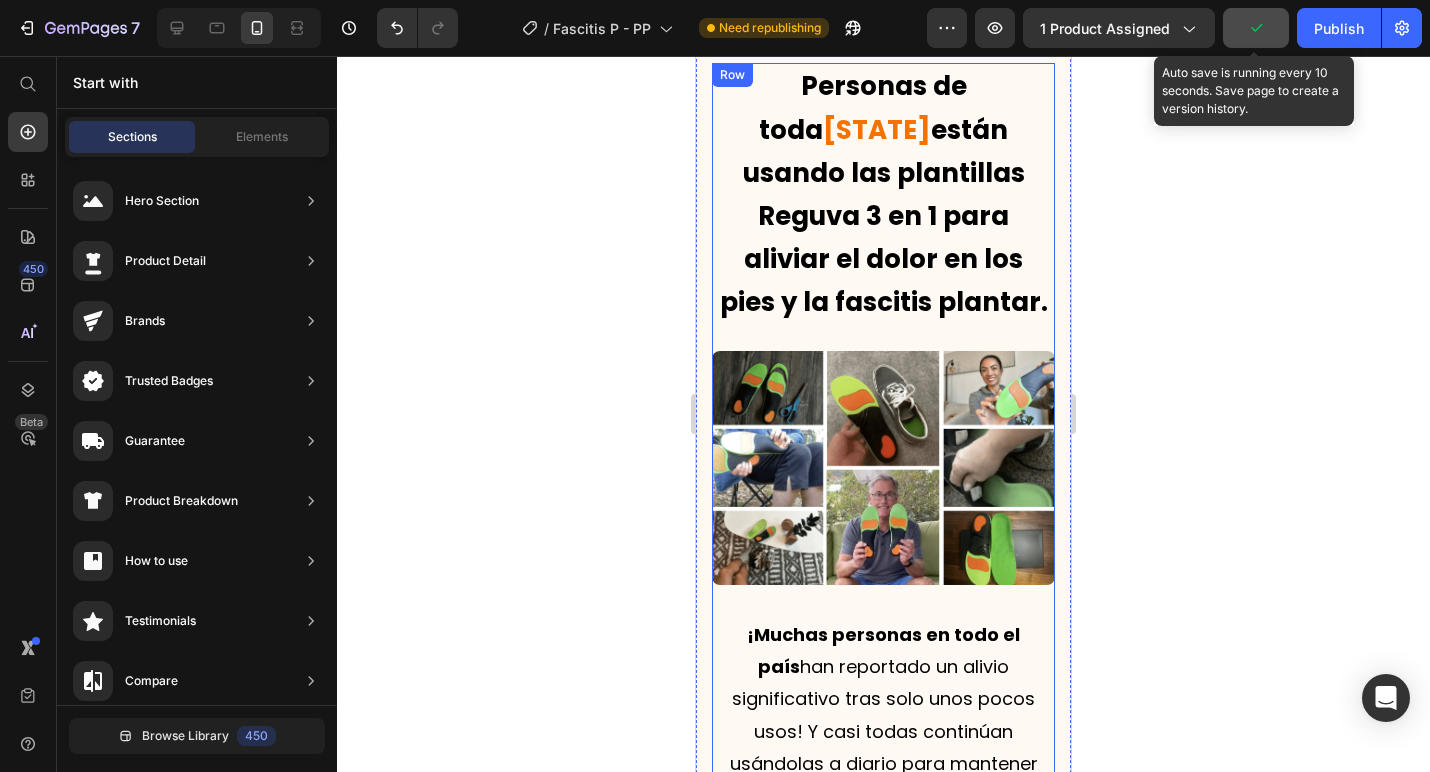 scroll, scrollTop: 3515, scrollLeft: 0, axis: vertical 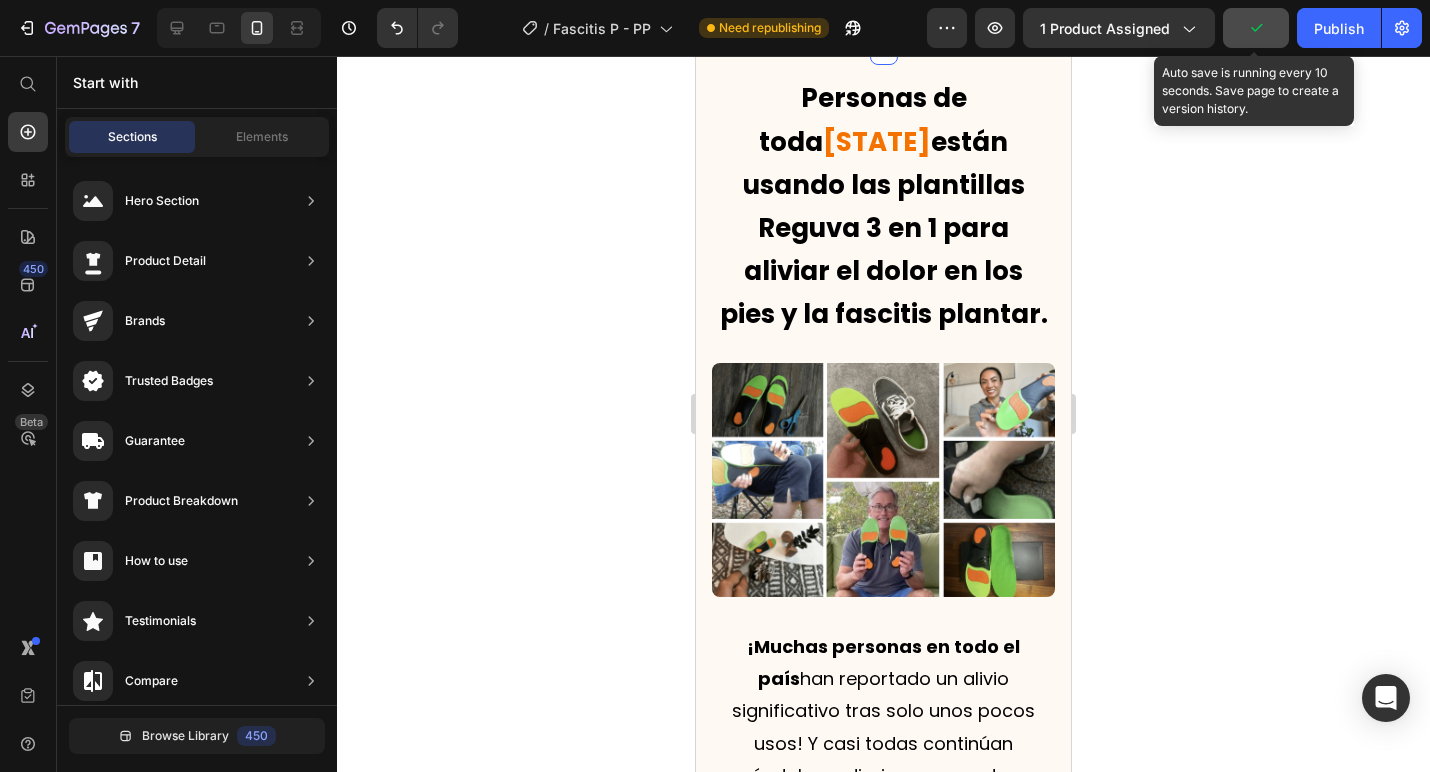 click 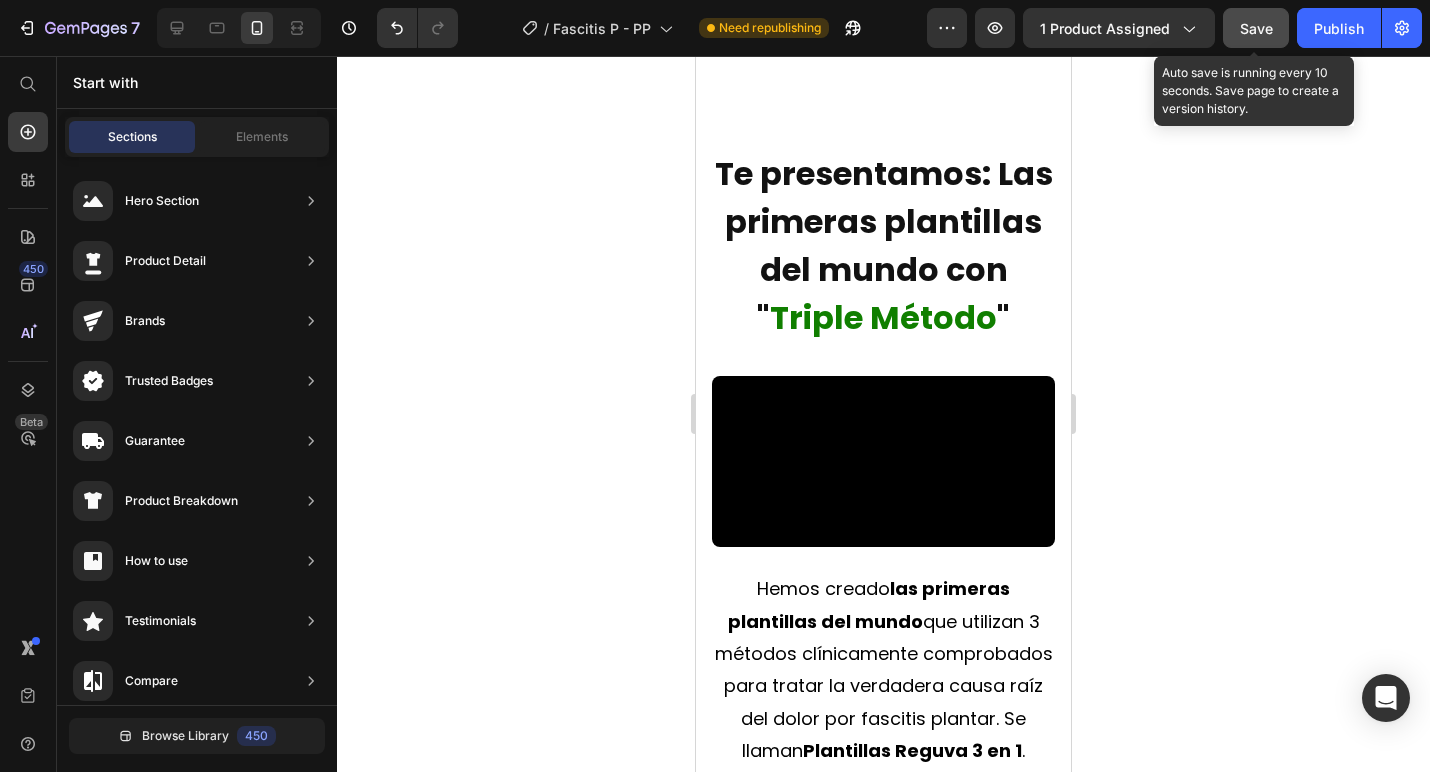 scroll, scrollTop: 2004, scrollLeft: 0, axis: vertical 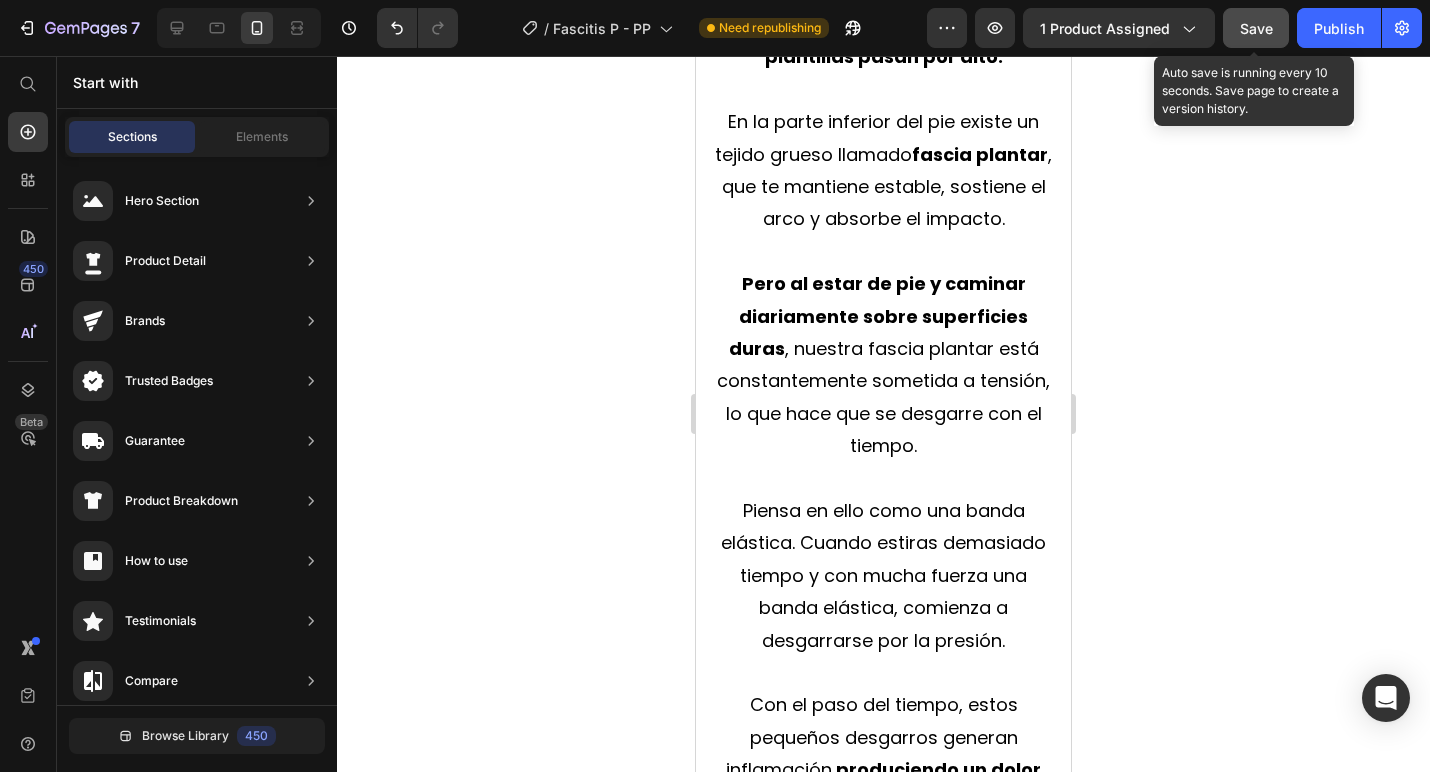 click on "Save" at bounding box center (1256, 28) 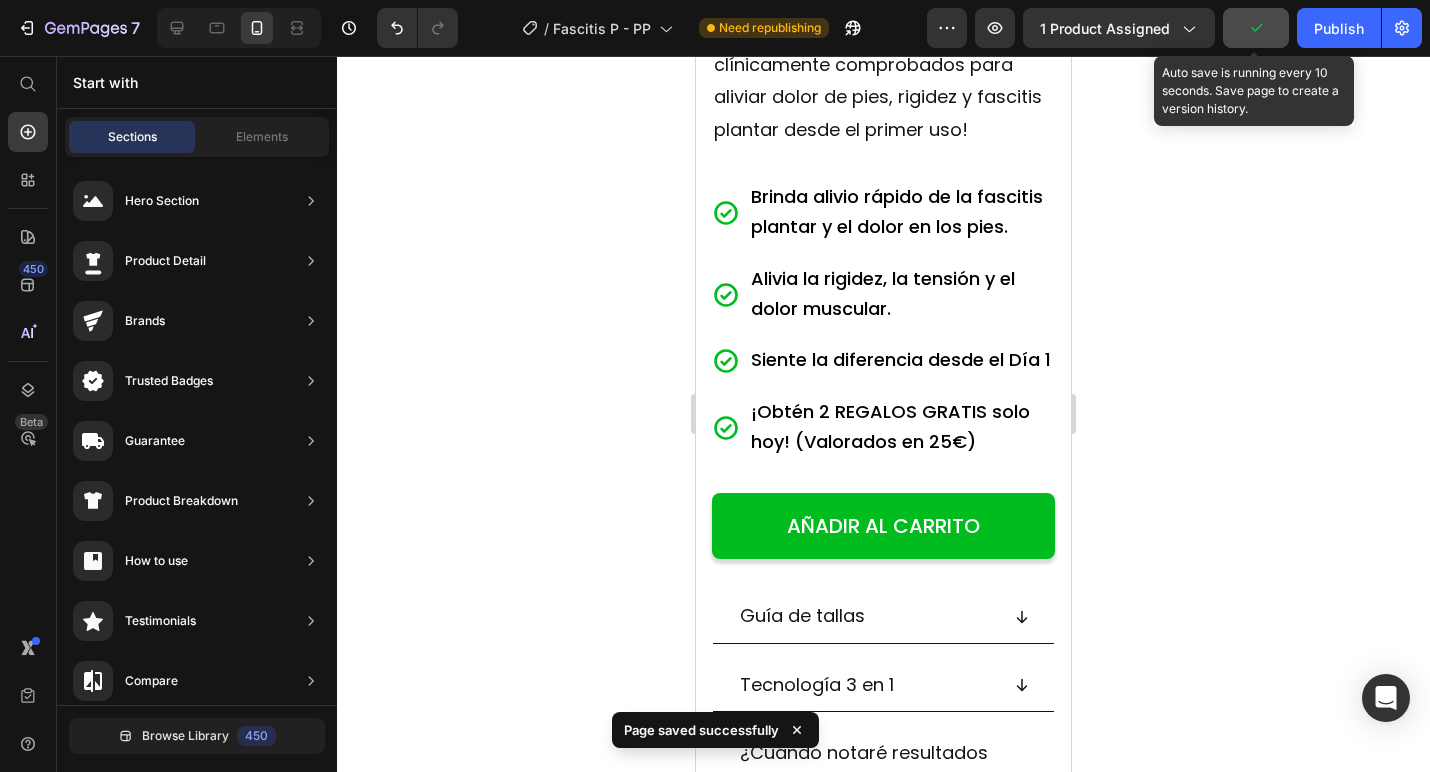 scroll, scrollTop: 0, scrollLeft: 0, axis: both 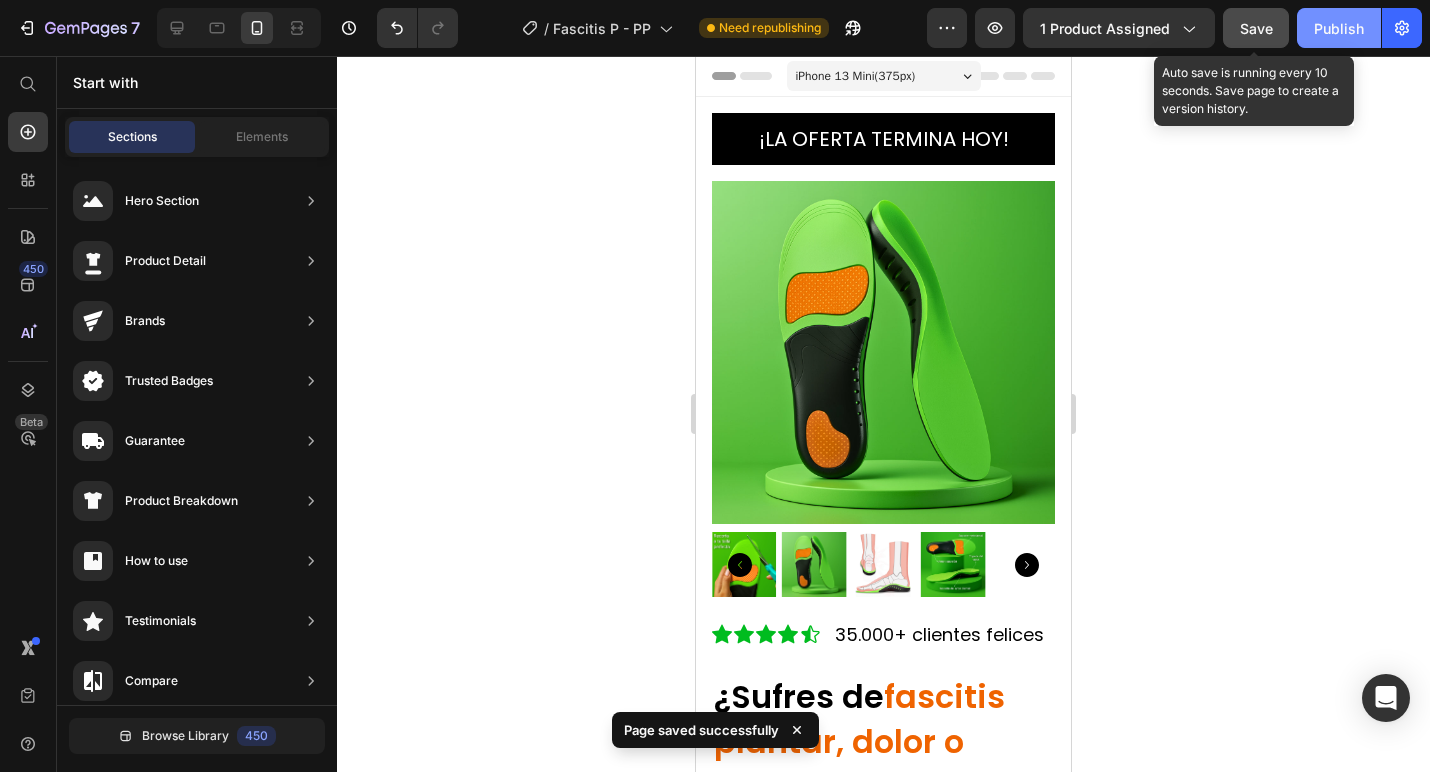 click on "Publish" at bounding box center [1339, 28] 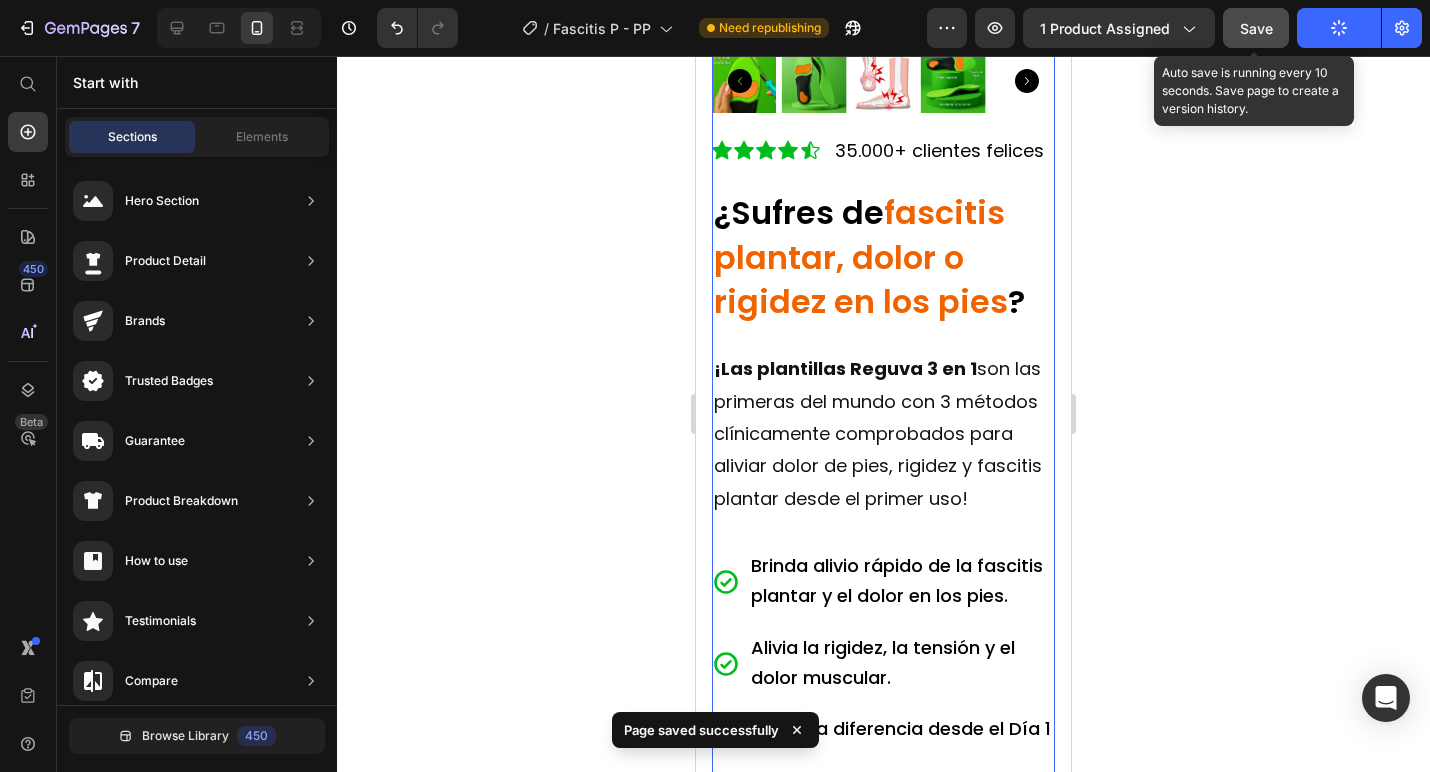 scroll, scrollTop: 498, scrollLeft: 0, axis: vertical 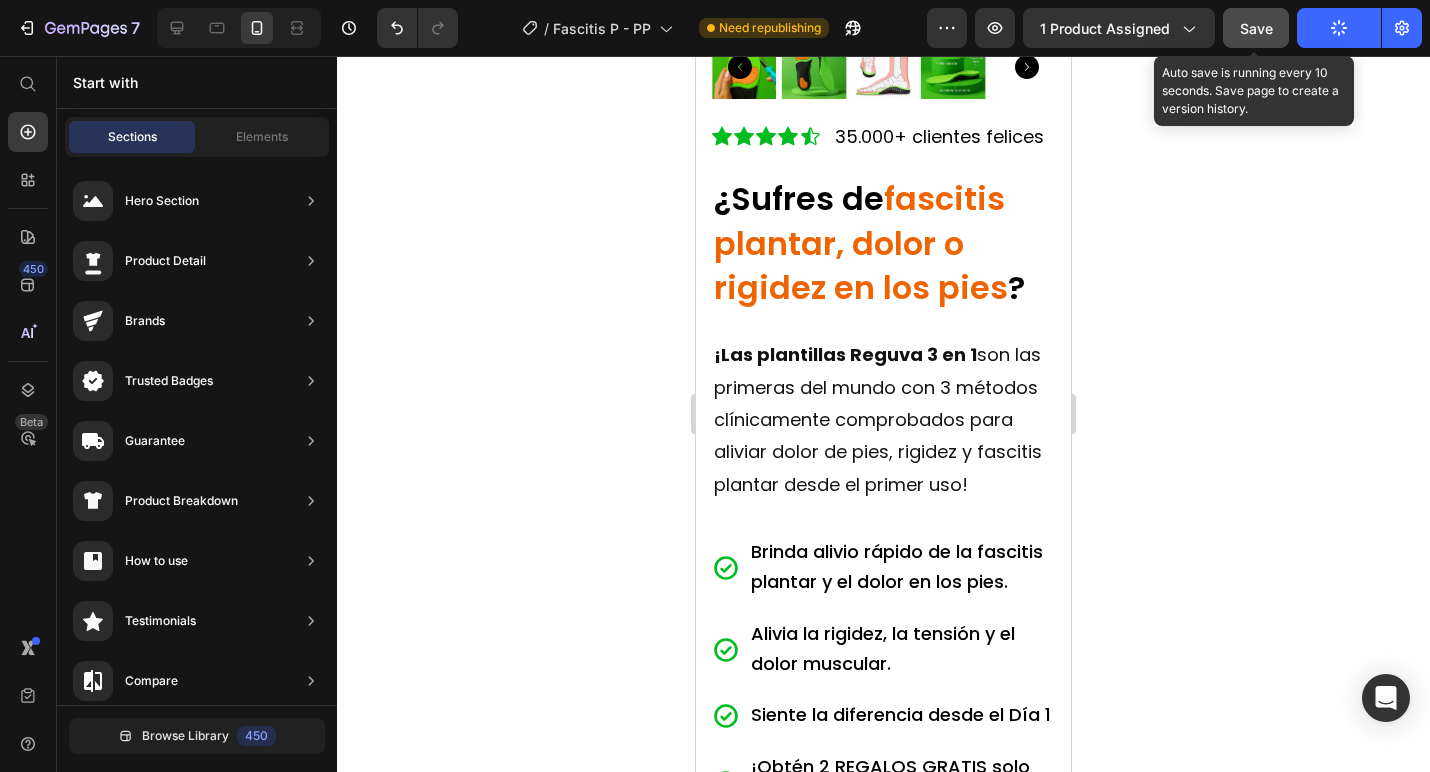 click 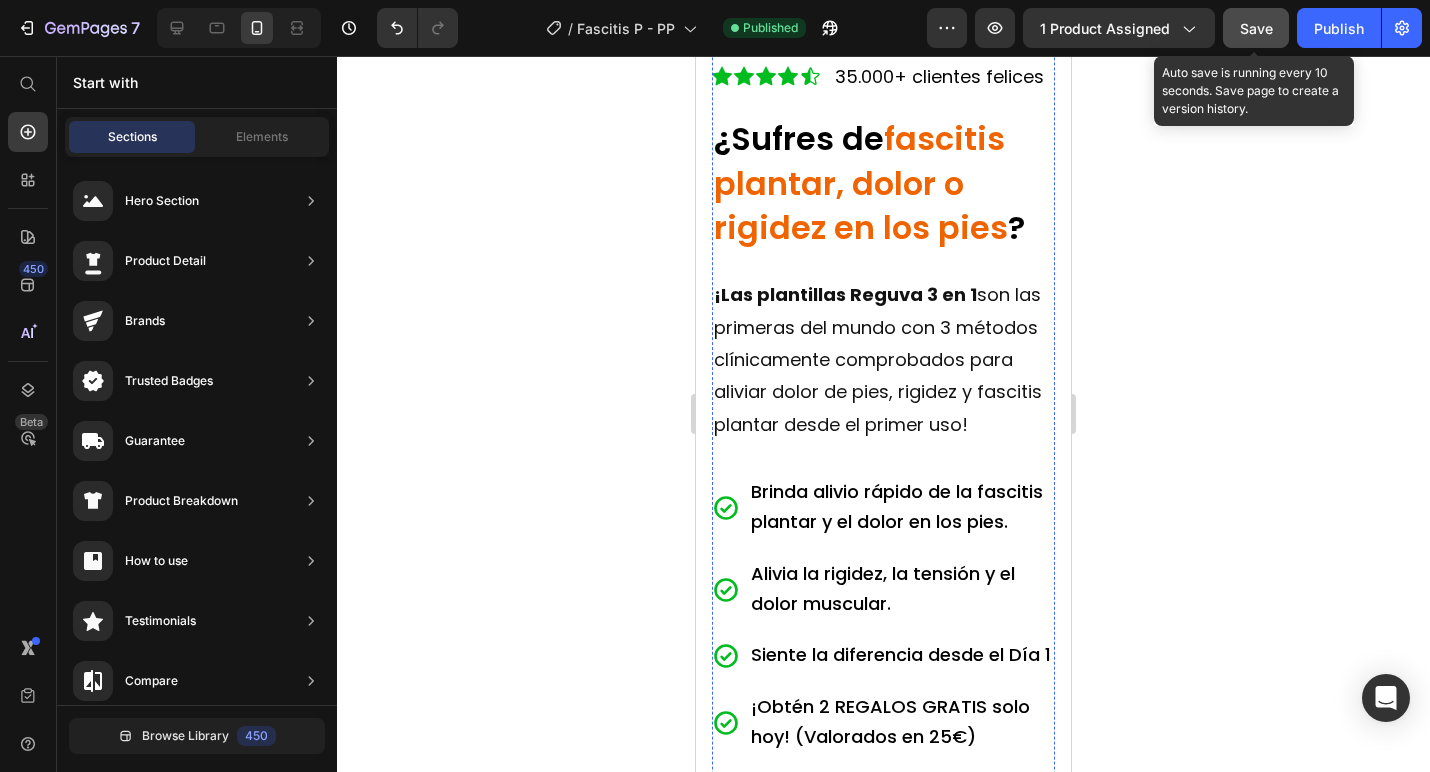 scroll, scrollTop: 430, scrollLeft: 0, axis: vertical 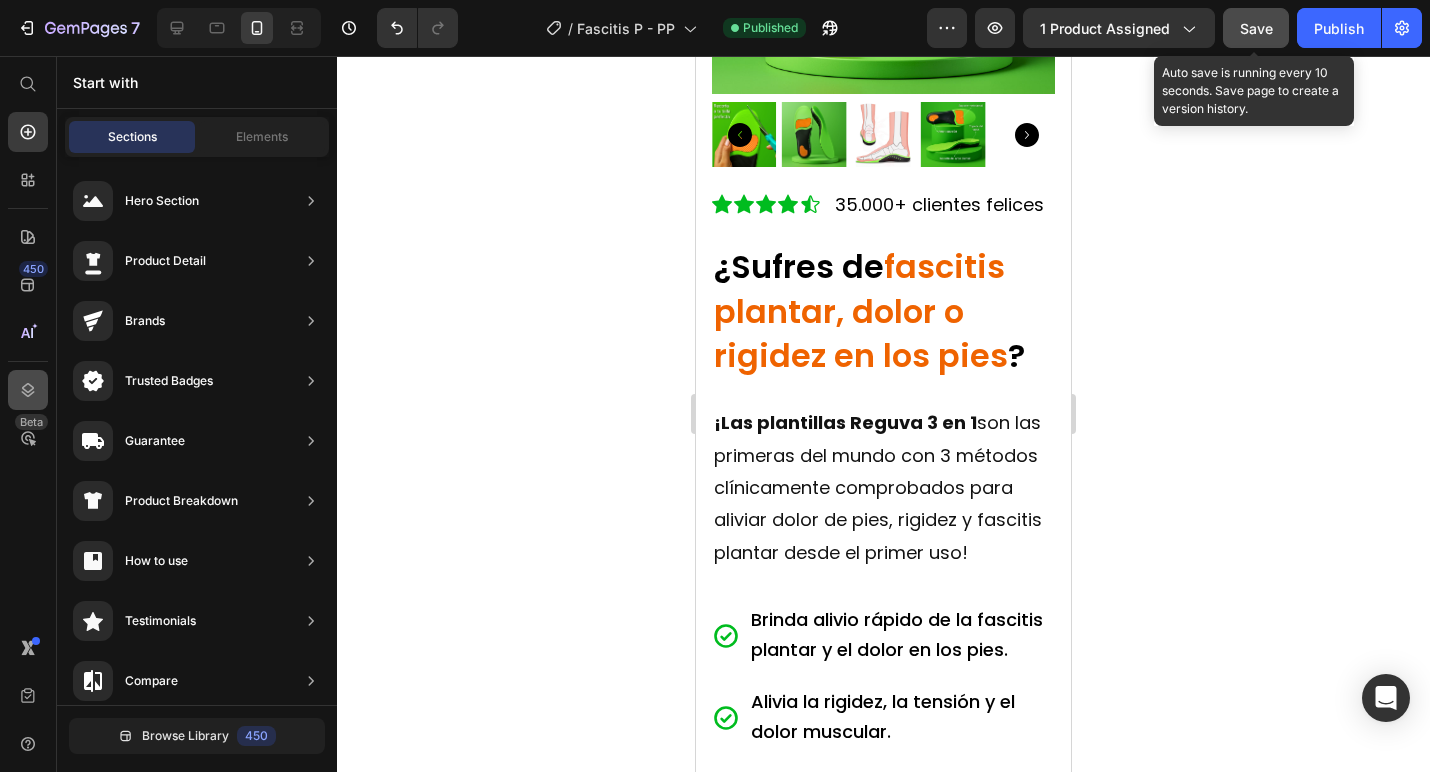 click 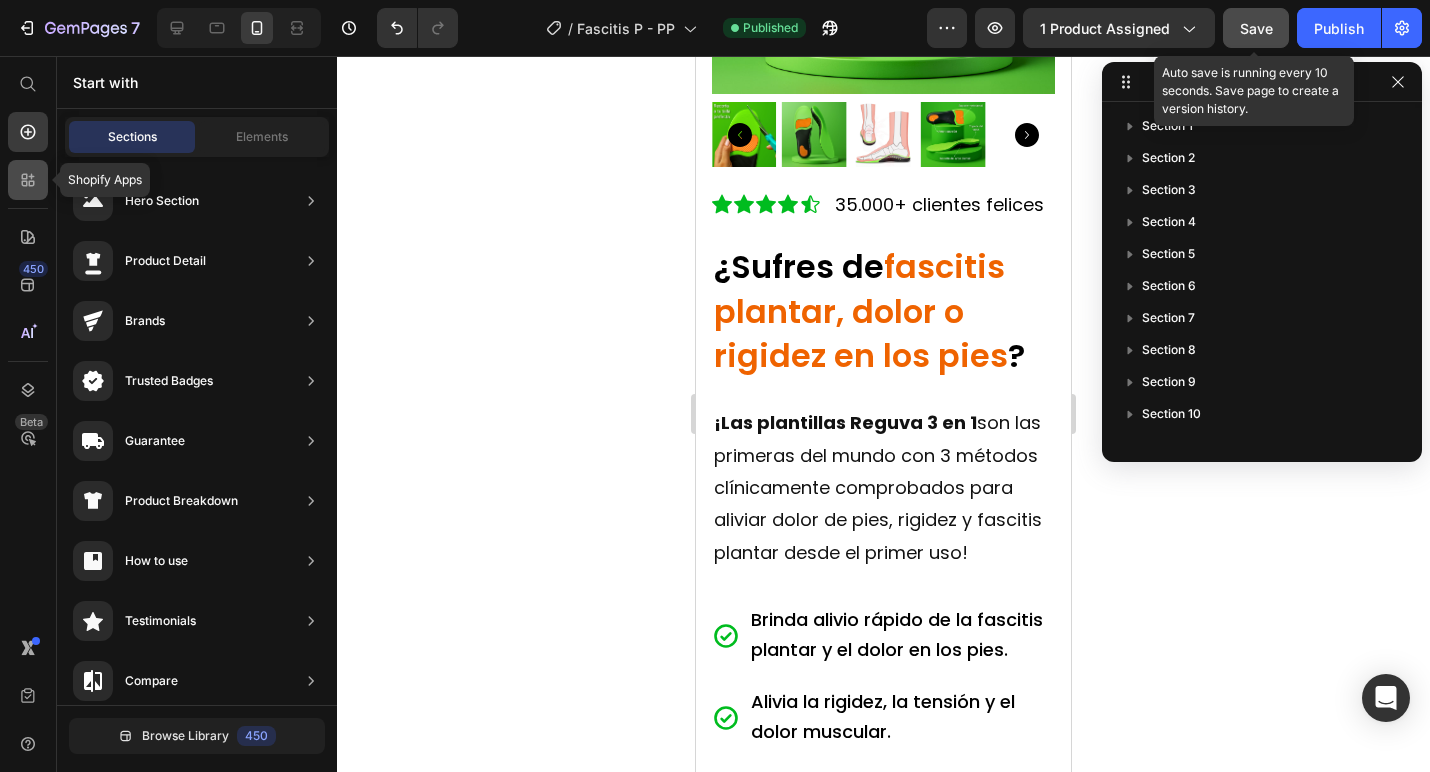click 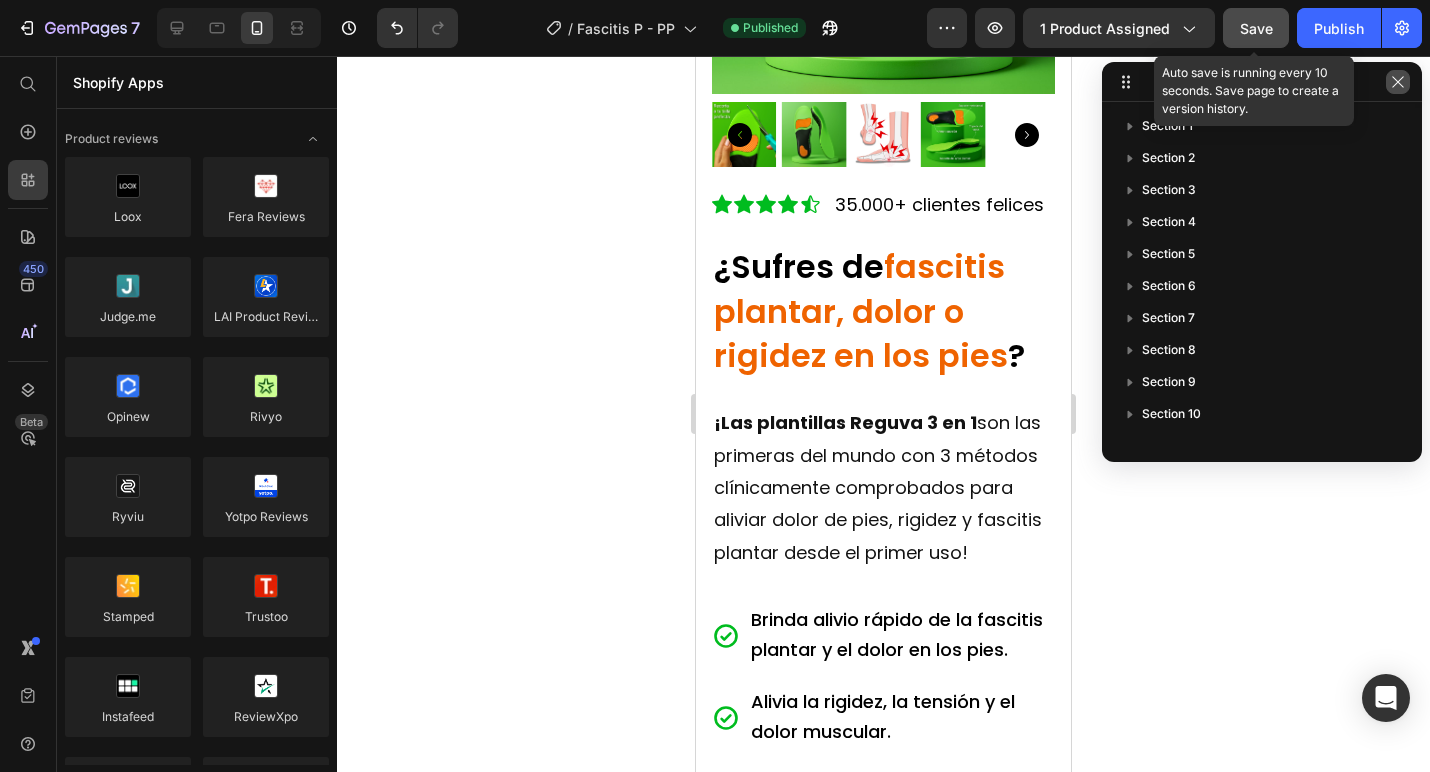 click at bounding box center (1398, 82) 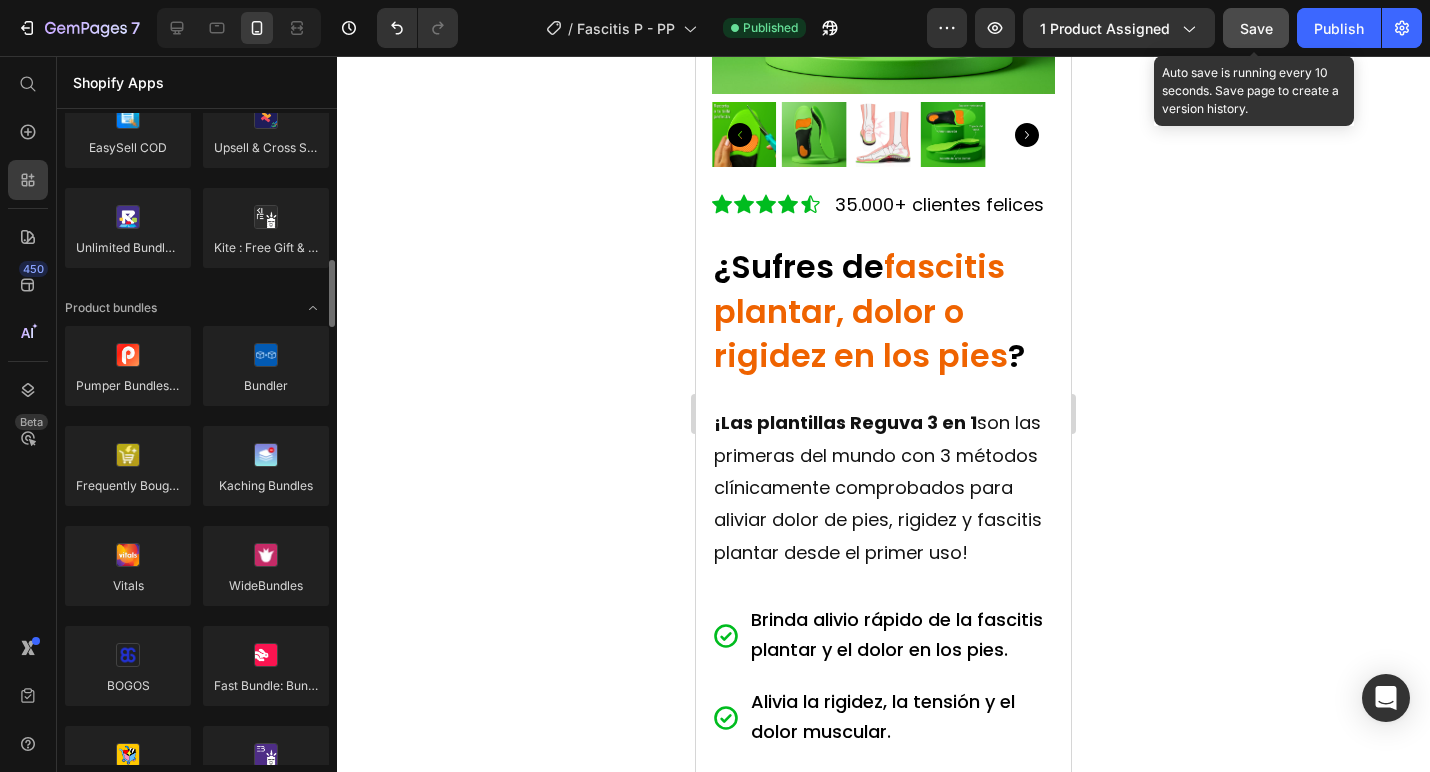 scroll, scrollTop: 1246, scrollLeft: 0, axis: vertical 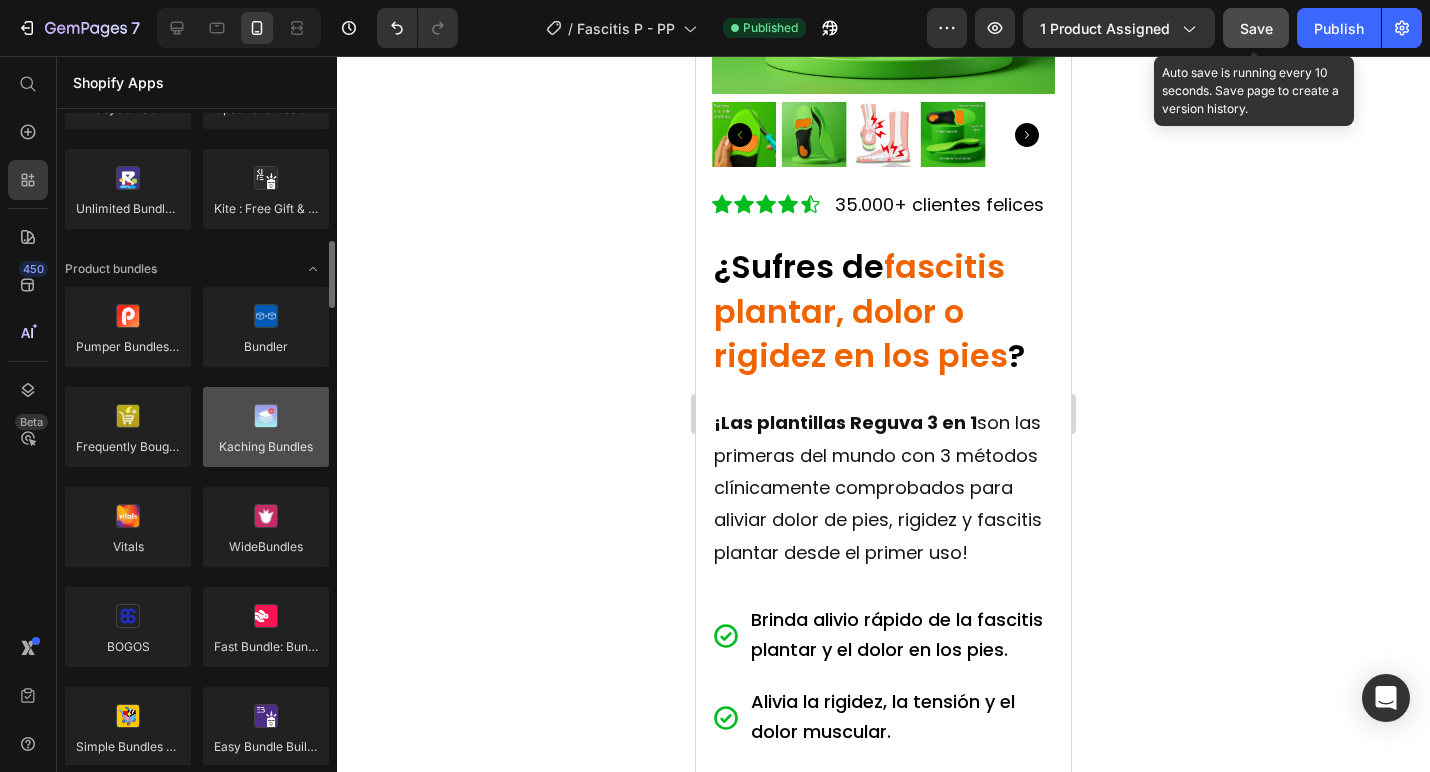 drag, startPoint x: 257, startPoint y: 467, endPoint x: 262, endPoint y: 441, distance: 26.476404 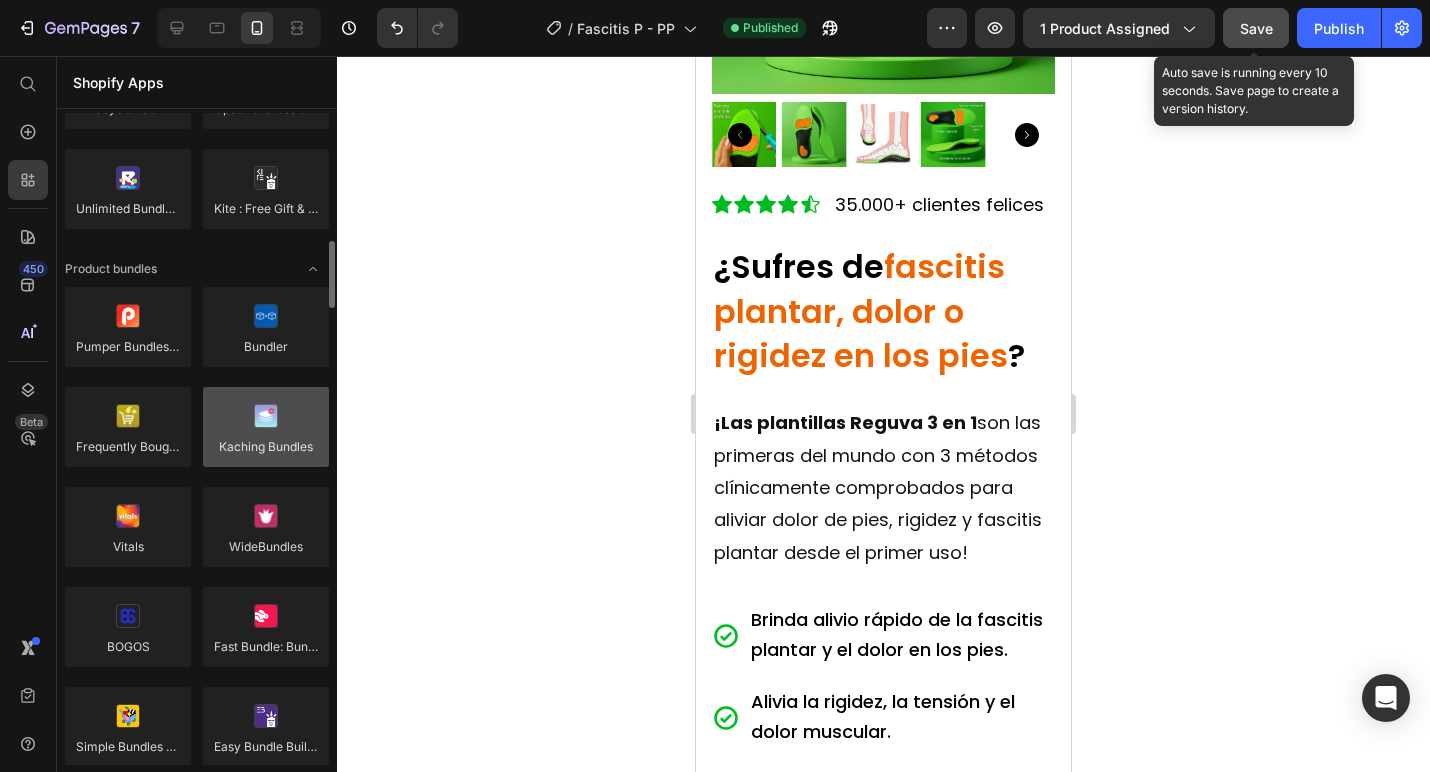 click on "Pumper Bundles Volume Discount
Bundler
Frequently Bought Together
Kaching Bundles
Vitals
WideBundles
BOGOS
Fast Bundle: Bundles Discounts
Simple Bundles & Kits
Easy Bundle Builder | SkaiLama
Koala Bundle Quantity Discount
MBC Bundles & Volume Discount
Rapi Bundle Quantity Breaks
Discounty: Bulk Discount Sales
Appstle℠ Bundles & Discounts" 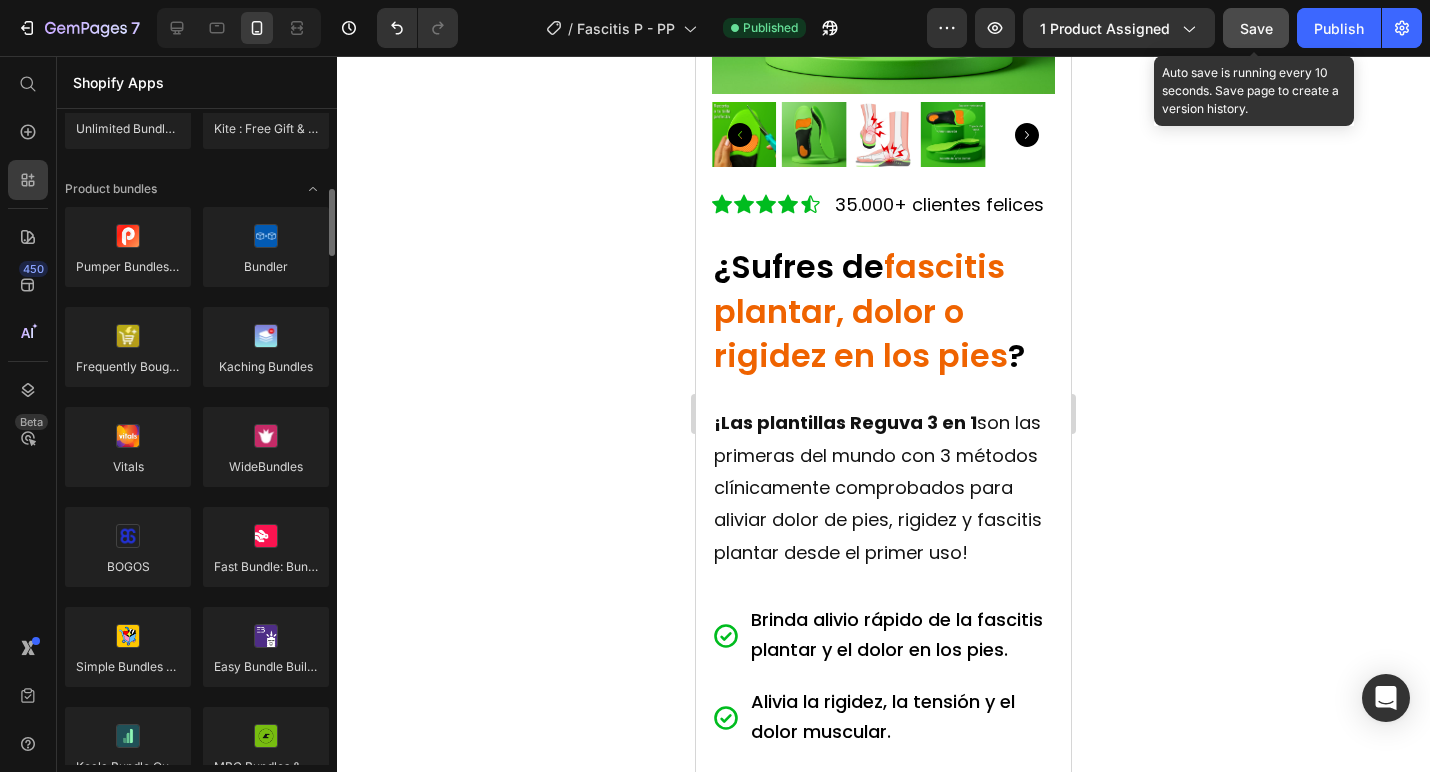 scroll, scrollTop: 1352, scrollLeft: 0, axis: vertical 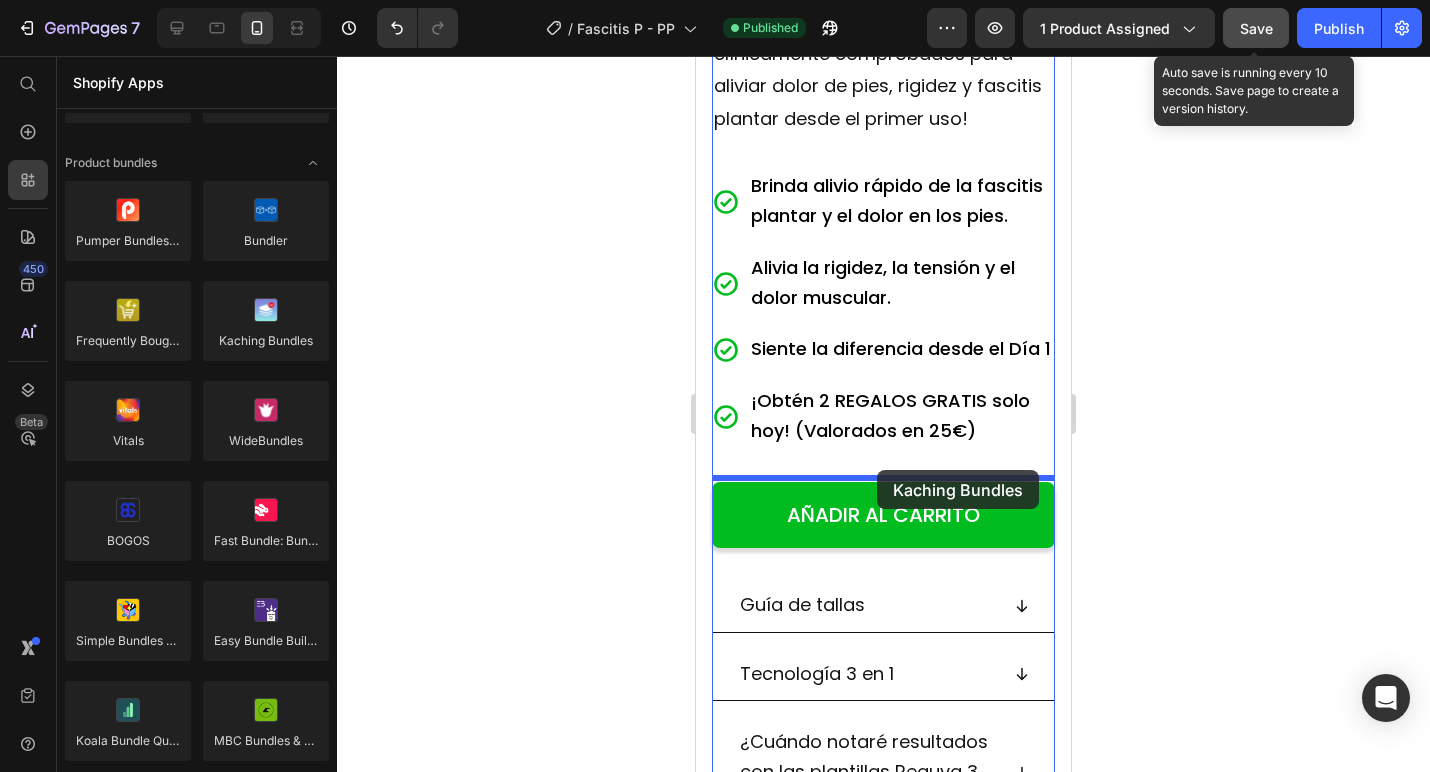 drag, startPoint x: 956, startPoint y: 387, endPoint x: 877, endPoint y: 470, distance: 114.58621 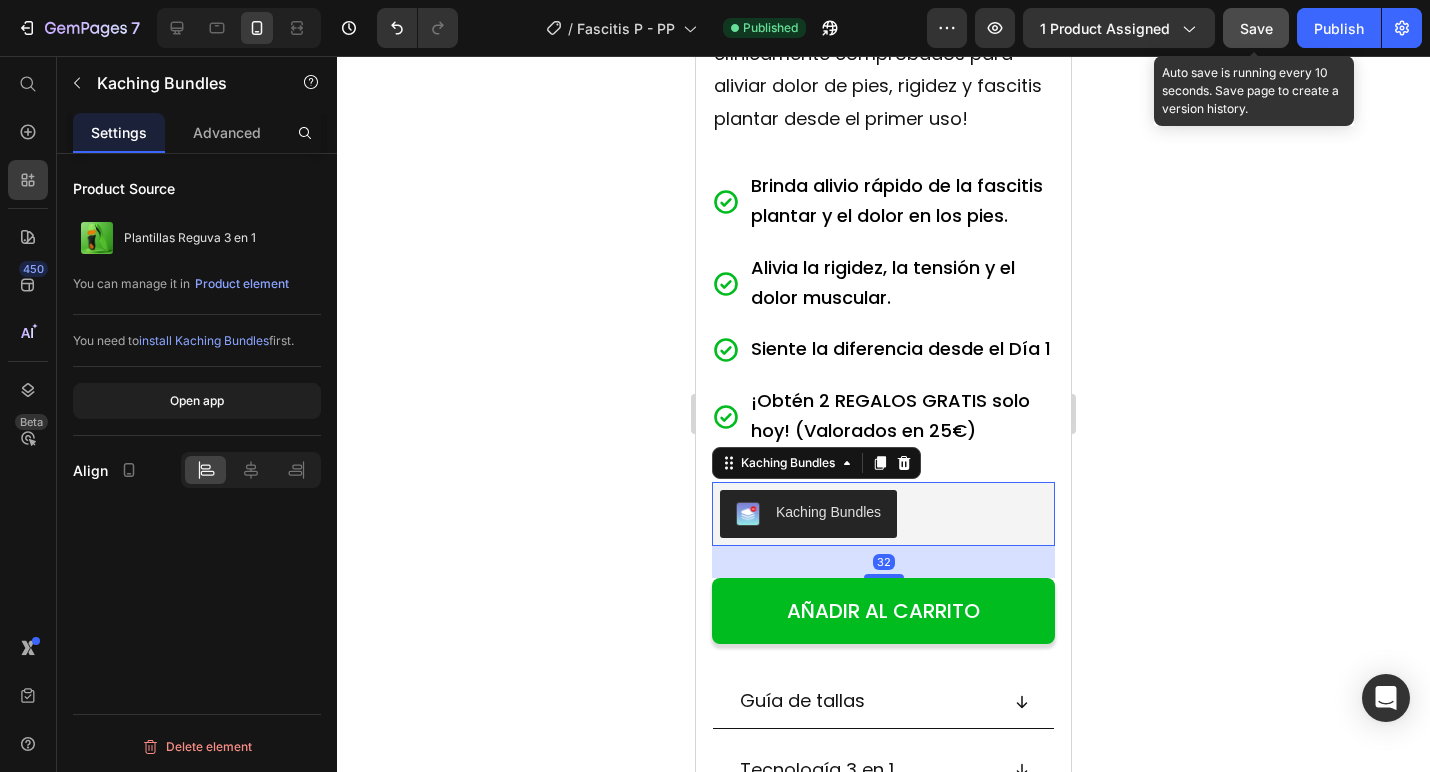 click 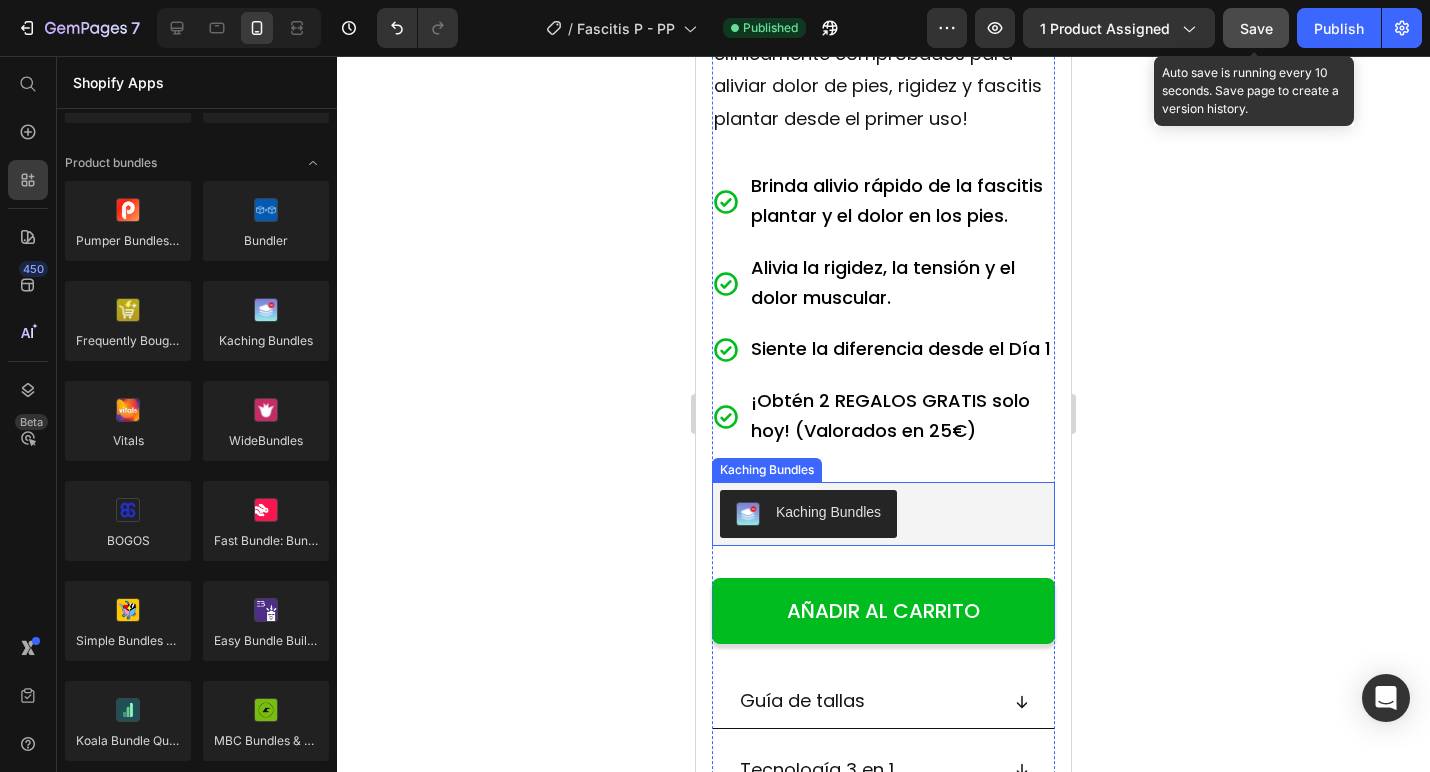click on "Kaching Bundles" at bounding box center (808, 514) 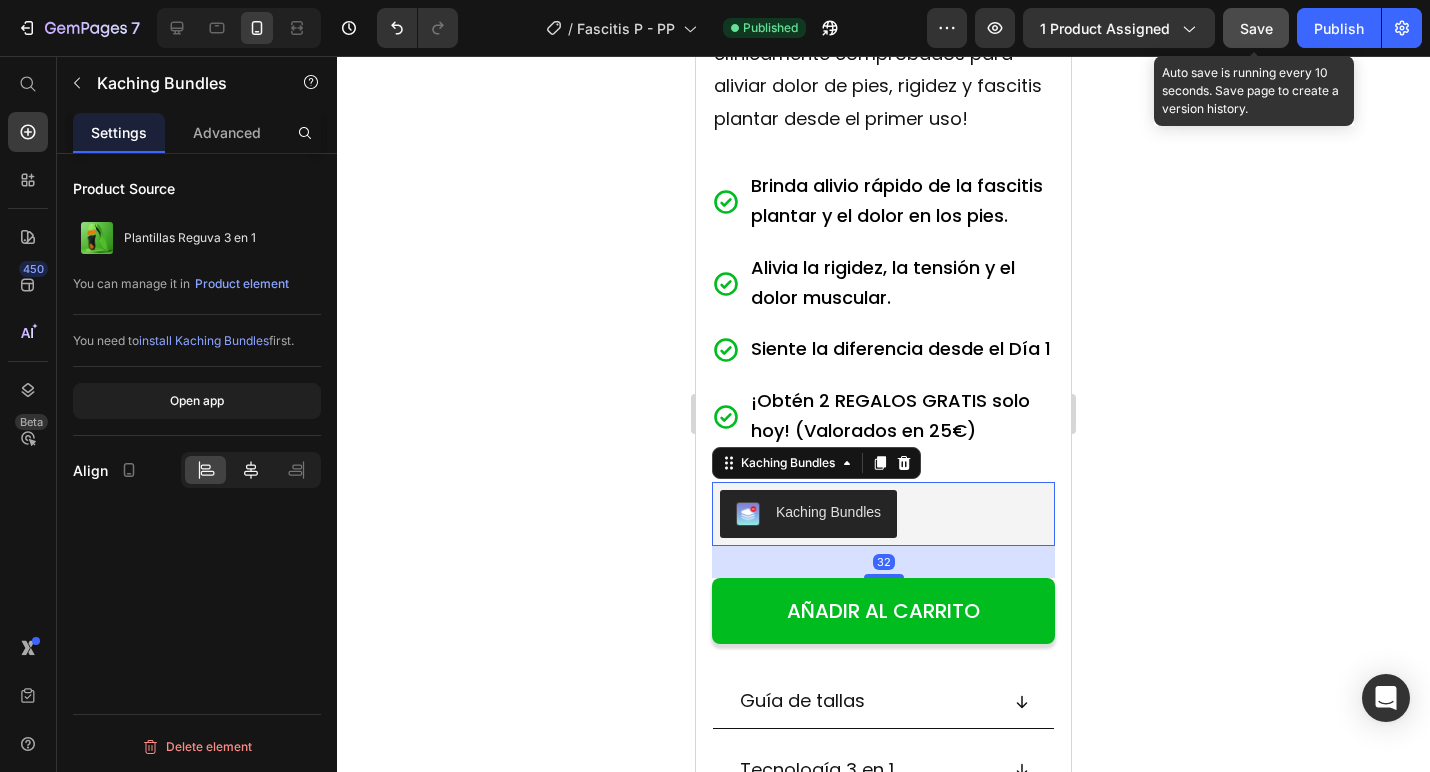 click 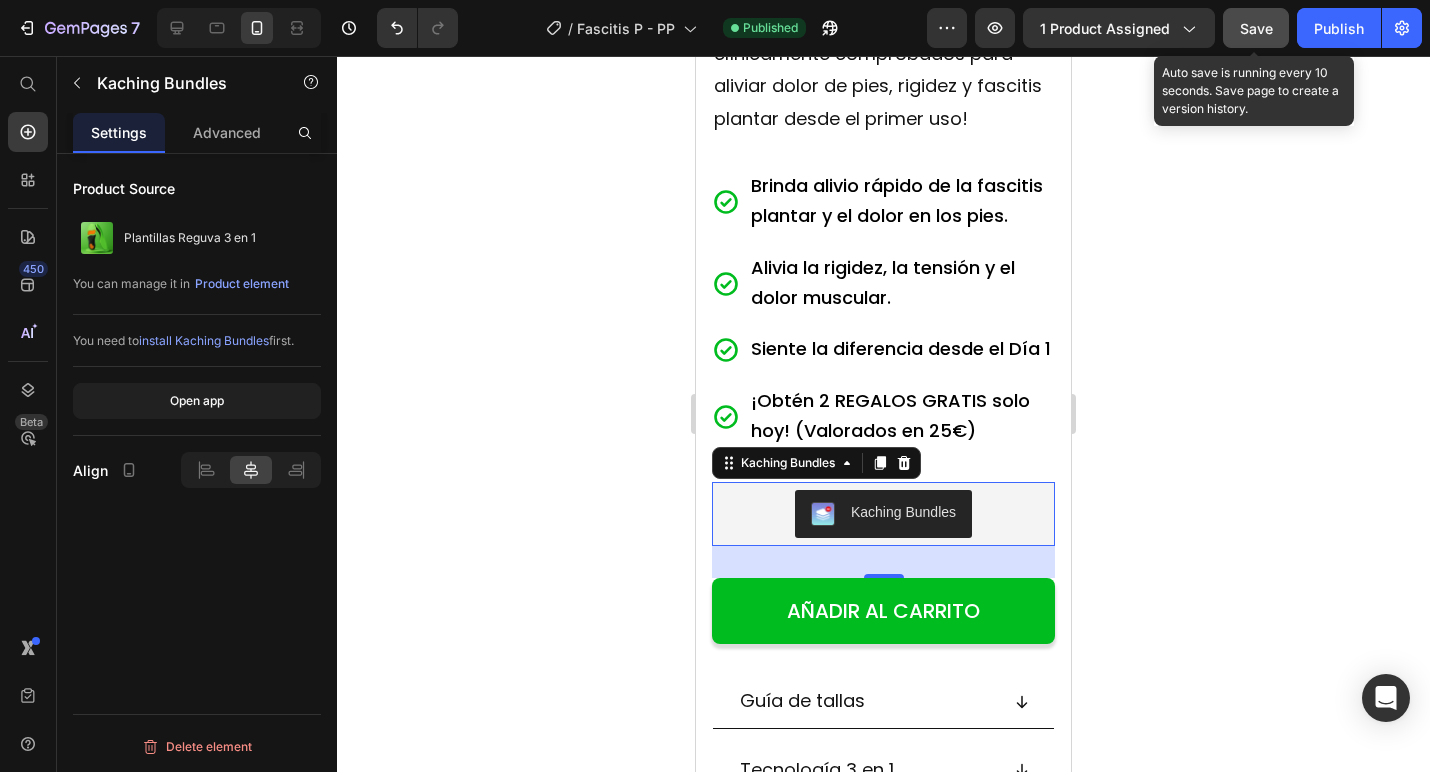 click 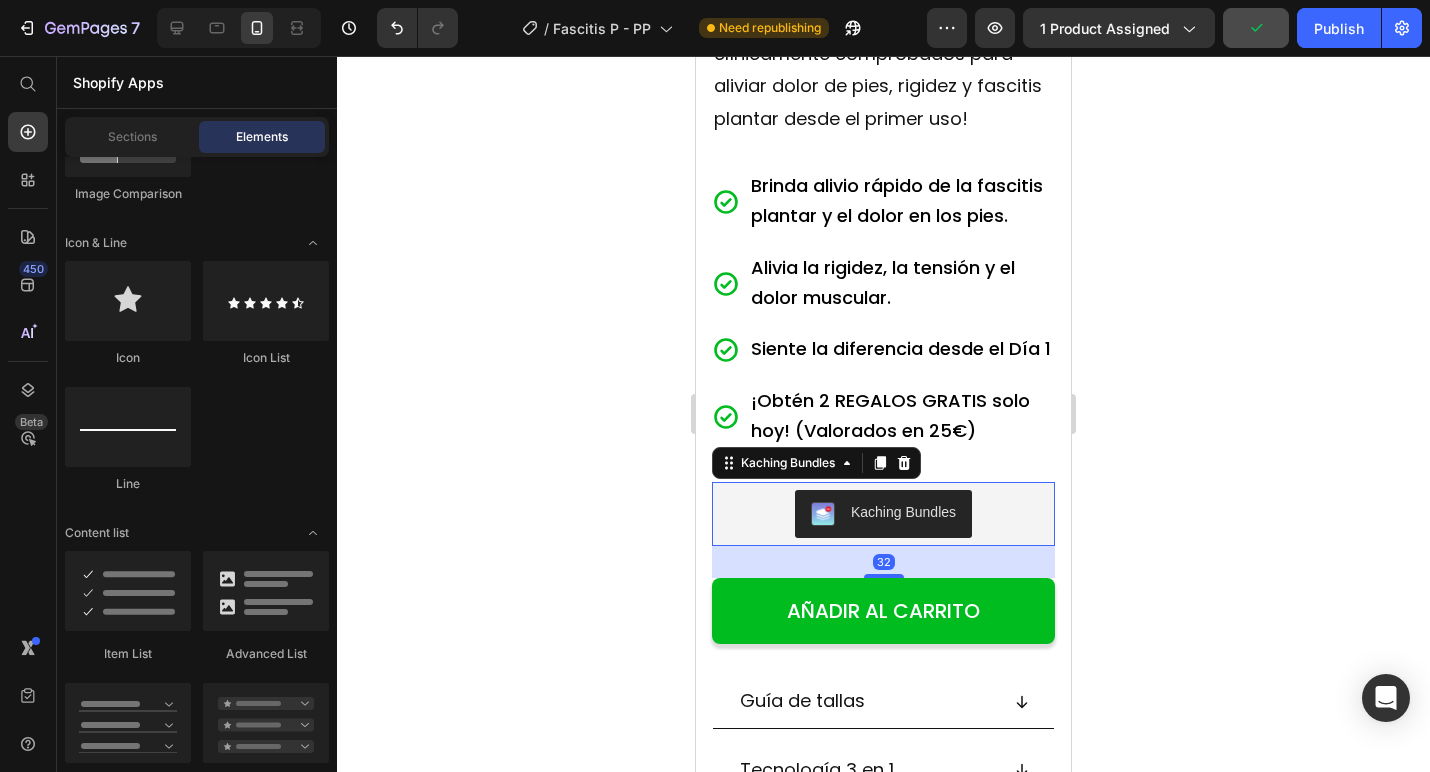 click on "Kaching Bundles" at bounding box center [883, 514] 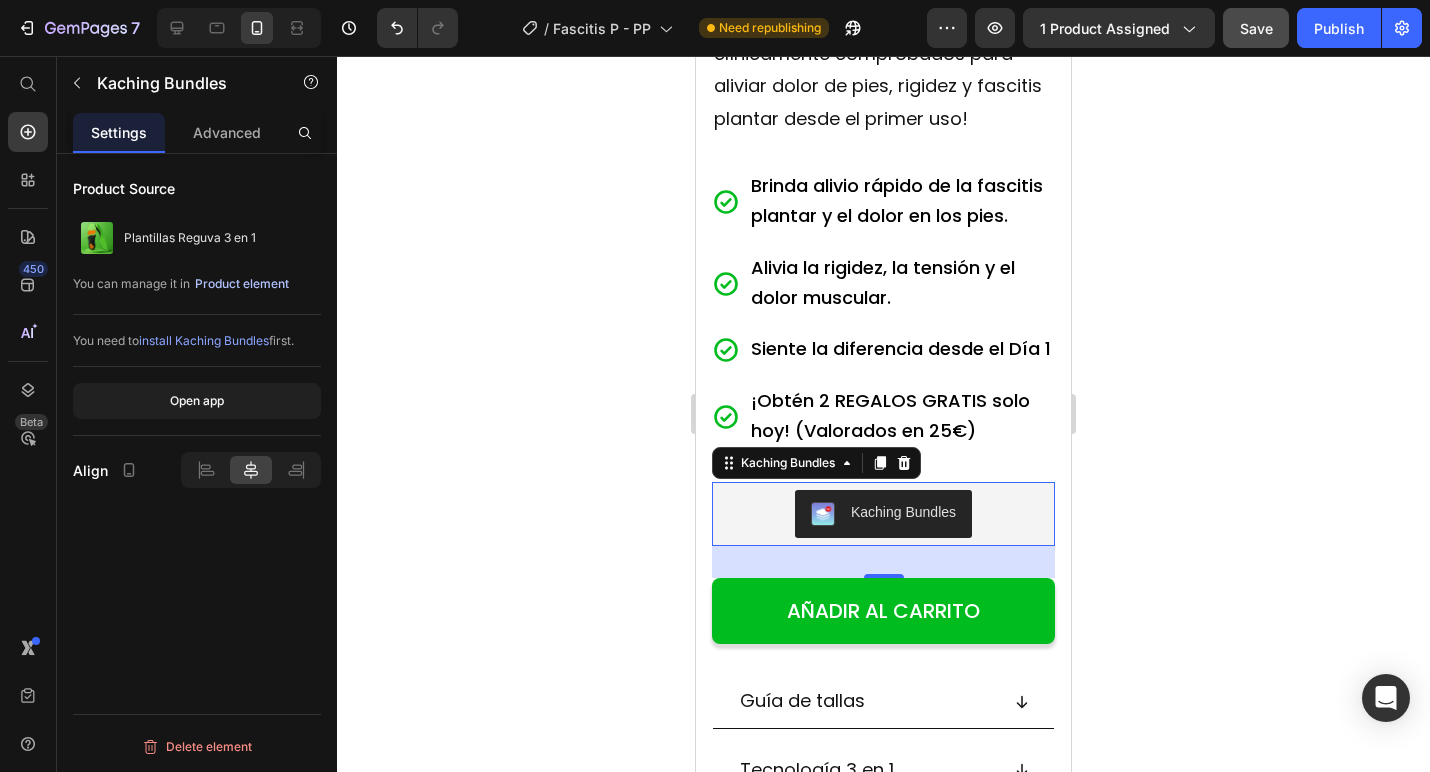 click on "Product element" at bounding box center [242, 284] 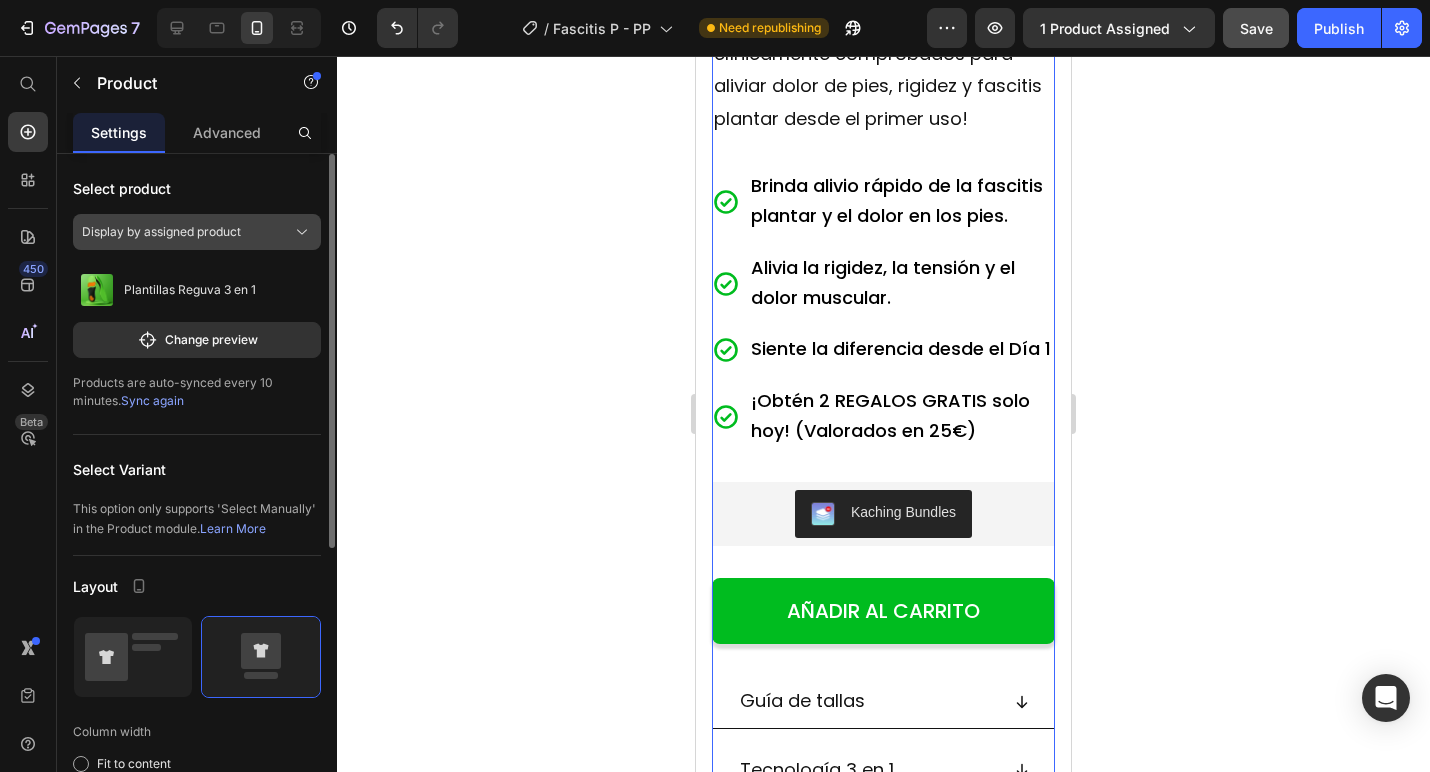 click on "Display by assigned product" at bounding box center [197, 232] 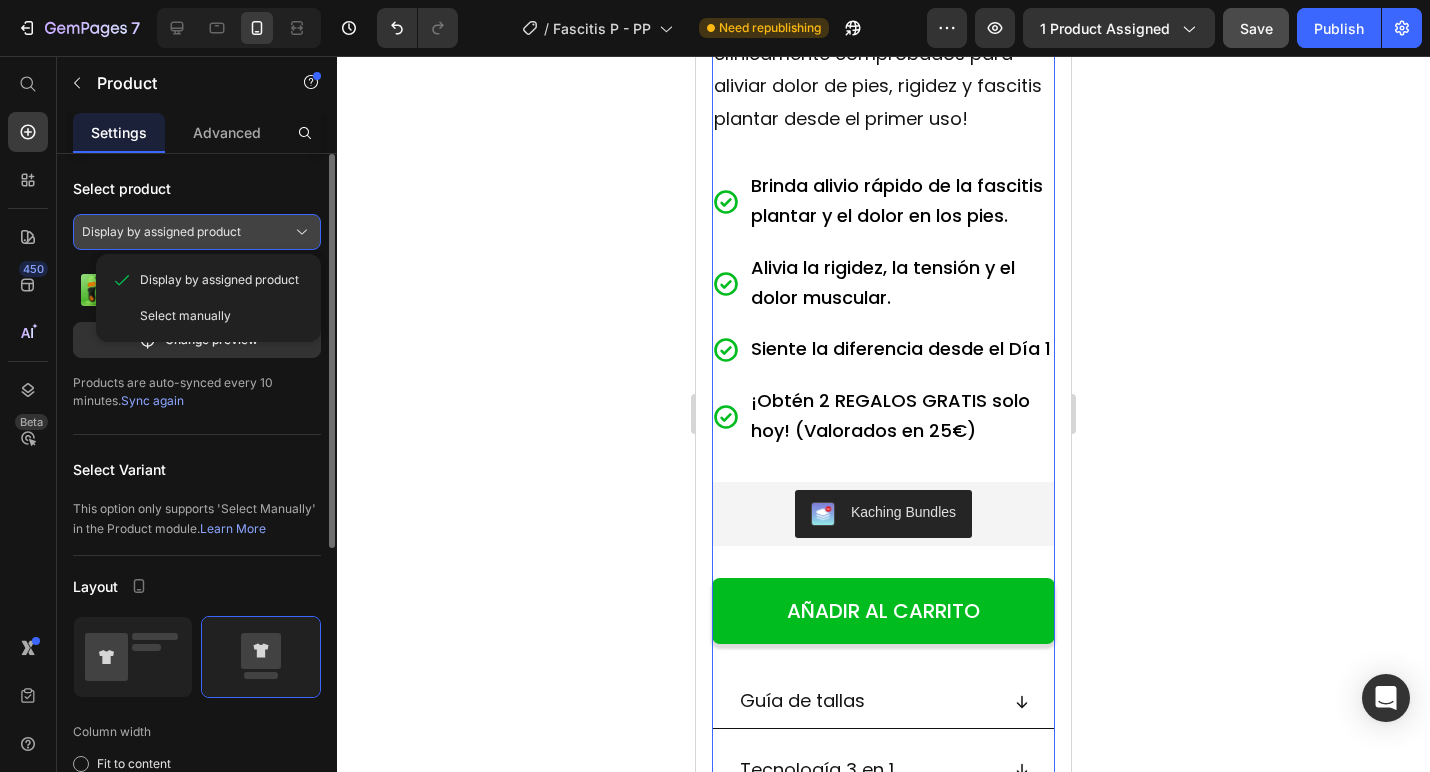 click on "Display by assigned product" at bounding box center (197, 232) 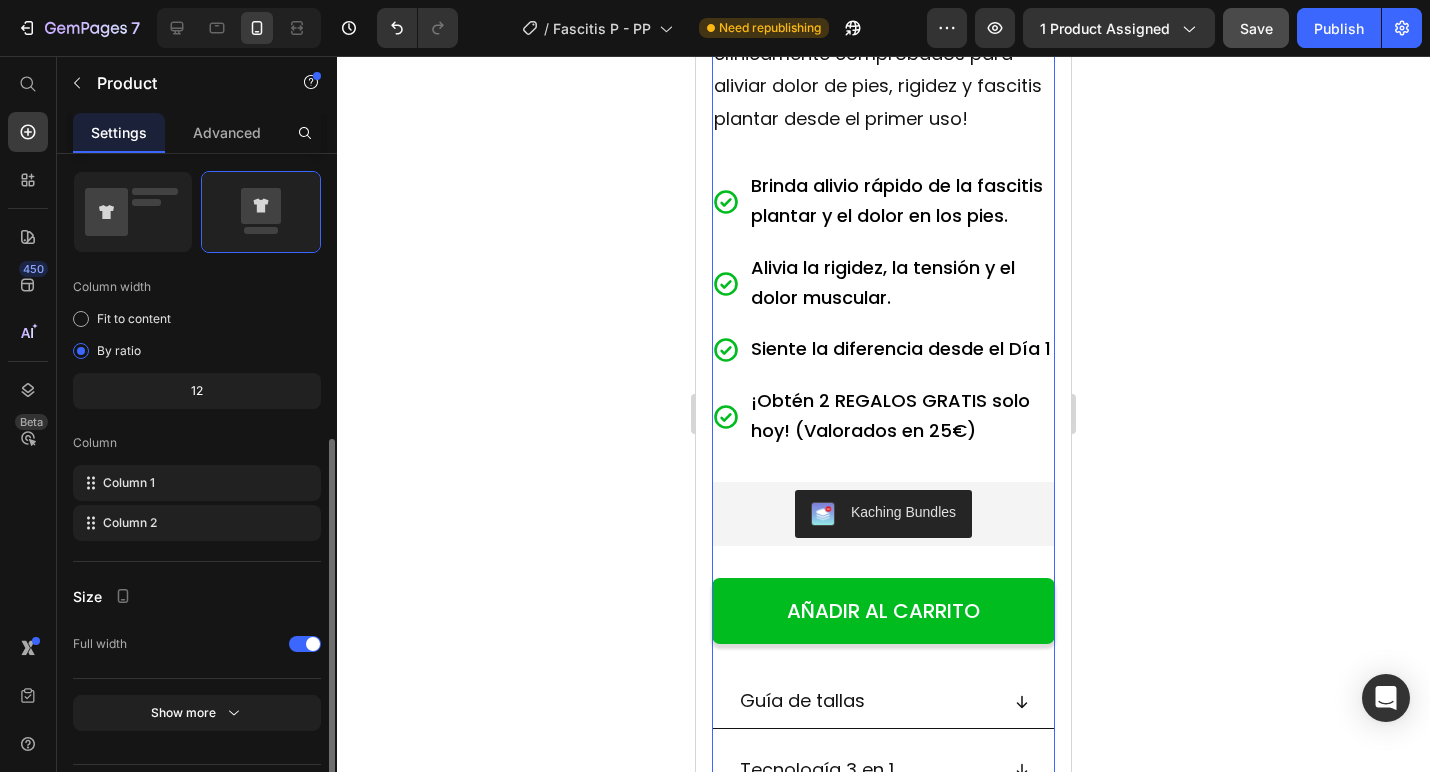 scroll, scrollTop: 495, scrollLeft: 0, axis: vertical 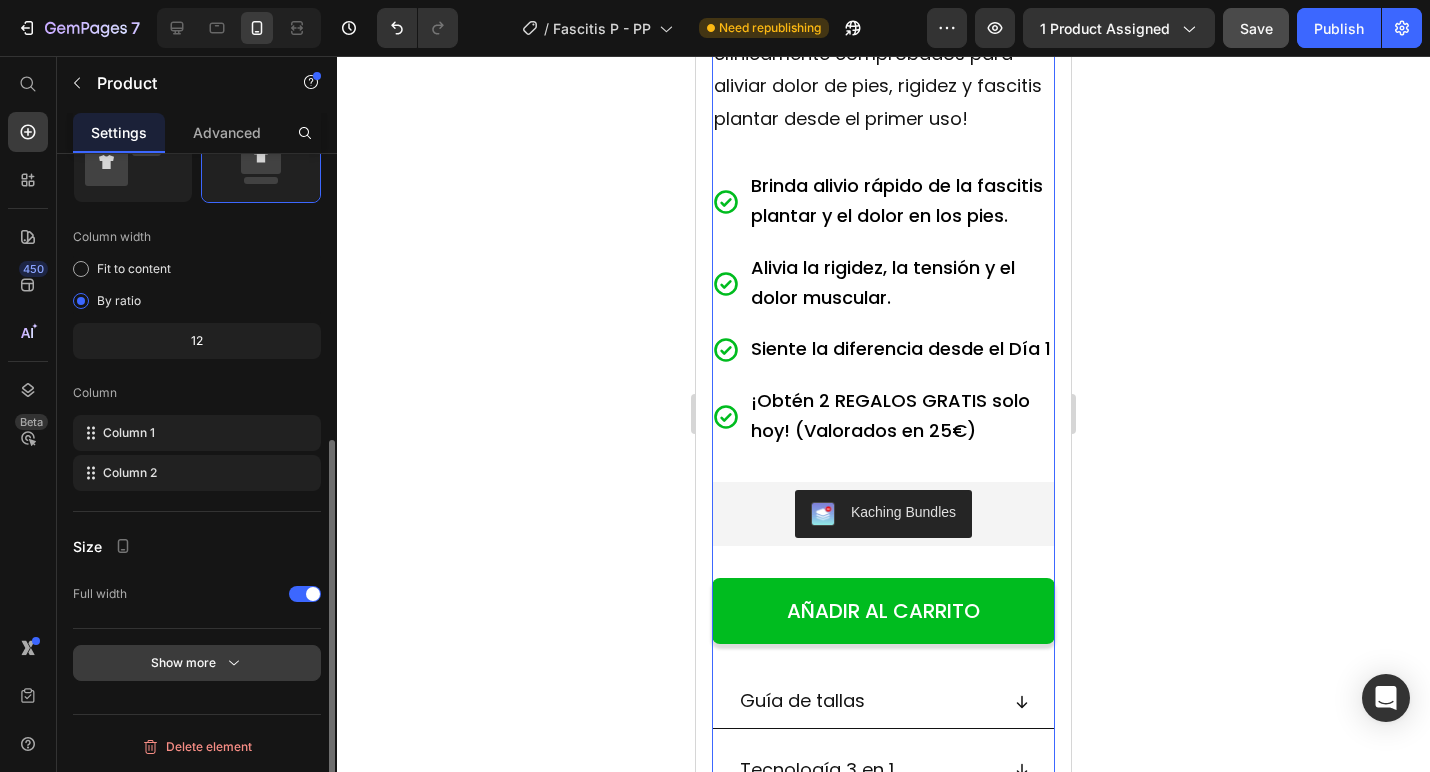 click 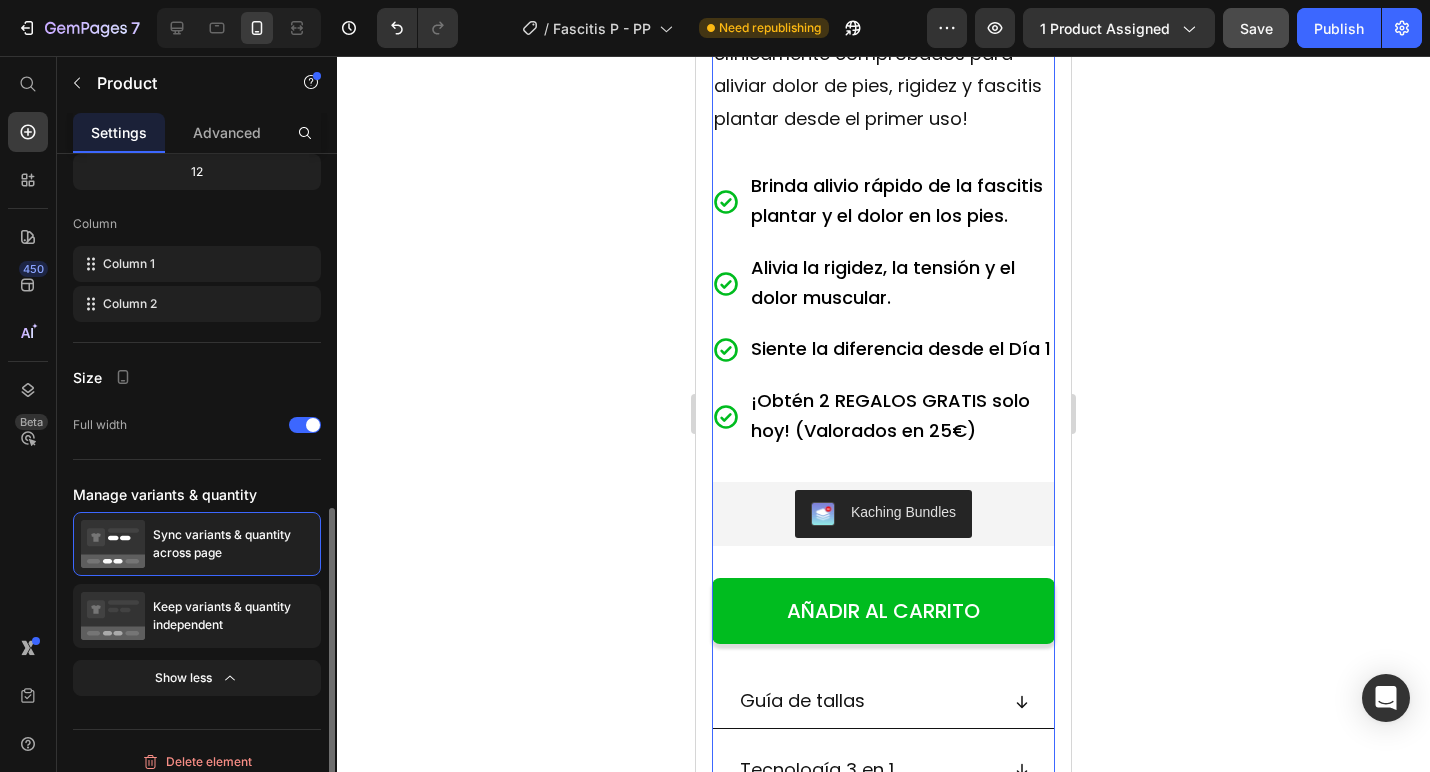 scroll, scrollTop: 679, scrollLeft: 0, axis: vertical 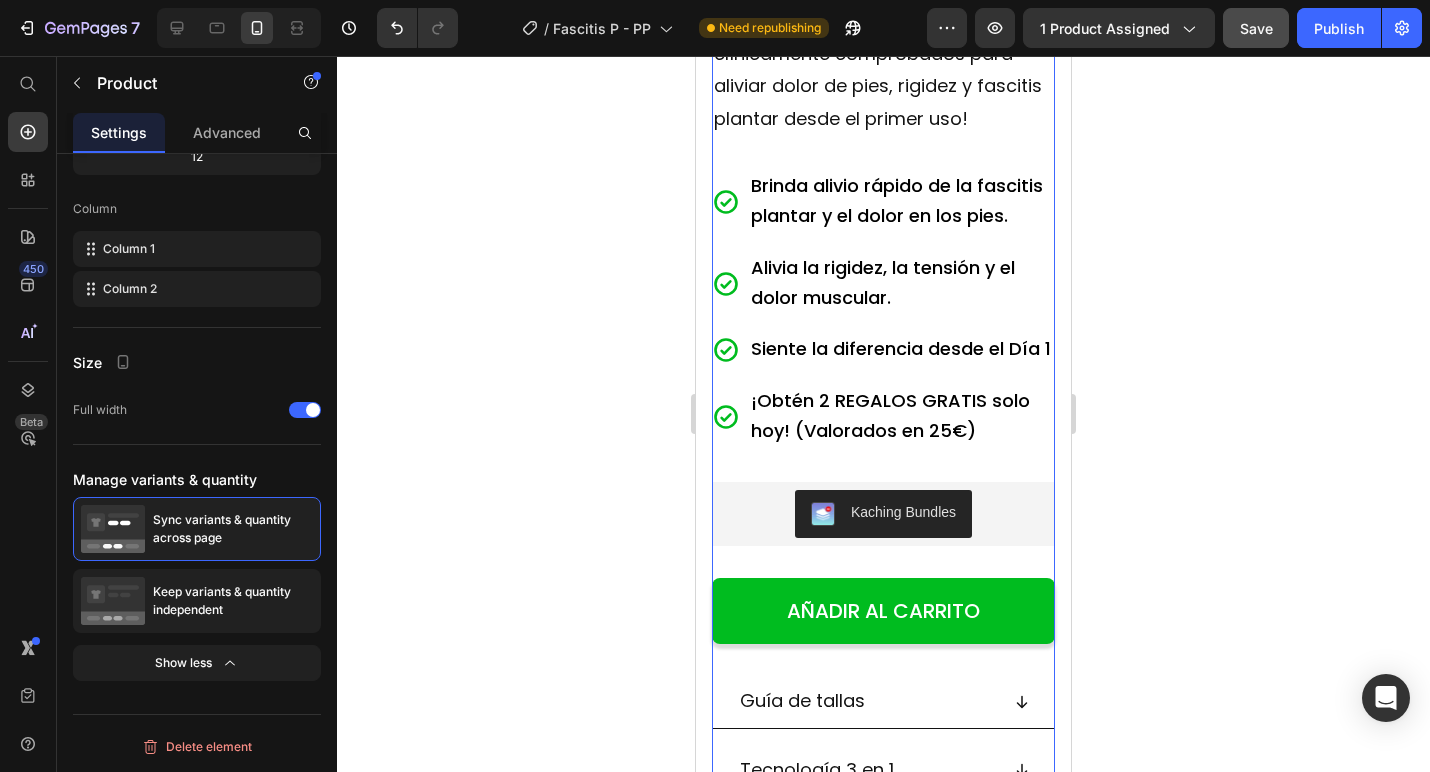 click 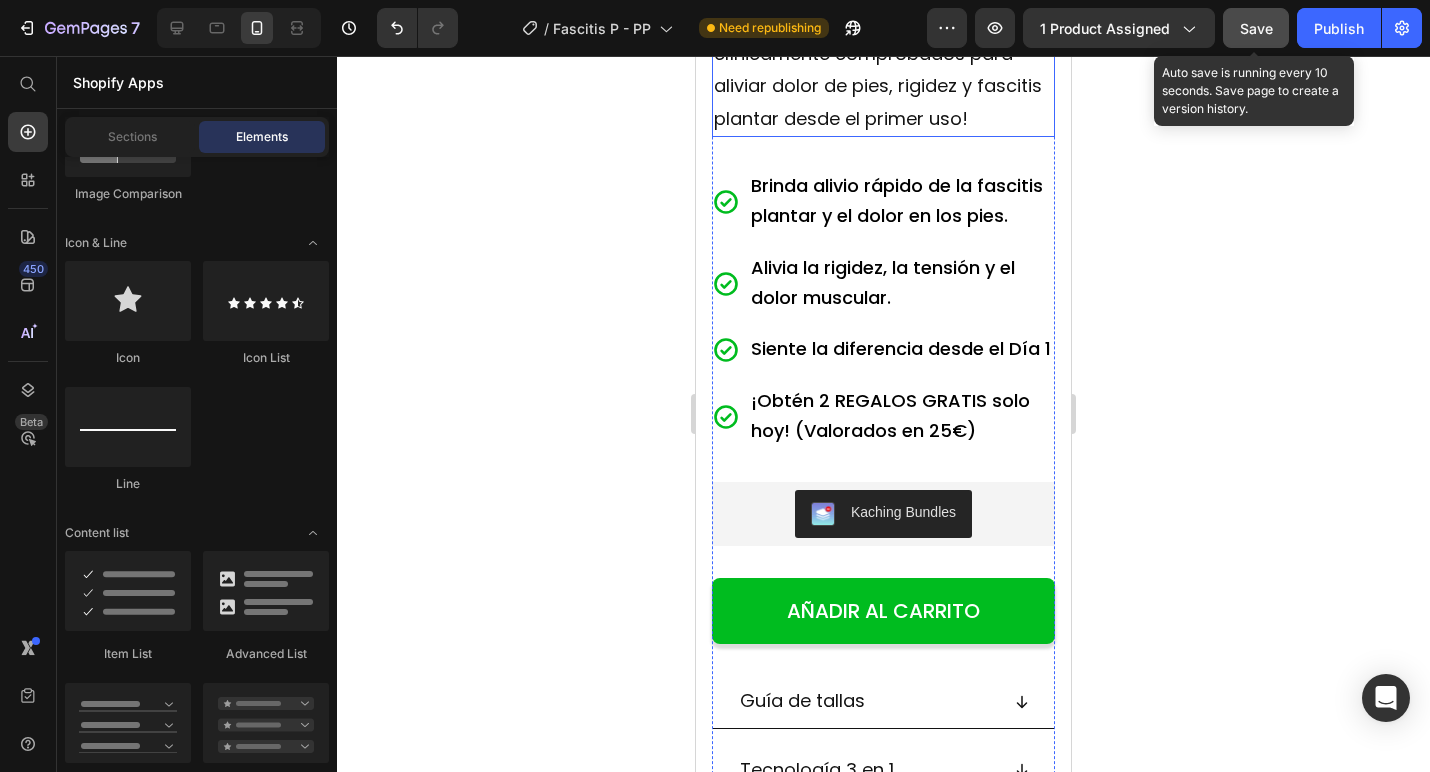 click on "Save" 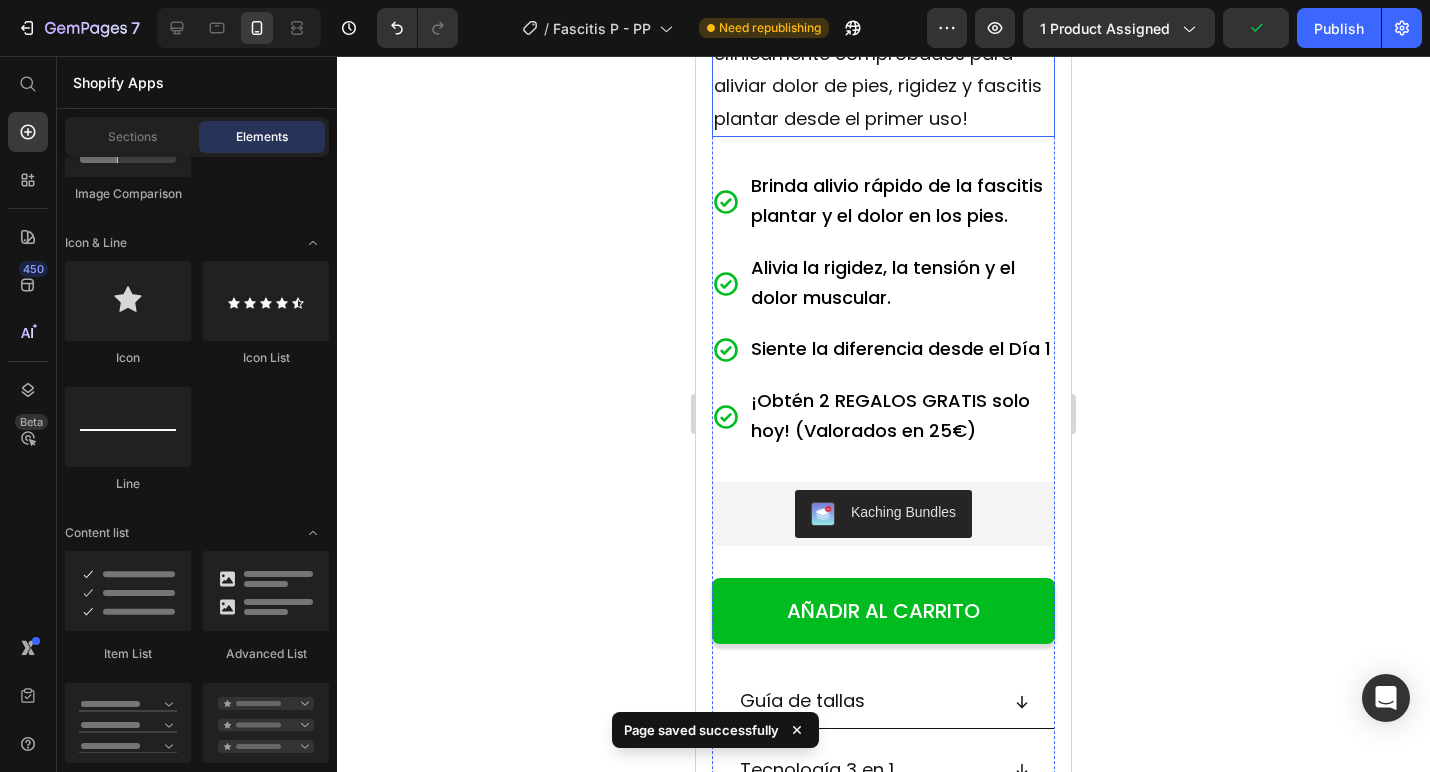 click on "Publish" 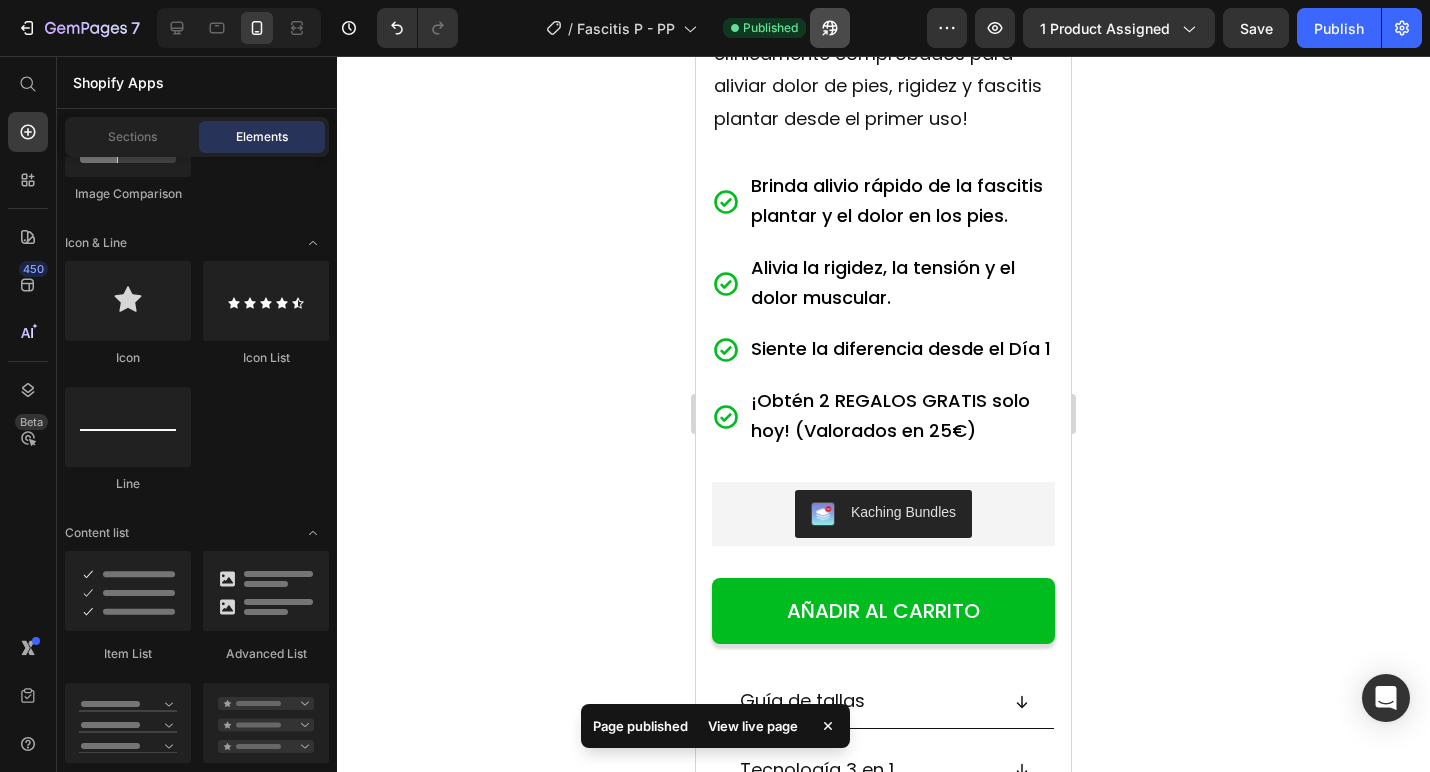 click 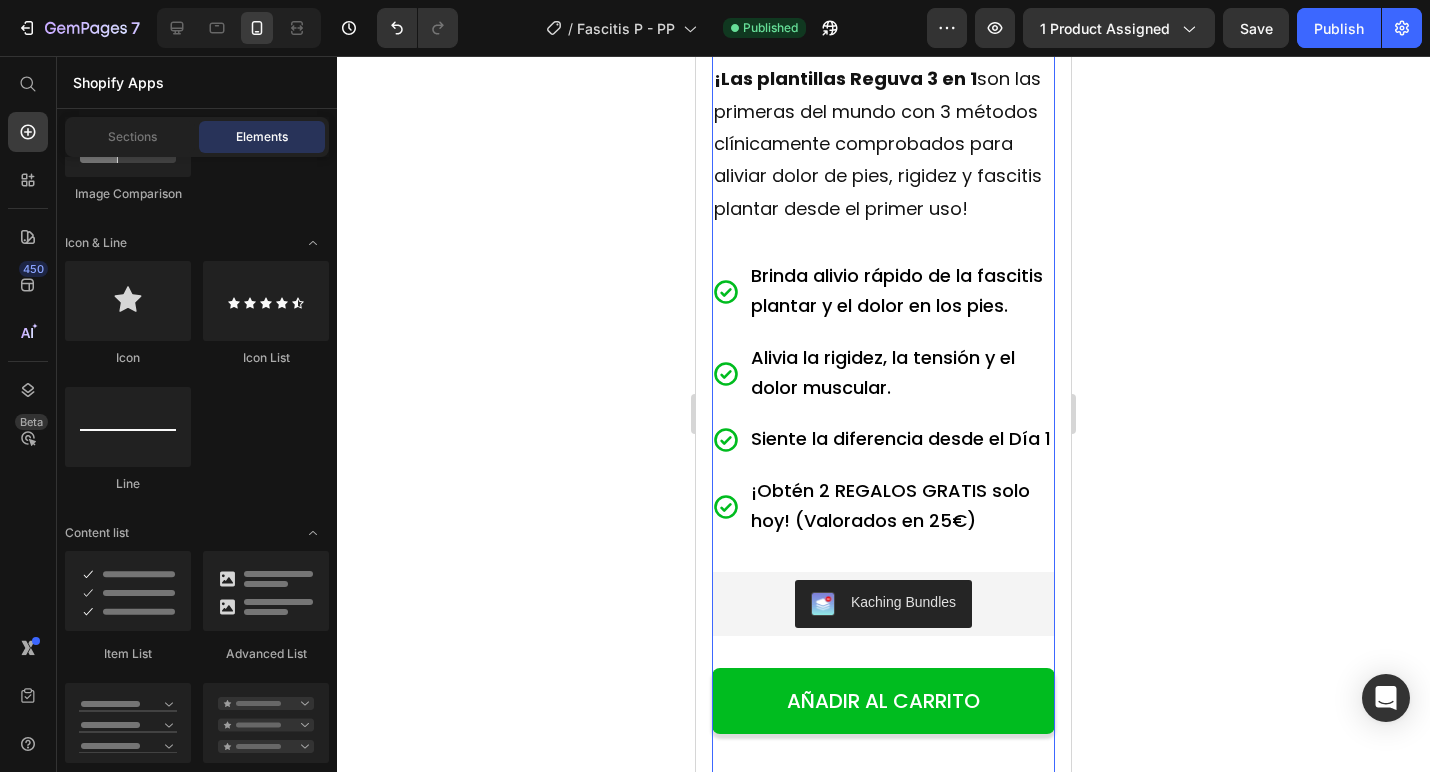 scroll, scrollTop: 782, scrollLeft: 0, axis: vertical 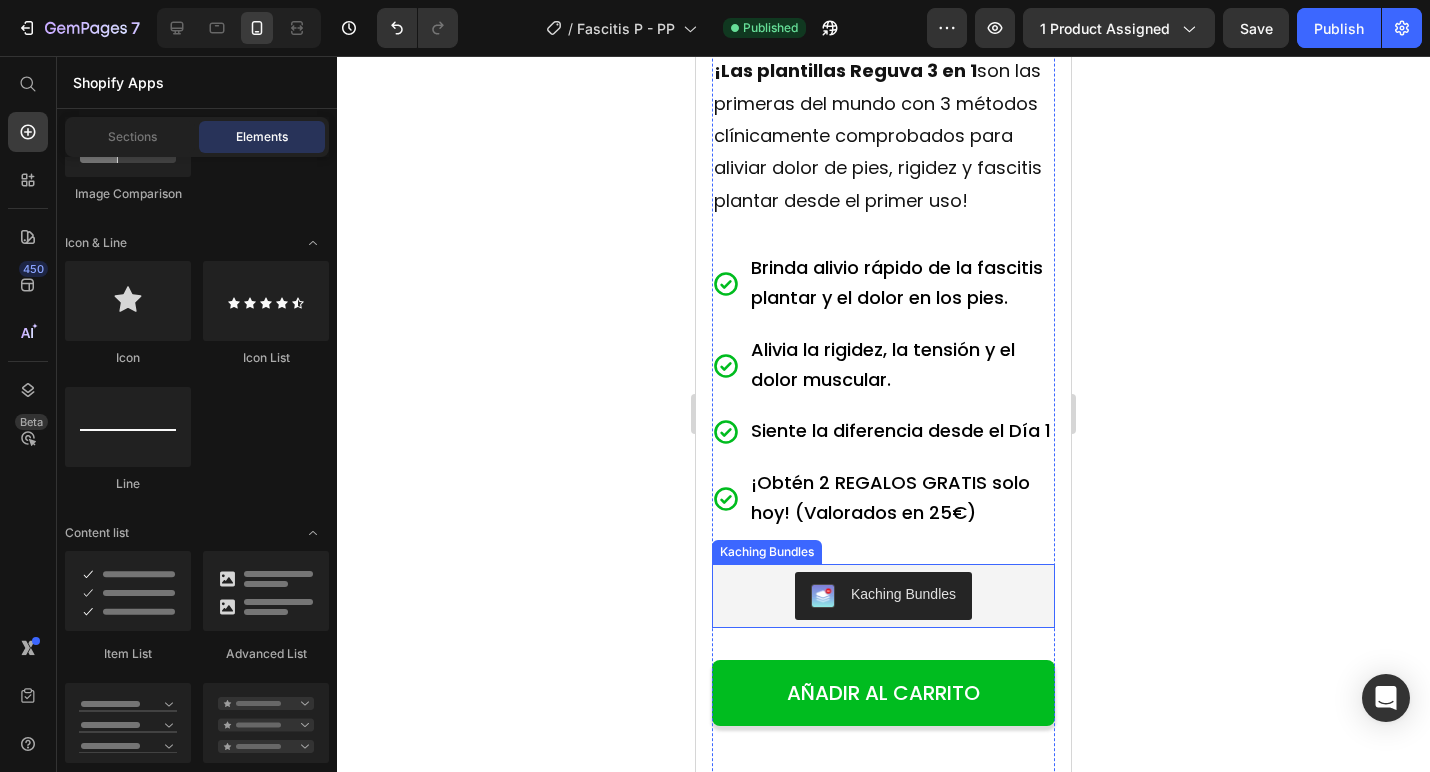 click on "Kaching Bundles" at bounding box center [883, 596] 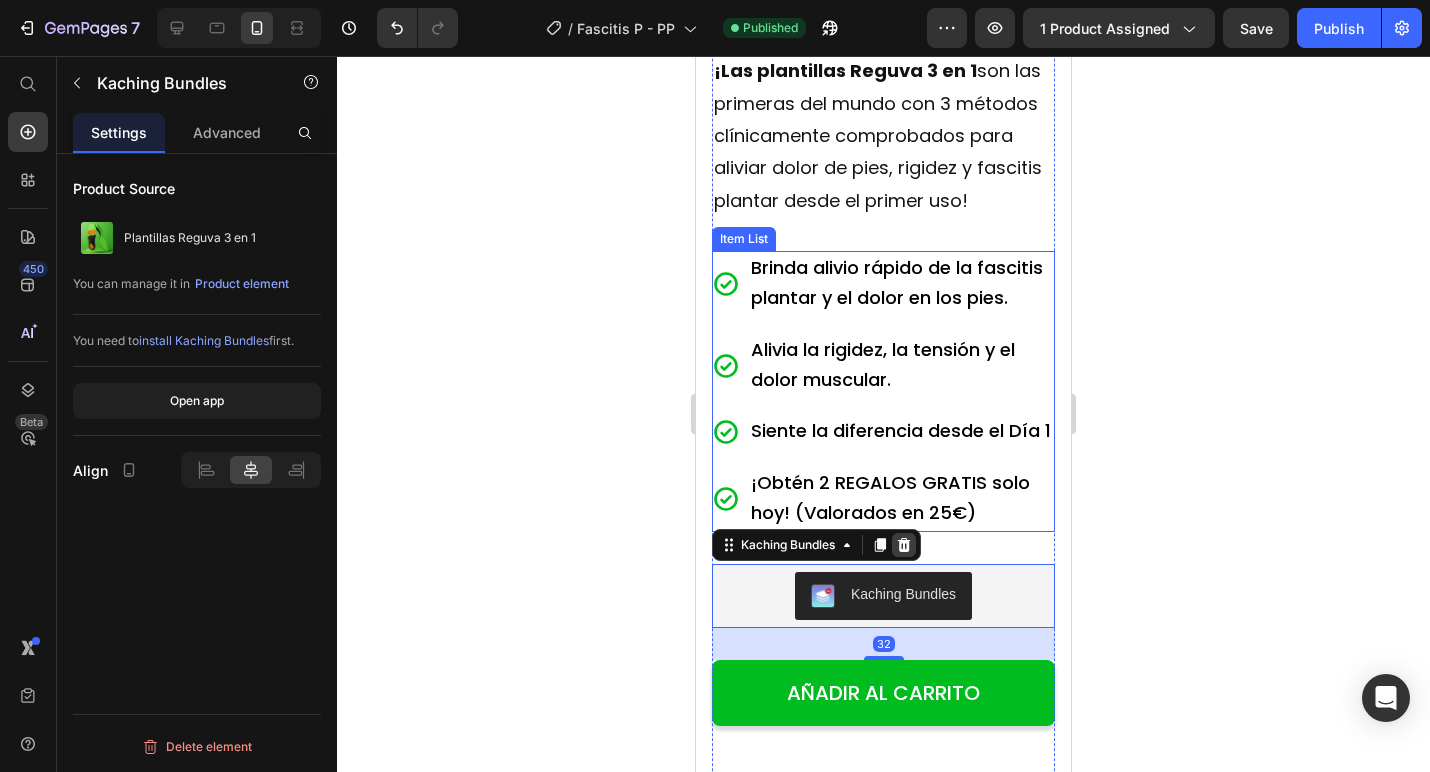 click at bounding box center (904, 545) 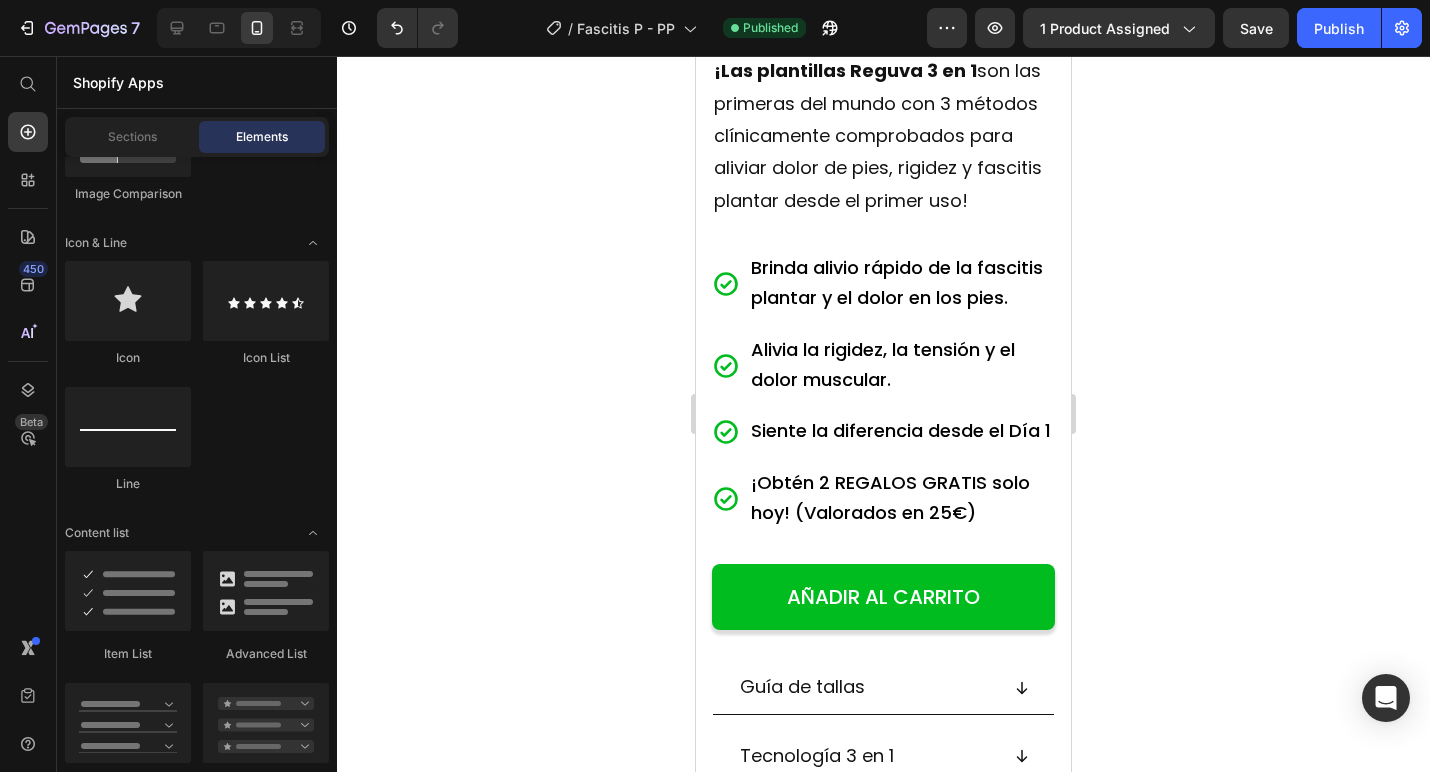 click on "Save" at bounding box center [1256, 28] 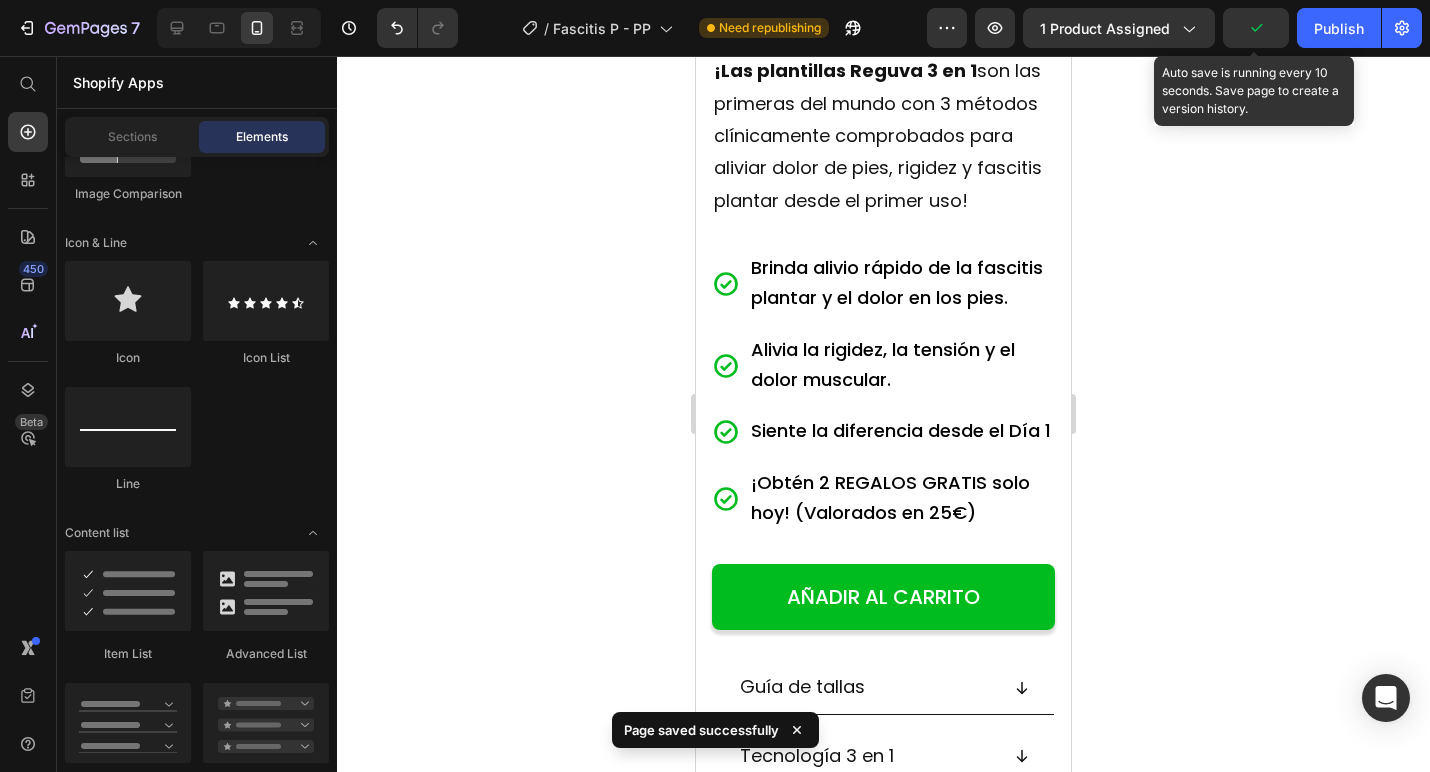 click on "7  Version history  /  Fascitis P - PP Need republishing Preview 1 product assigned Auto save is running every 10 seconds. Save page to create a version history.  Publish" 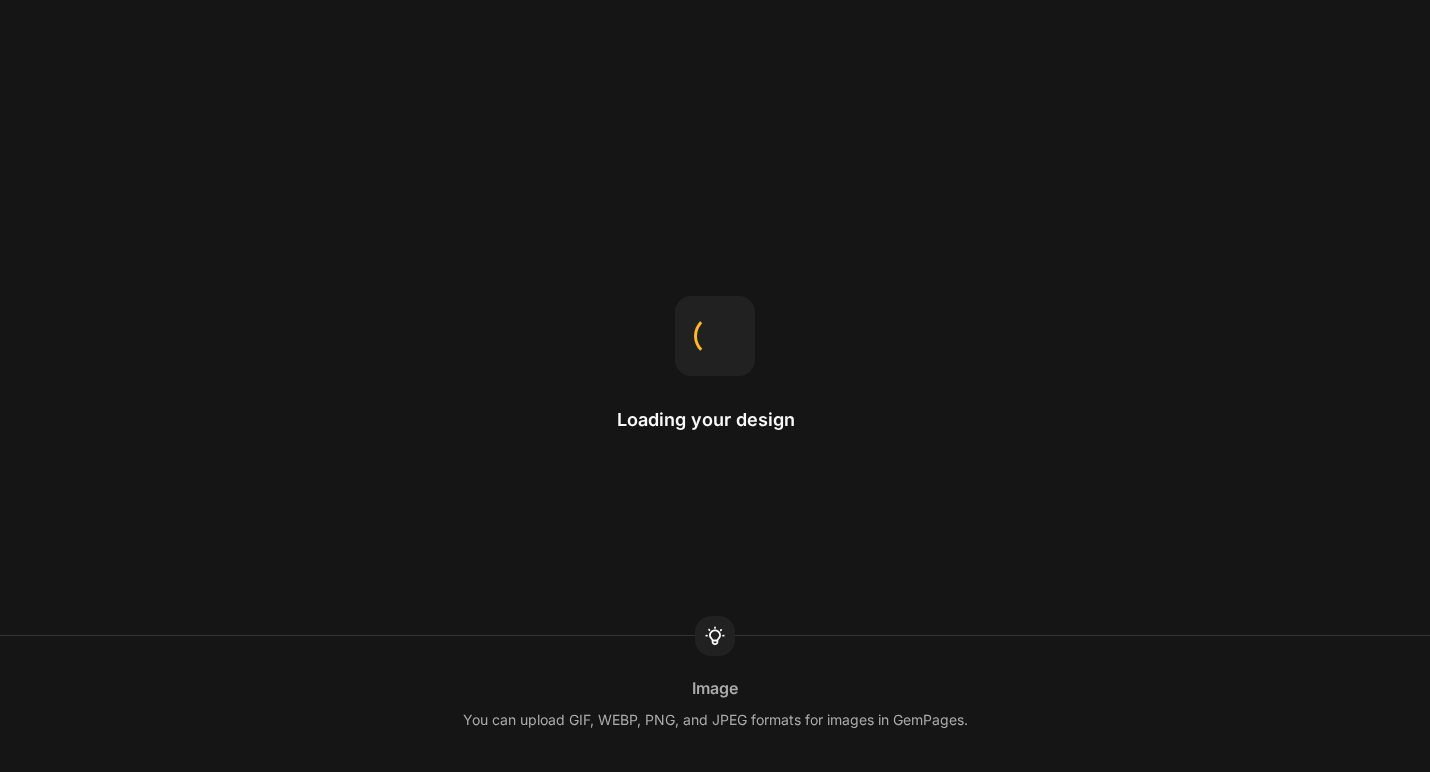 scroll, scrollTop: 0, scrollLeft: 0, axis: both 